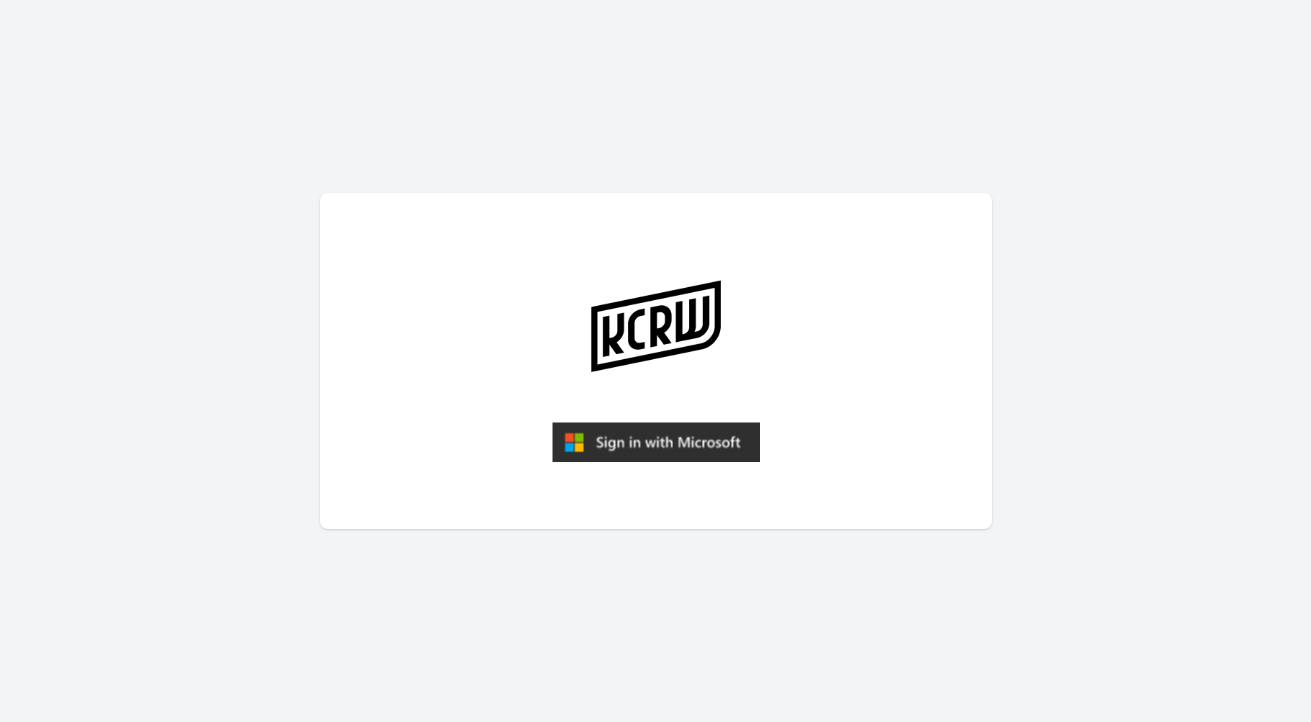 scroll, scrollTop: 0, scrollLeft: 0, axis: both 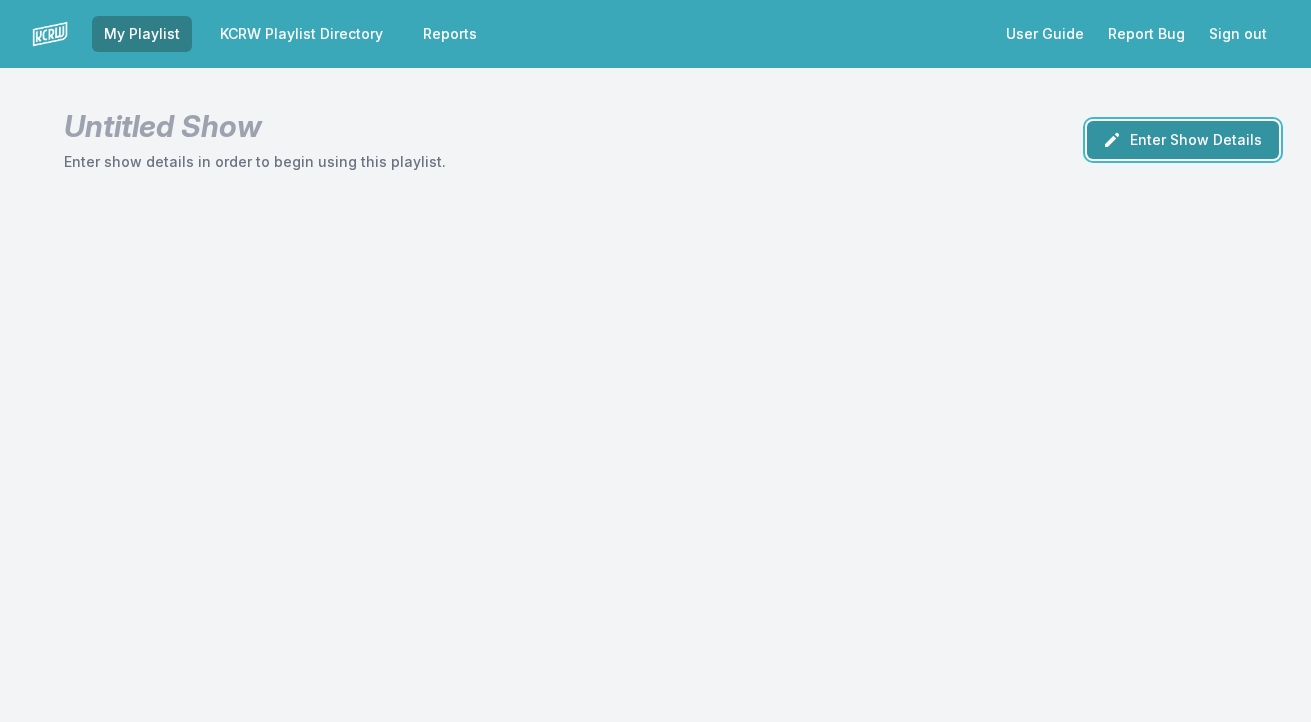 click on "Enter Show Details" at bounding box center [1183, 140] 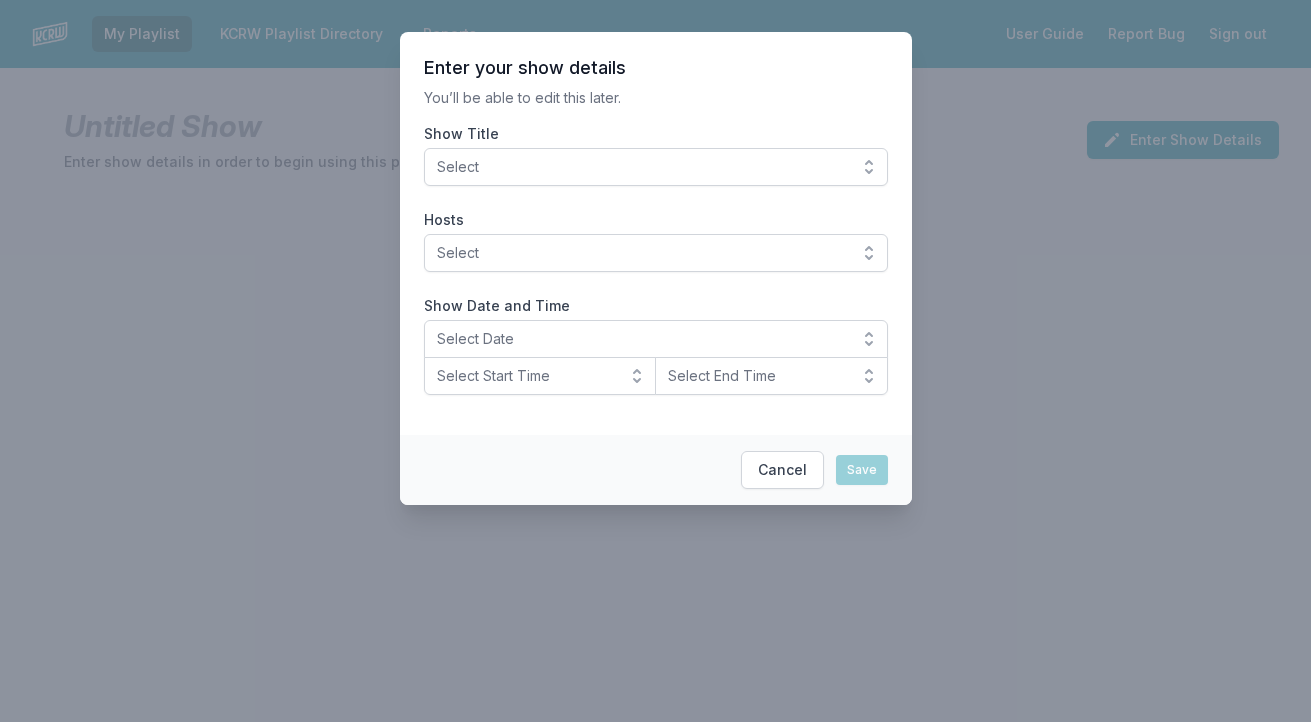 click on "Select" at bounding box center [656, 167] 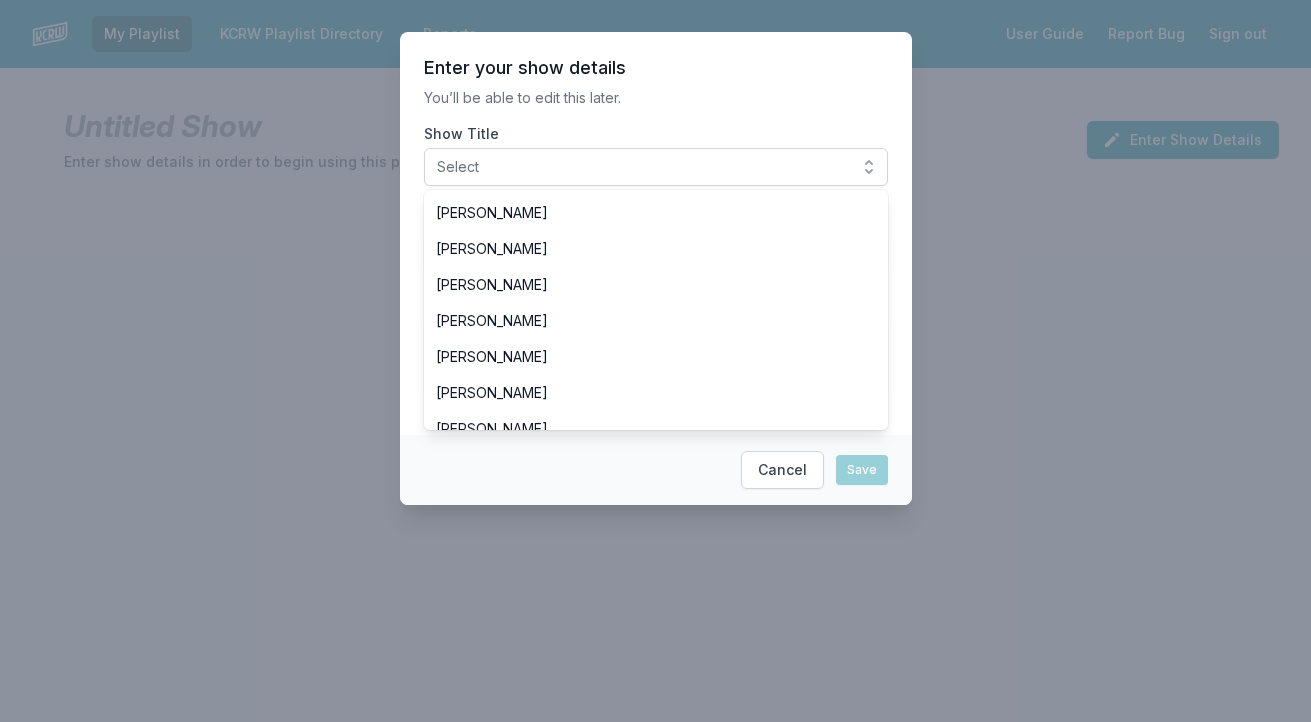 scroll, scrollTop: 254, scrollLeft: 0, axis: vertical 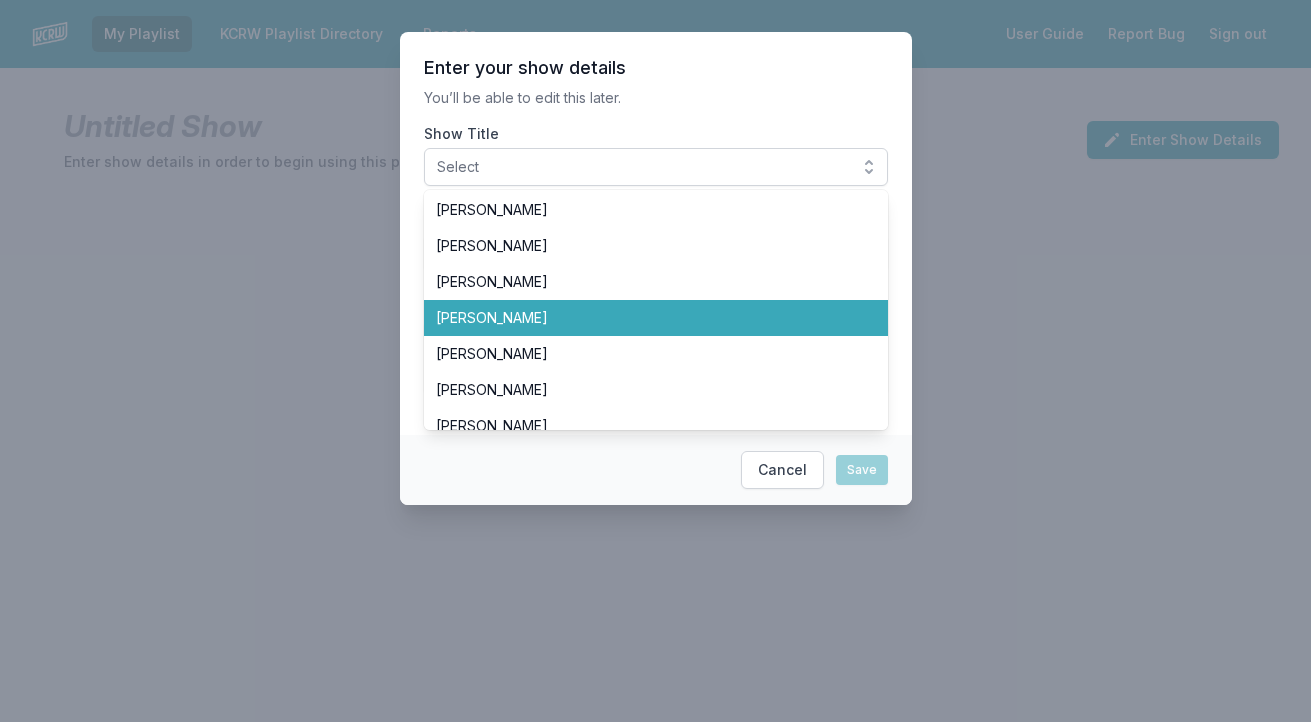 click on "[PERSON_NAME]" at bounding box center [644, 318] 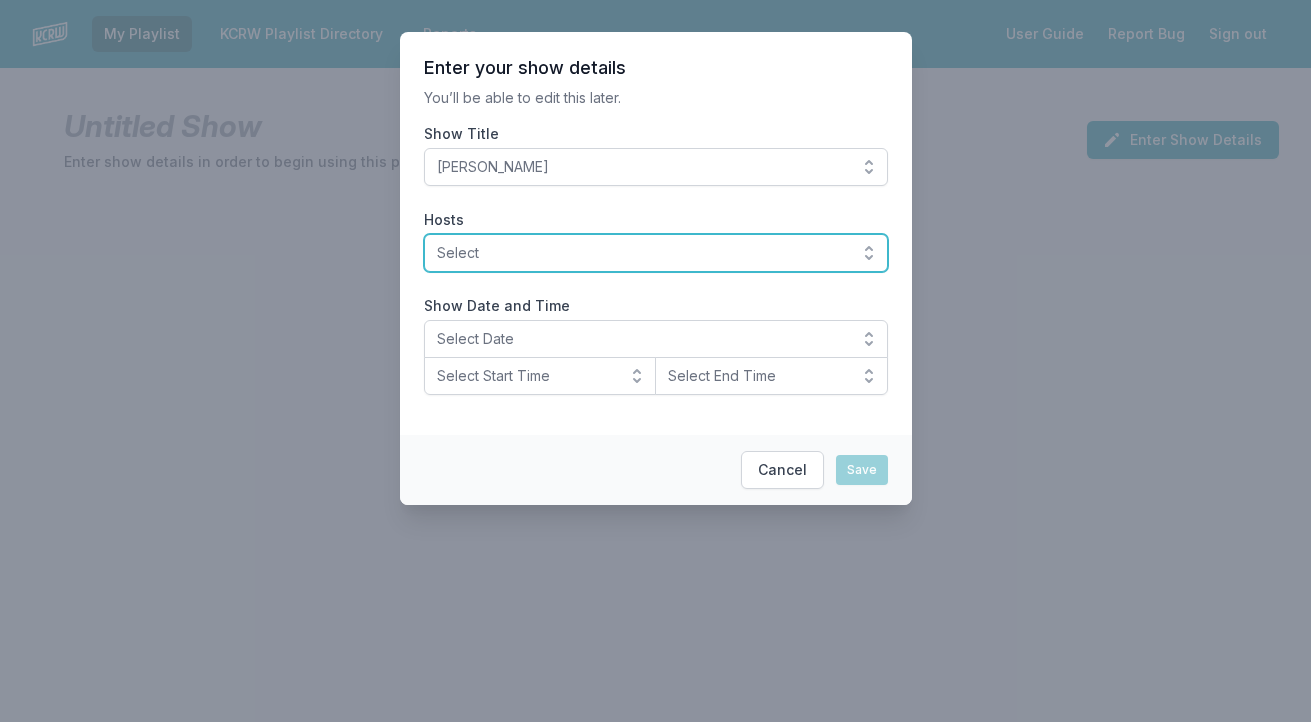 click on "Select" at bounding box center (656, 253) 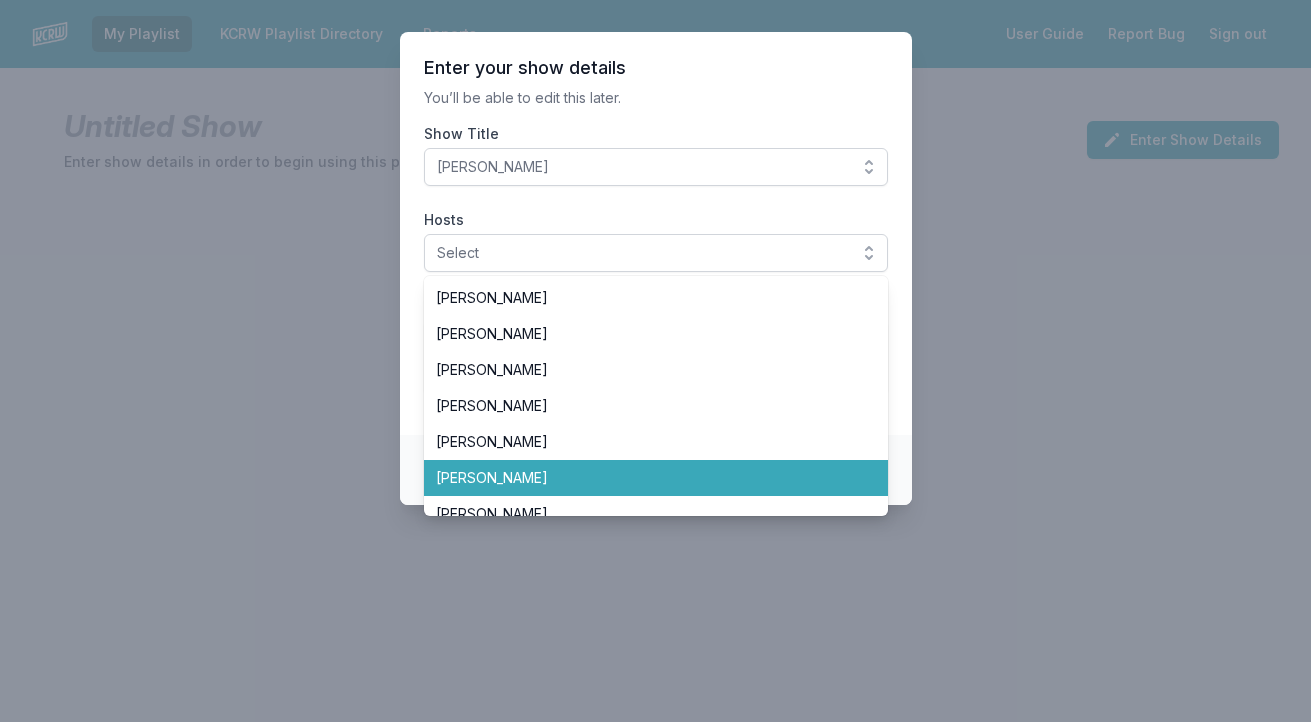 click on "[PERSON_NAME]" at bounding box center (644, 478) 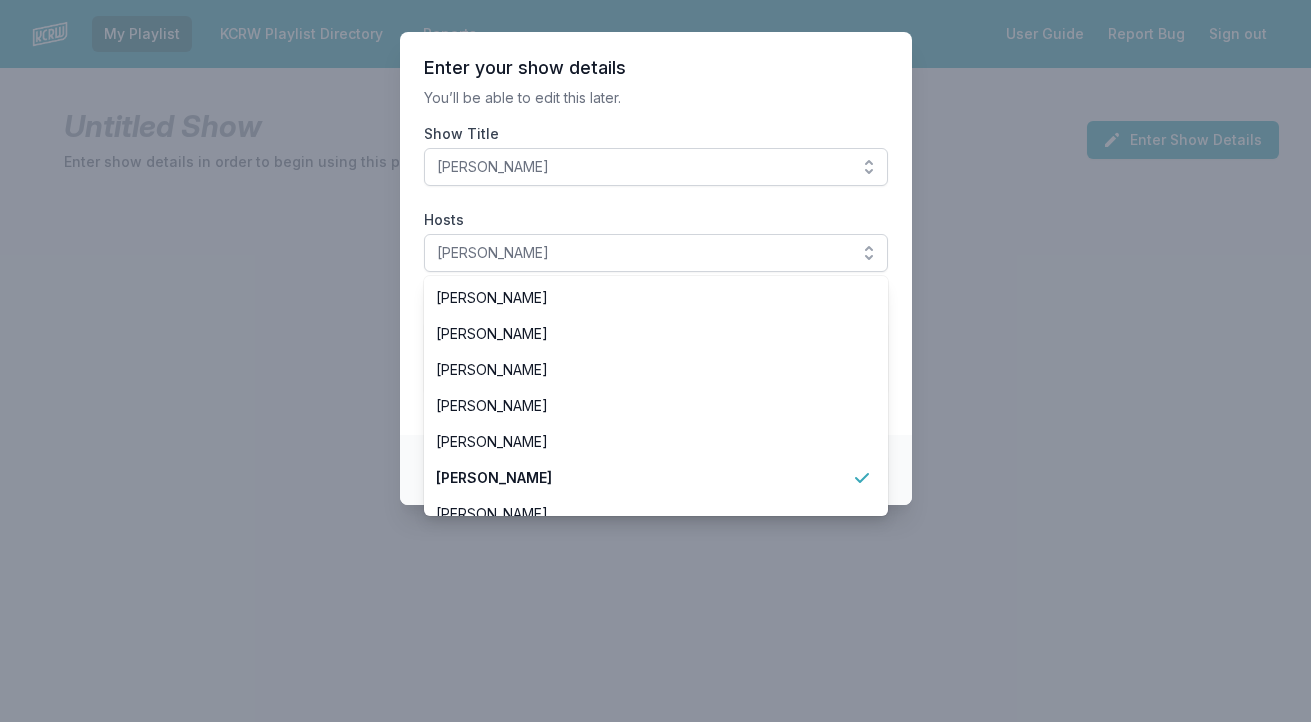 click on "Enter your show details You’ll be able to edit this later. Show Title Dan Wilcox Hosts Dan Wilcox Aaron Byrd Andrew Khedoori Anne Litt Anthony Valadez Chris Douridas Dan Wilcox Deirdre O’Donoghue Henry Rollins Jason Bentley Jason Kramer Jeremy Sole John Moses José Galván LeRoy Downs Novena Carmel Raul Campos Scott Dallavo Travis Holcombe Valida Tyler Boudreaux Francesca Harding Candace Silva Nassir Nassirzadeh Madeleine Brand Ro "Wyldeflower" Contreras Tricia Halloran SiLVA Bob Carlson Pee-wee Herman Matt Guilhem Betto Arcos Junf Moni Saldaña Michael Wilkes Jessica Hopper Solomon Georgio Michael Barnes Evan Kleiman Steve Chiotakis Myke Dodge Weiskopf Alex Cohen Show Date and Time Select Date Select Start Time Select End Time" at bounding box center [656, 233] 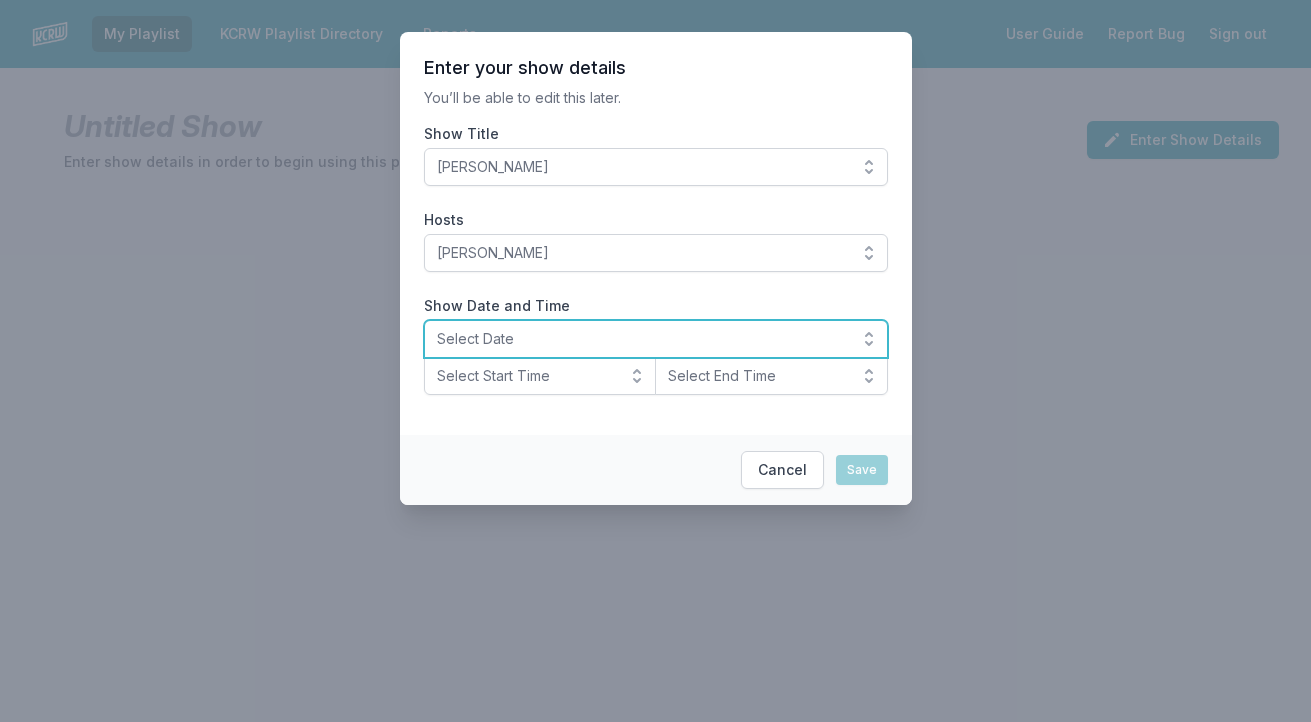 click on "Select Date" at bounding box center (656, 339) 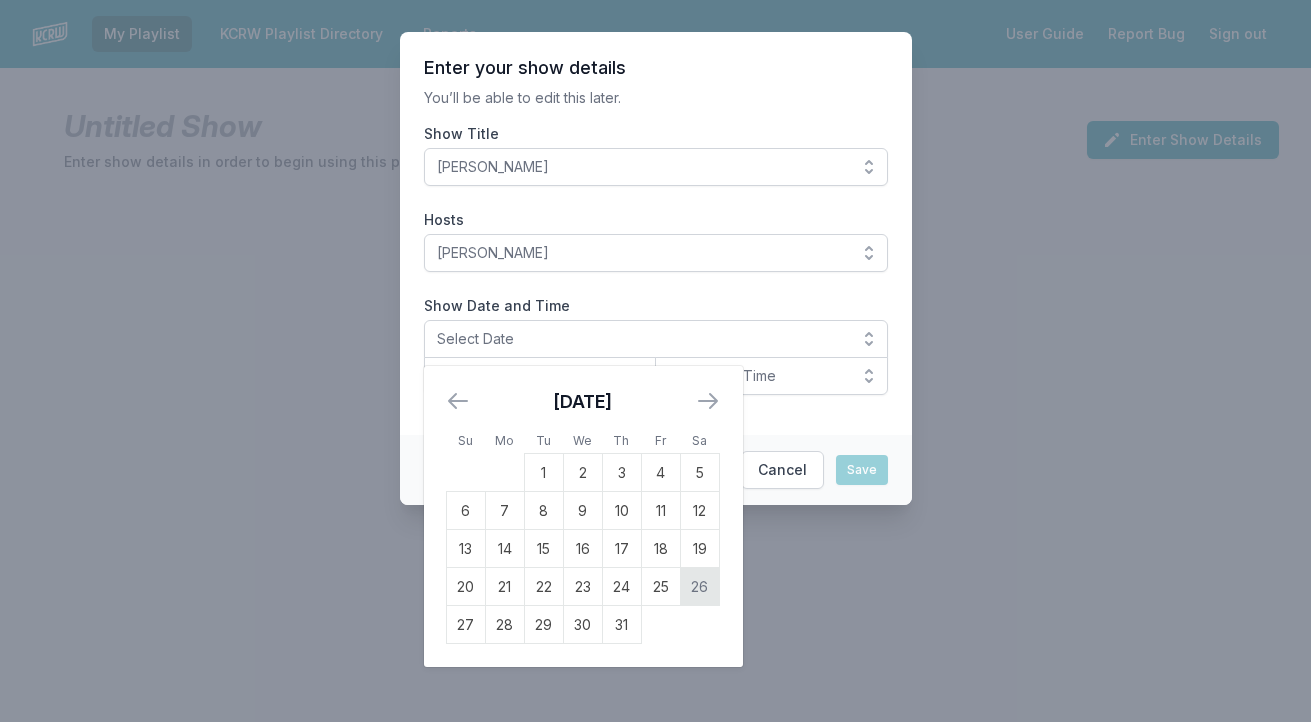 click on "26" at bounding box center [699, 587] 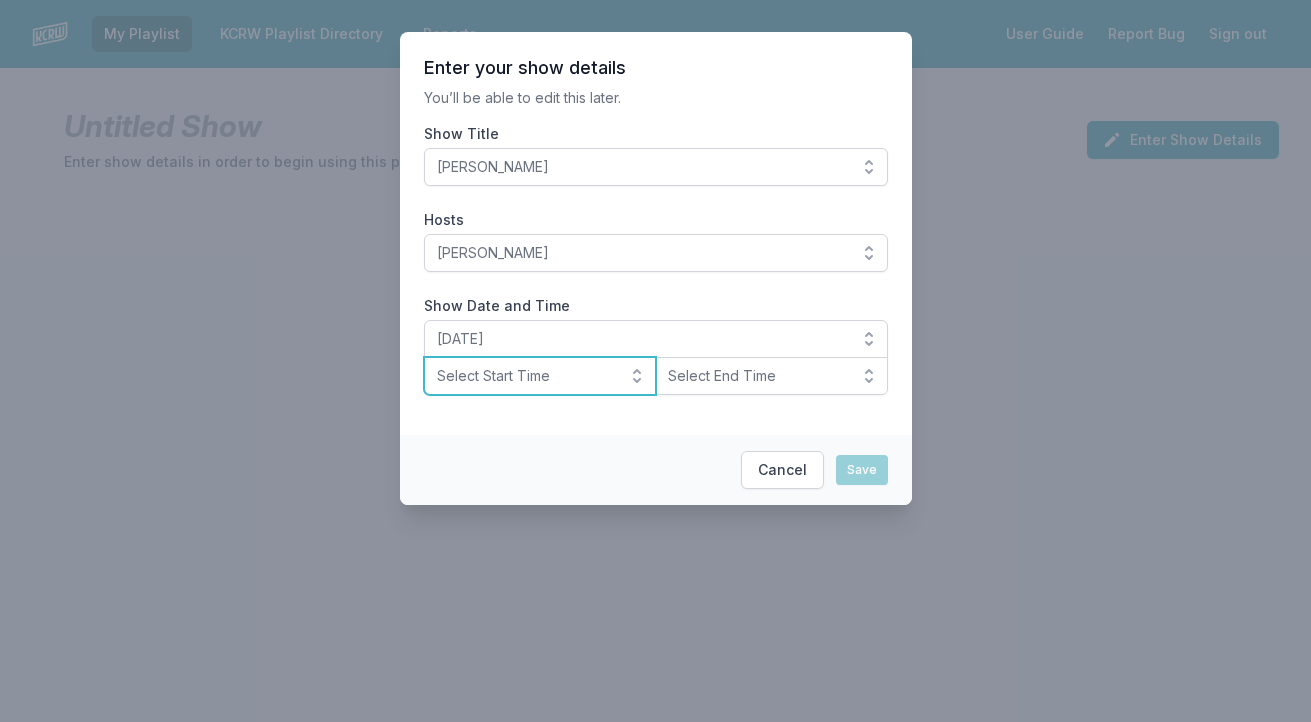click on "Select Start Time" at bounding box center (540, 376) 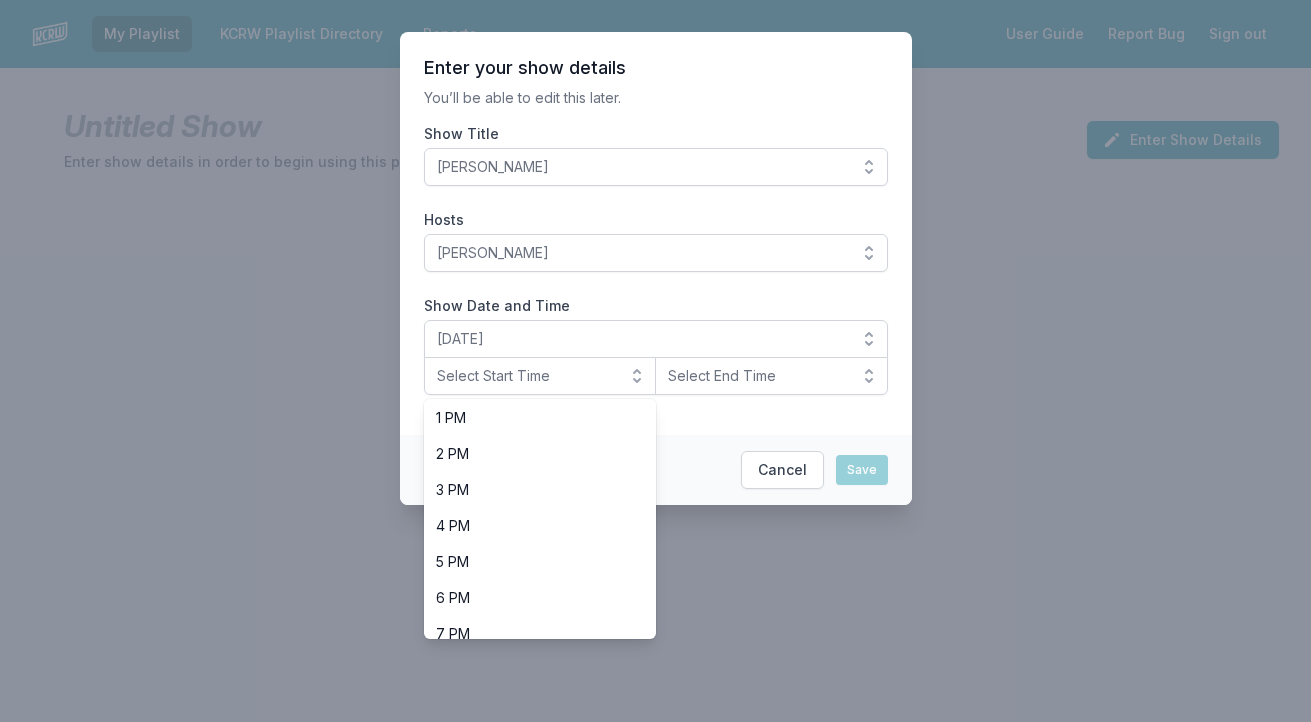 scroll, scrollTop: 492, scrollLeft: 0, axis: vertical 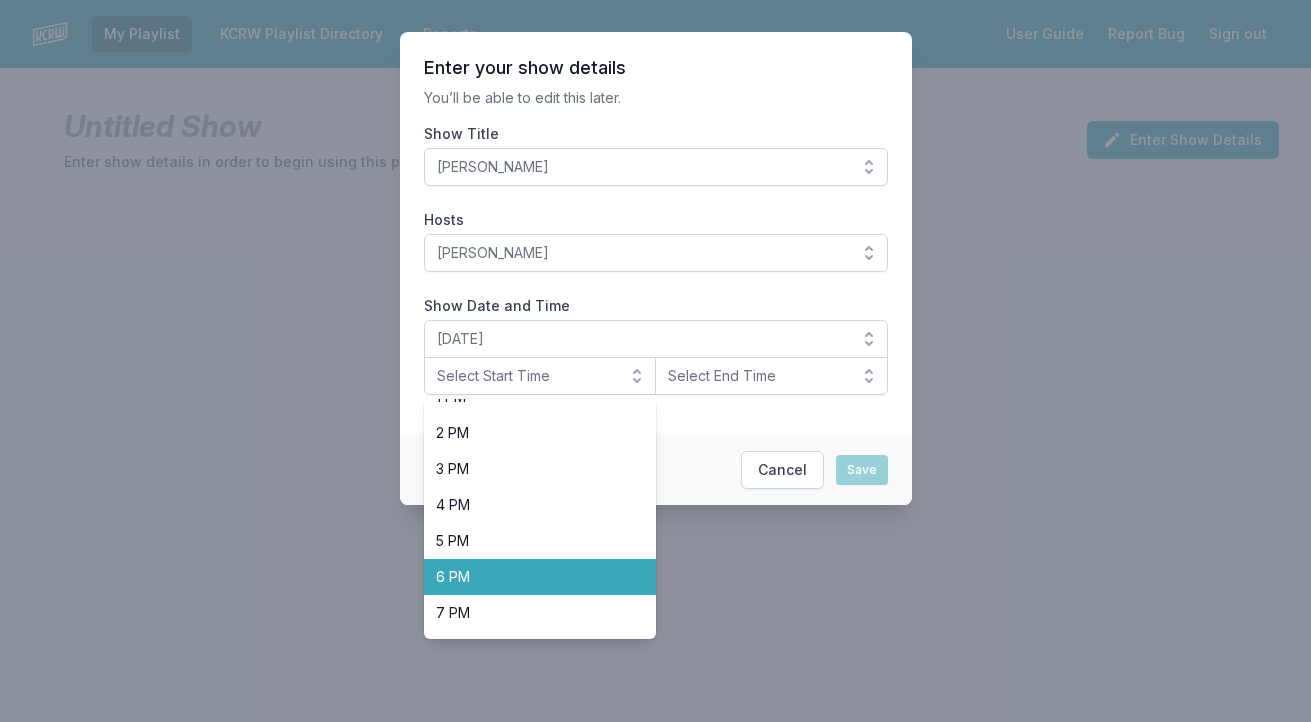 click on "6 PM" at bounding box center [528, 577] 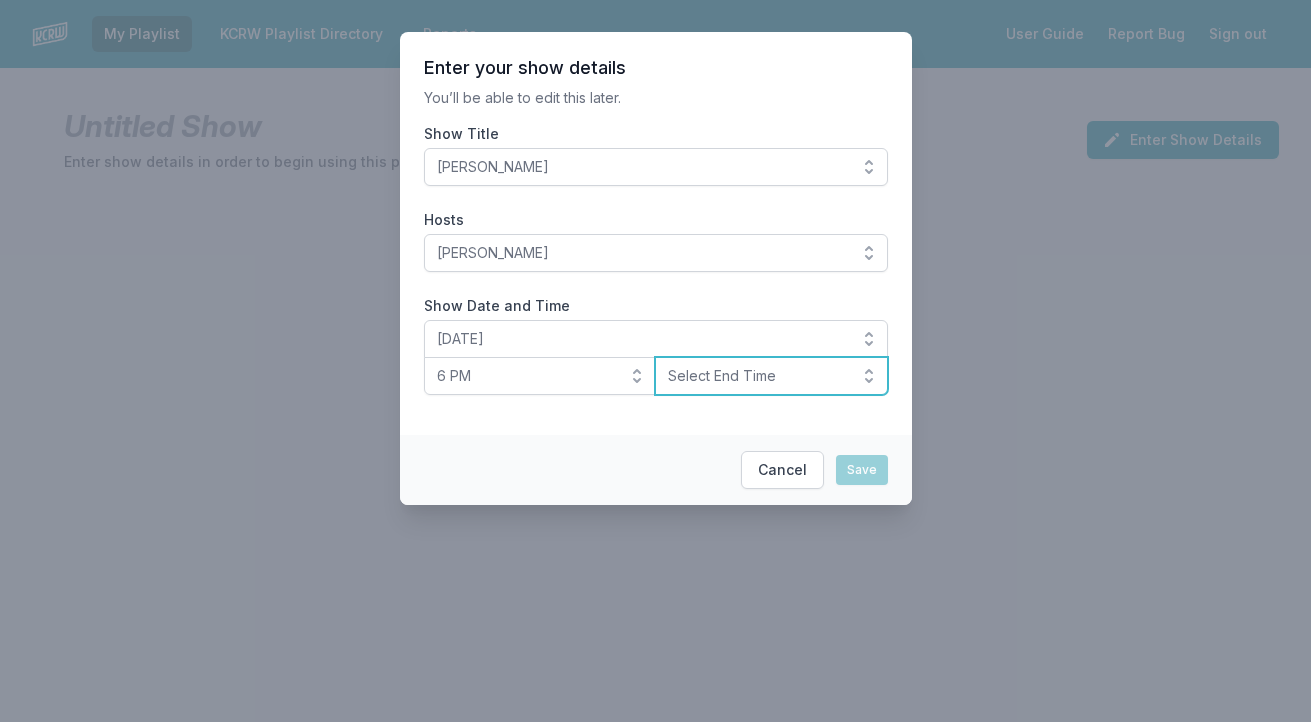 click on "Select End Time" at bounding box center [771, 376] 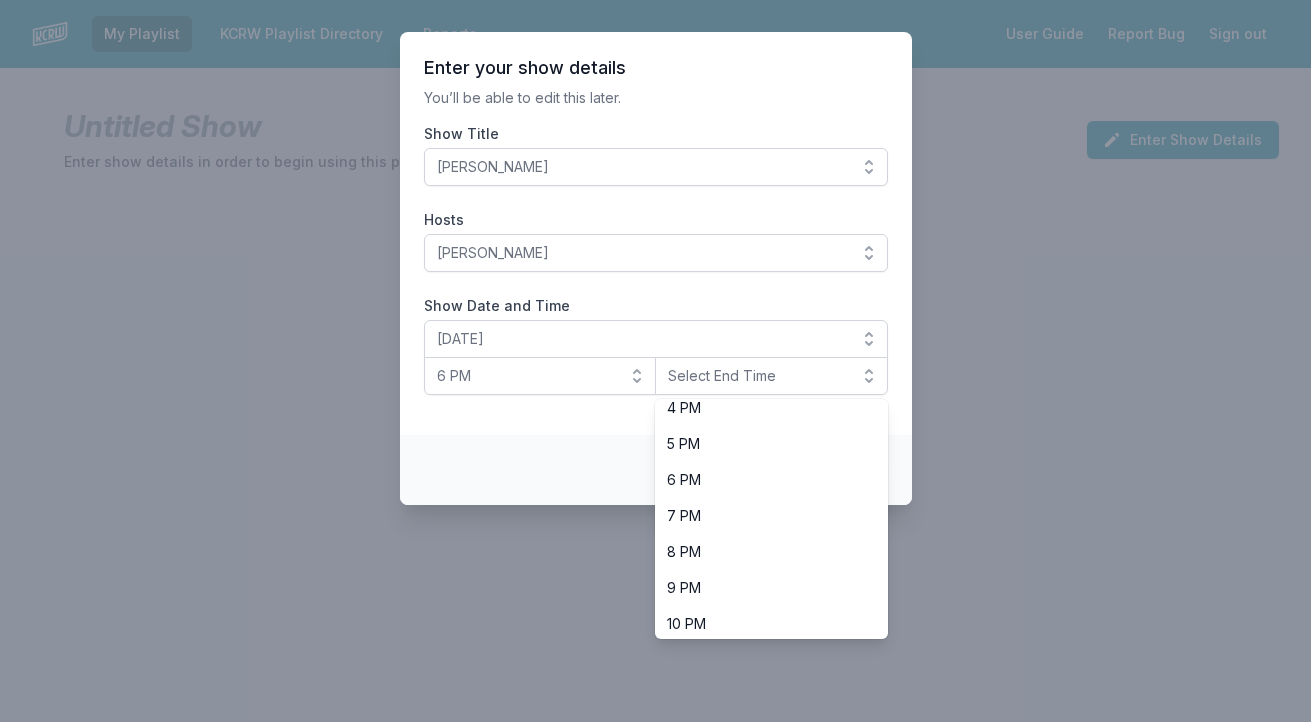 scroll, scrollTop: 632, scrollLeft: 0, axis: vertical 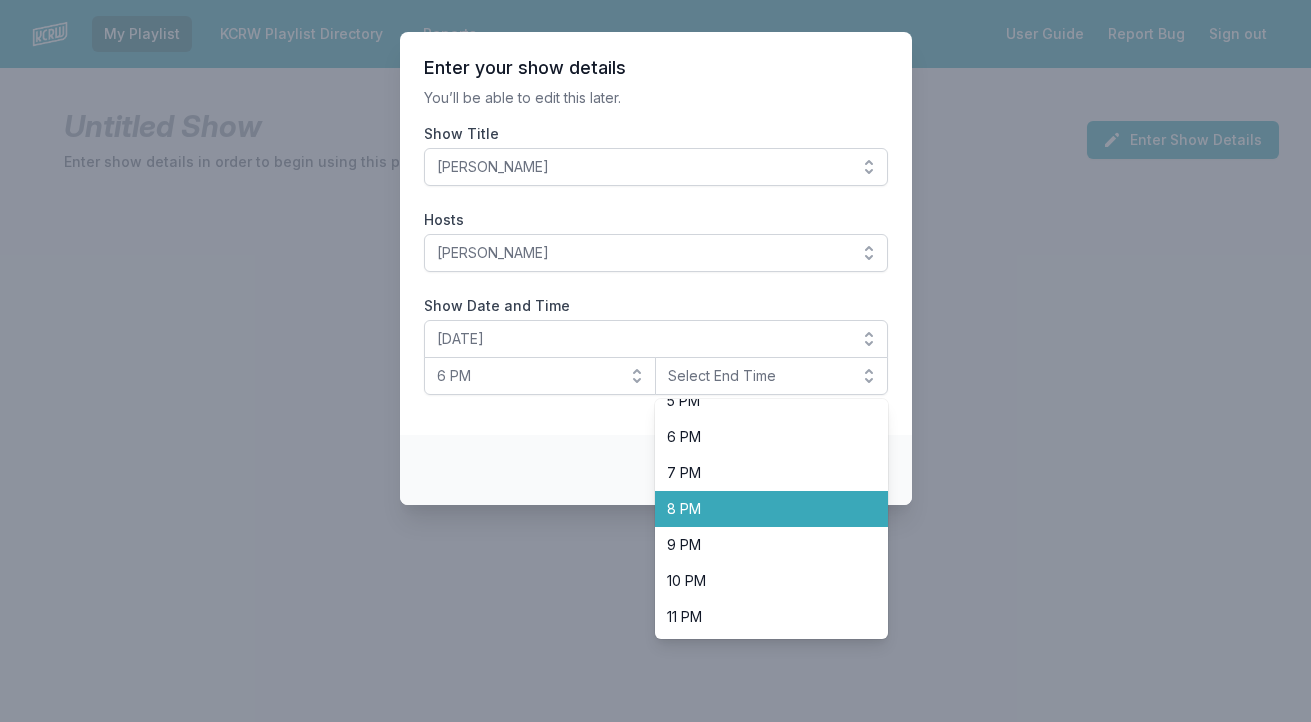 click on "8 PM" at bounding box center [759, 509] 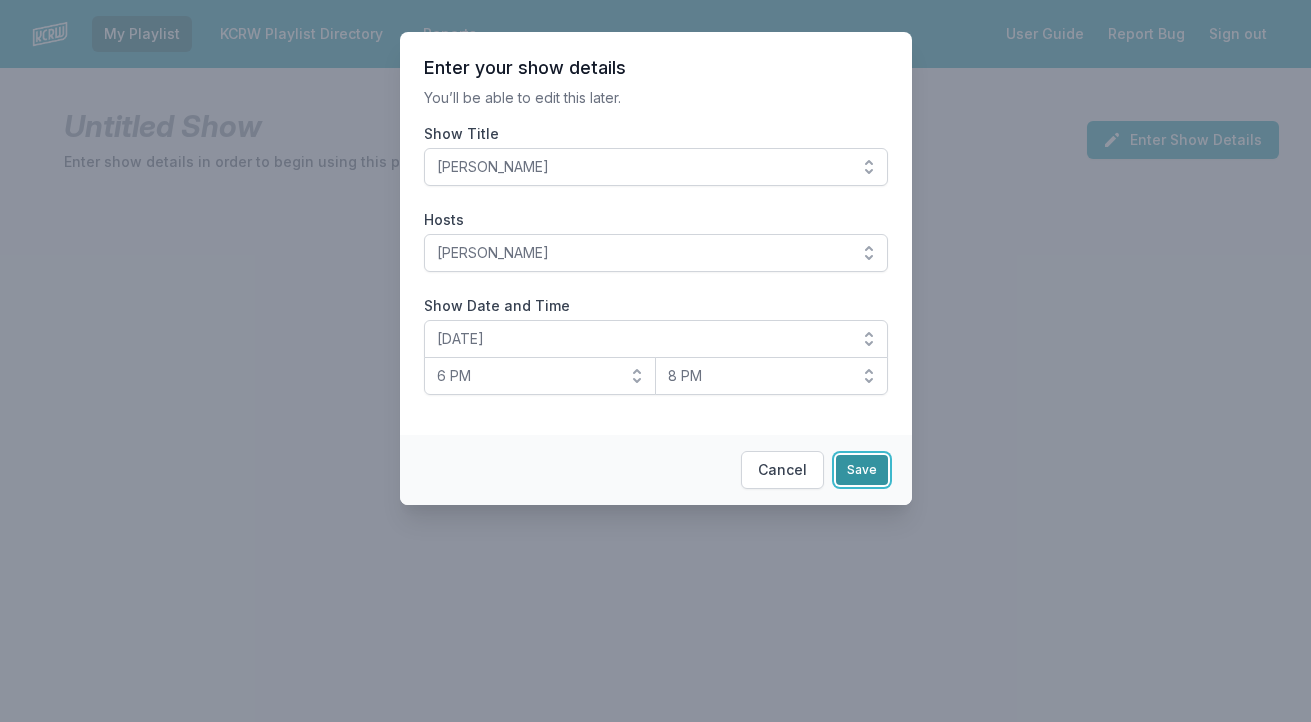 click on "Save" at bounding box center (862, 470) 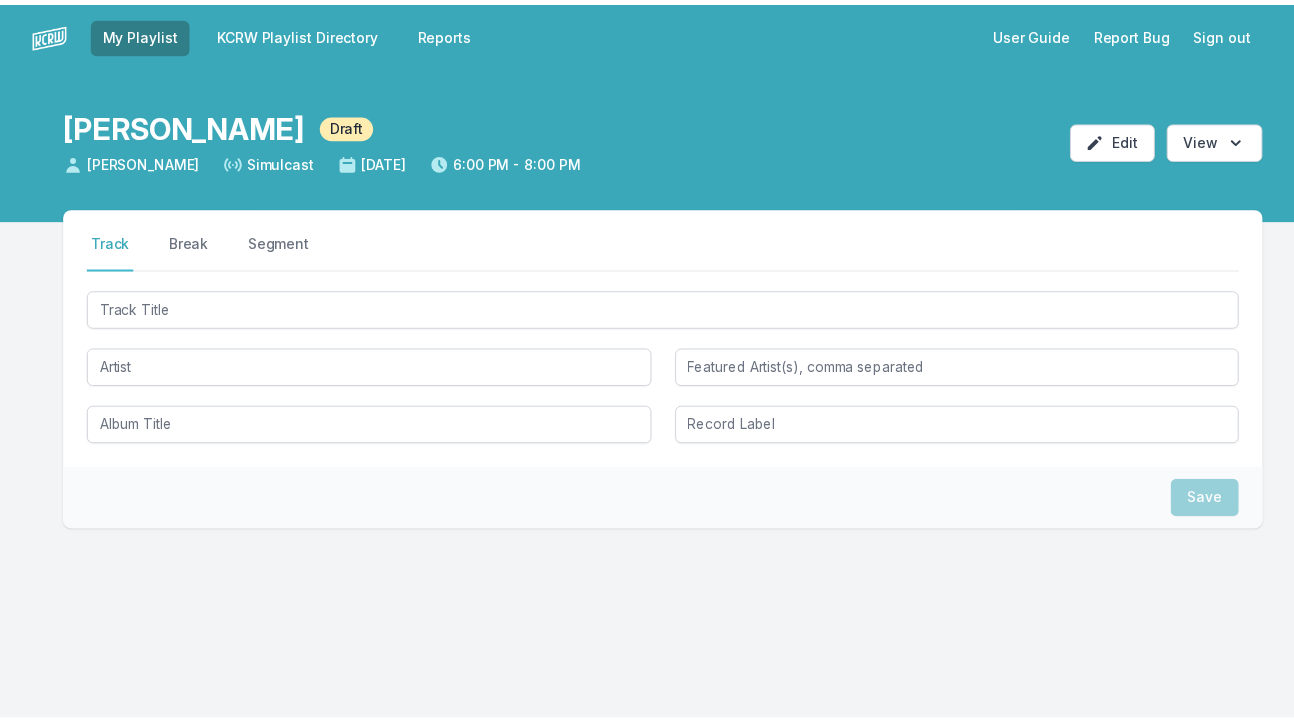 scroll, scrollTop: 0, scrollLeft: 0, axis: both 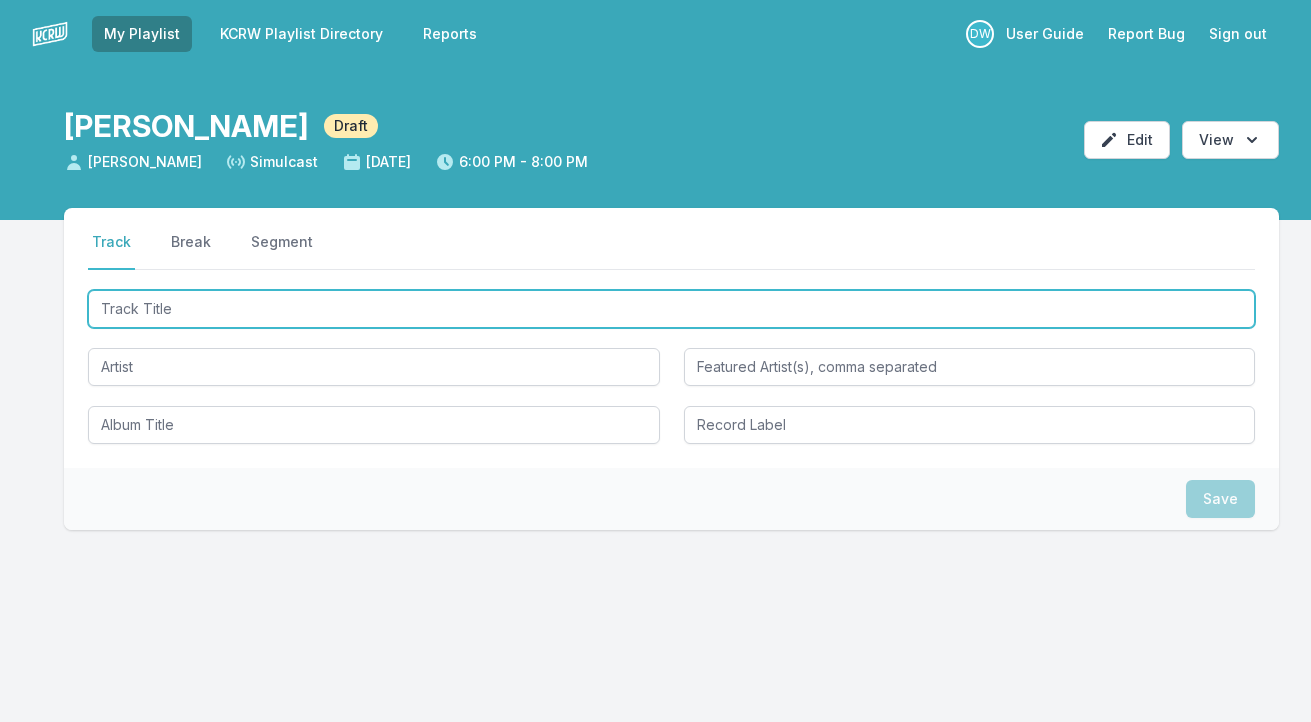 click at bounding box center [671, 309] 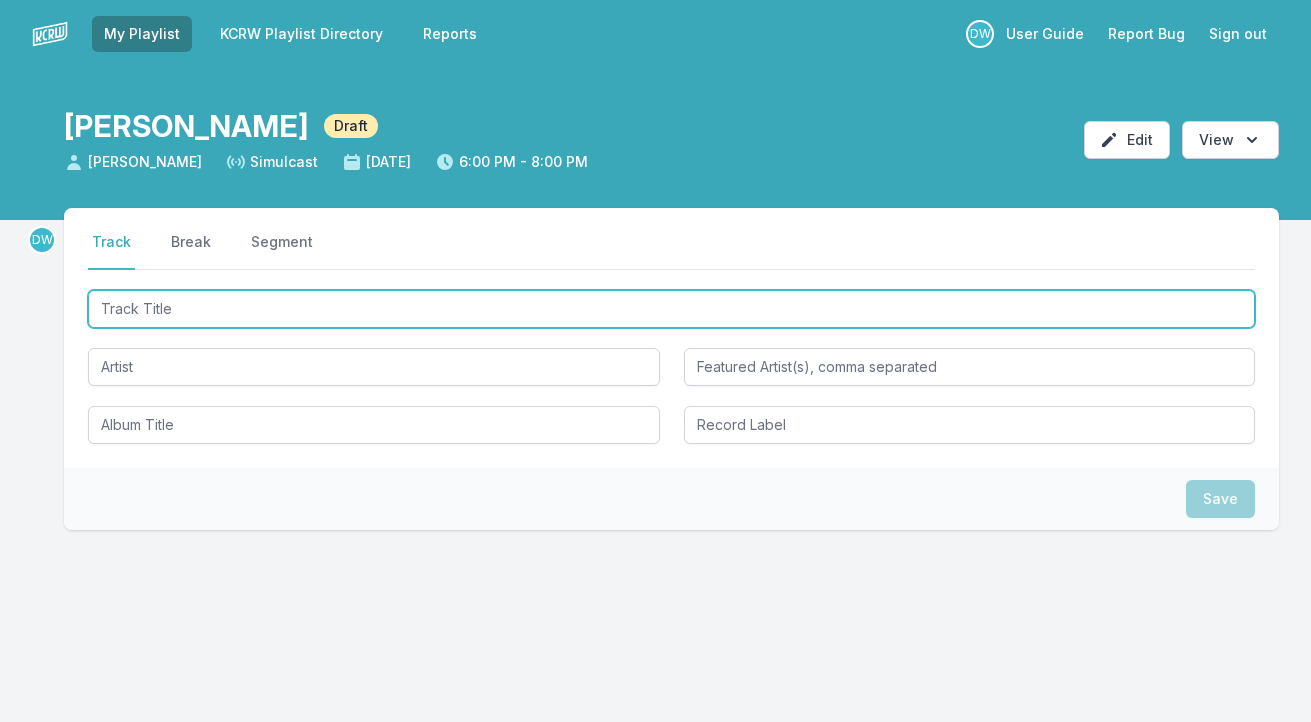 type on "p" 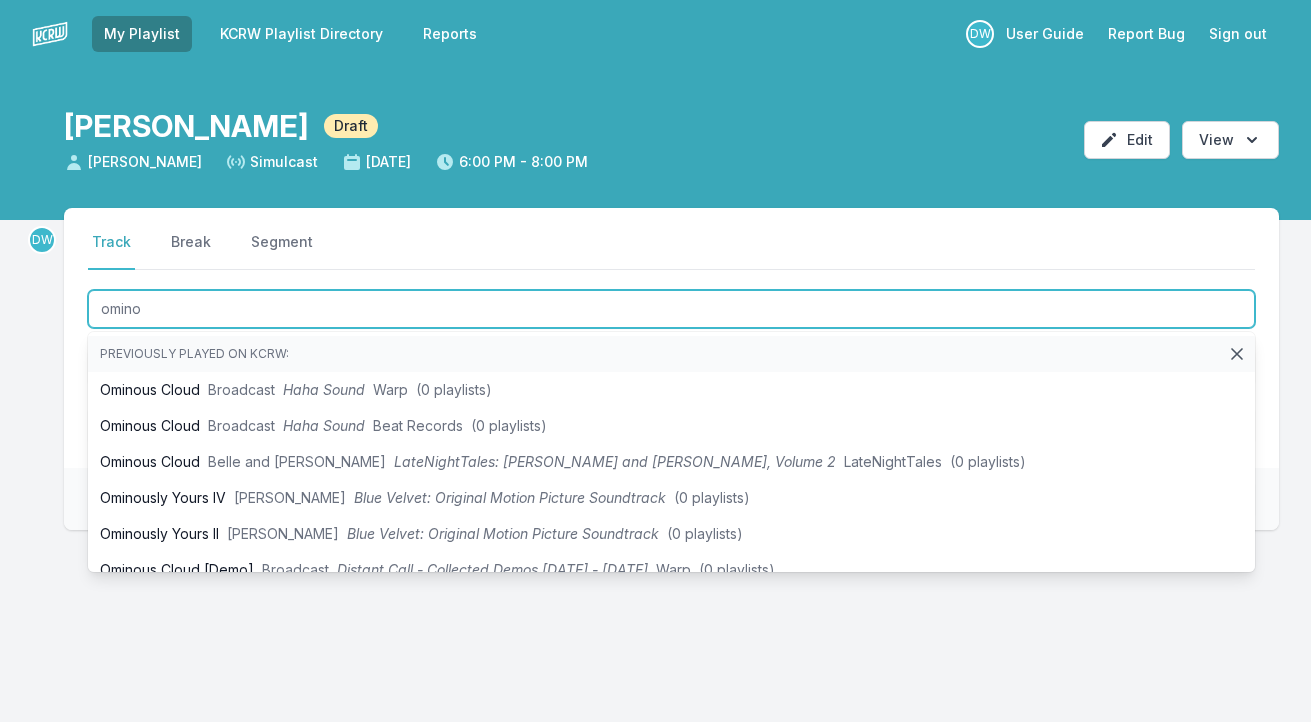 type on "ominou" 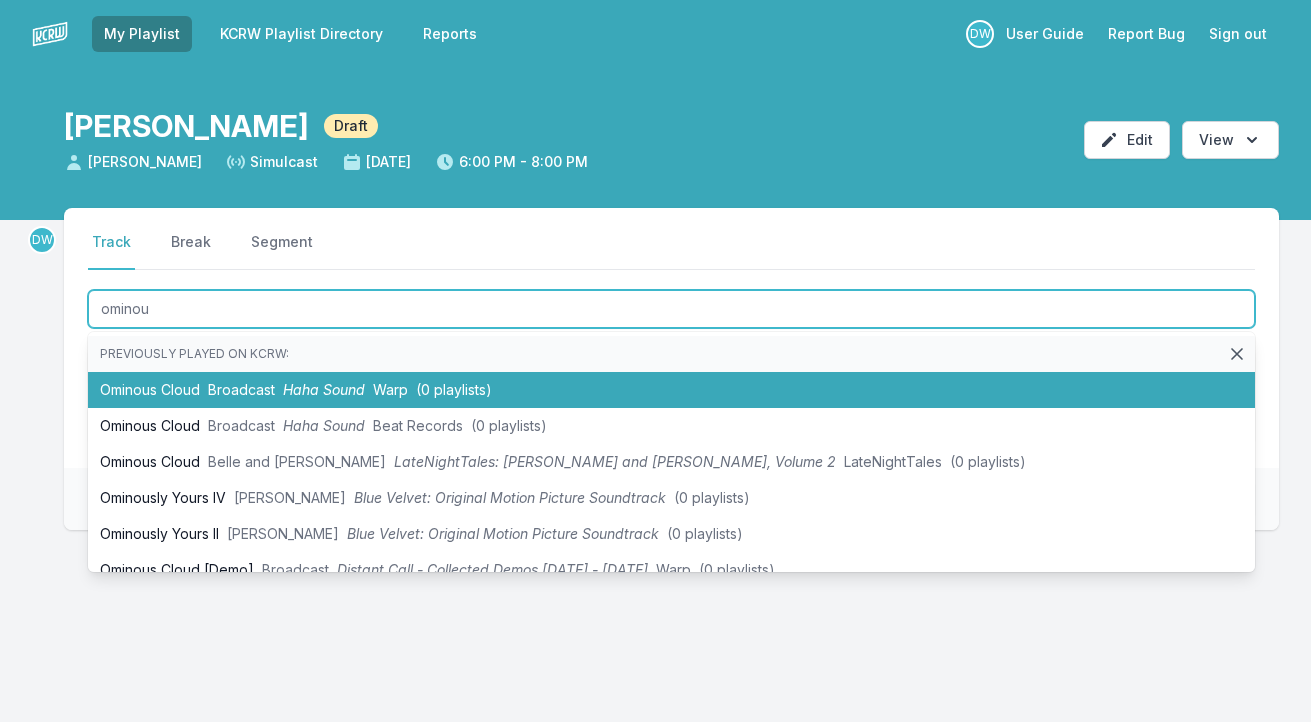 click on "Haha Sound" at bounding box center (324, 389) 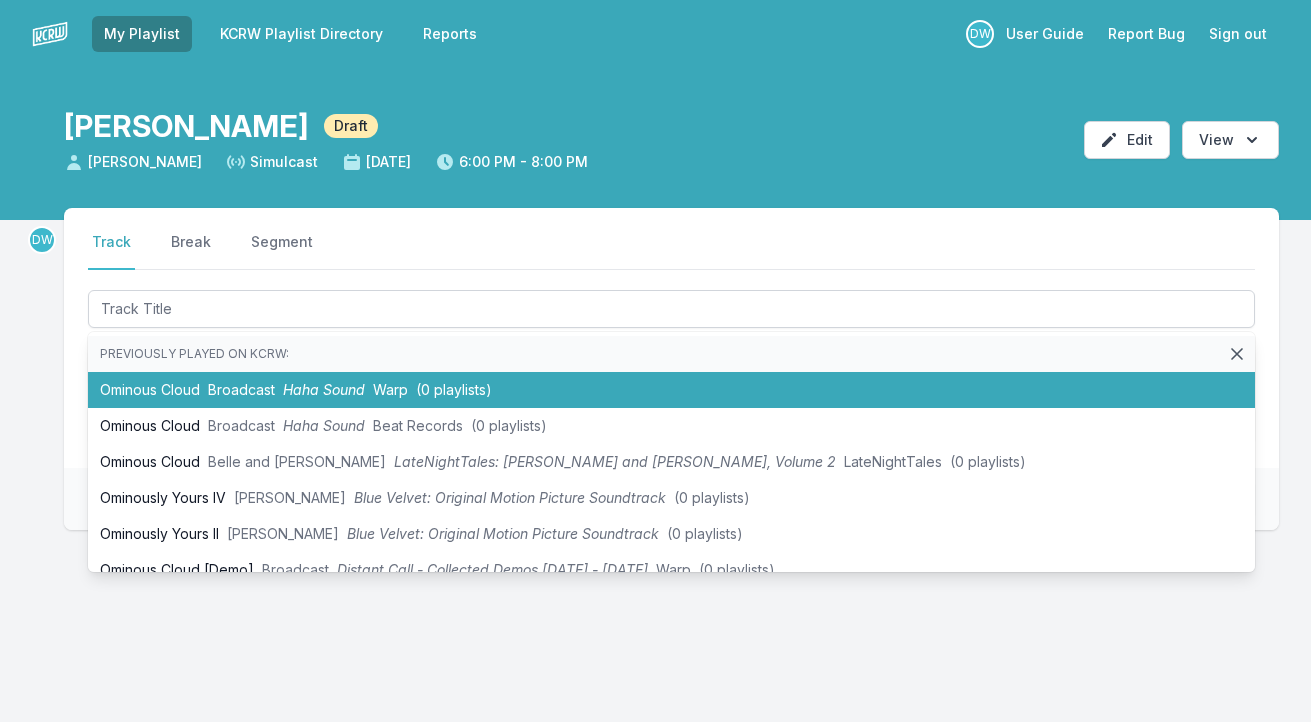 click on "Previously played on KCRW: Ominous Cloud Broadcast Haha Sound Warp (0 playlists) Ominous Cloud Broadcast Haha Sound Beat Records (0 playlists) Ominous Cloud [PERSON_NAME] and [PERSON_NAME] LateNightTales: [PERSON_NAME] and [PERSON_NAME], Volume 2 LateNightTales (0 playlists) Ominously Yours IV [PERSON_NAME] Blue Velvet: Original Motion Picture Soundtrack (0 playlists) Ominously Yours II [PERSON_NAME] Blue Velvet: Original Motion Picture Soundtrack (0 playlists) Ominous Cloud [Demo] Broadcast Distant Call - Collected Demos [DATE] - [DATE] Warp (0 playlists)" at bounding box center (671, 365) 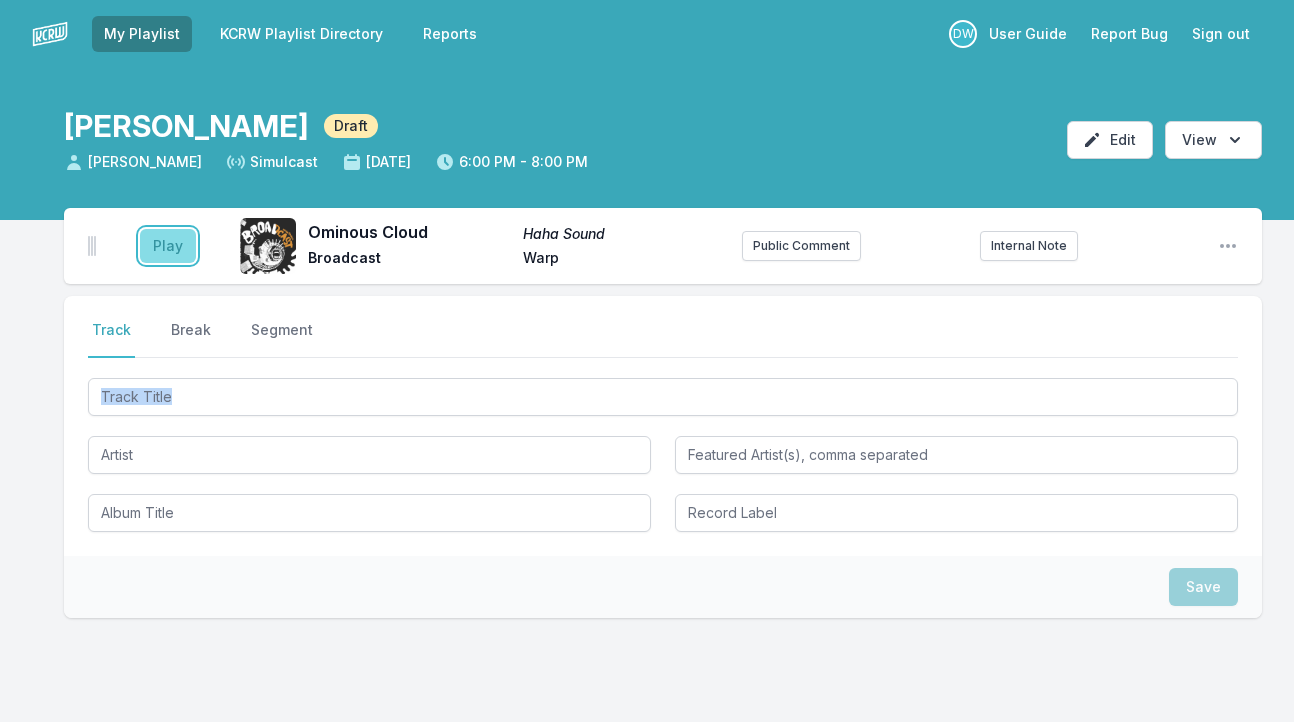 click on "Play" at bounding box center [168, 246] 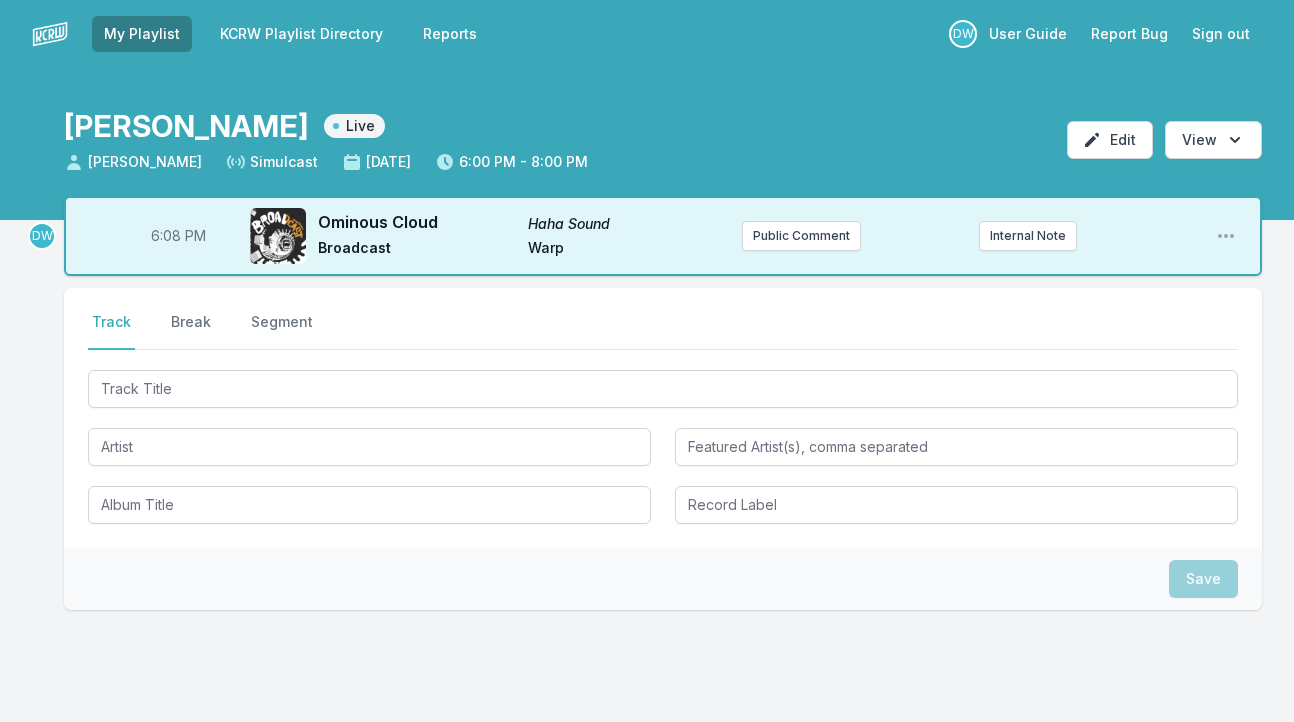 click on "6:08 PM" at bounding box center [178, 236] 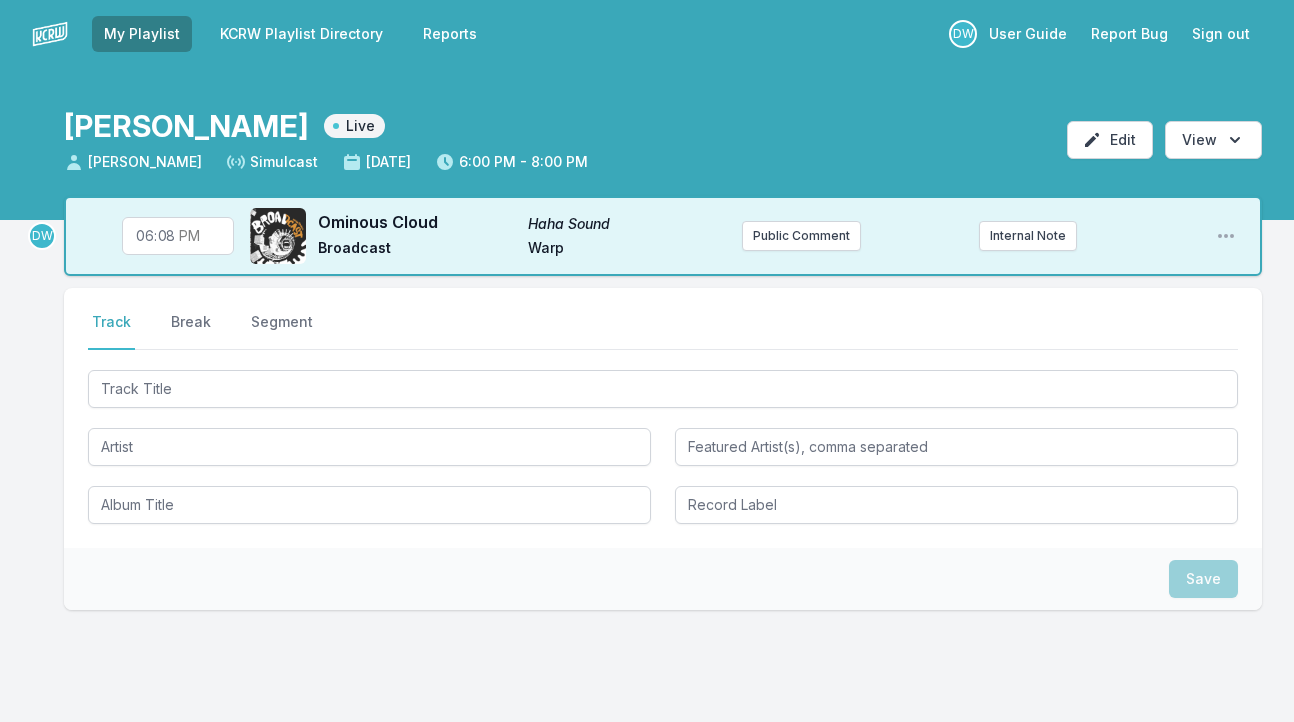 click on "18:08" at bounding box center (178, 236) 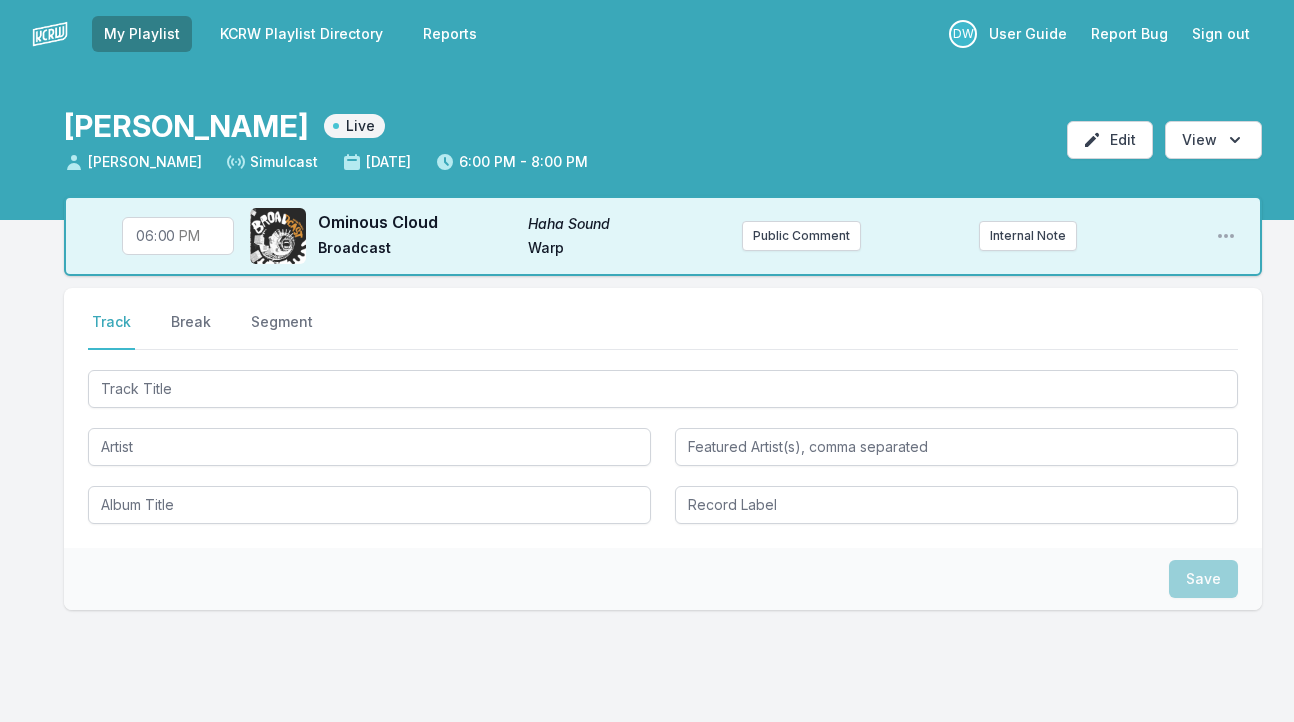 type on "18:05" 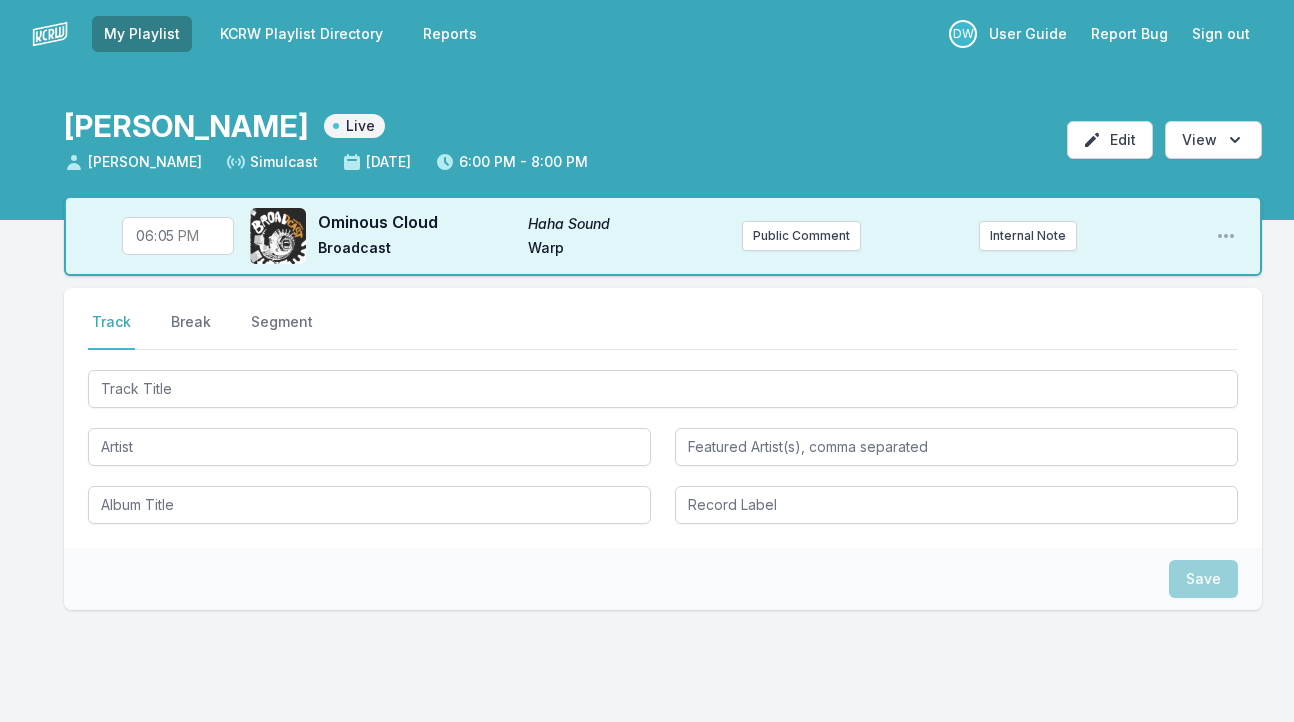 type 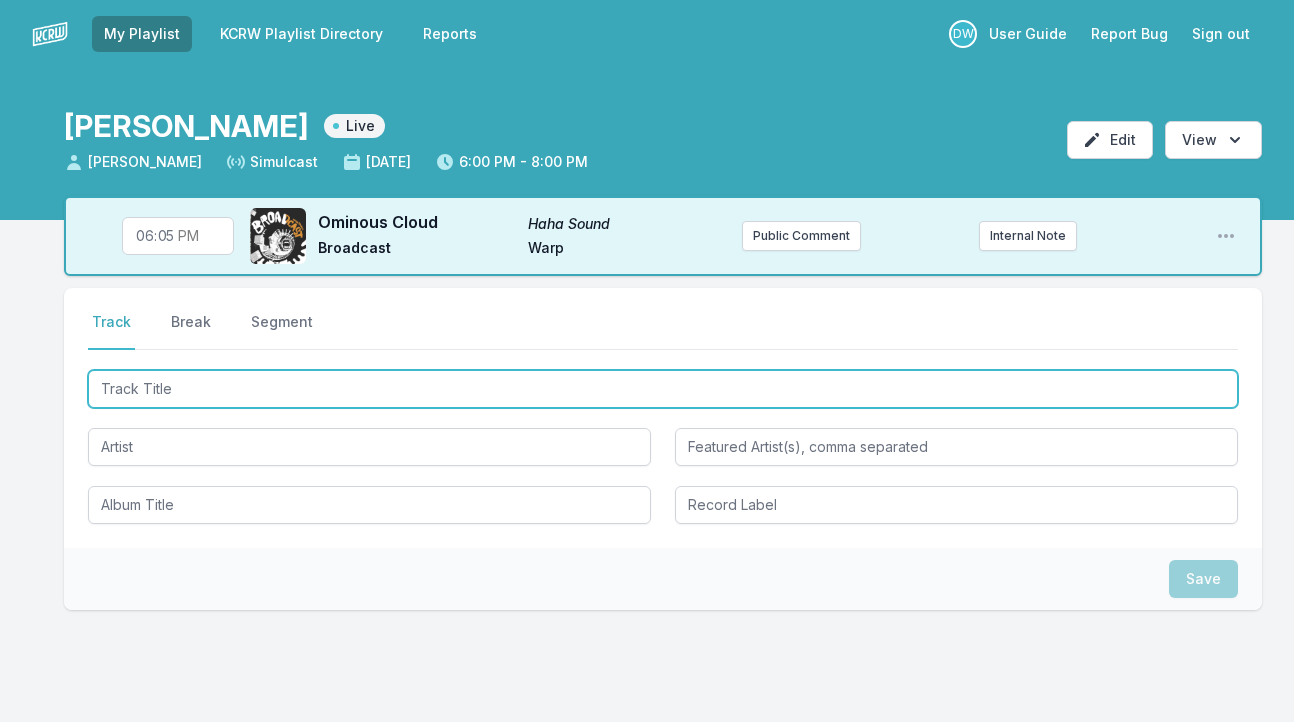 click at bounding box center (663, 389) 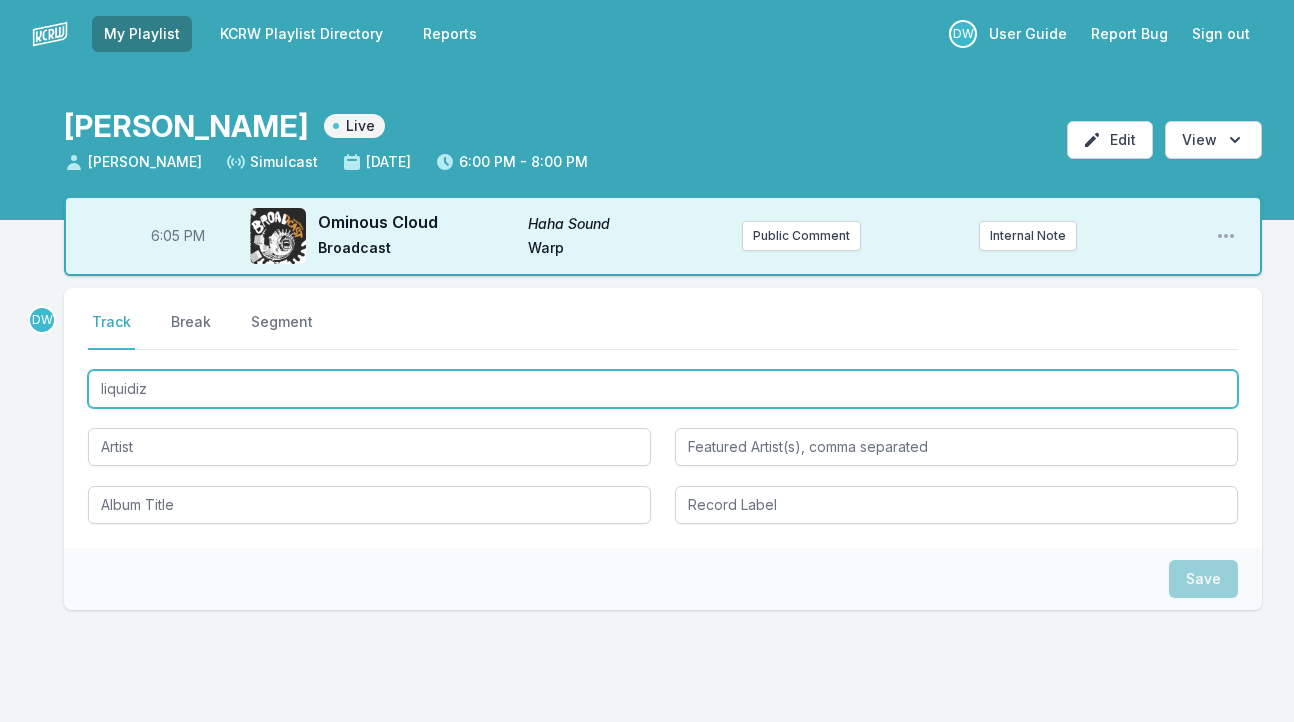 type on "liquidize" 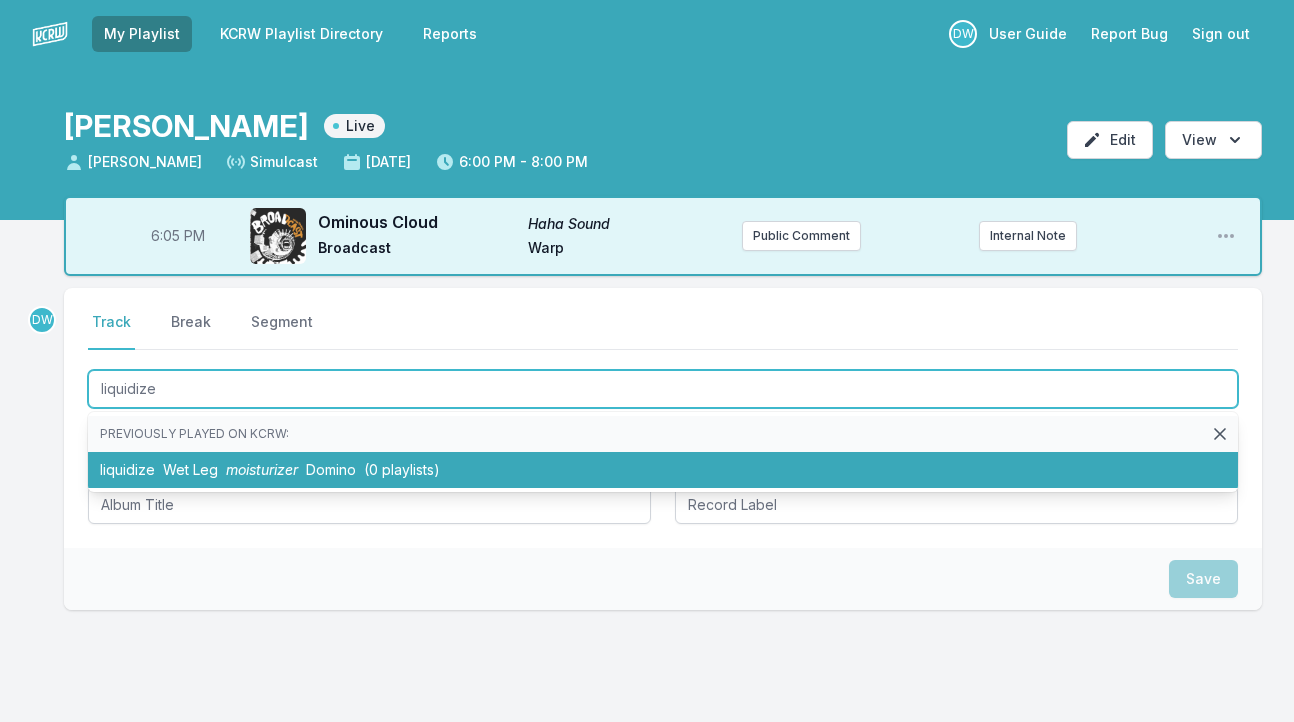click on "moisturizer" at bounding box center (262, 469) 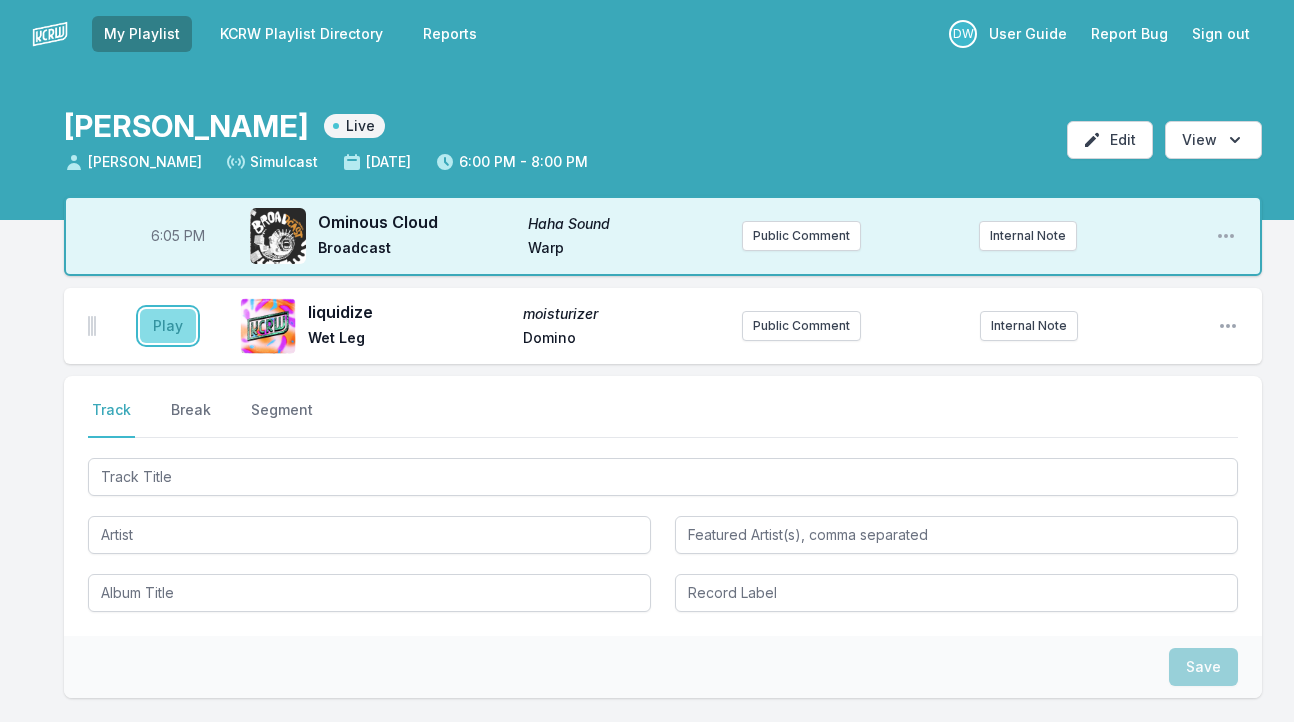 click on "Play" at bounding box center [168, 326] 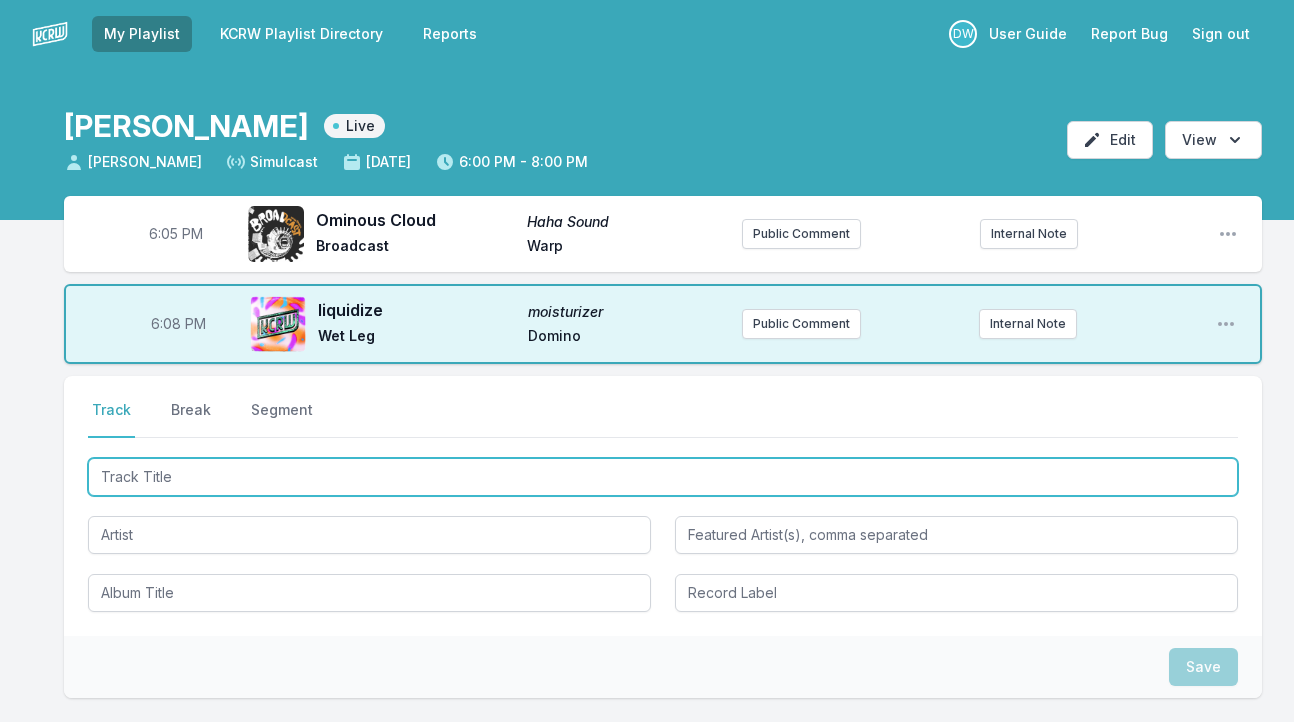 click at bounding box center (663, 477) 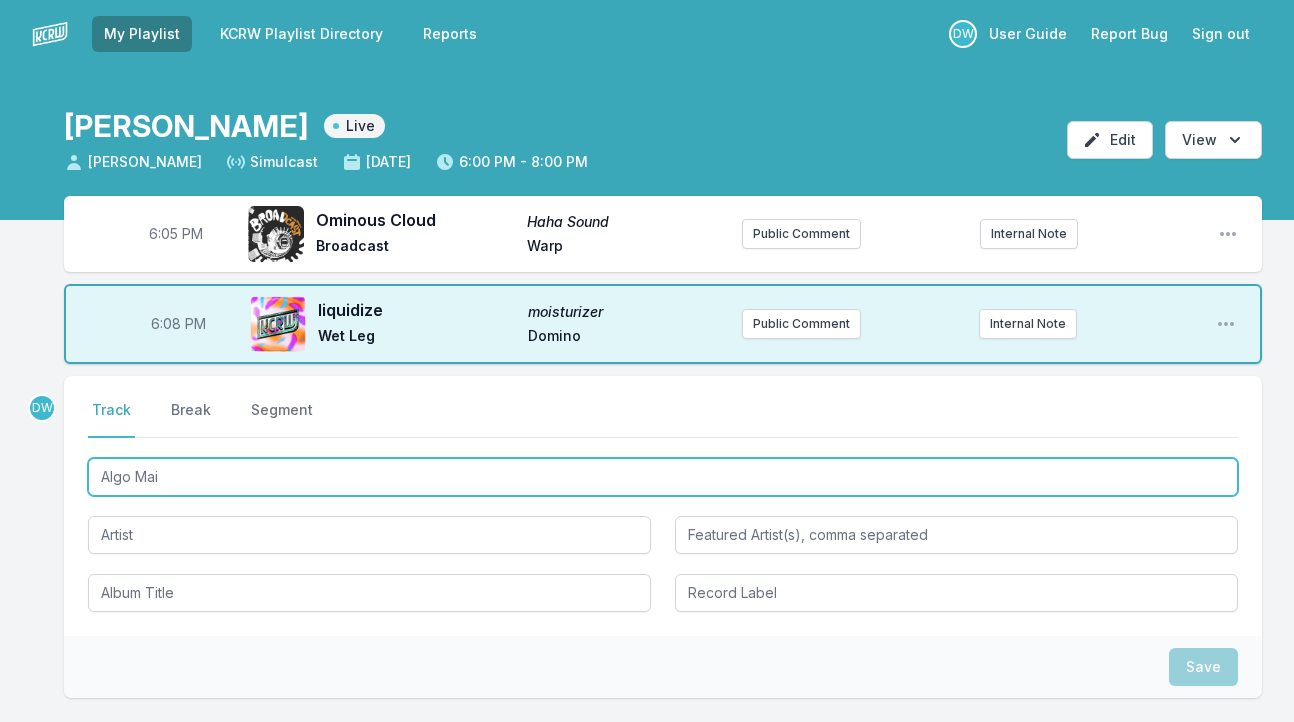 type on "Algo Mais" 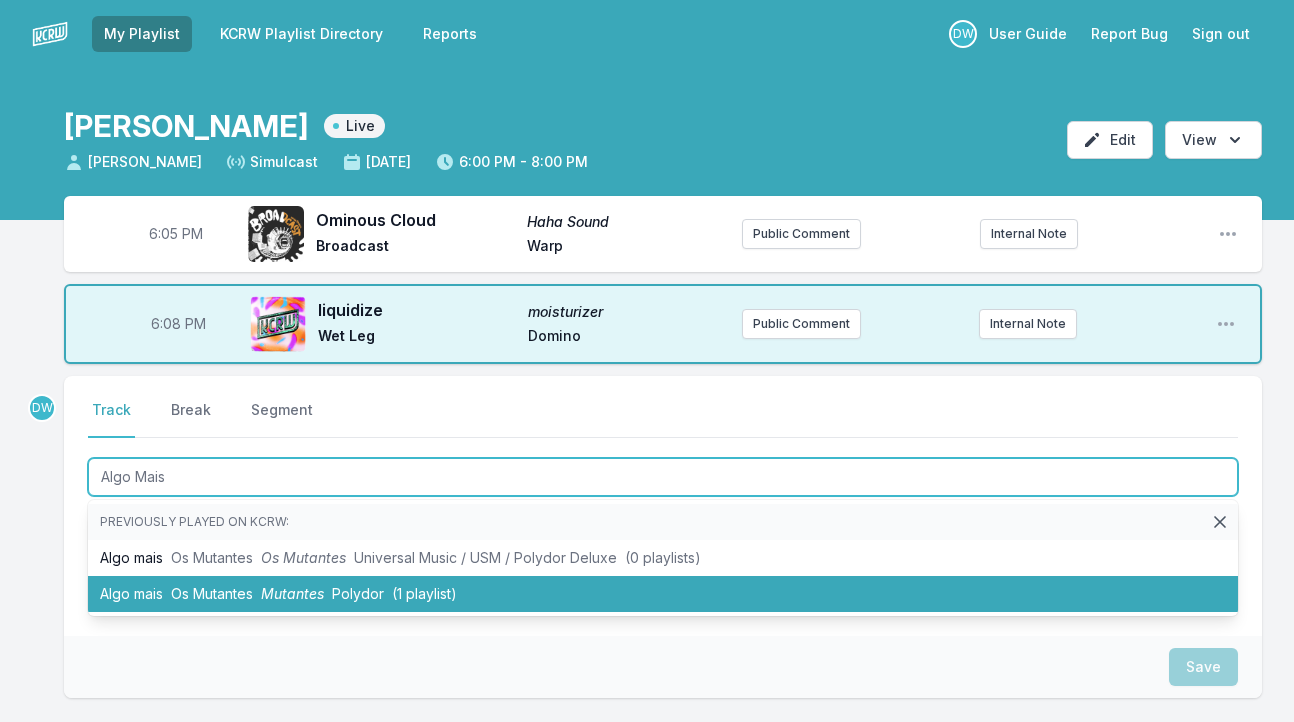 click on "Mutantes" at bounding box center (292, 593) 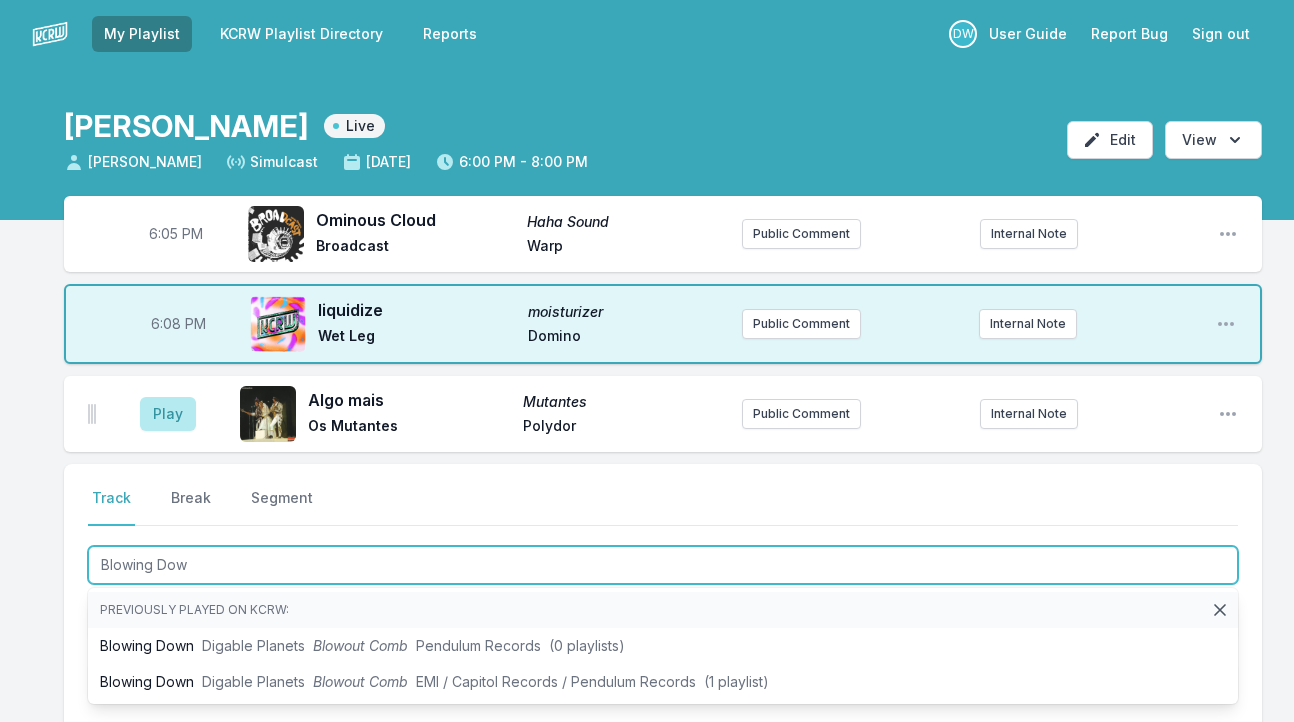type on "Blowing Down" 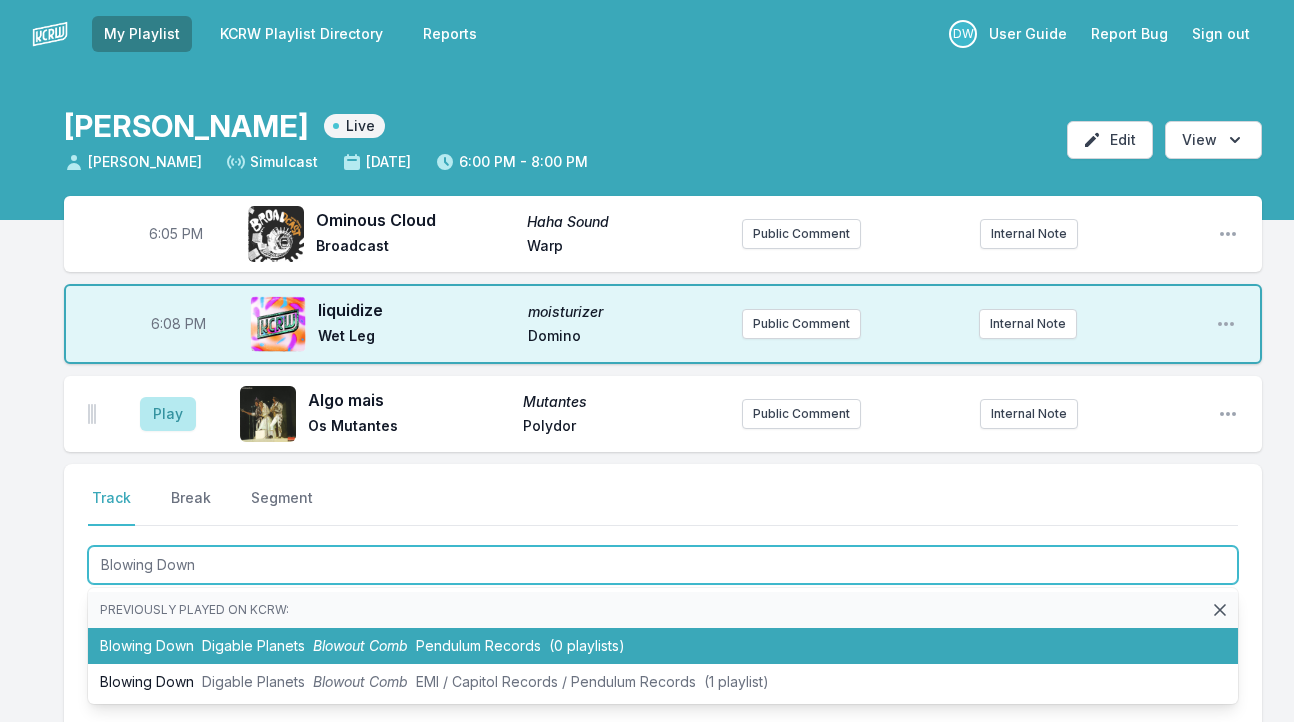 click on "Blowout Comb" at bounding box center [360, 645] 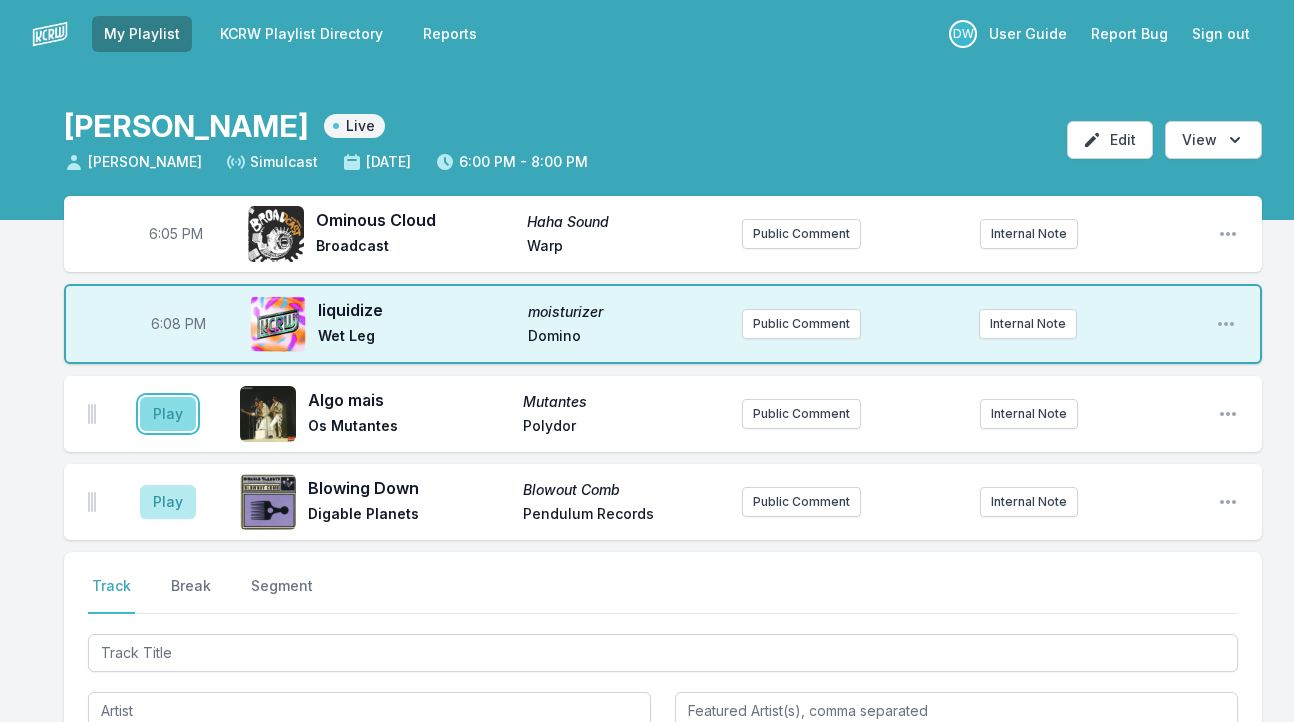 click on "Play" at bounding box center [168, 414] 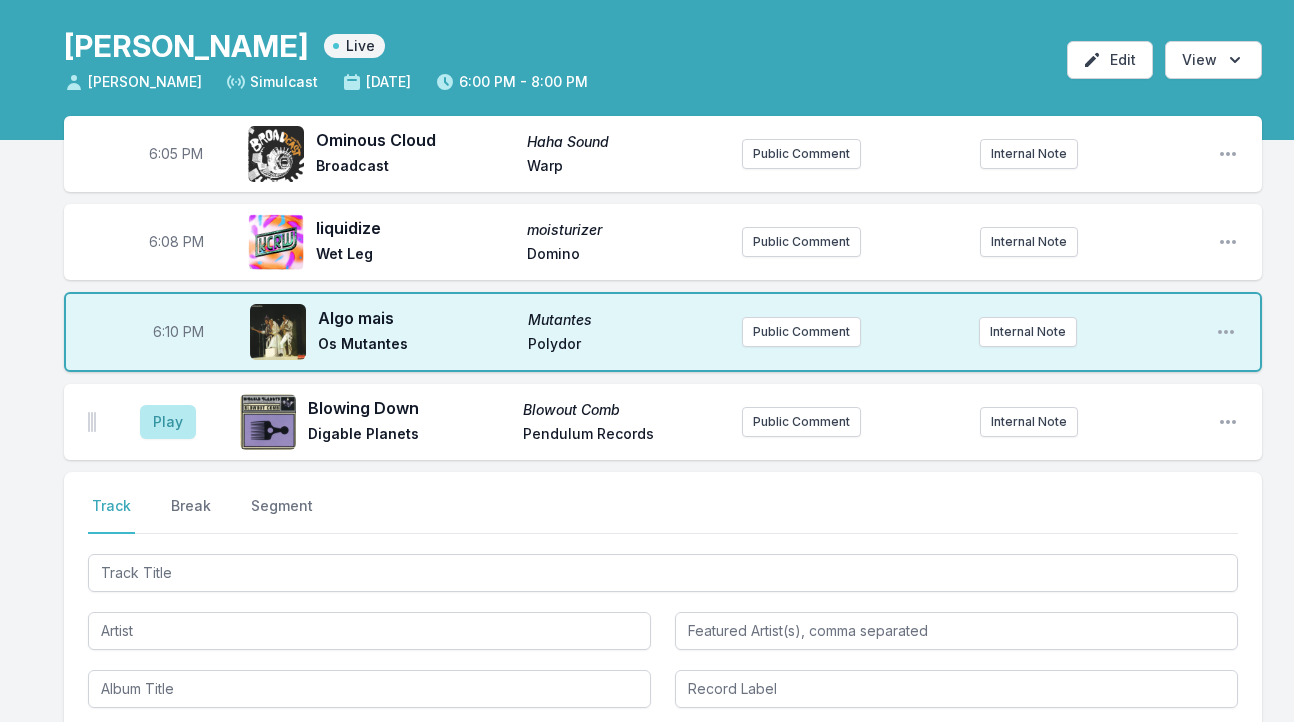 scroll, scrollTop: 160, scrollLeft: 0, axis: vertical 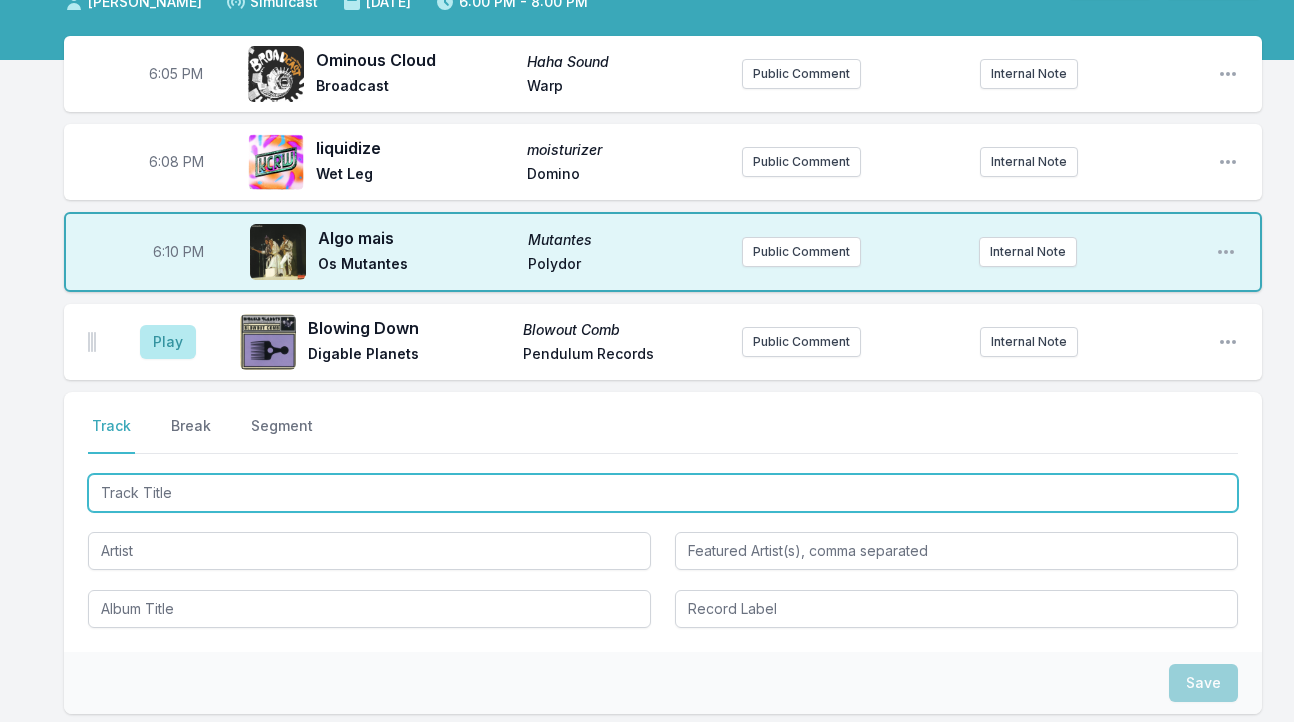 click at bounding box center (663, 493) 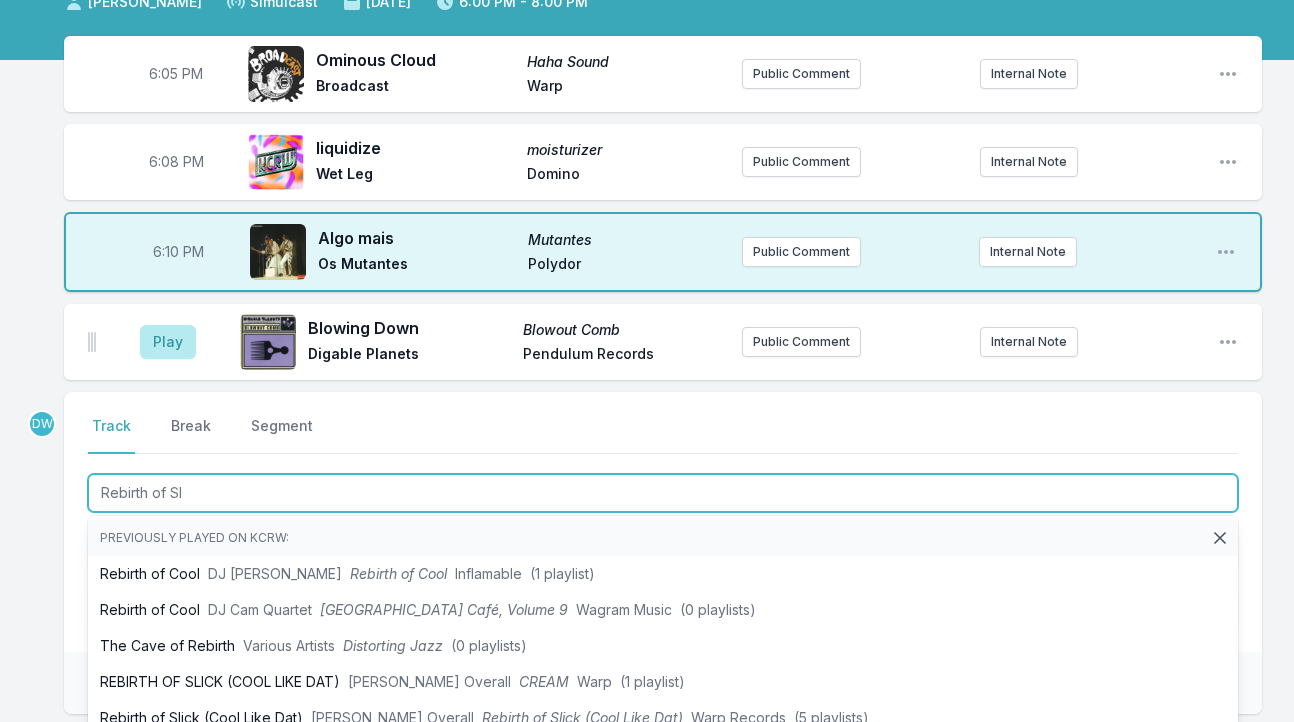 type on "Rebirth of Sli" 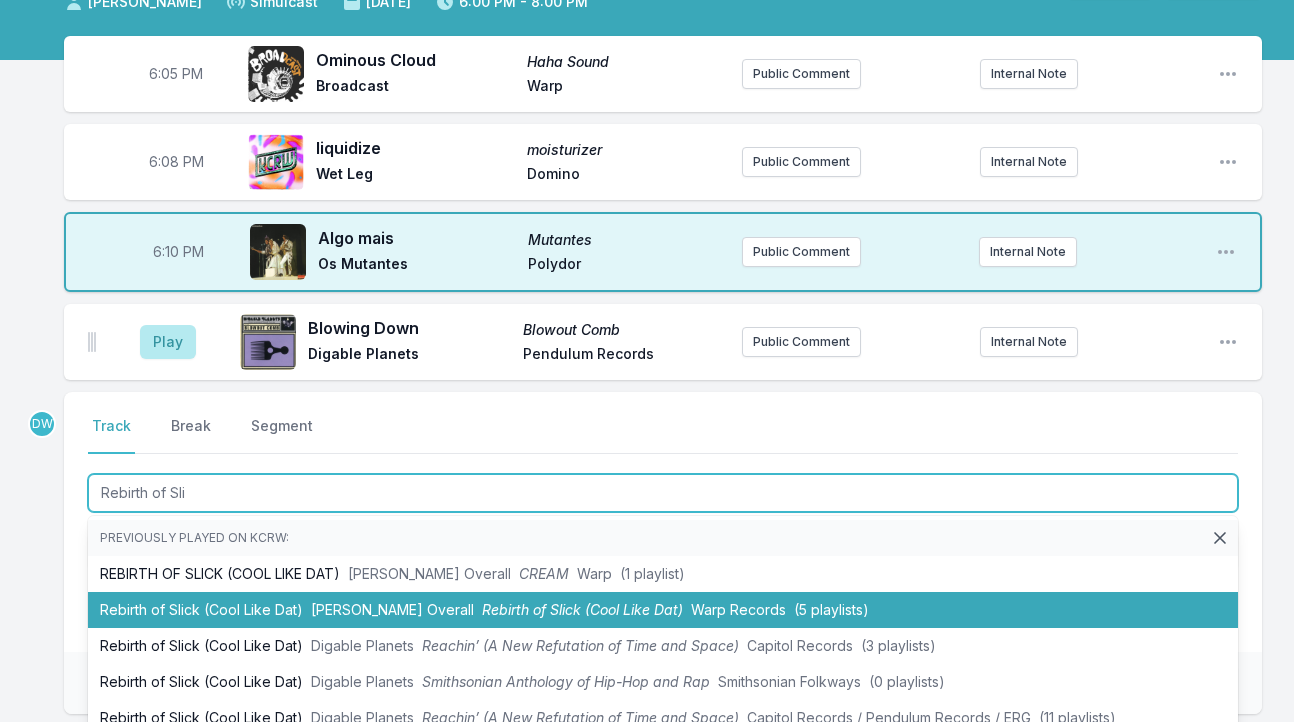 click on "Rebirth of Slick (Cool Like Dat)" at bounding box center (582, 609) 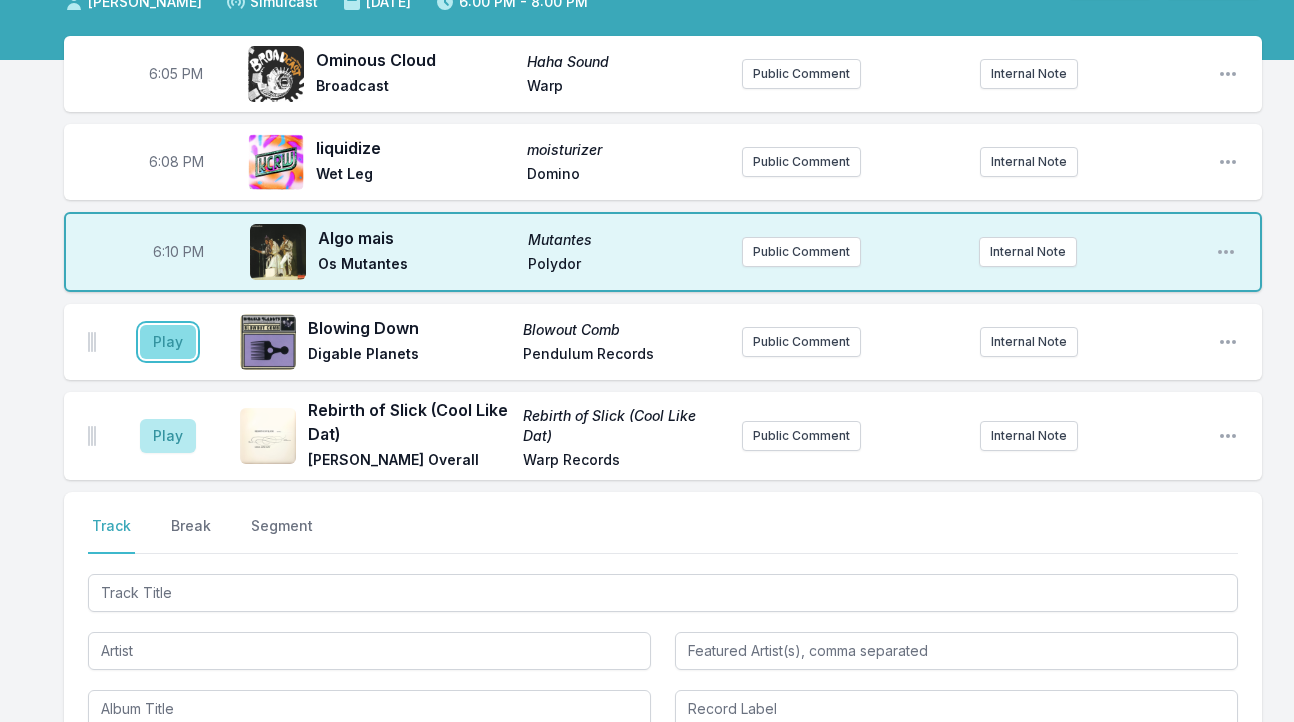 click on "Play" at bounding box center (168, 342) 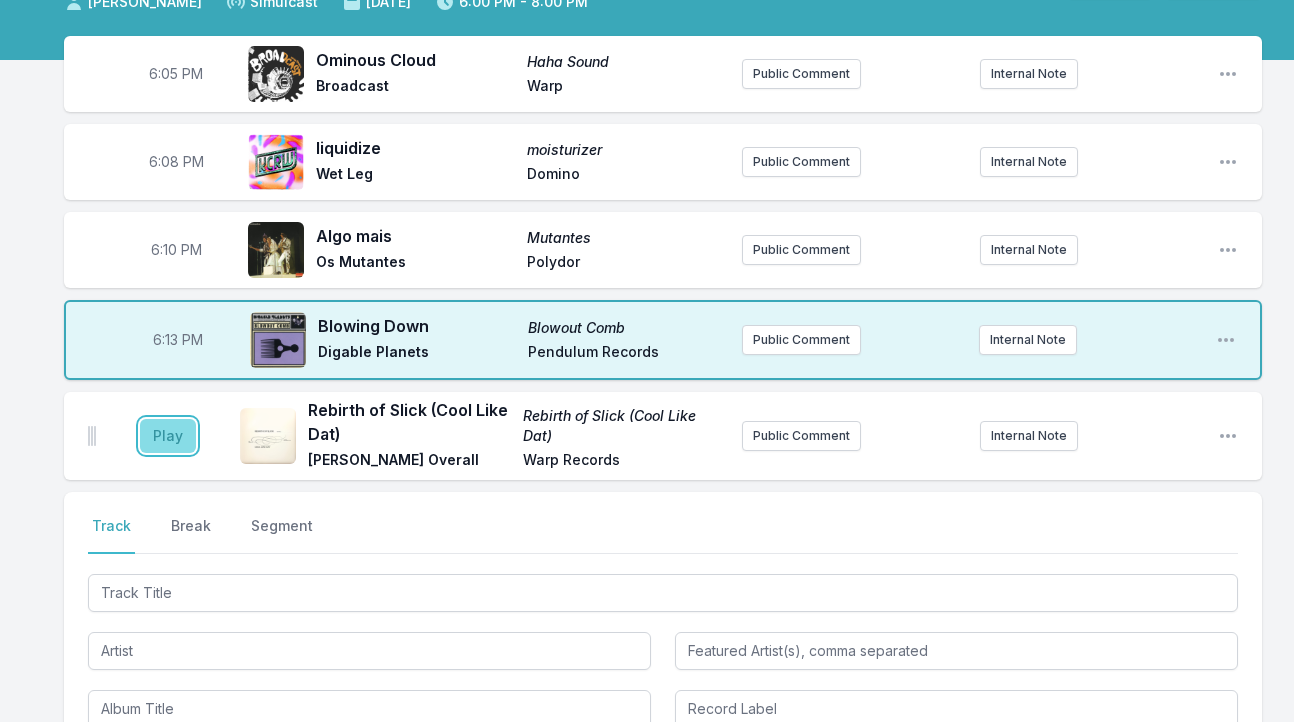 click on "Play" at bounding box center [168, 436] 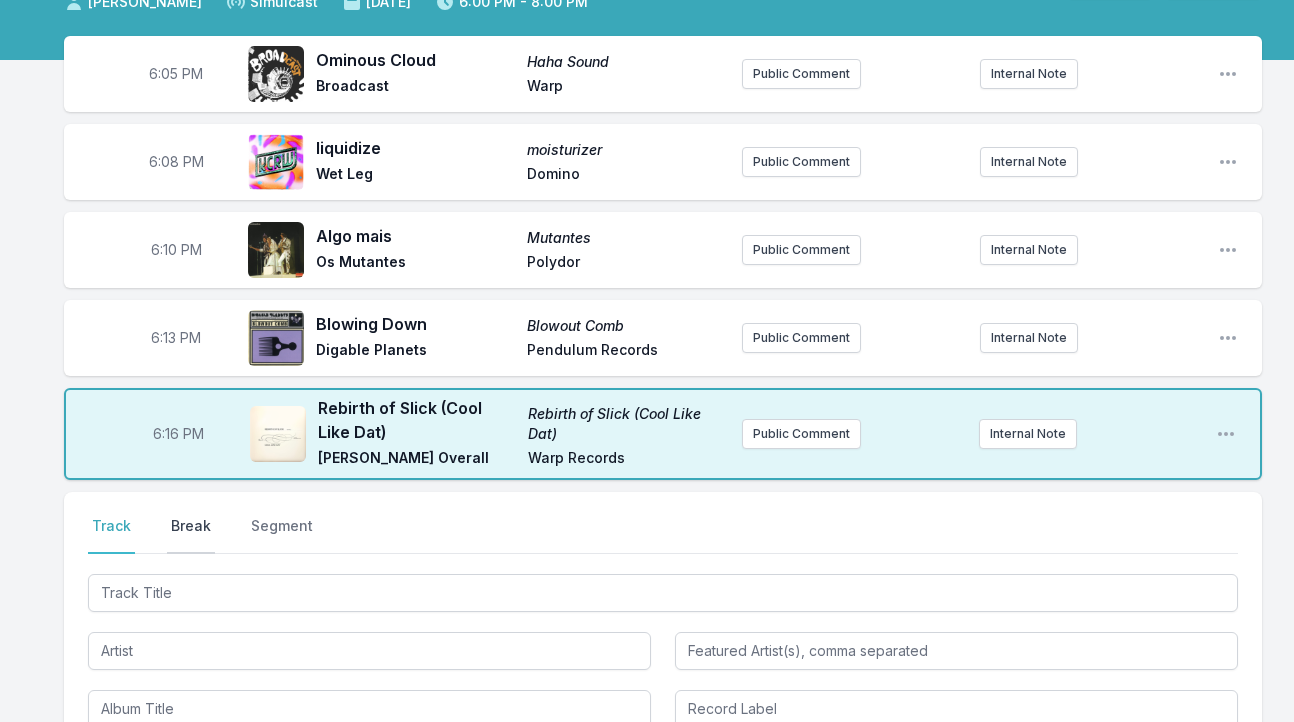 click on "Break" at bounding box center [191, 535] 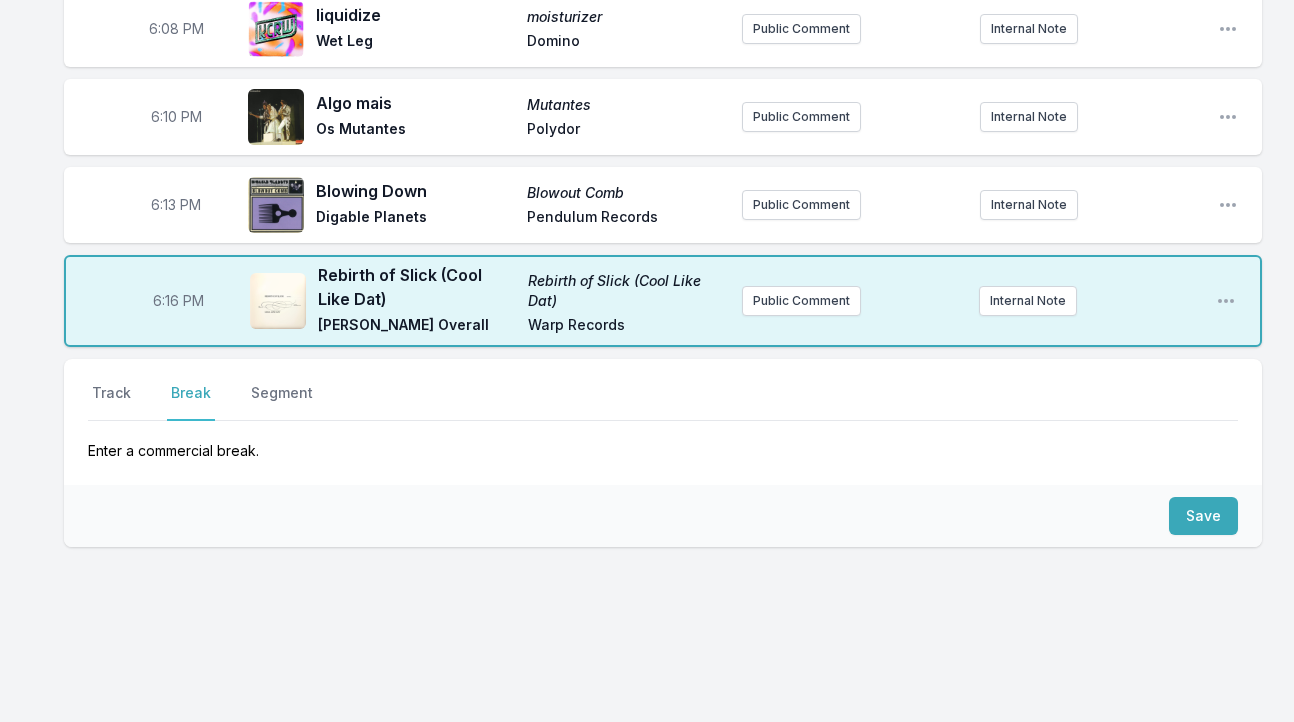 scroll, scrollTop: 310, scrollLeft: 0, axis: vertical 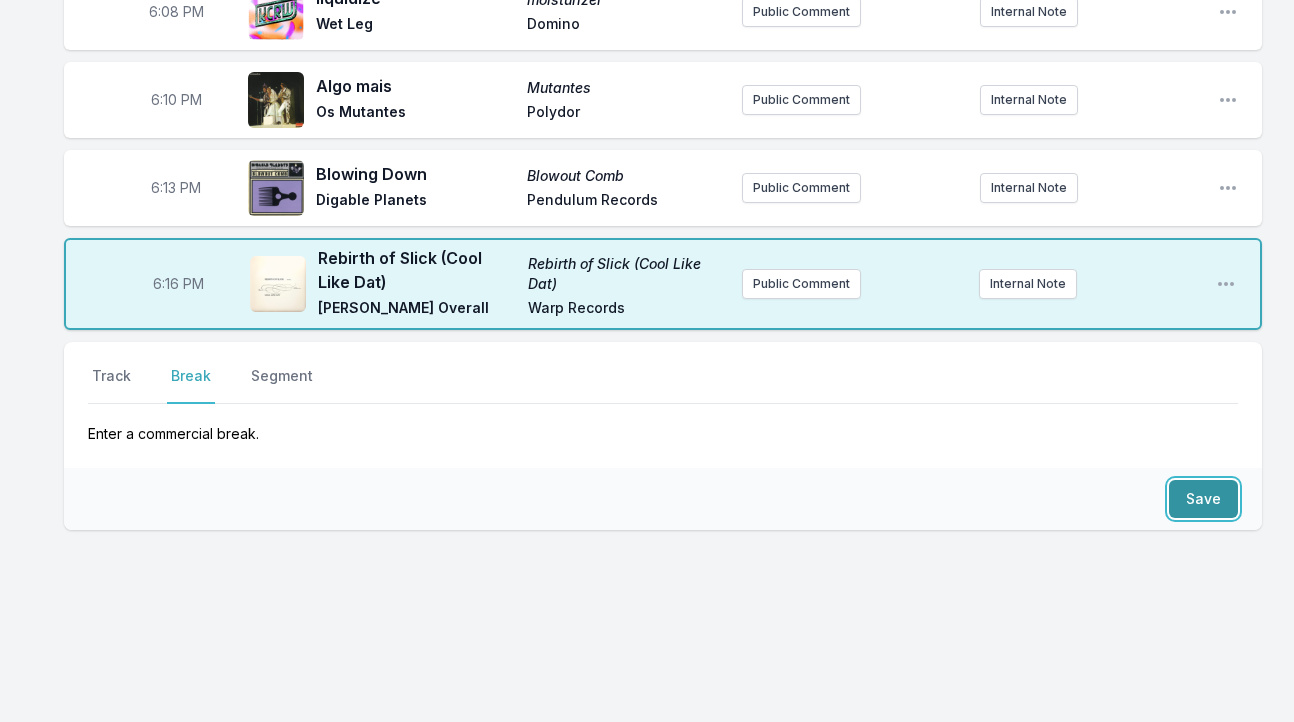 click on "Save" at bounding box center [1203, 499] 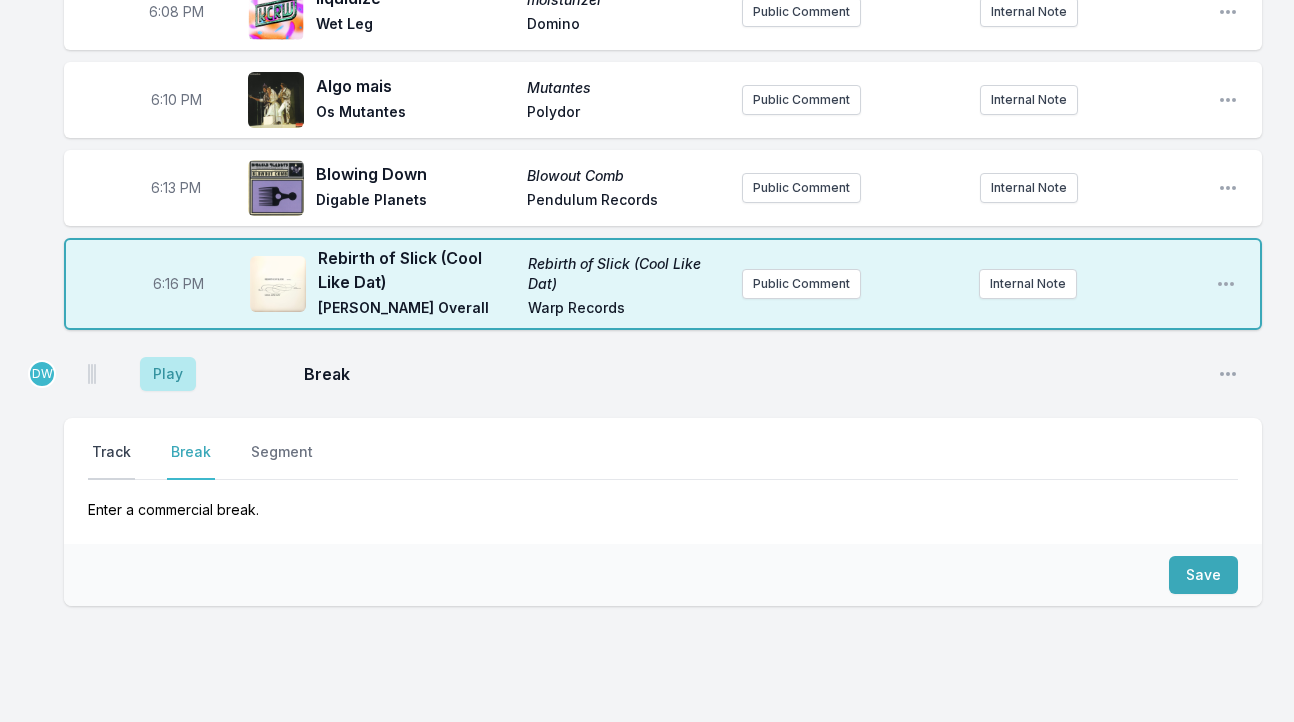 click on "Track" at bounding box center [111, 461] 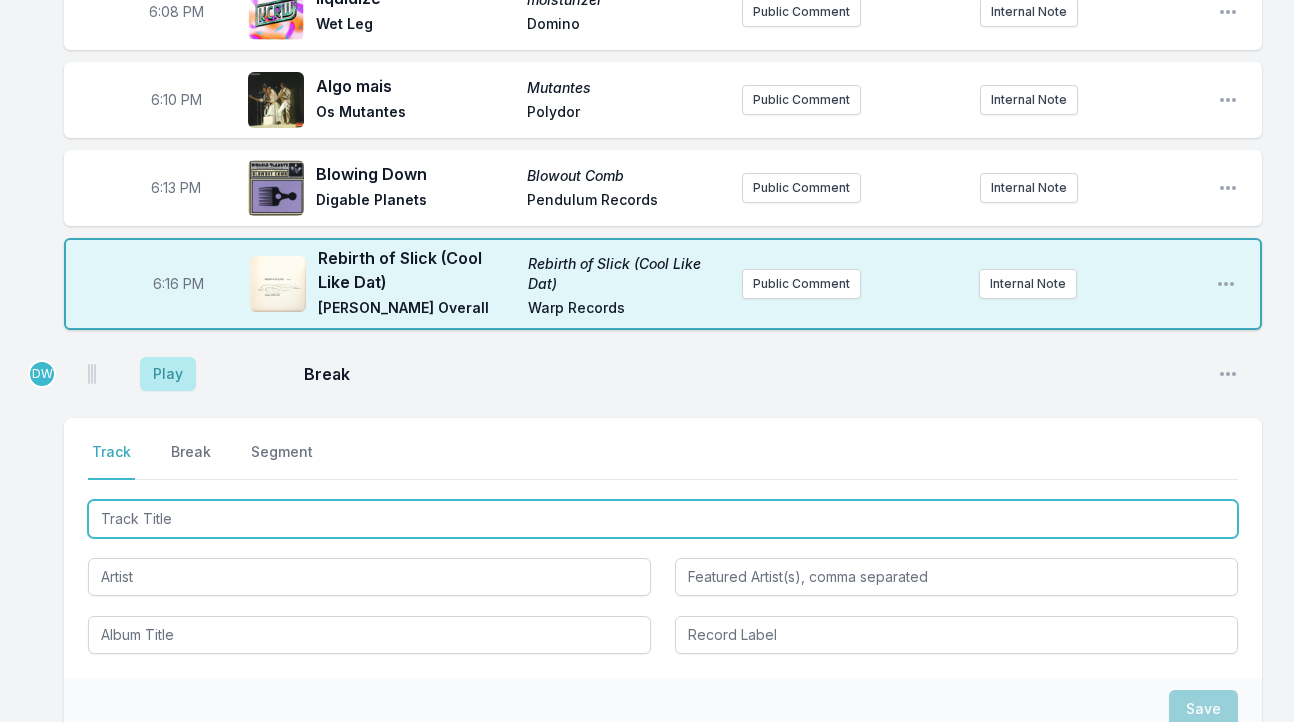 click at bounding box center (663, 519) 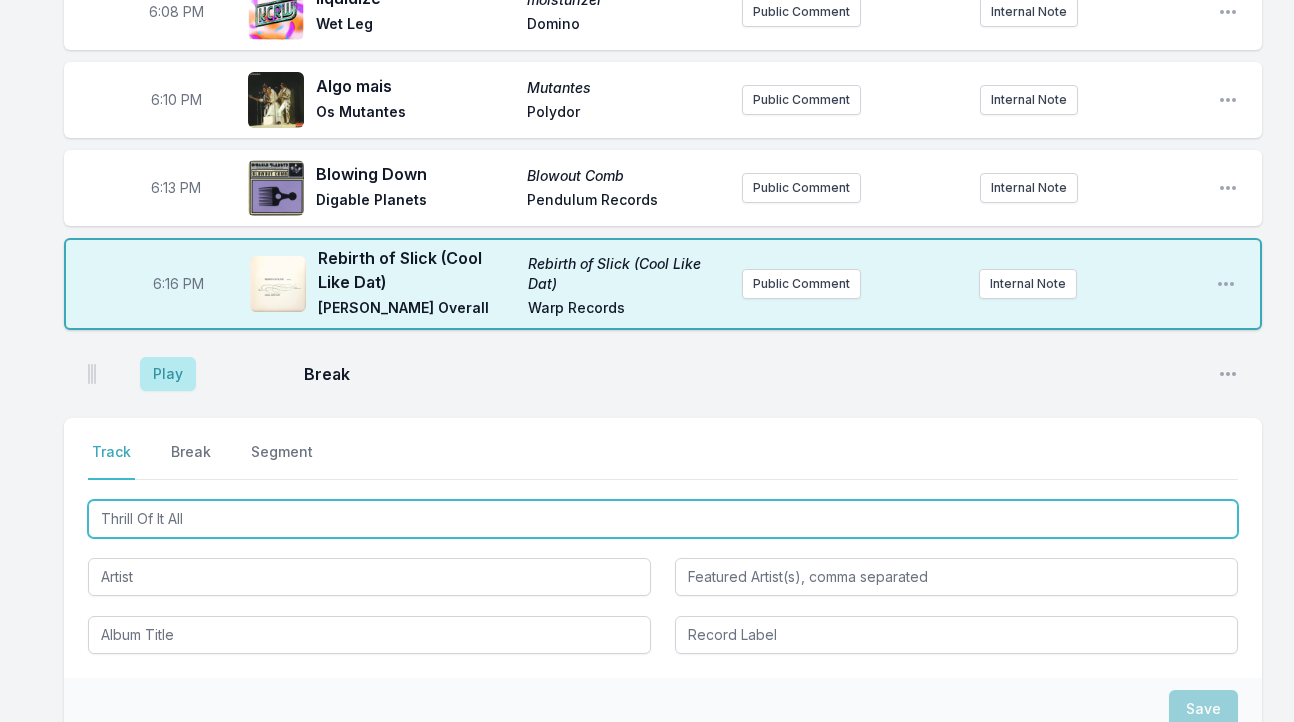 type on "Thrill Of It All" 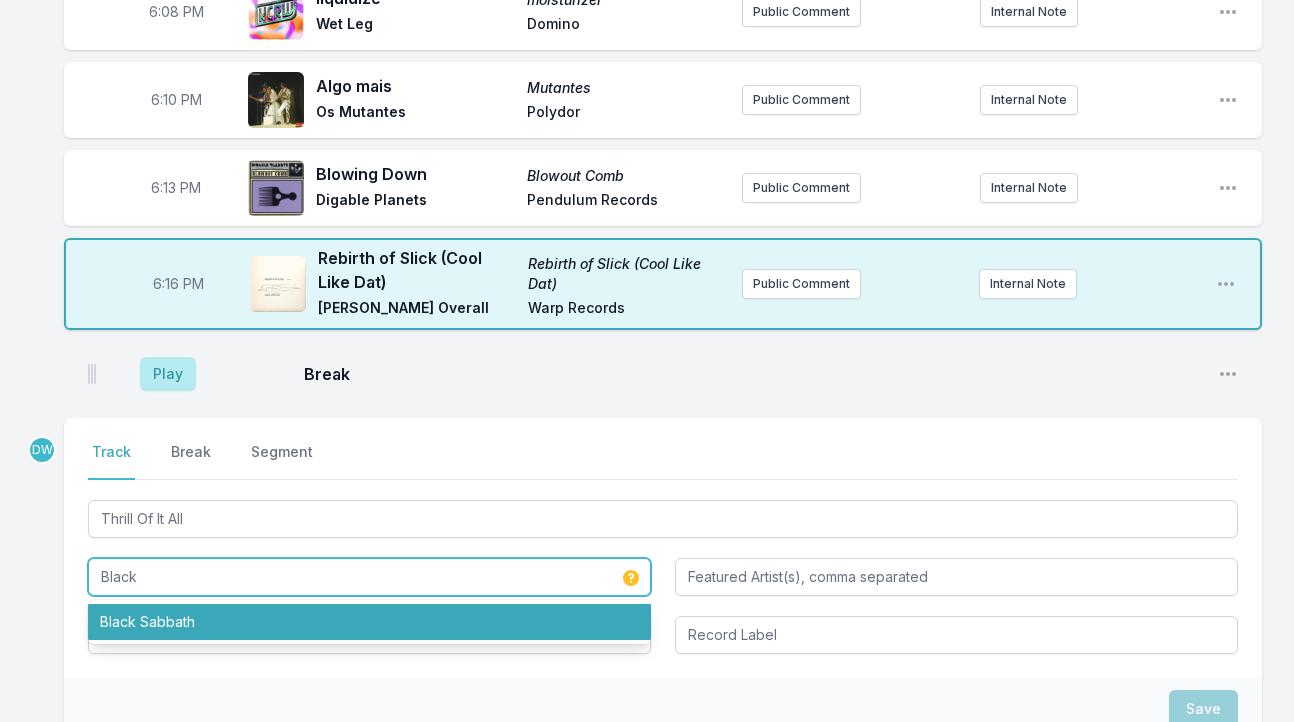 click on "Black Sabbath" at bounding box center [369, 622] 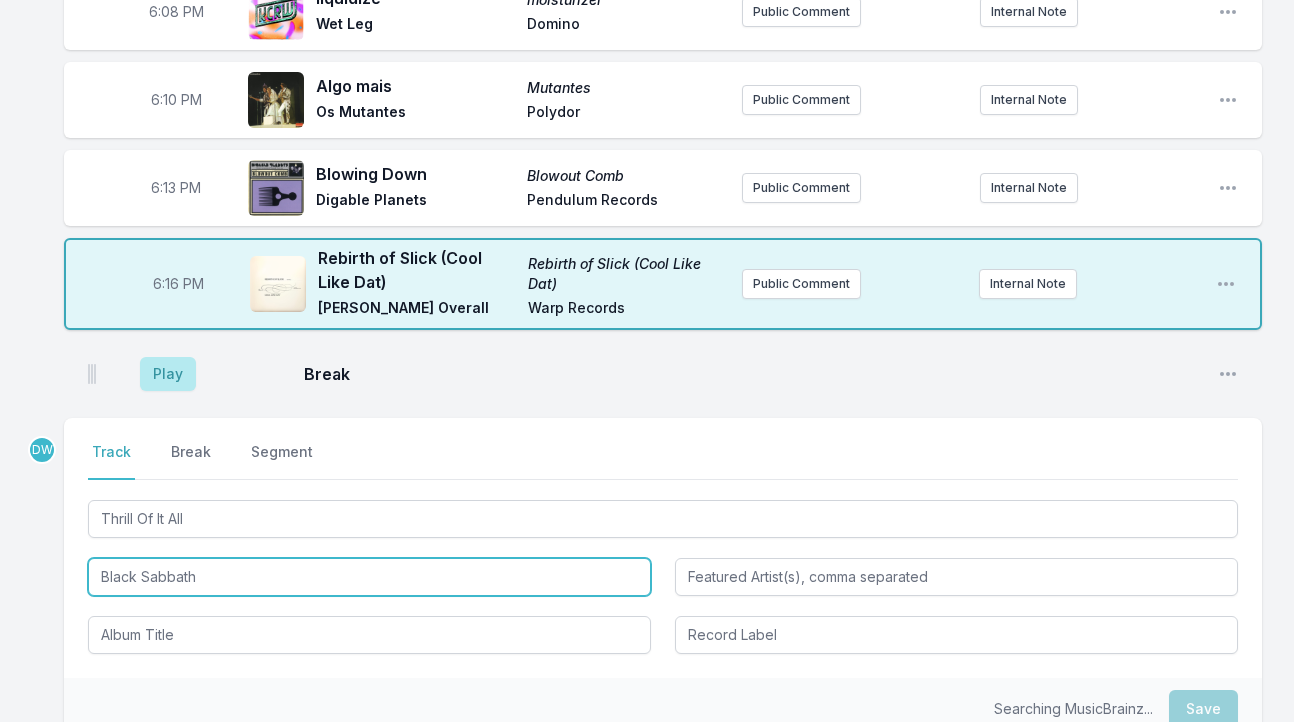 type on "Black Sabbath" 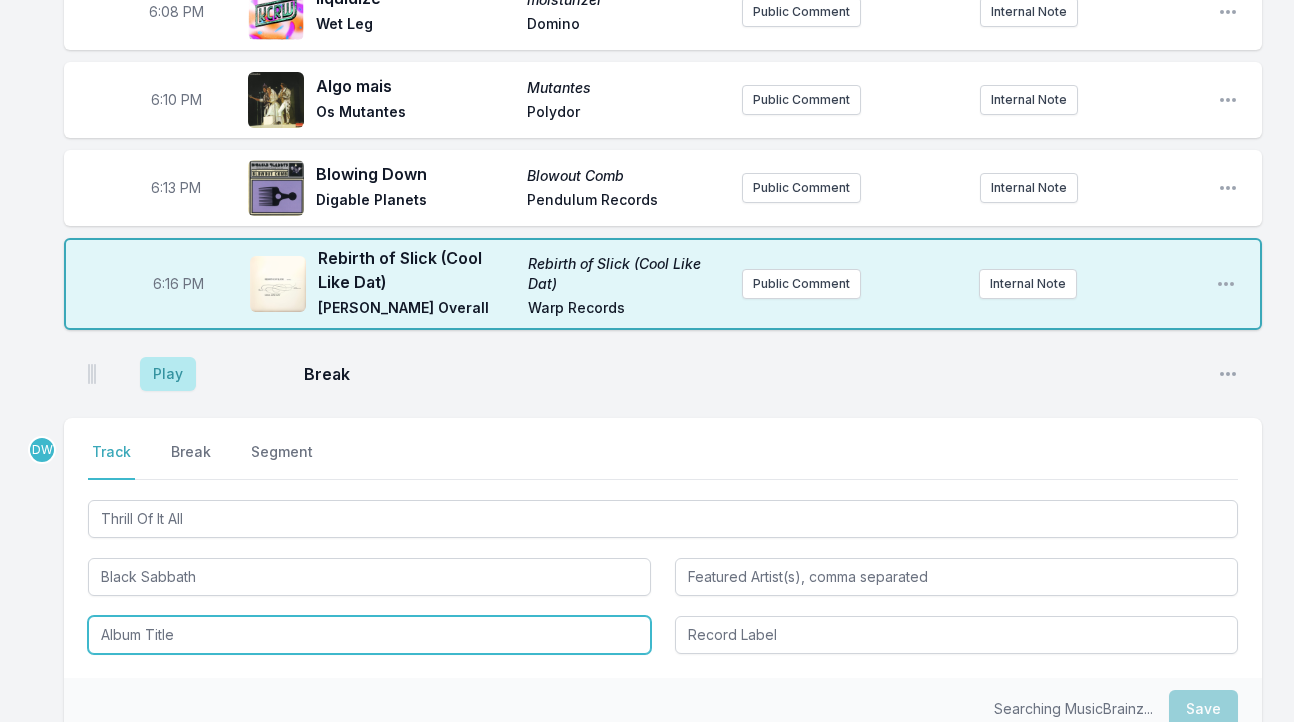 click at bounding box center (369, 635) 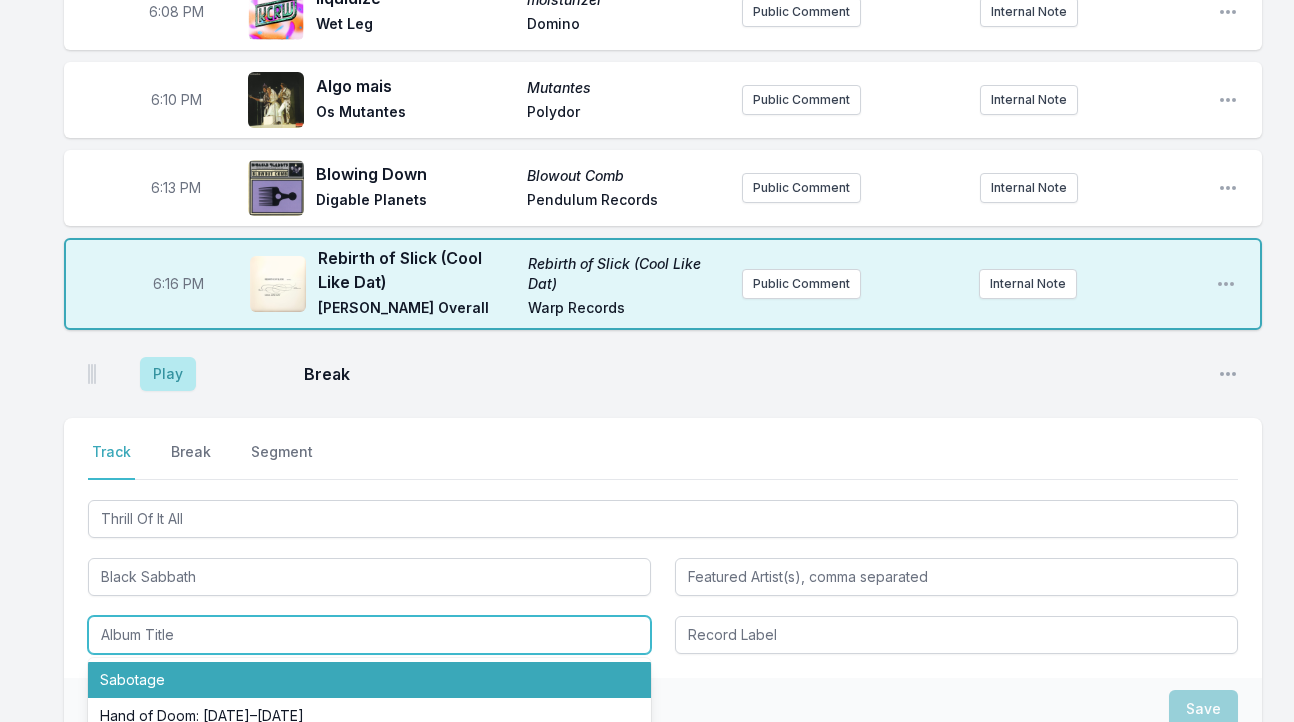 click on "Sabotage" at bounding box center [369, 680] 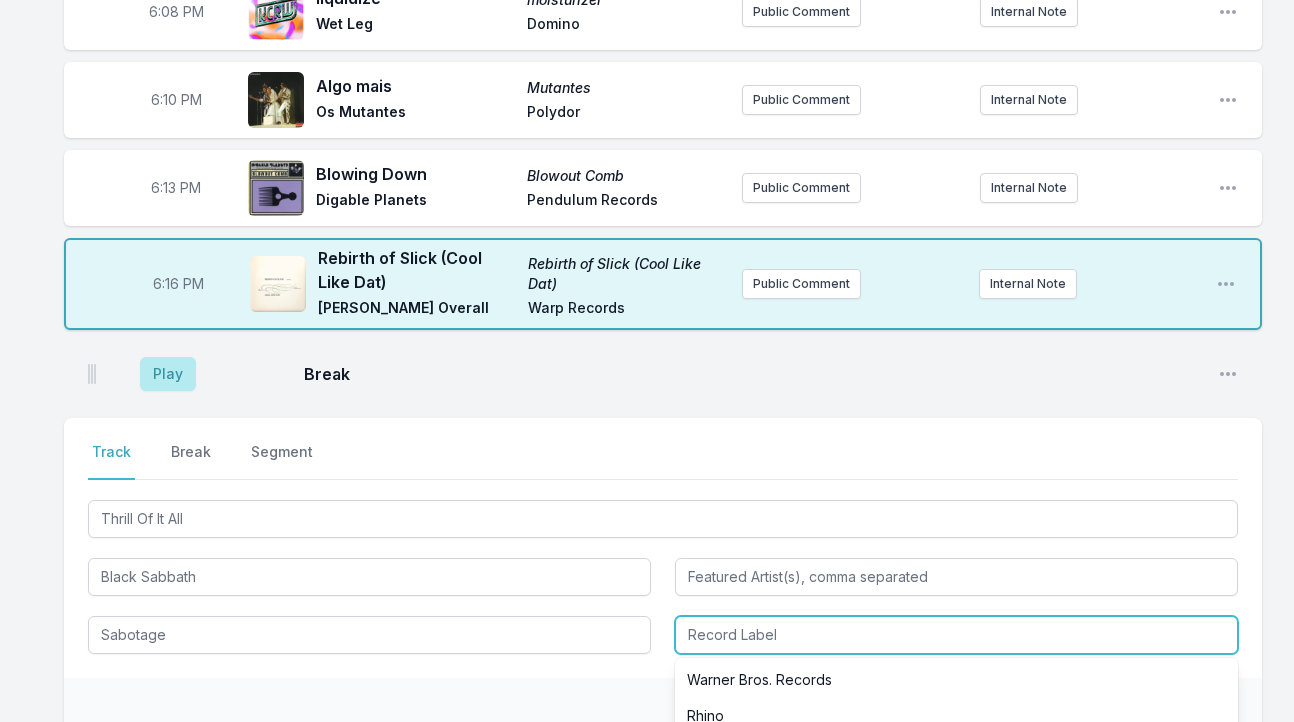 click at bounding box center [956, 635] 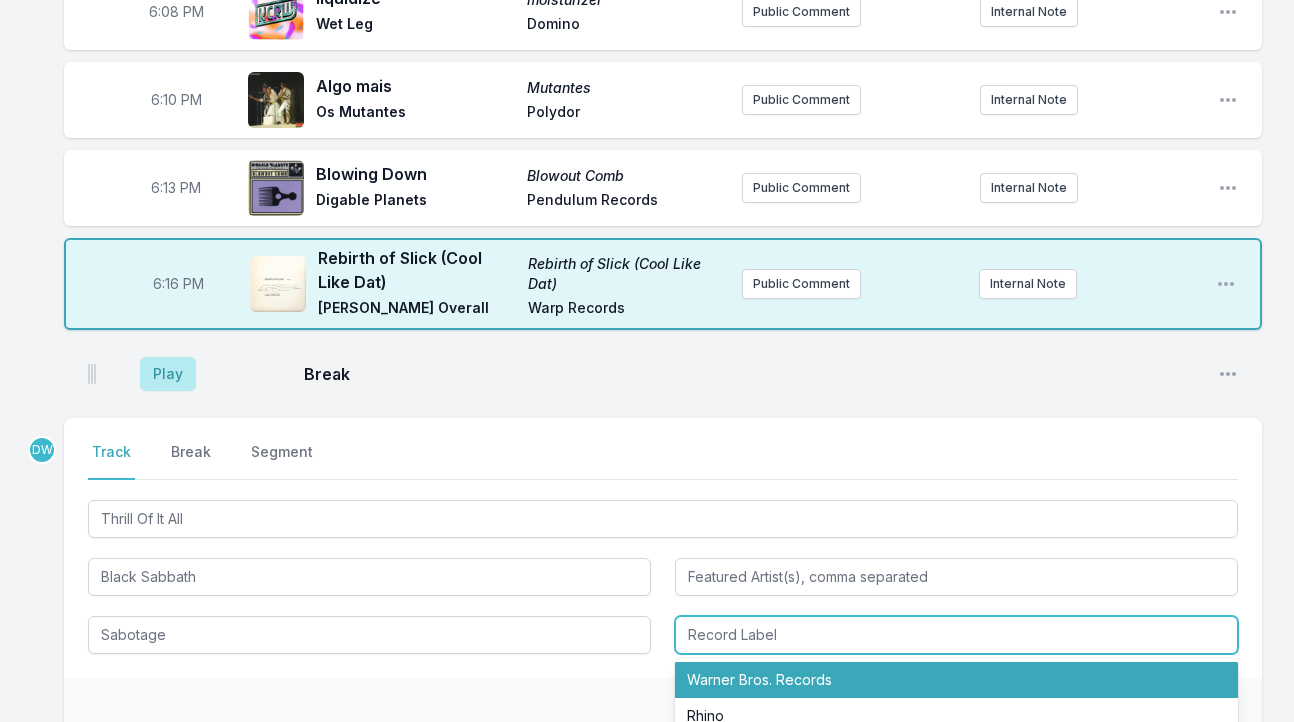 click on "Warner Bros. Records" at bounding box center (956, 680) 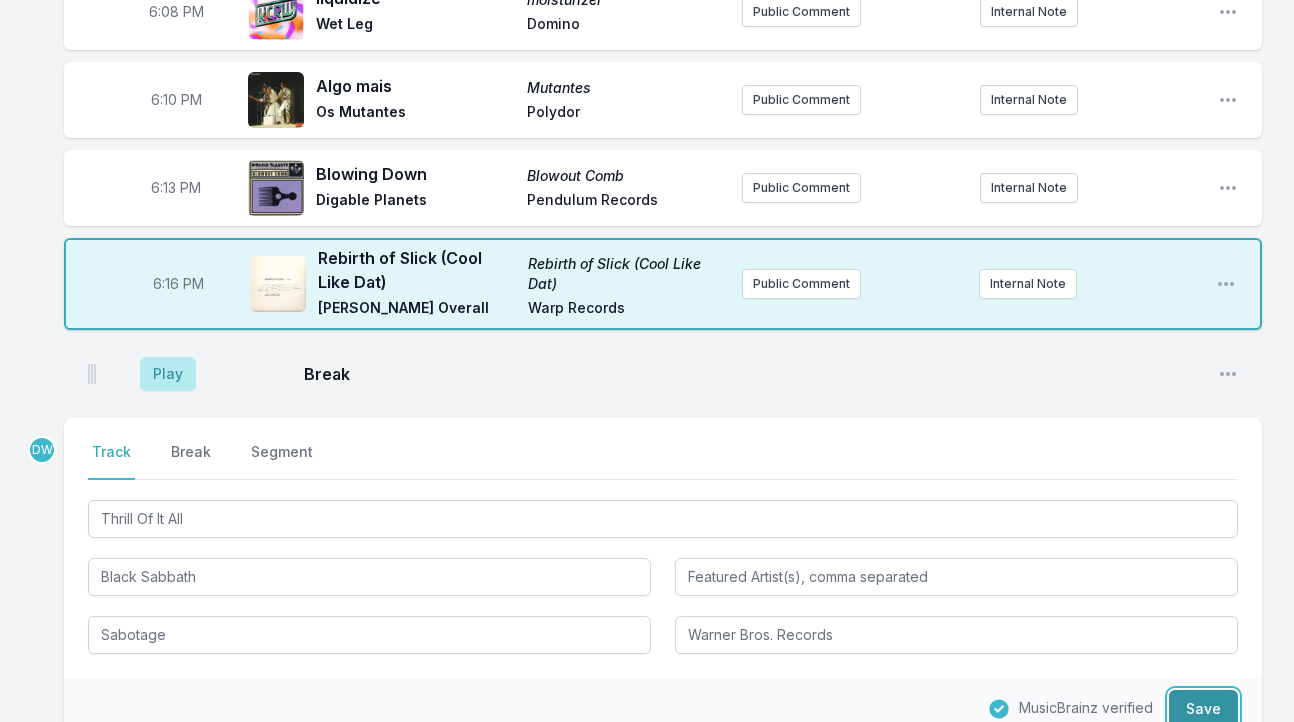 click on "Save" at bounding box center [1203, 709] 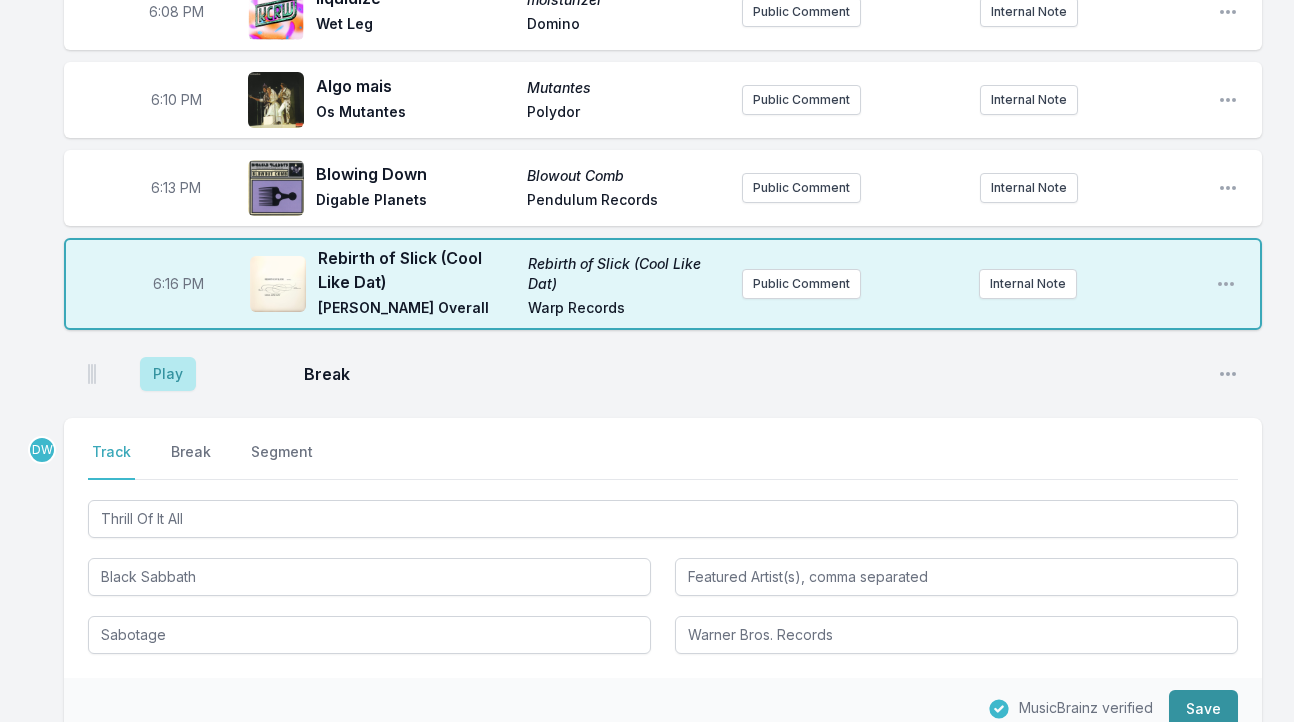 type 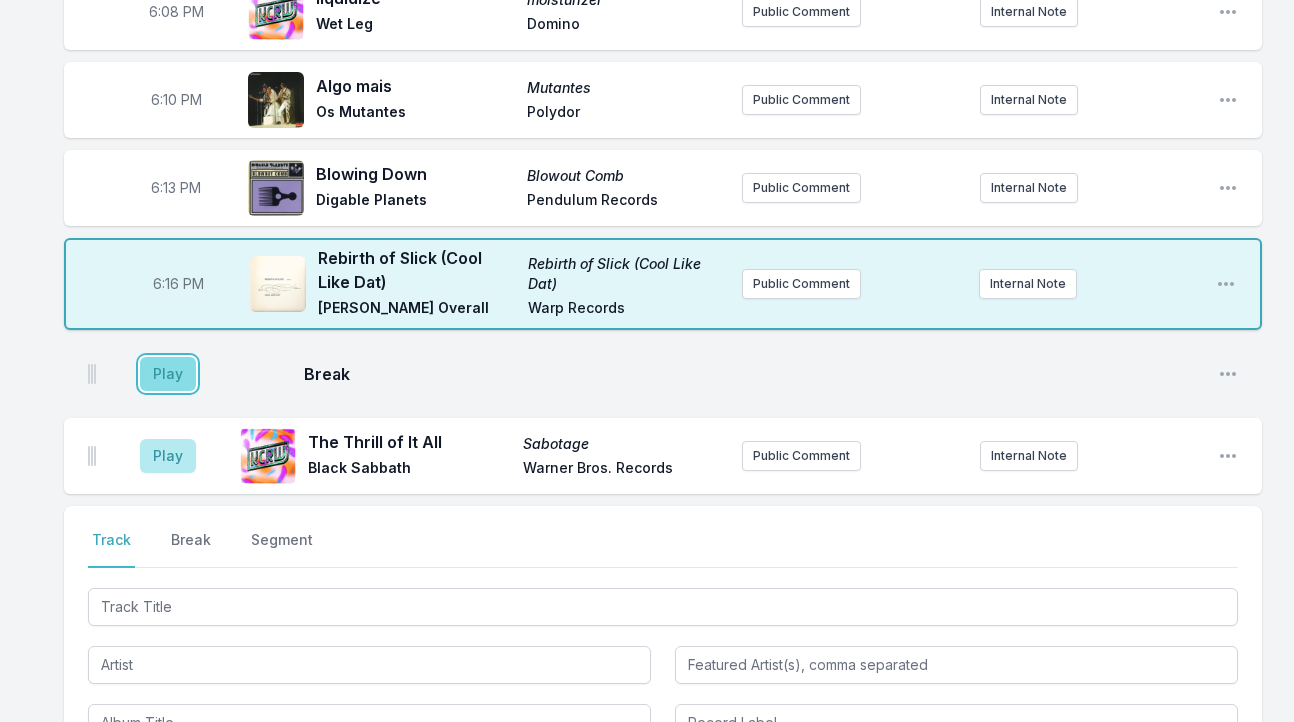 click on "Play" at bounding box center (168, 374) 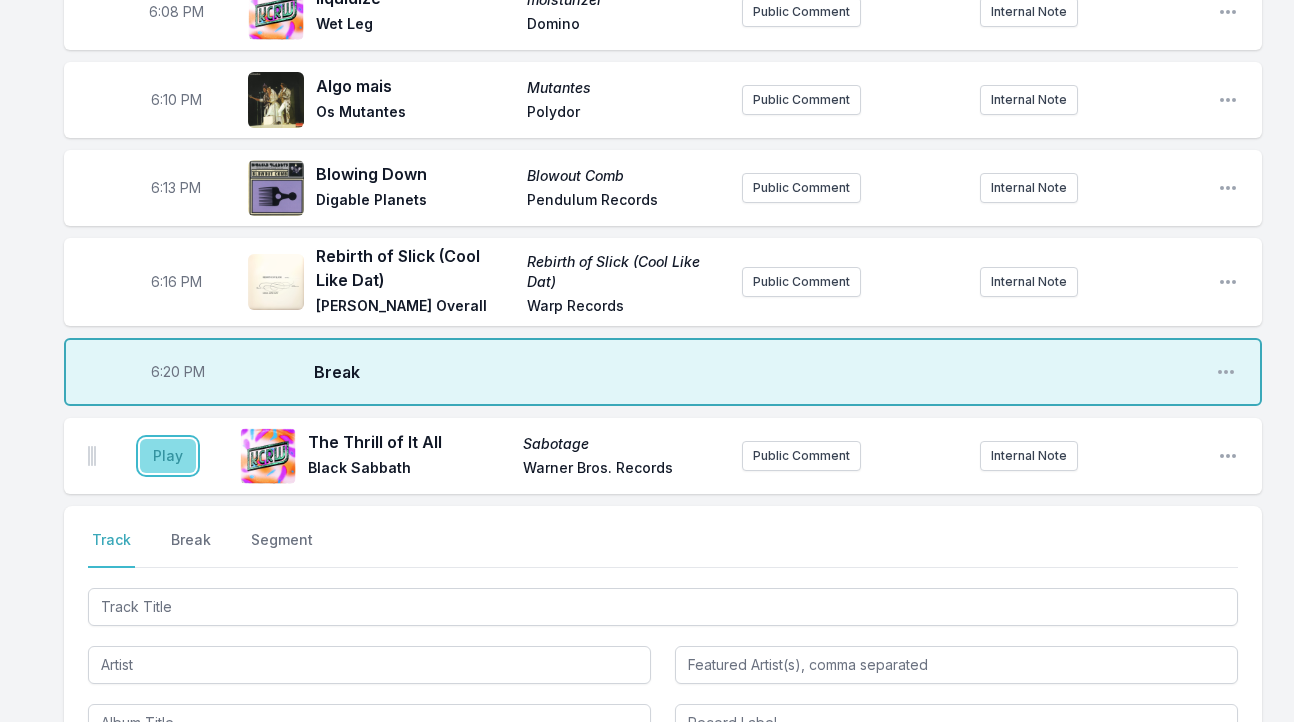 click on "Play" at bounding box center [168, 456] 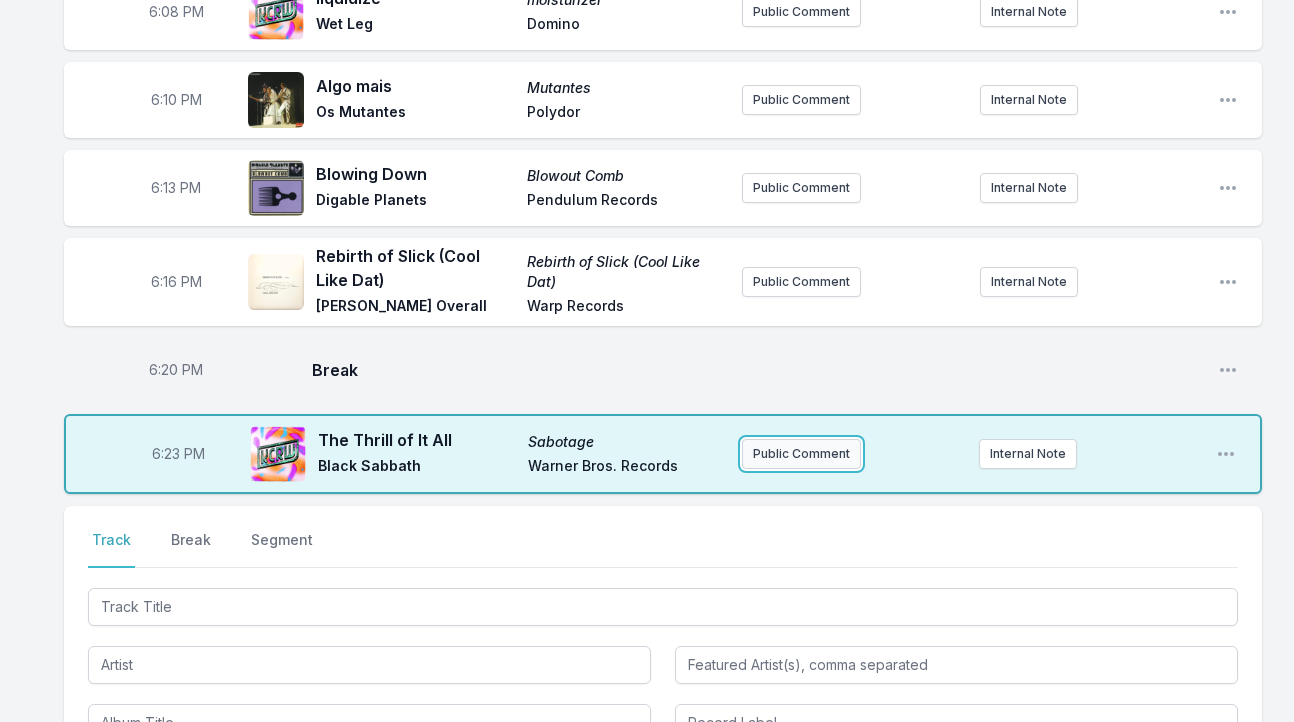 click on "Public Comment" at bounding box center [801, 454] 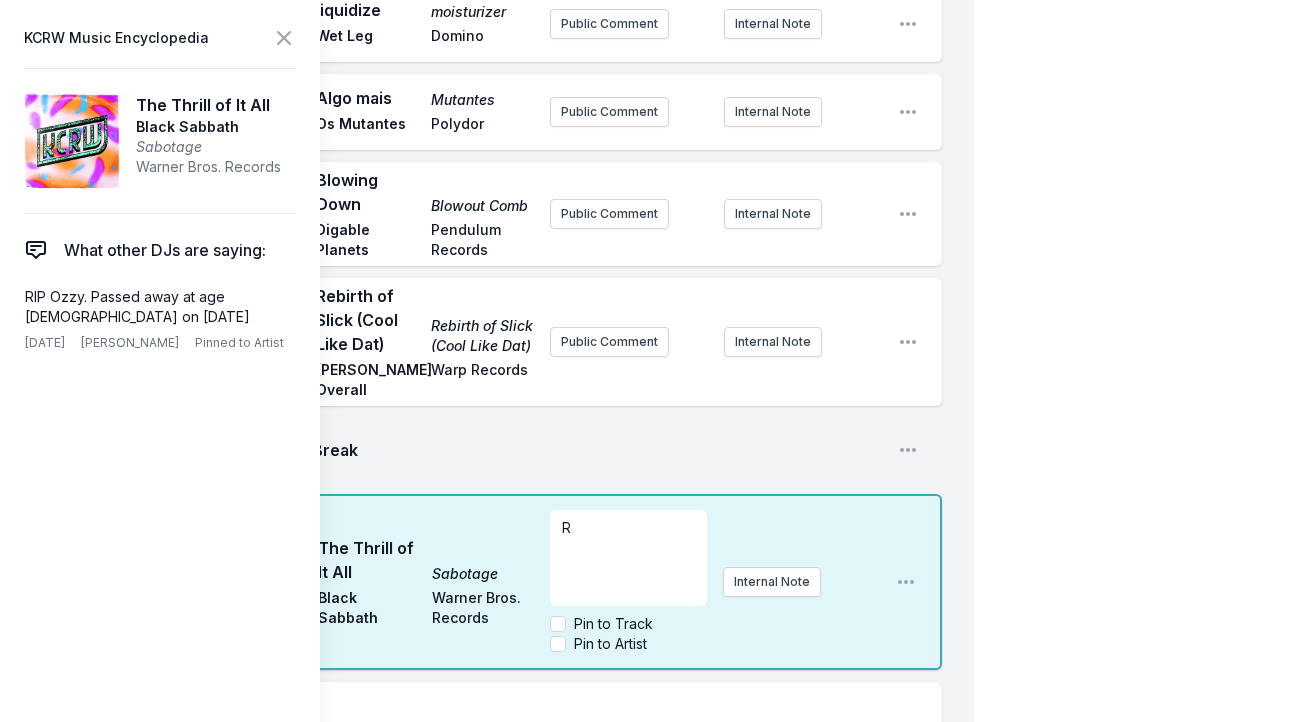 type 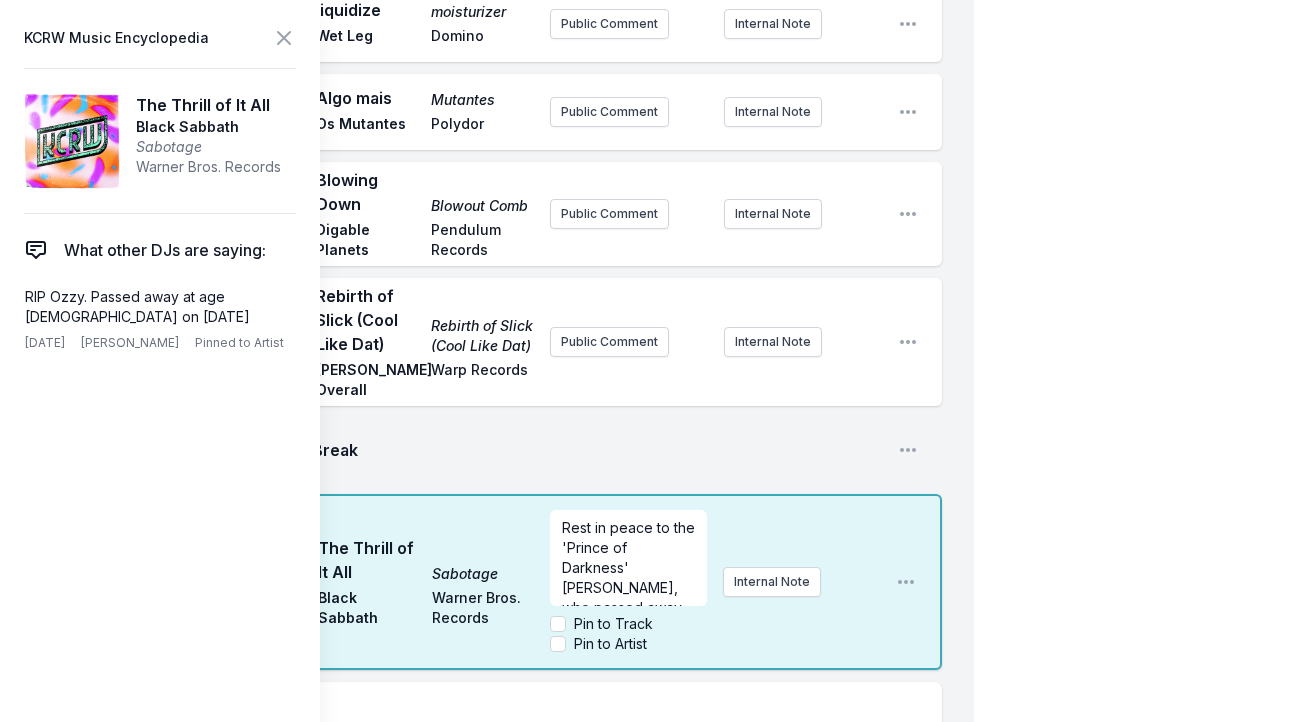 scroll, scrollTop: 31, scrollLeft: 0, axis: vertical 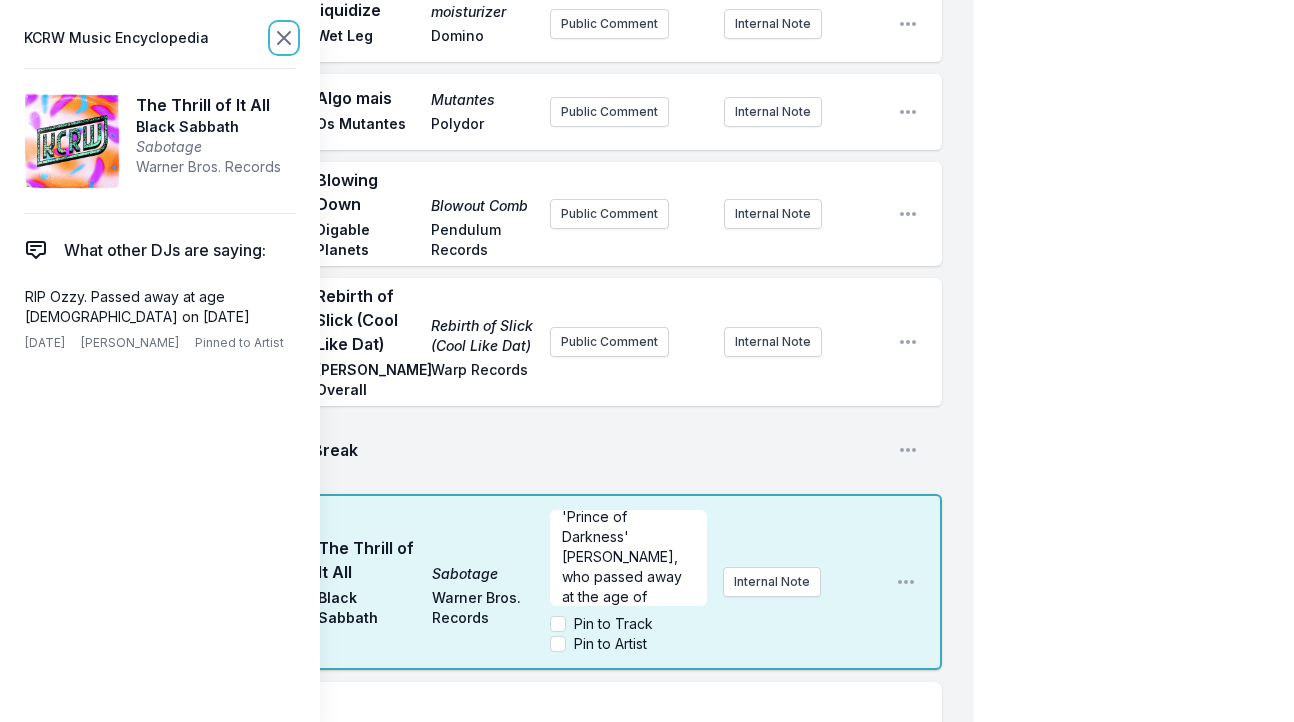 click 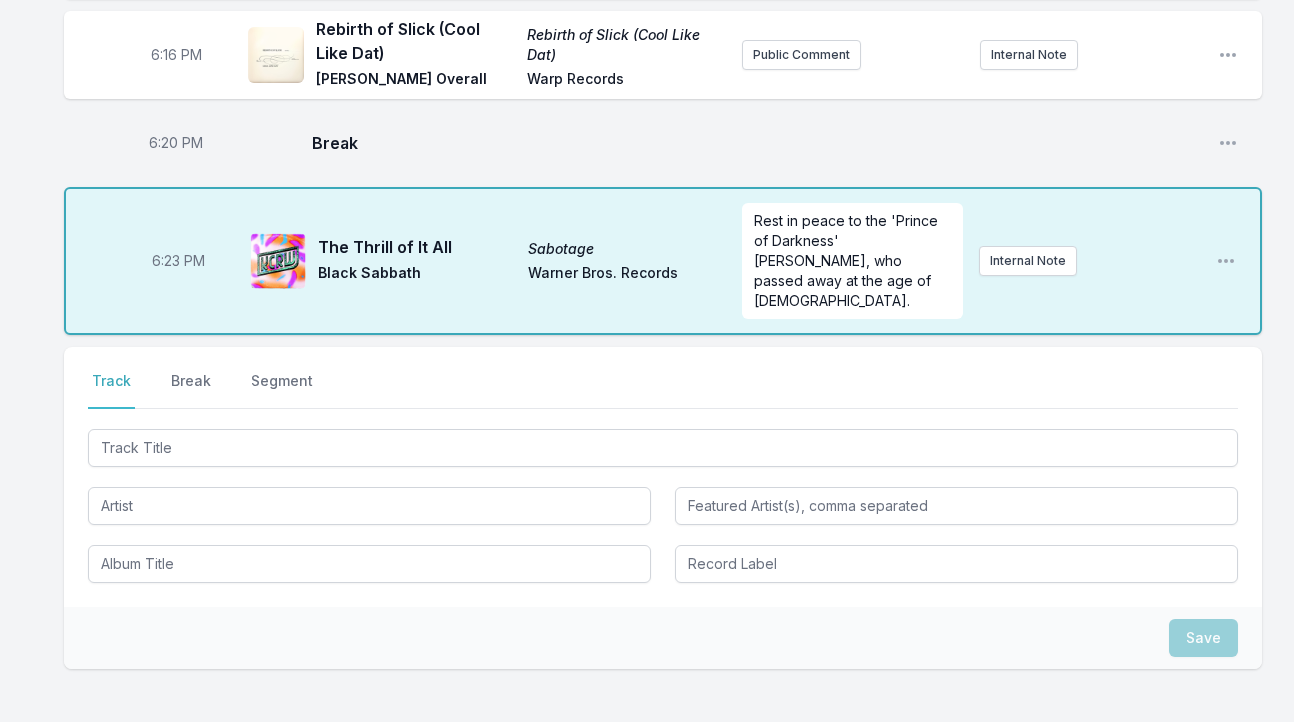 scroll, scrollTop: 550, scrollLeft: 0, axis: vertical 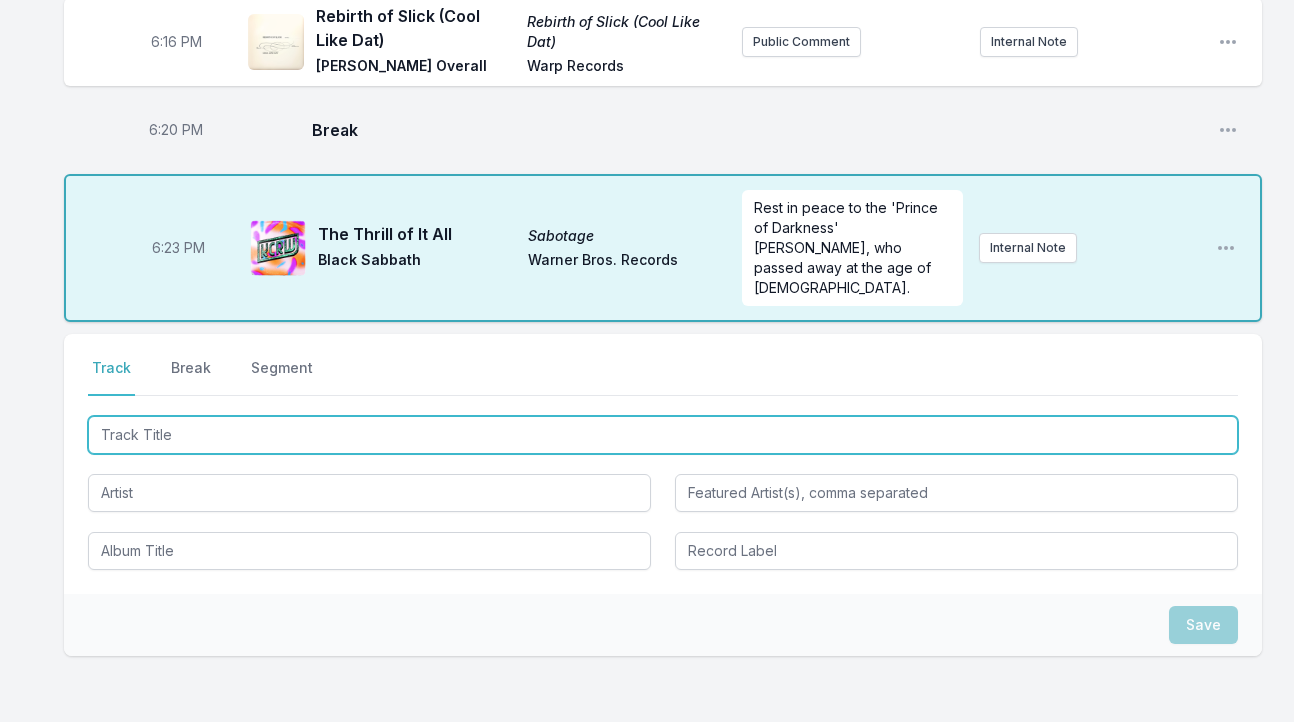 click at bounding box center (663, 435) 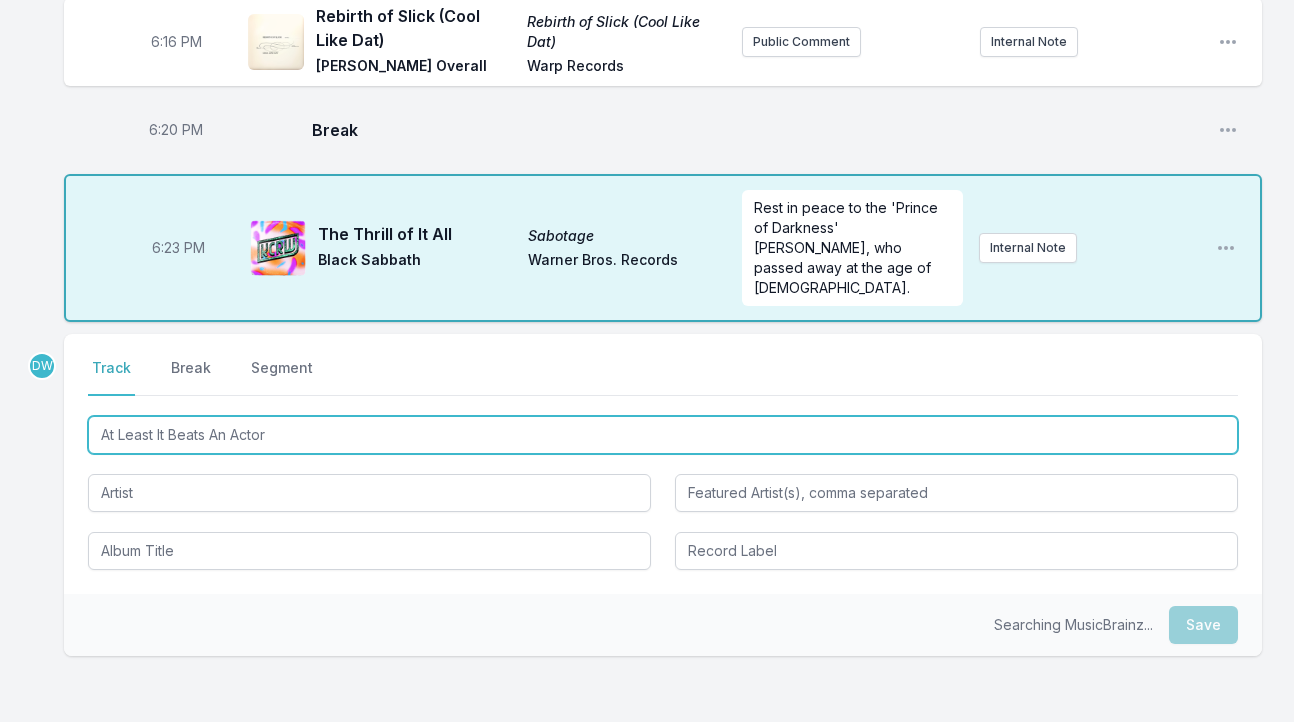 type on "At Least It Beats An Actor" 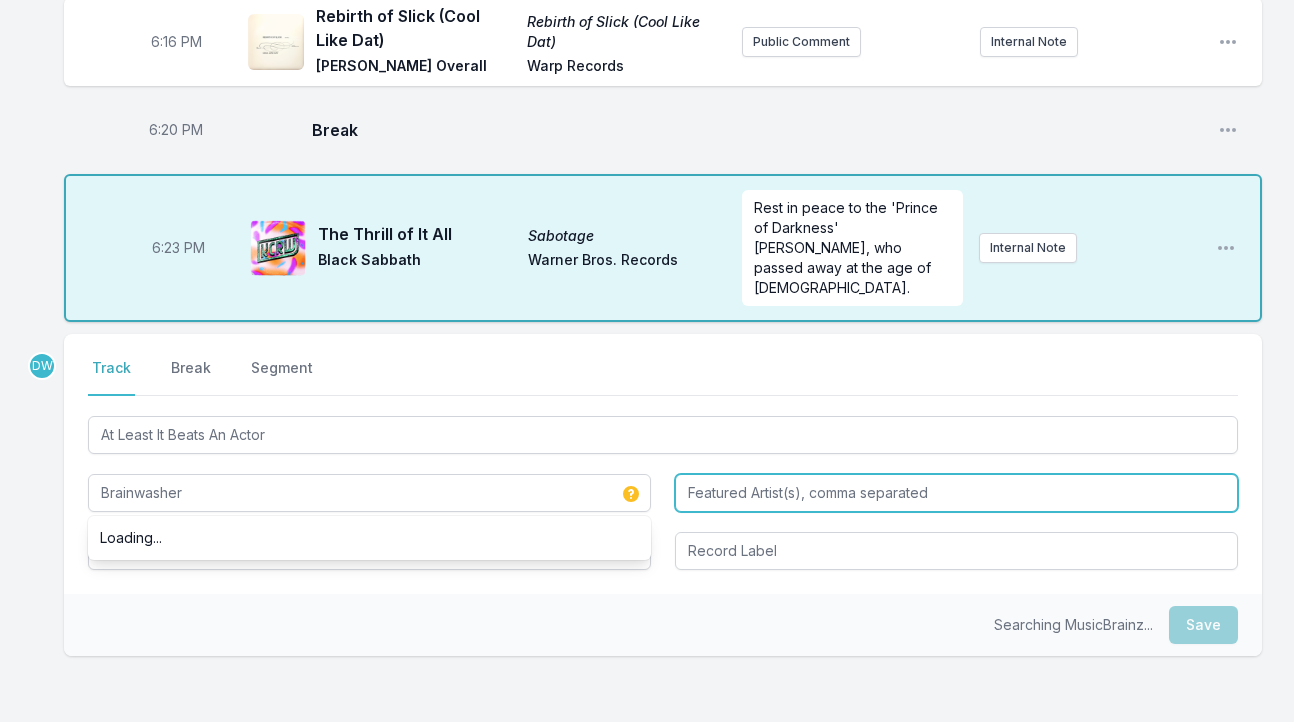 type on "Brainwasher" 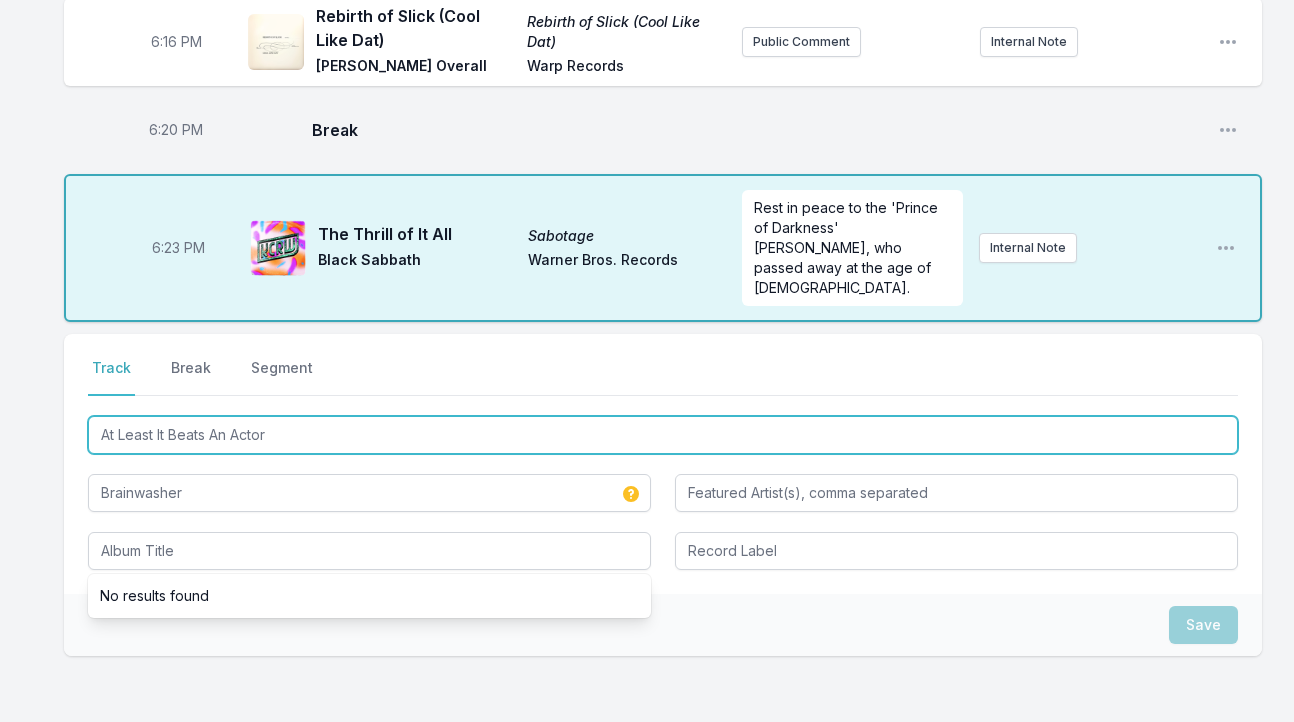 drag, startPoint x: 293, startPoint y: 398, endPoint x: 30, endPoint y: 206, distance: 325.62708 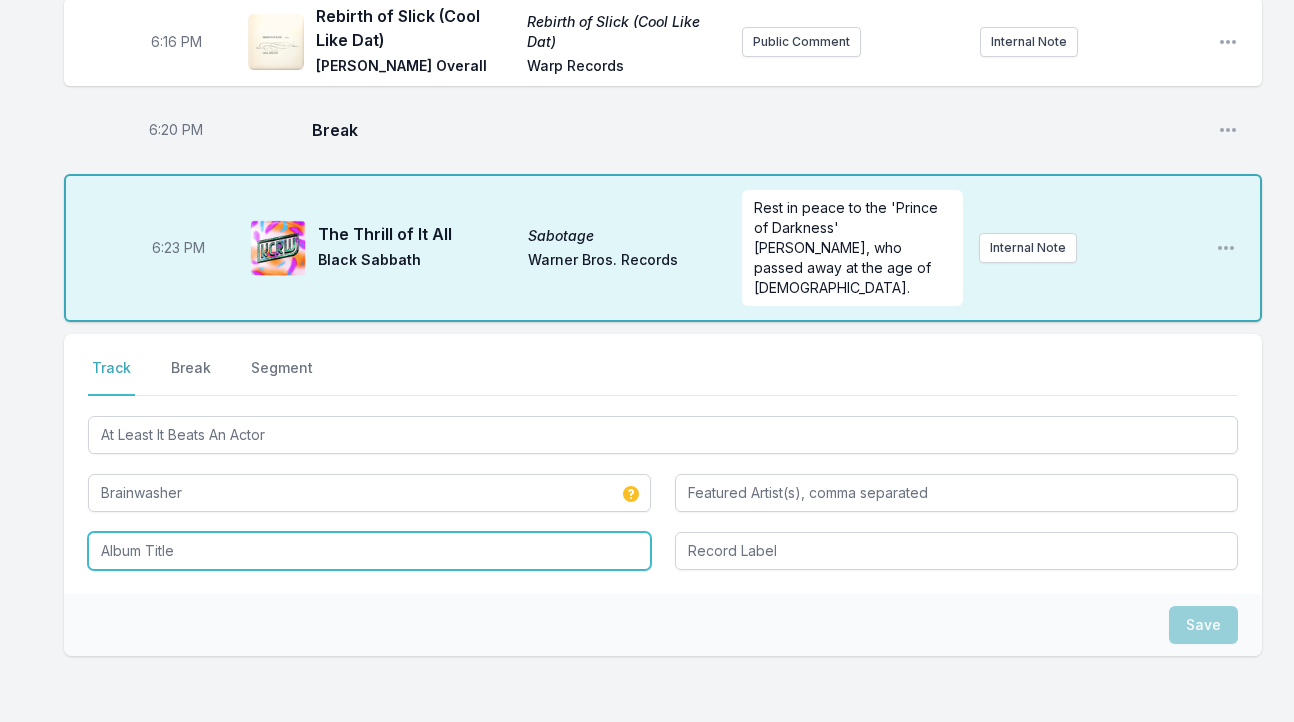 click at bounding box center [369, 551] 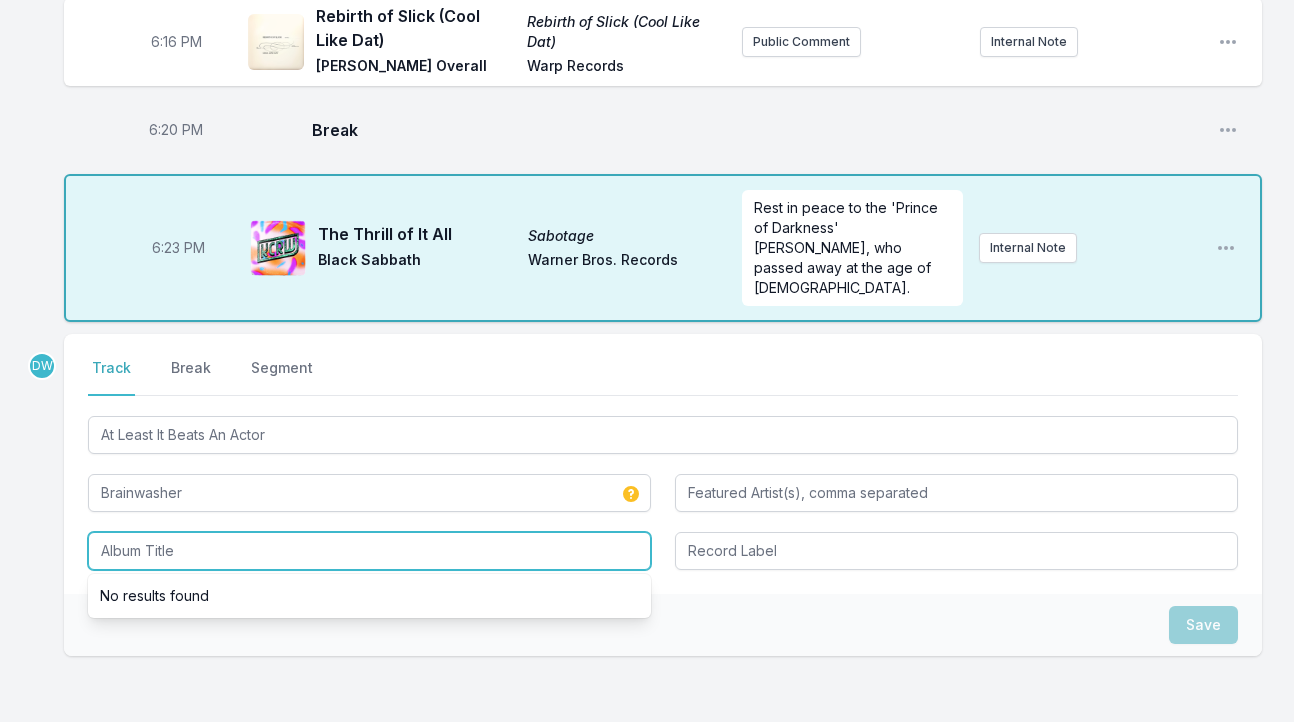 paste on "At Least It Beats An Actor" 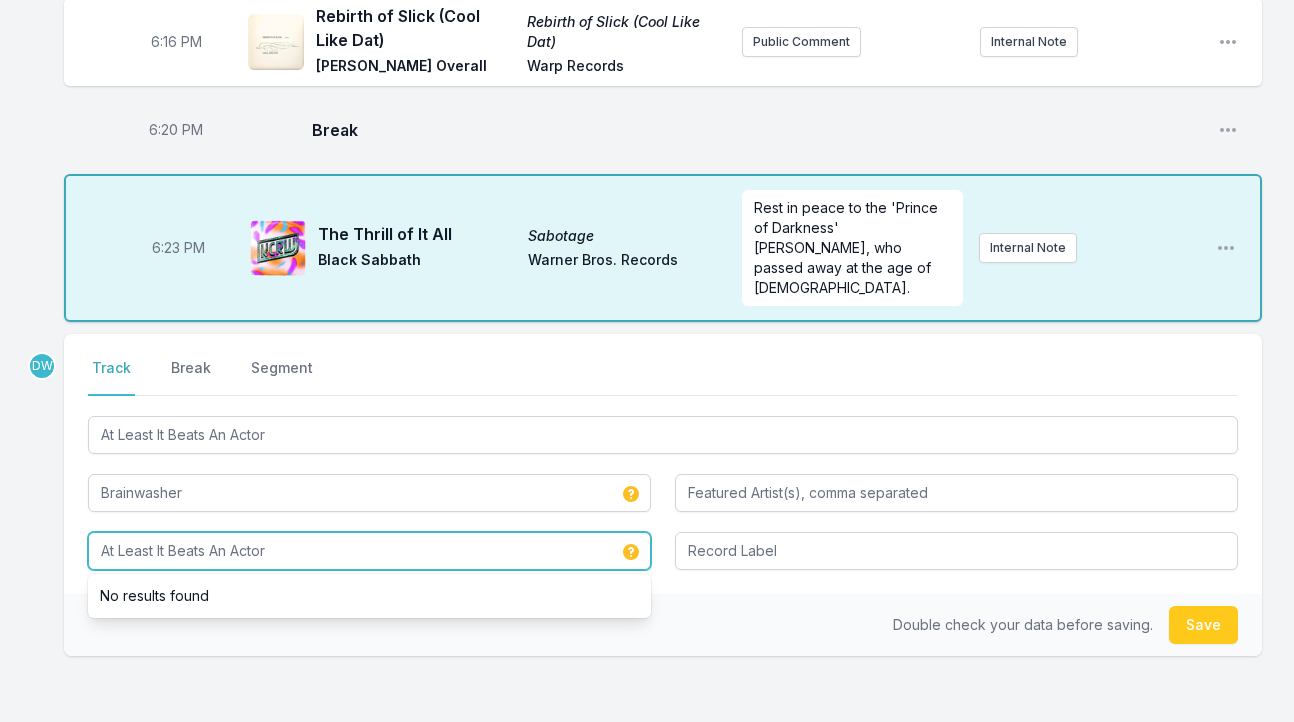 type on "At Least It Beats An Actor" 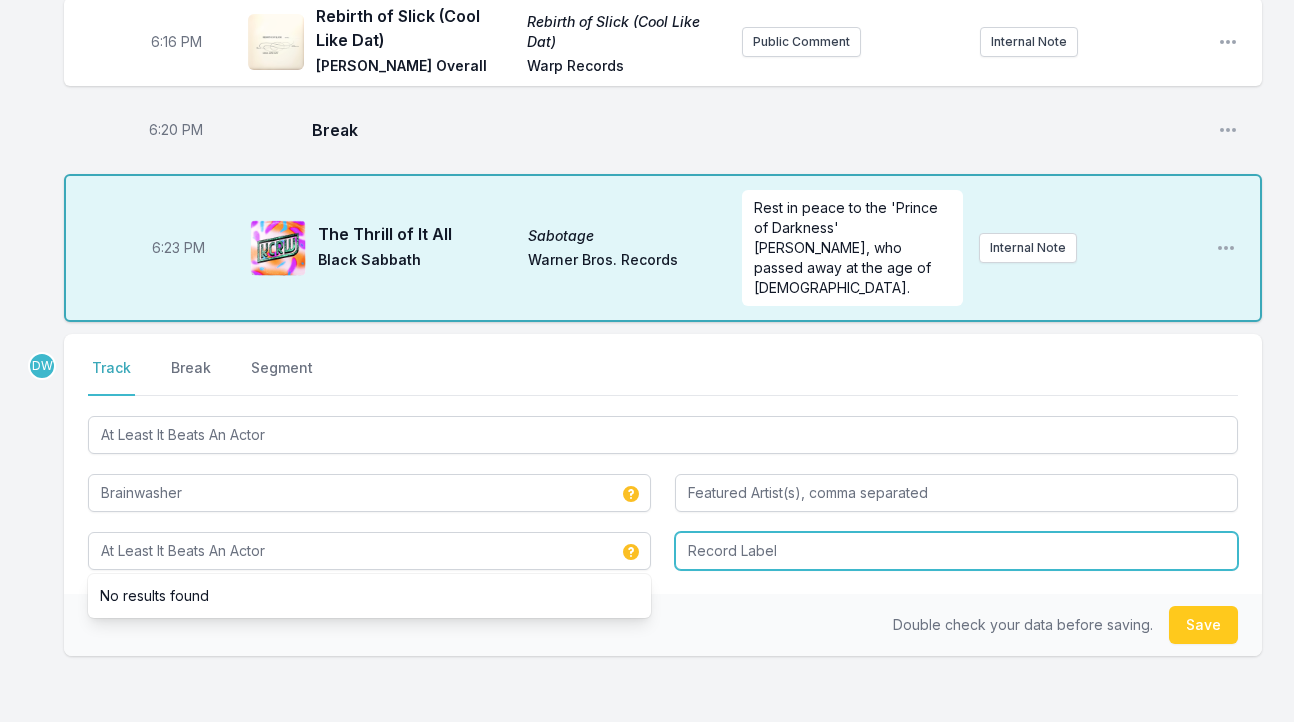 click at bounding box center [956, 551] 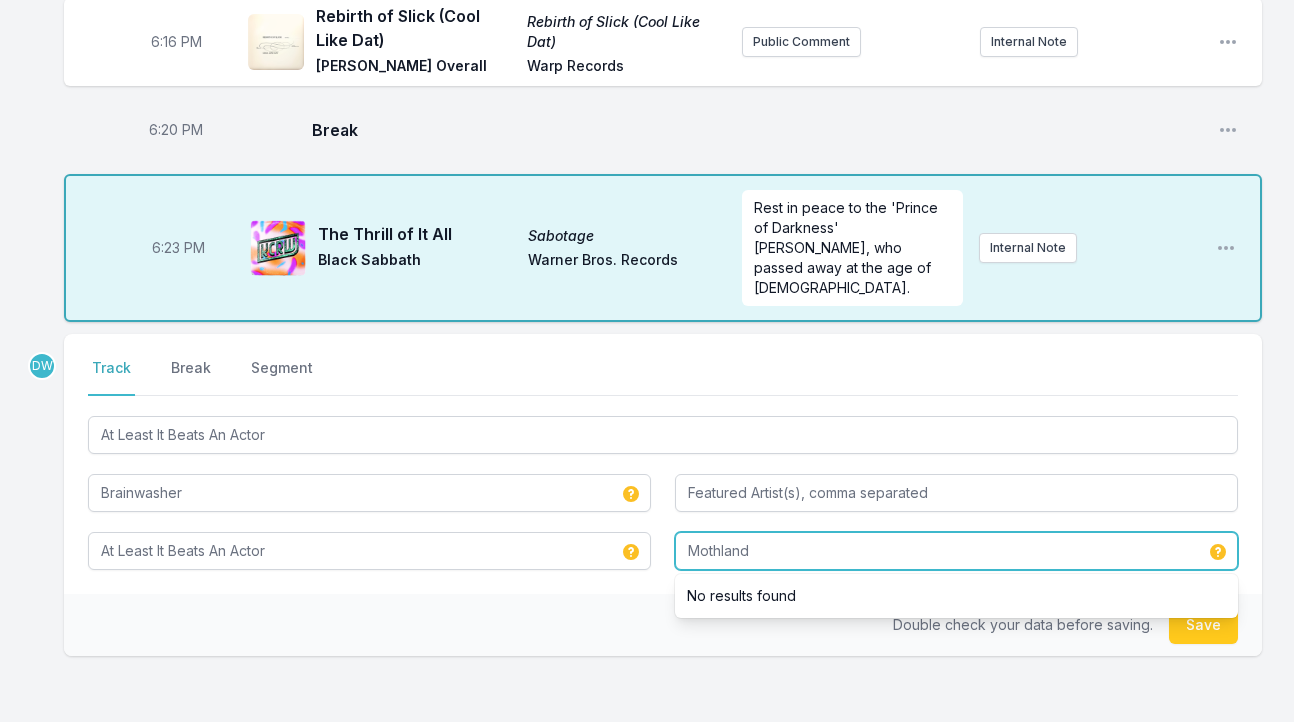 type on "Mothland" 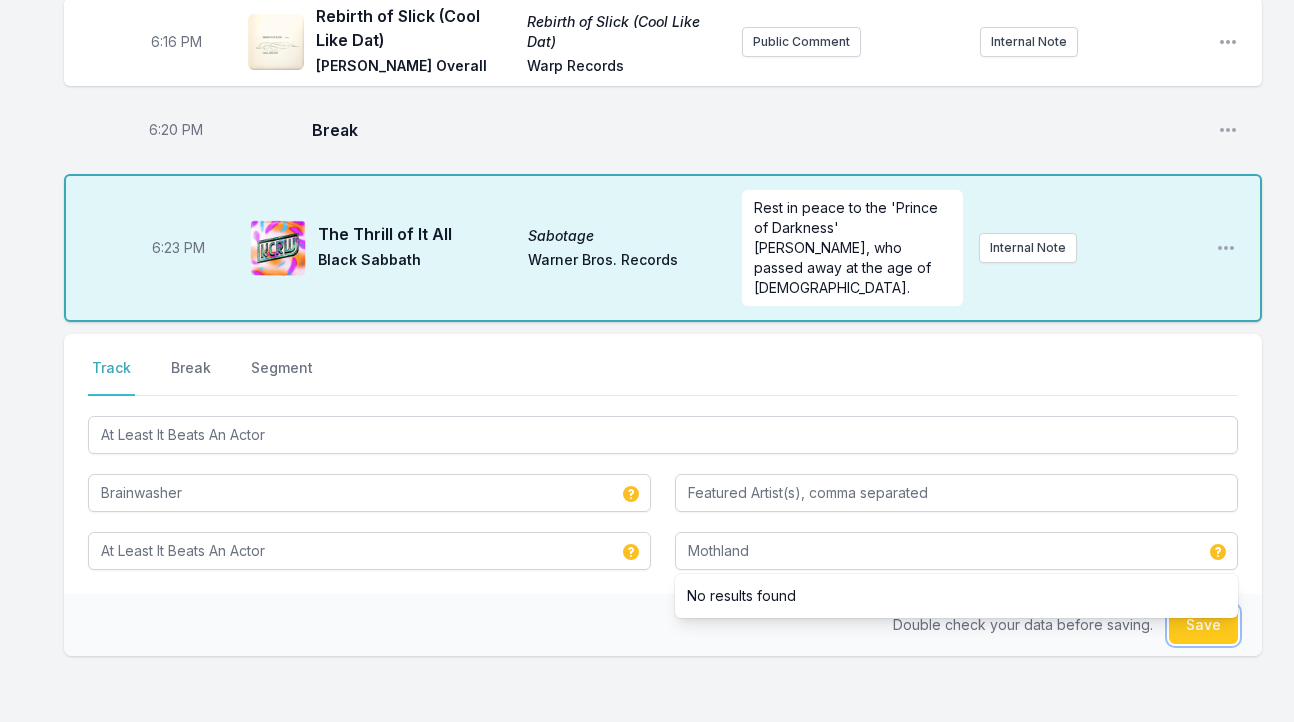 click on "Save" at bounding box center [1203, 625] 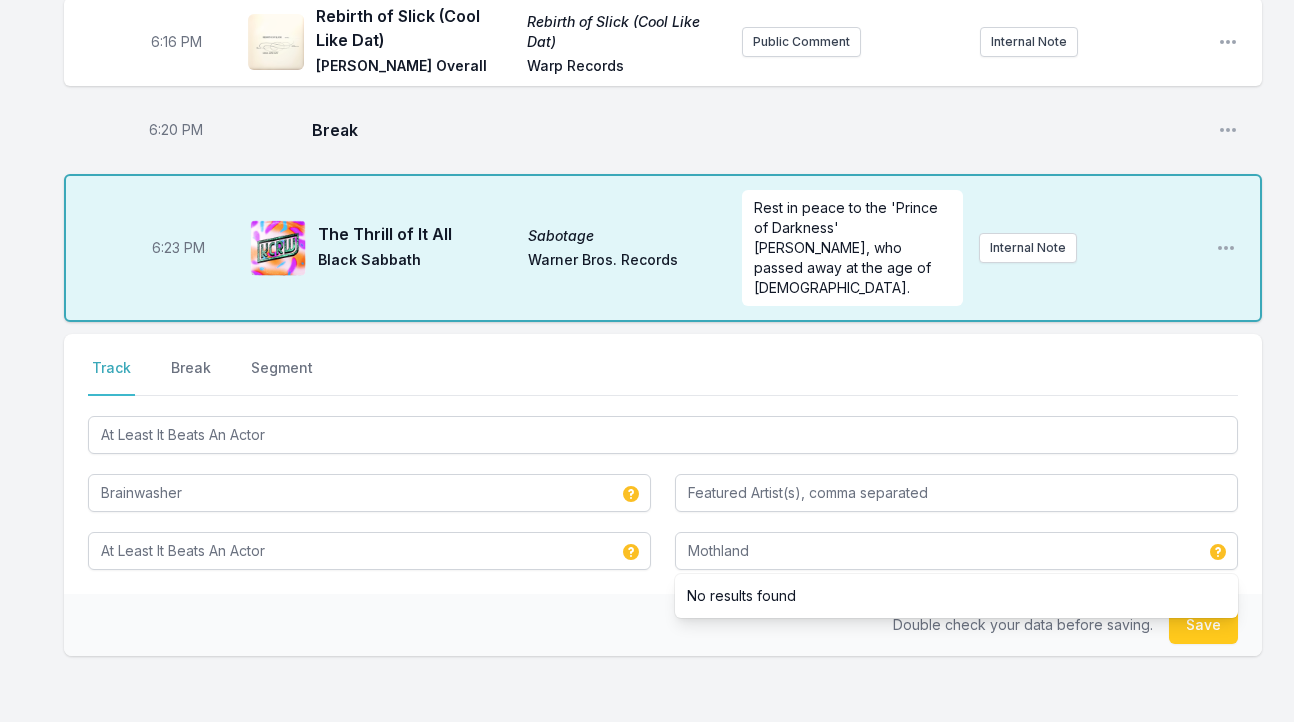 type 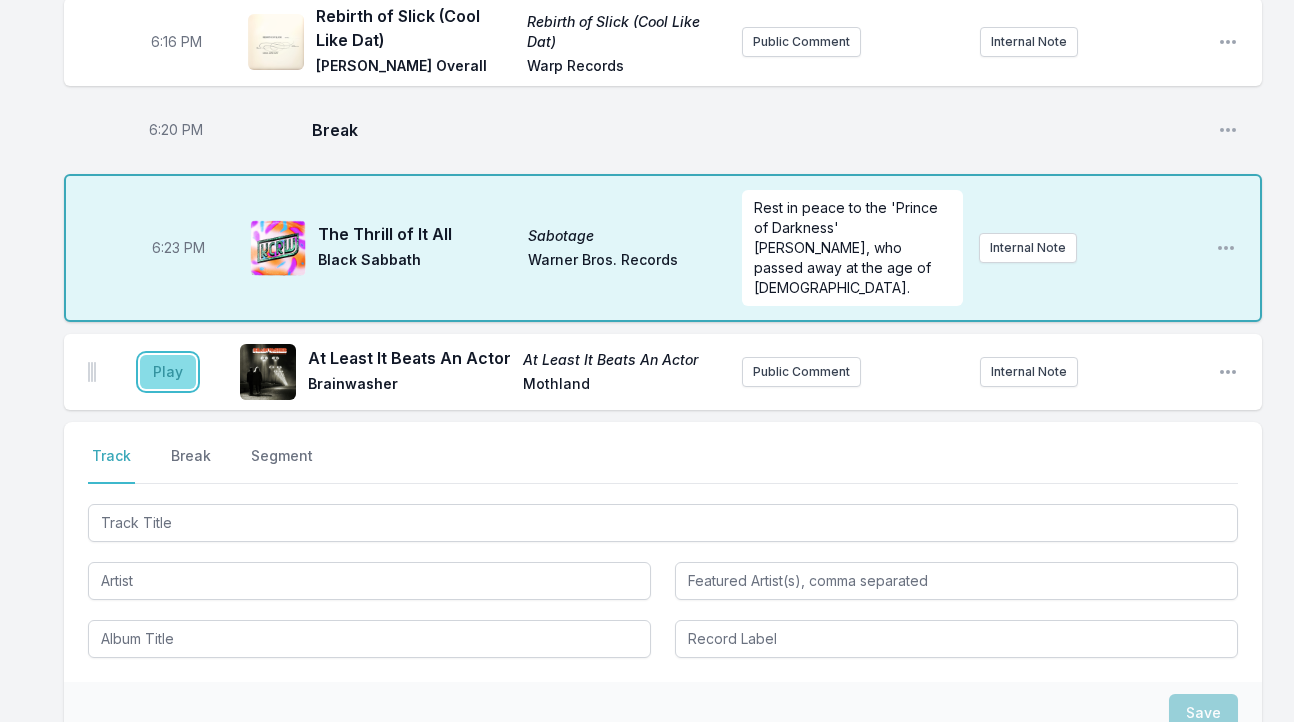 click on "Play" at bounding box center [168, 372] 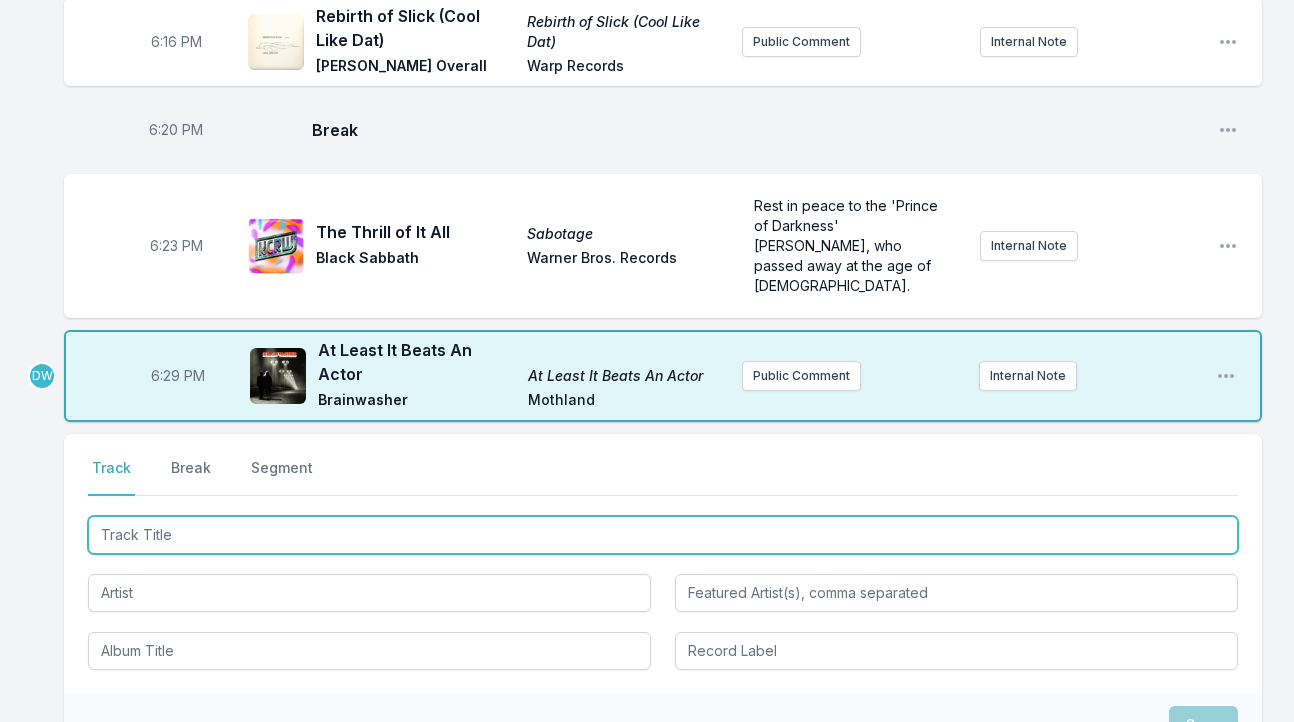 click at bounding box center (663, 535) 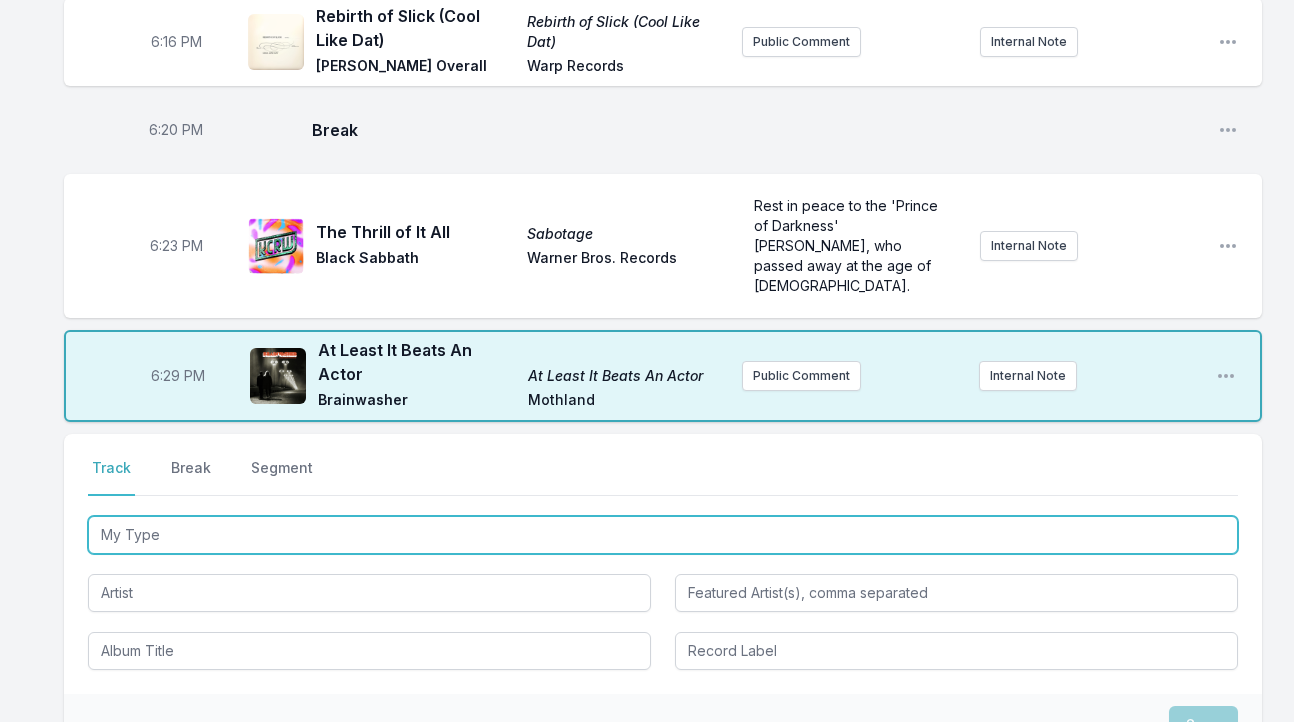 type on "My Type" 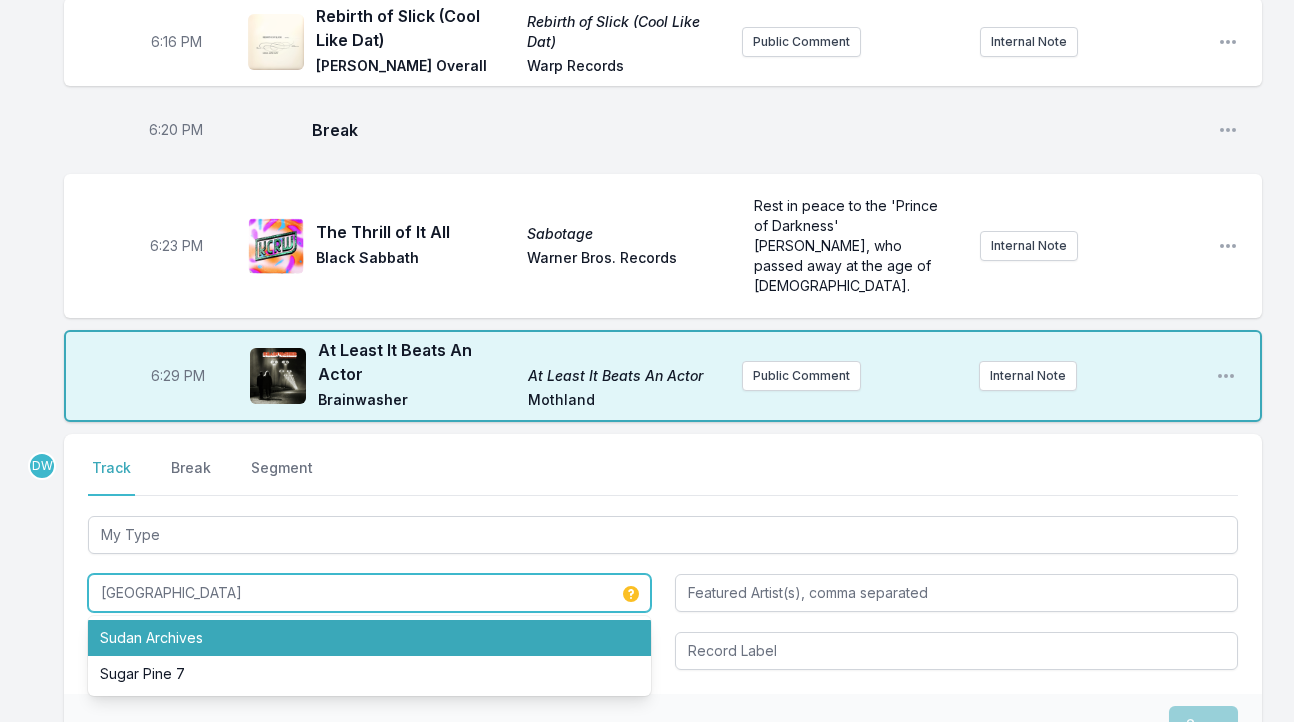 click on "Sudan Archives" at bounding box center (369, 638) 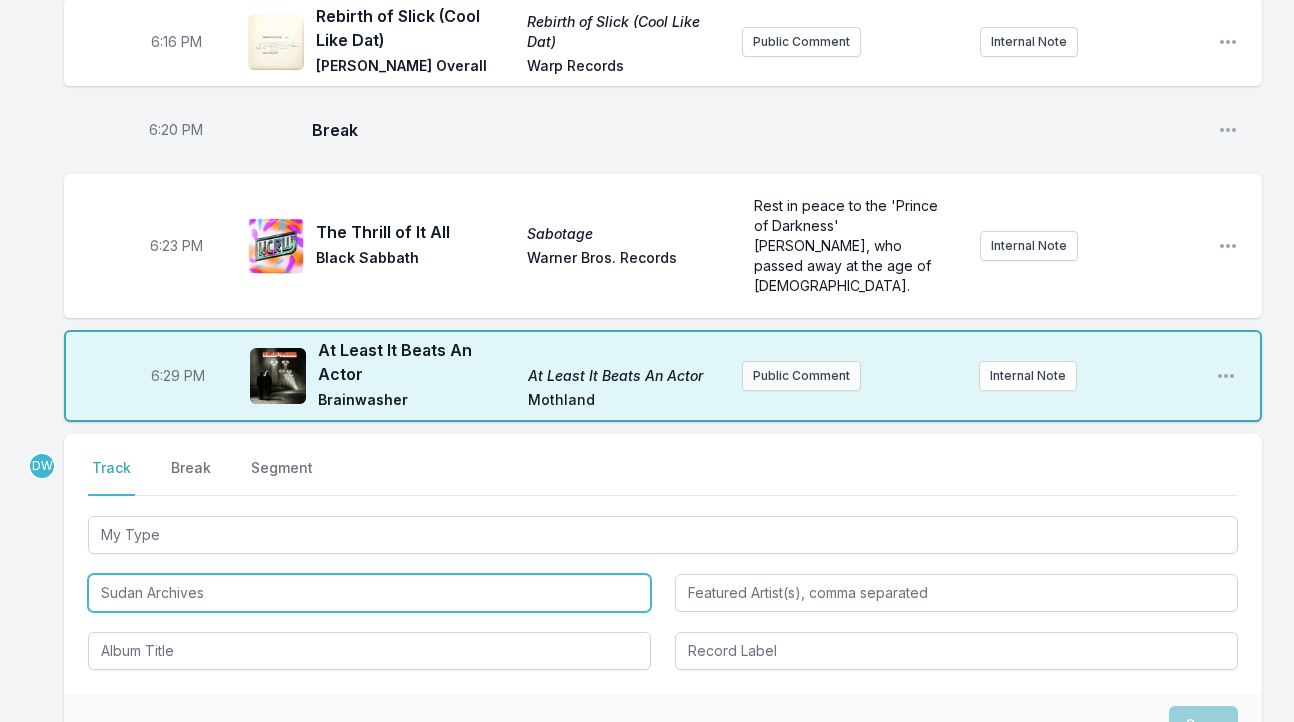 type on "Sudan Archives" 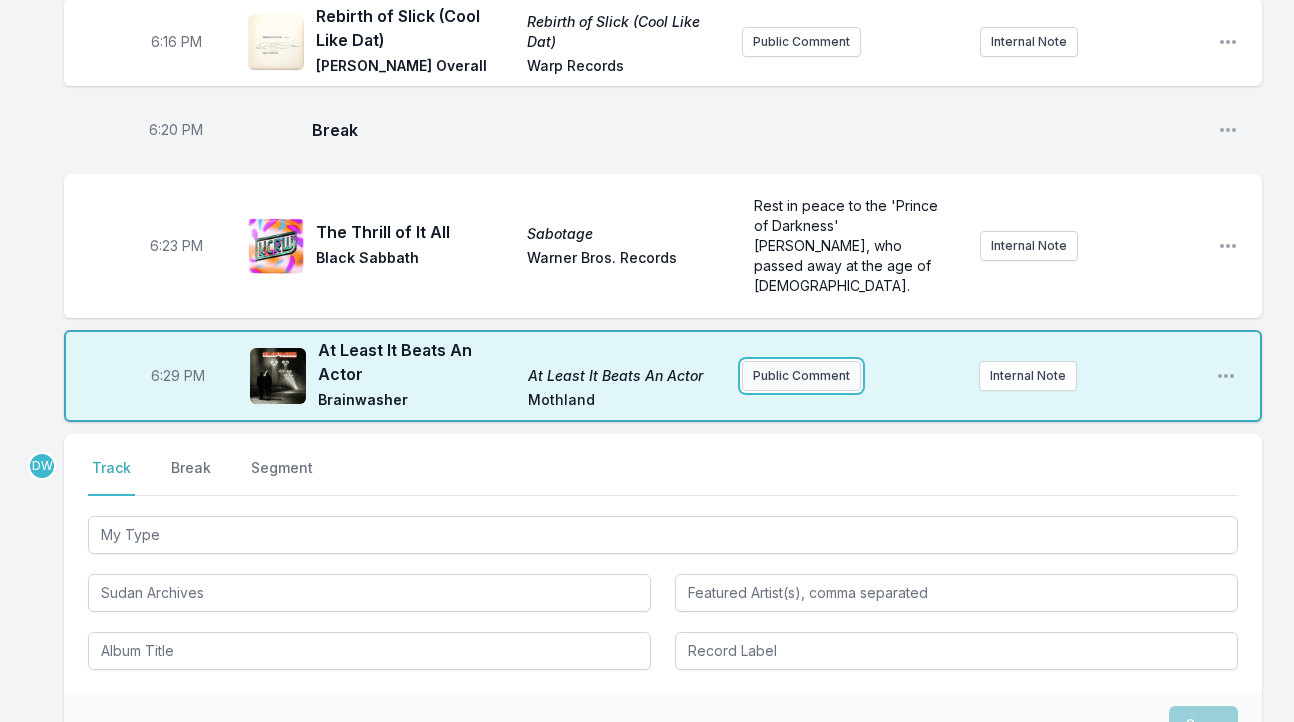 click on "Public Comment" at bounding box center [801, 376] 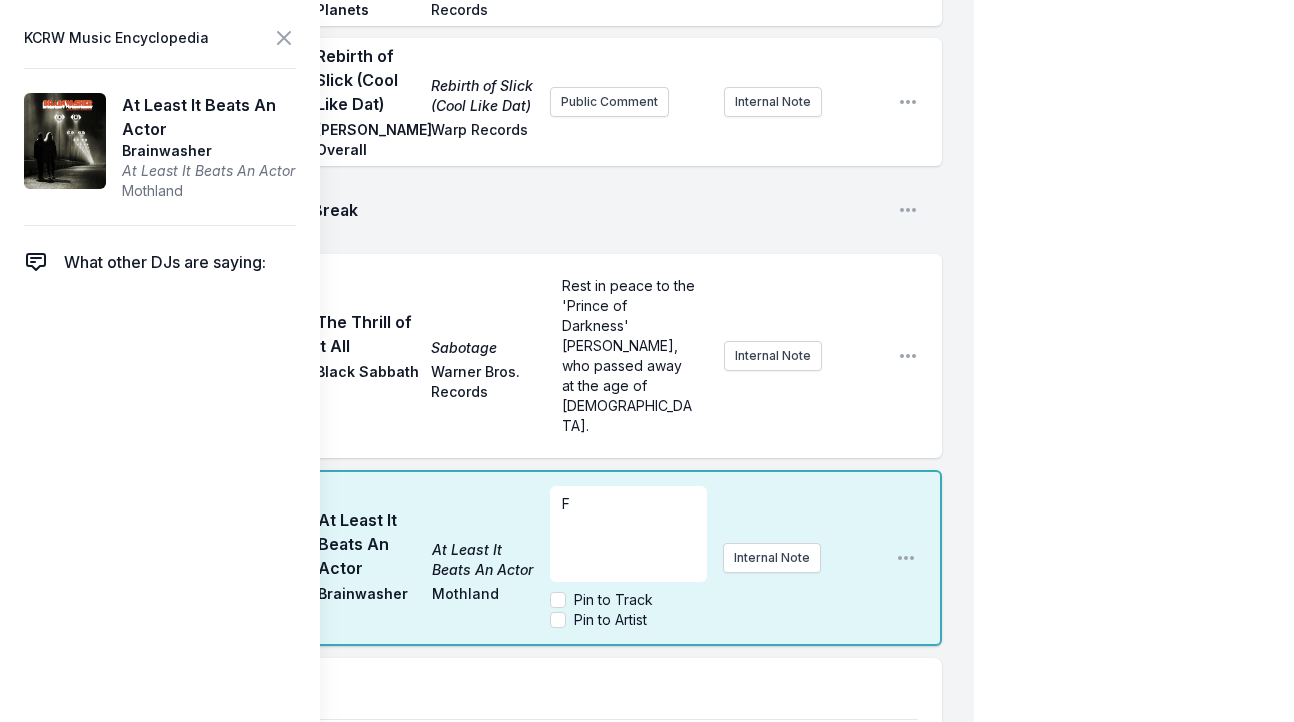 type 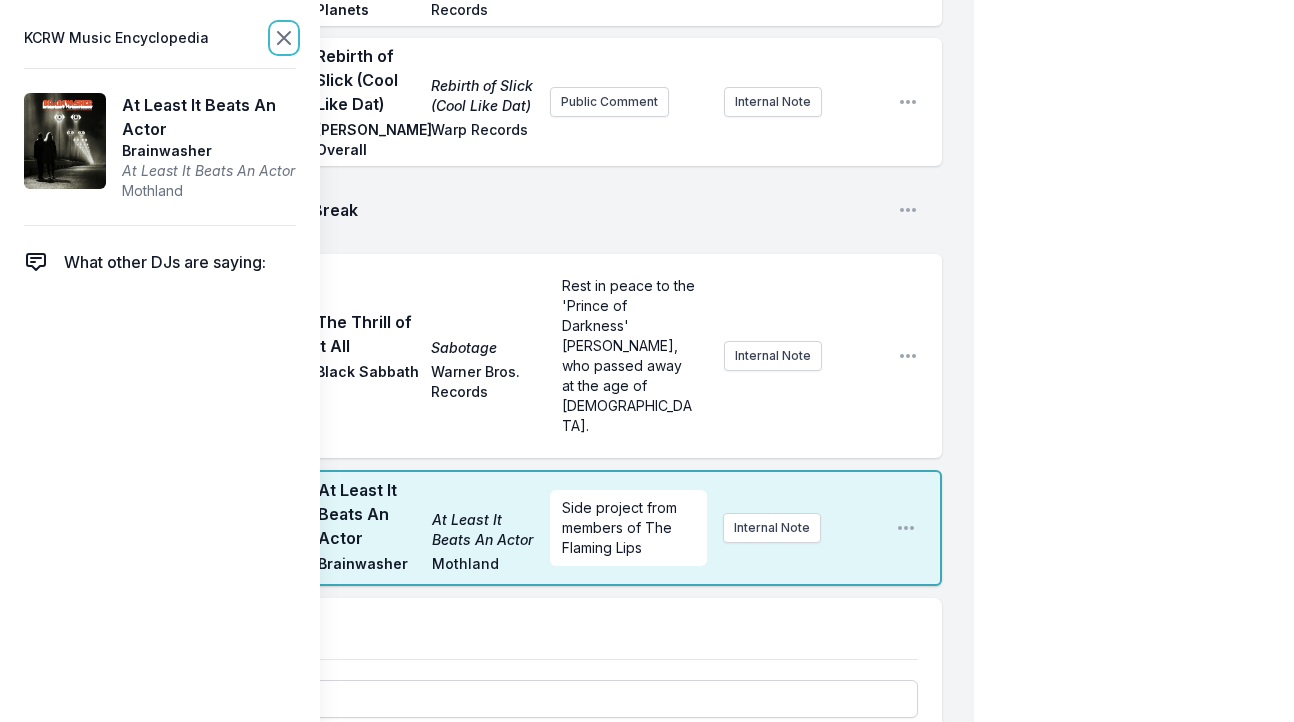 click 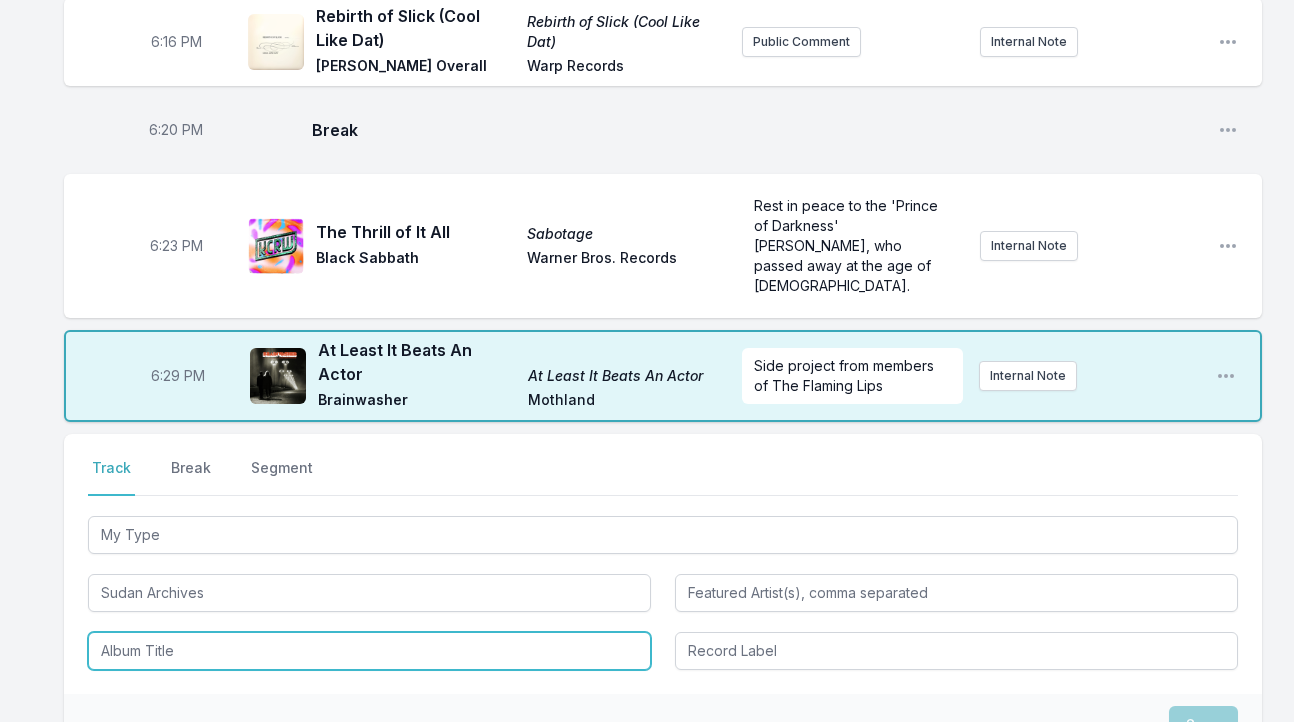 click at bounding box center [369, 651] 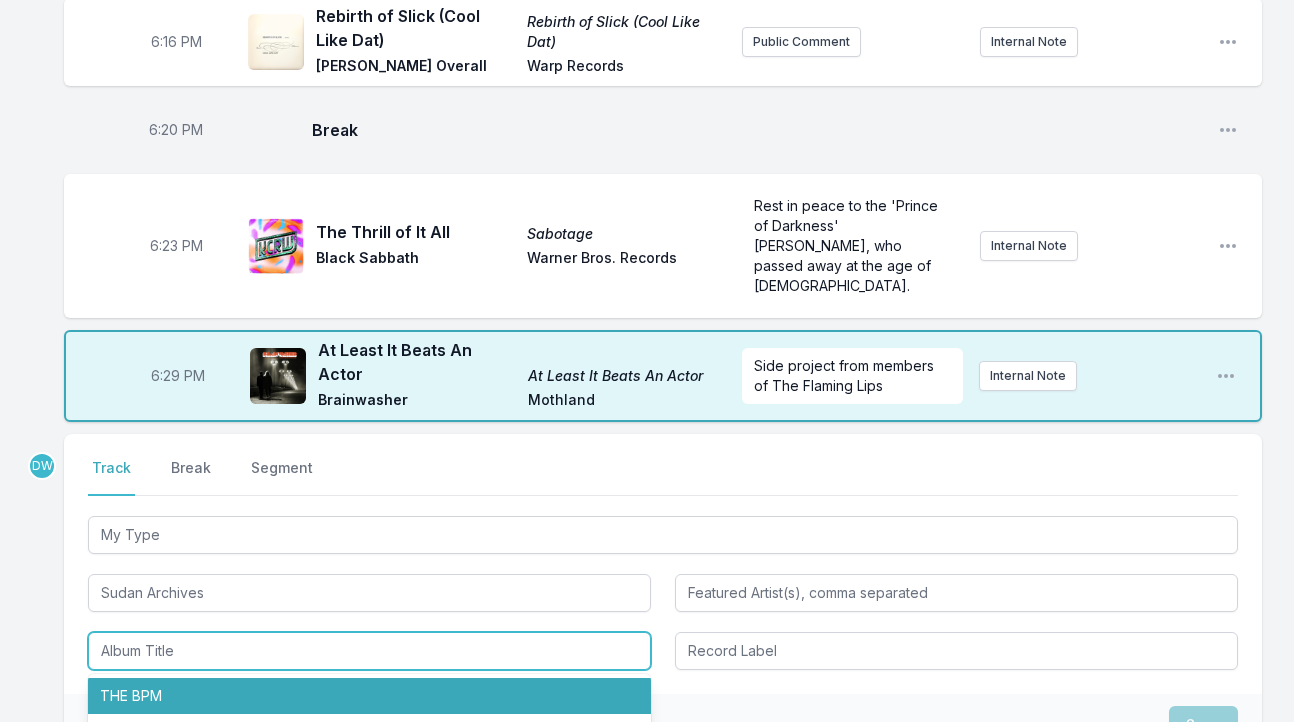 click on "THE BPM" at bounding box center (369, 696) 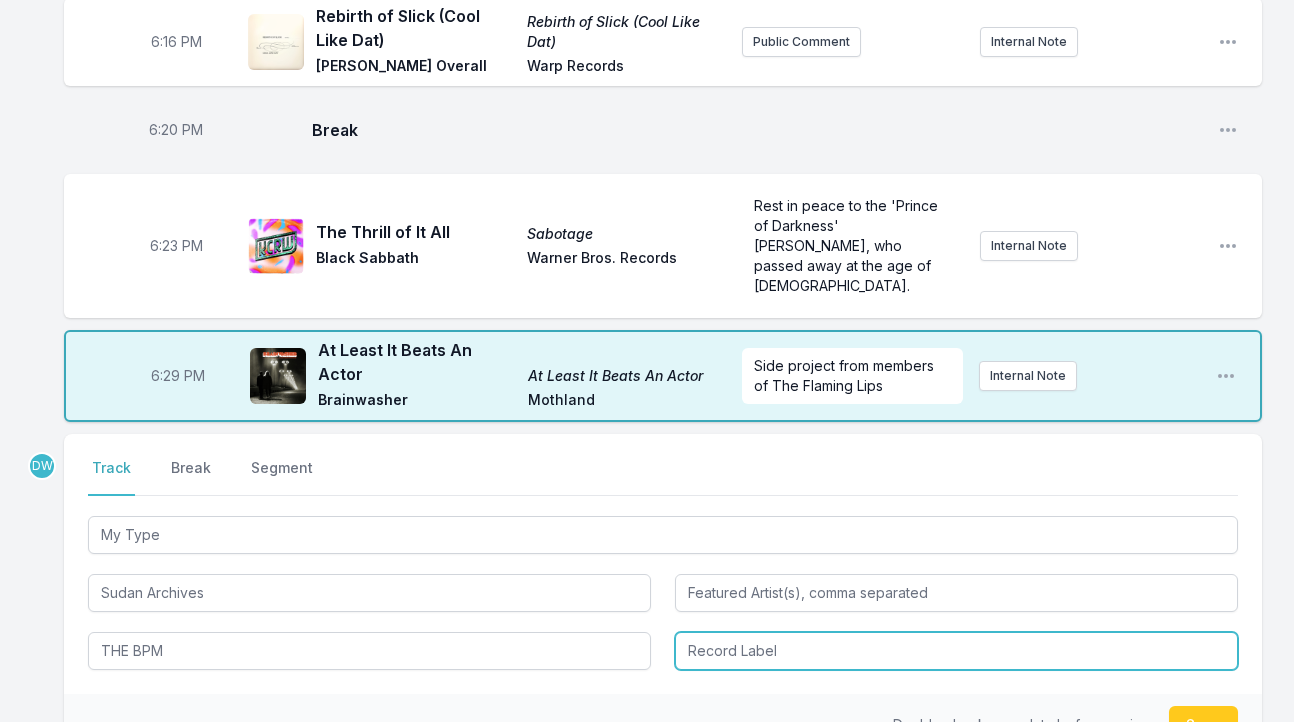 click at bounding box center (956, 651) 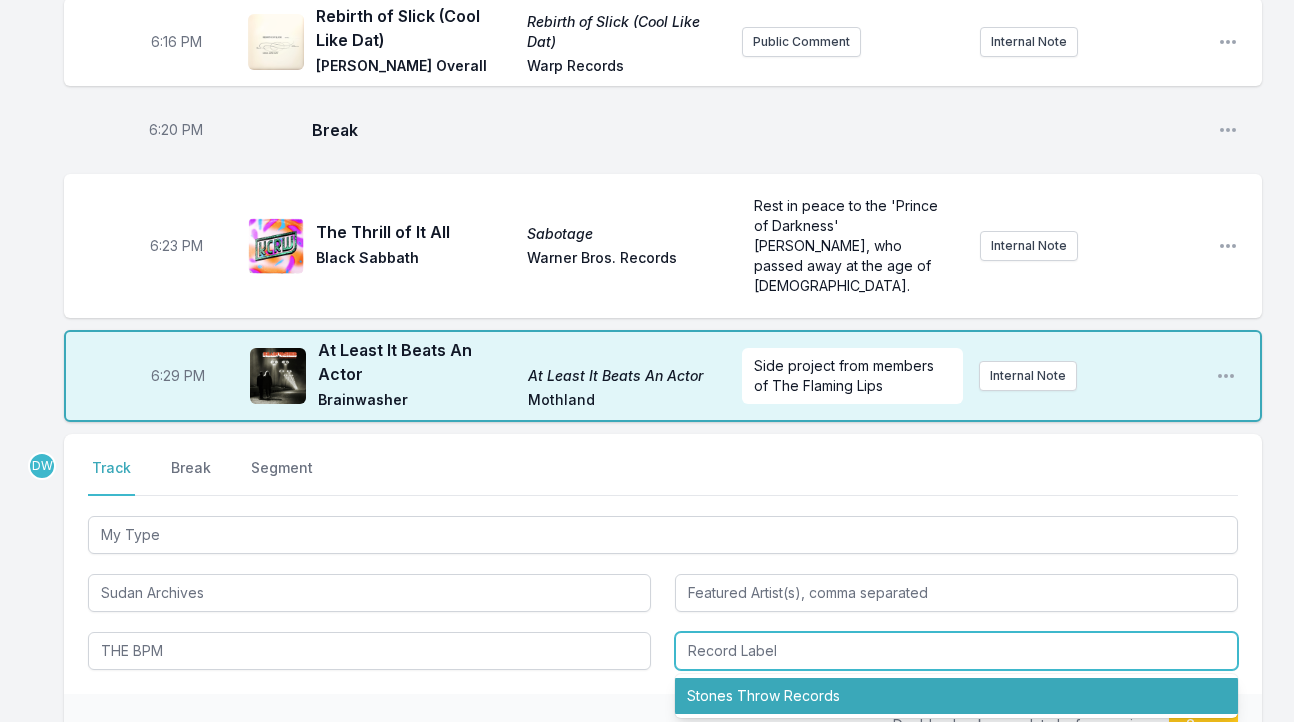 click on "Stones Throw Records" at bounding box center (956, 696) 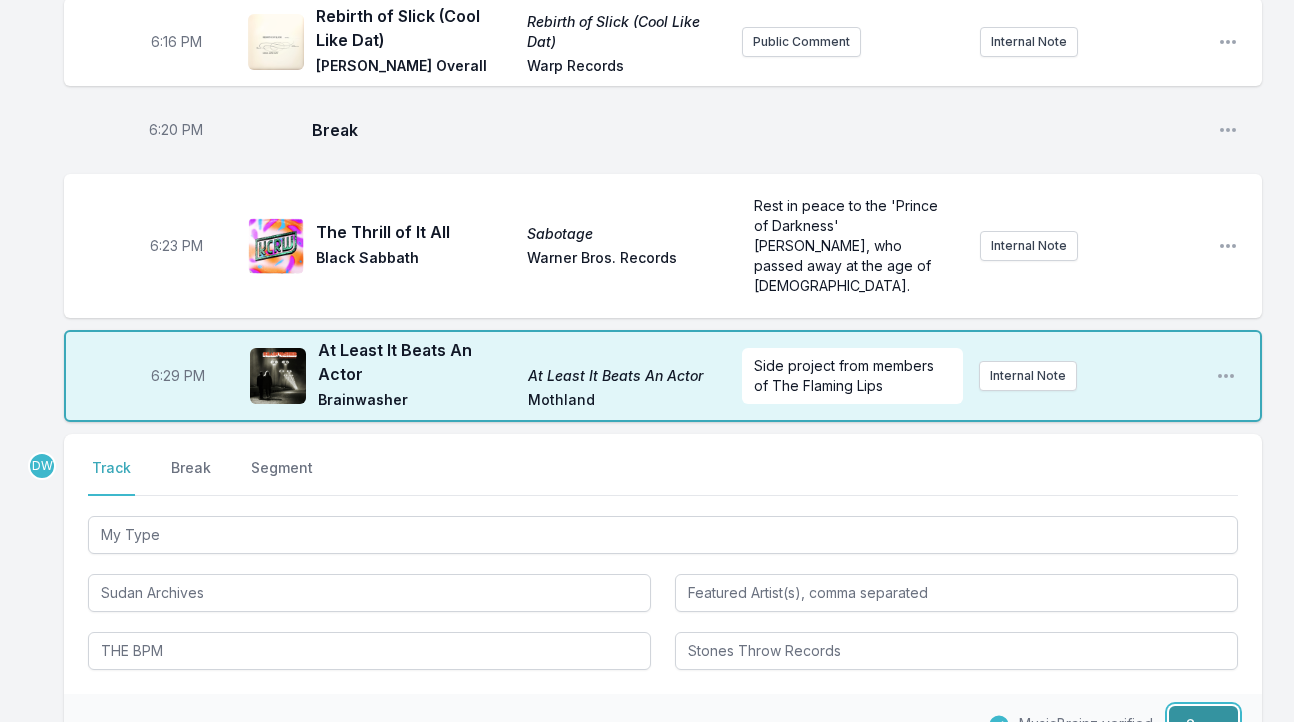 click on "Save" at bounding box center (1203, 725) 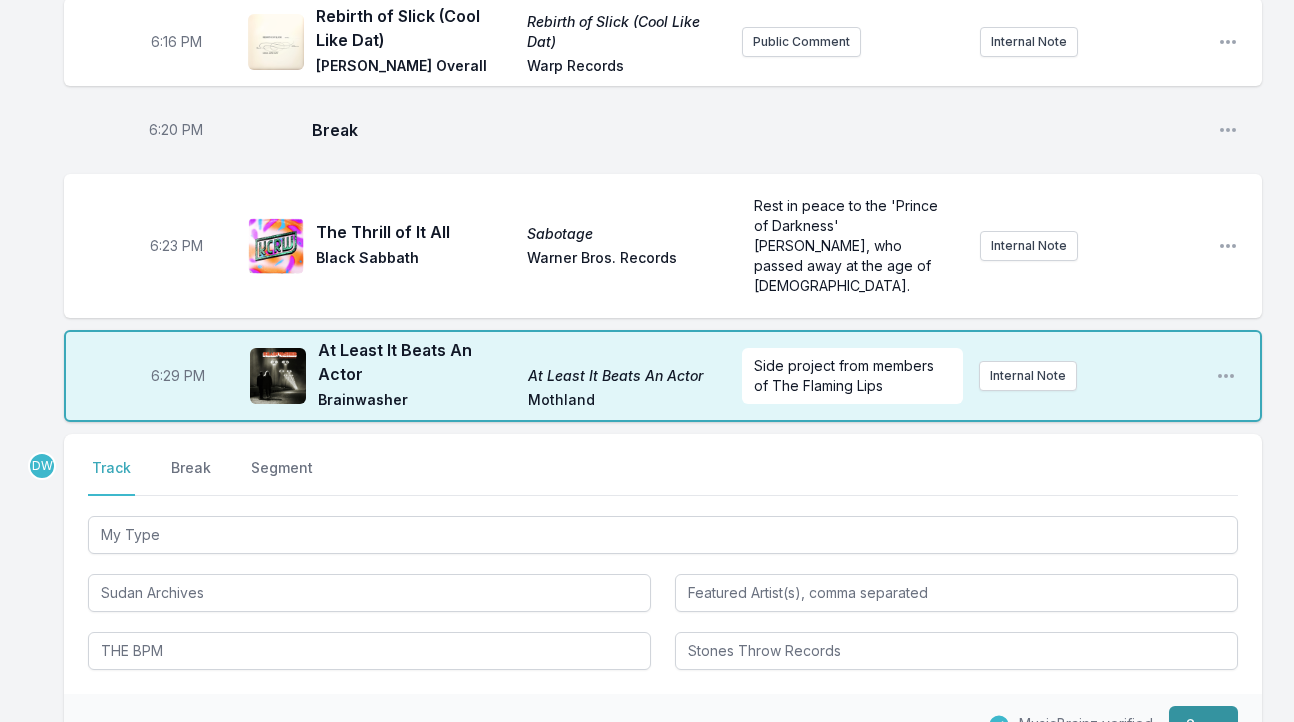 type 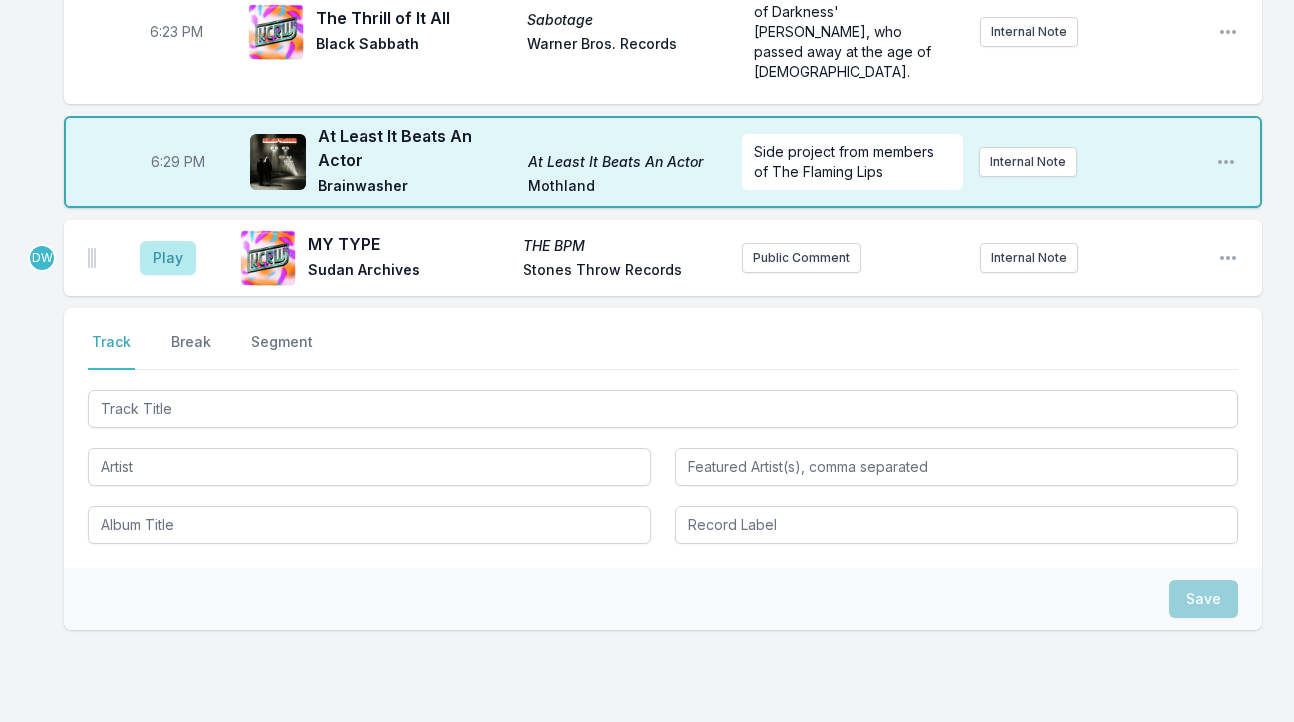 scroll, scrollTop: 777, scrollLeft: 0, axis: vertical 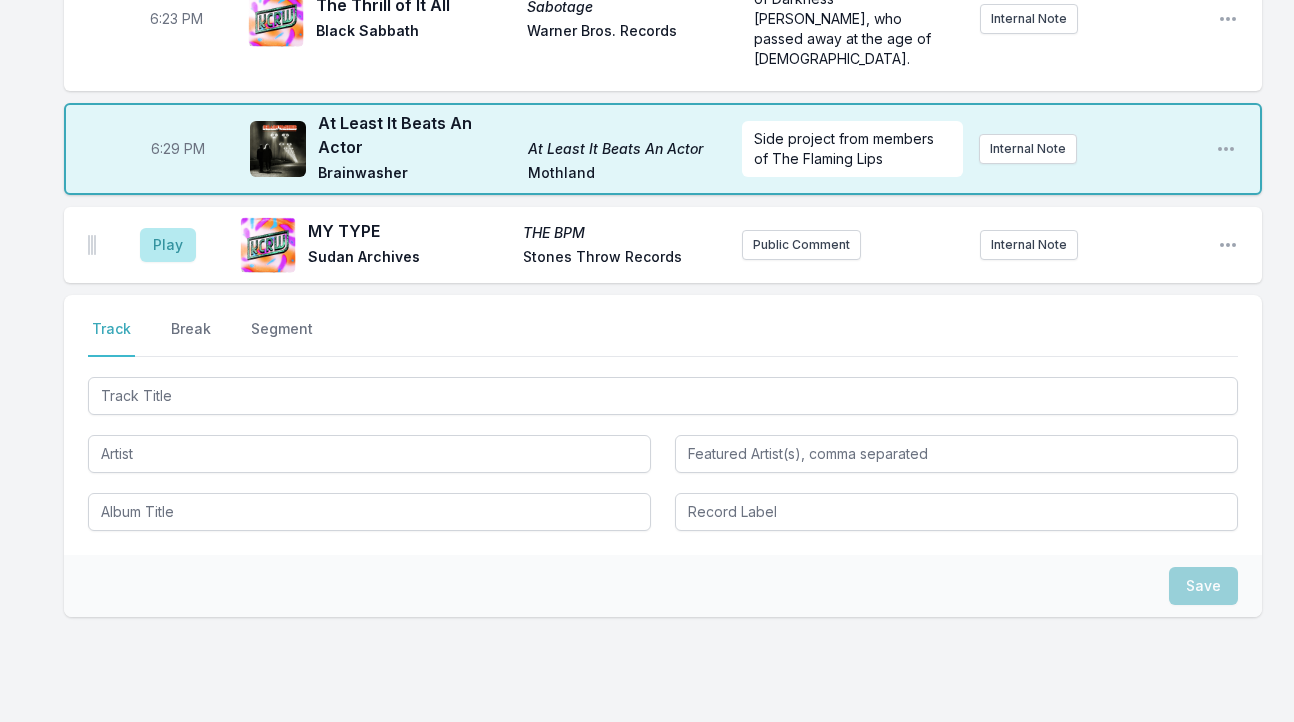 click at bounding box center [663, 394] 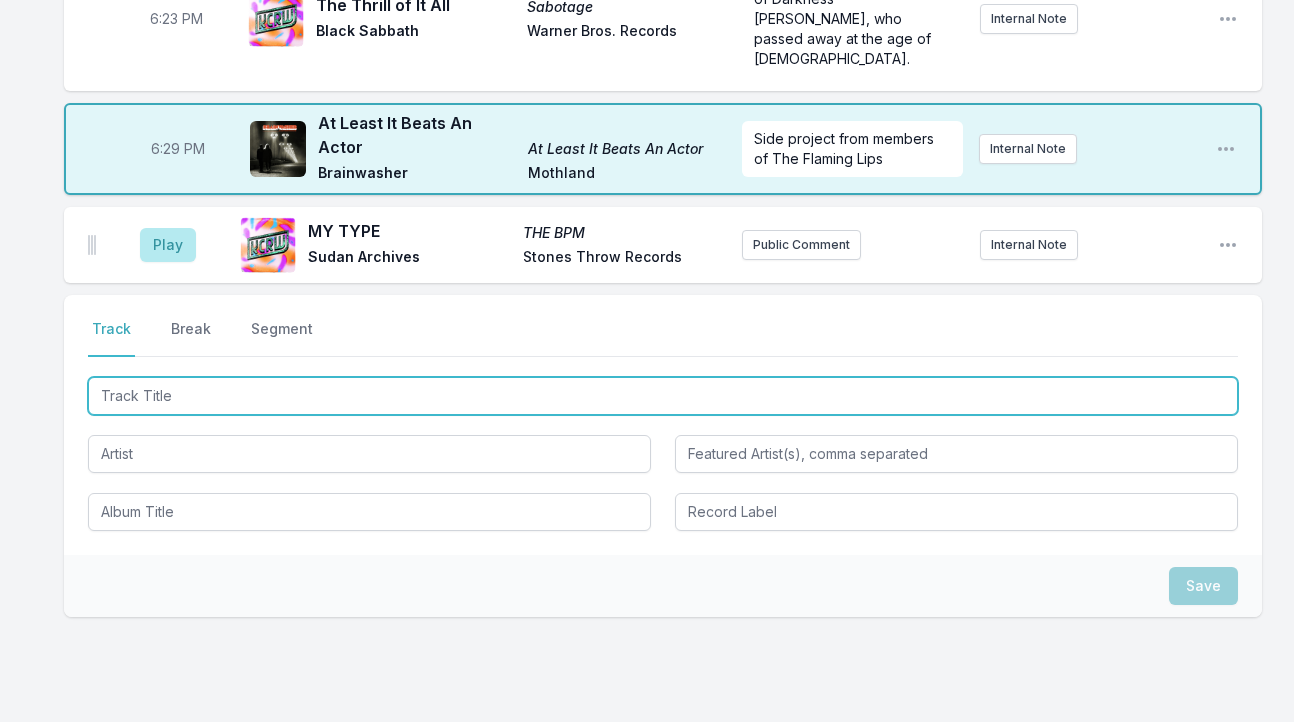 click at bounding box center (663, 396) 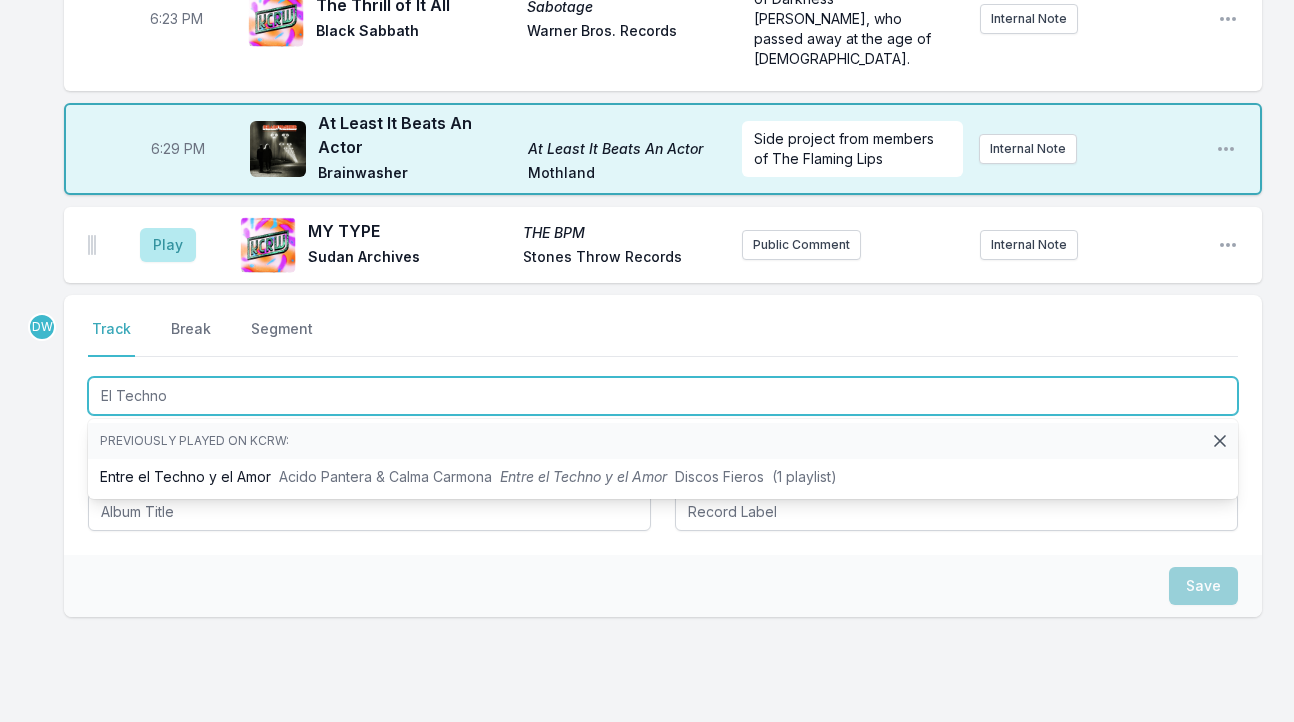 type on "El Techno" 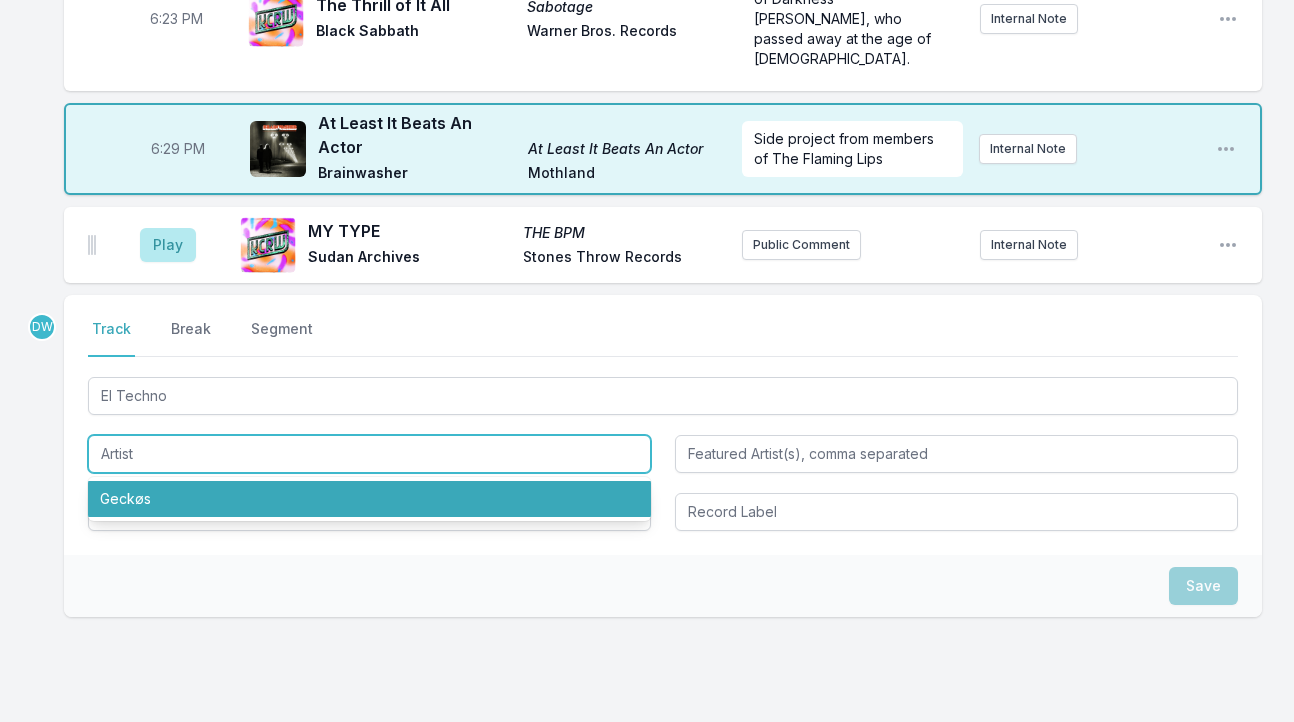 click on "Geckøs" at bounding box center [369, 499] 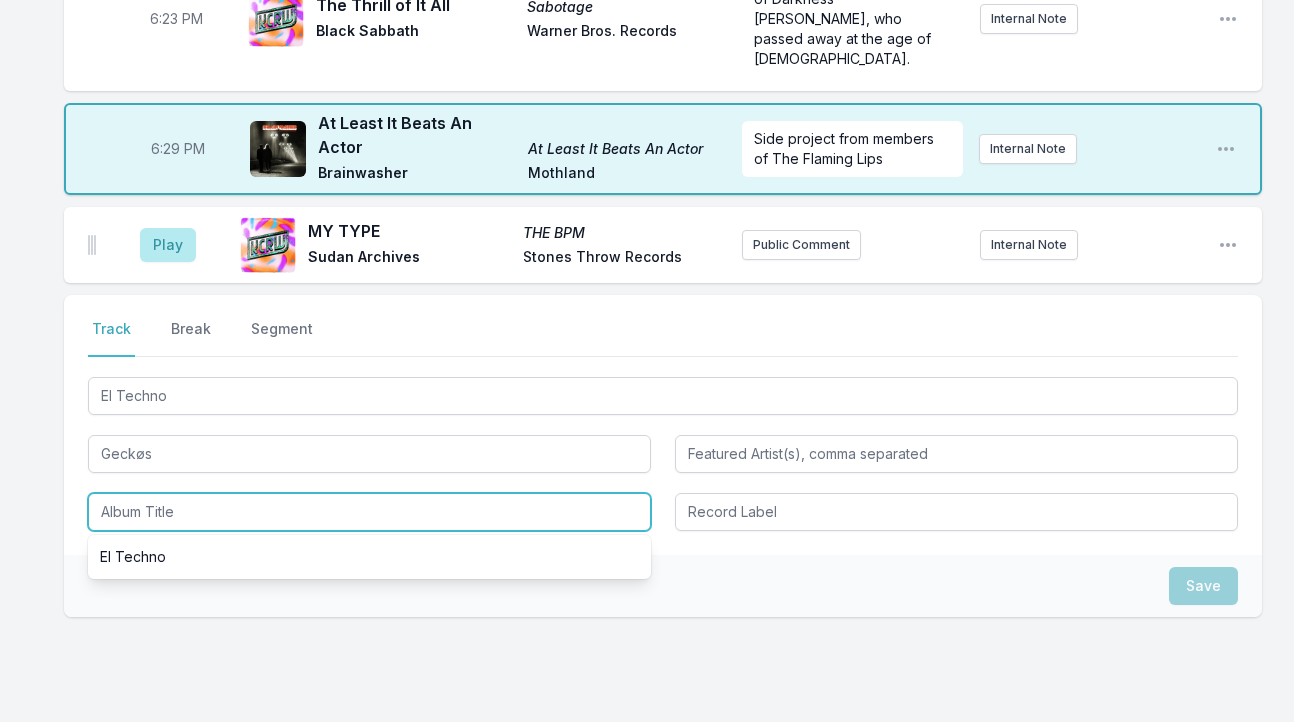 click at bounding box center (369, 512) 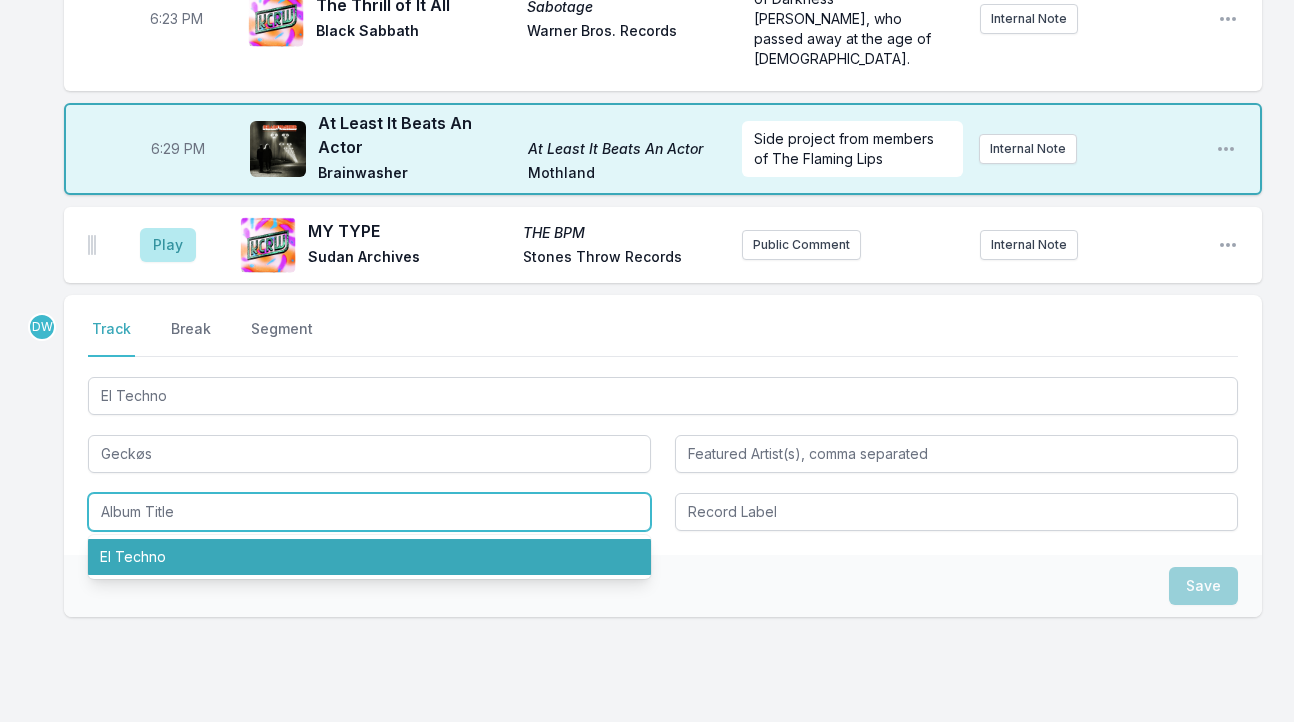 click on "El Techno" at bounding box center (369, 557) 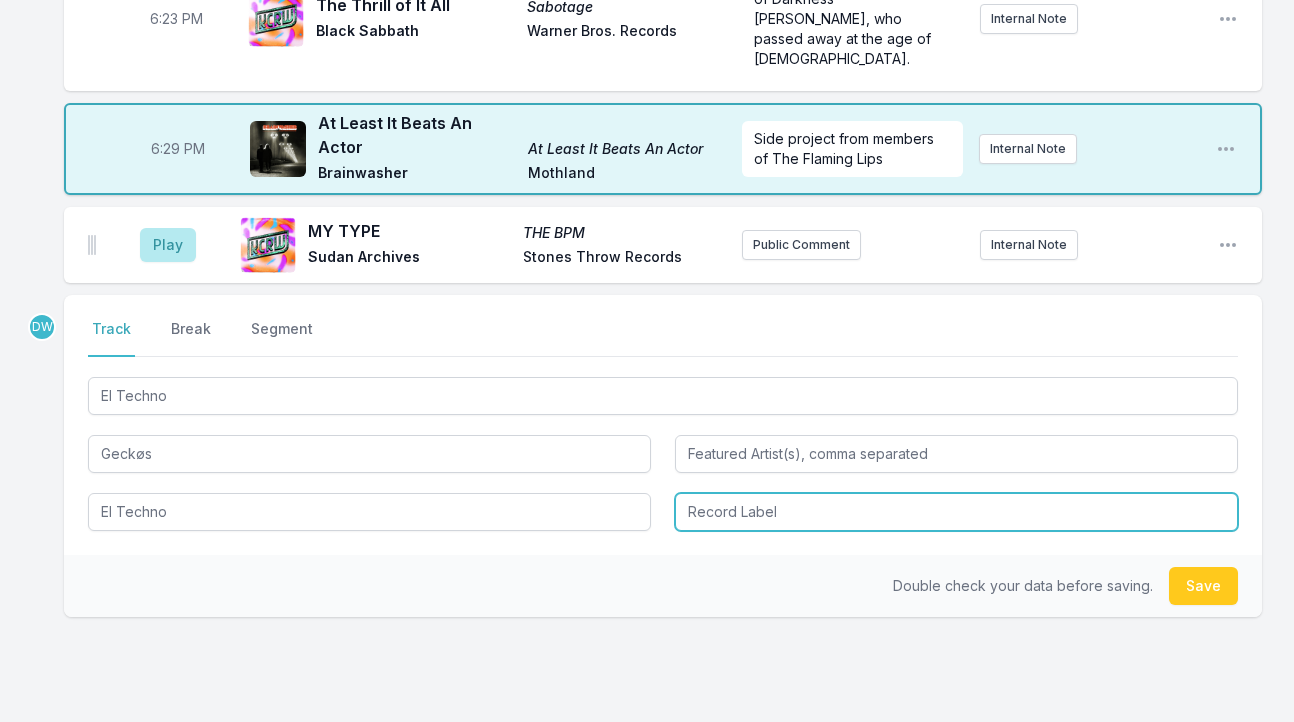 click at bounding box center (956, 512) 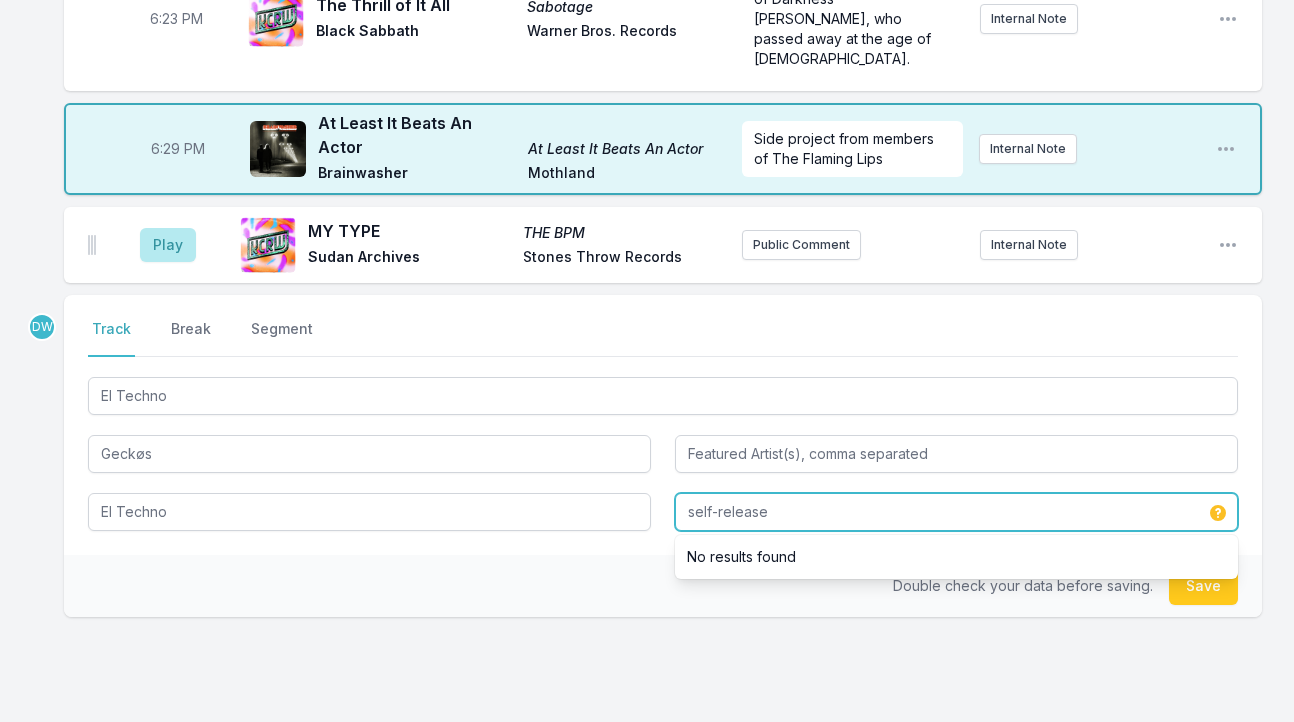 type on "self-release" 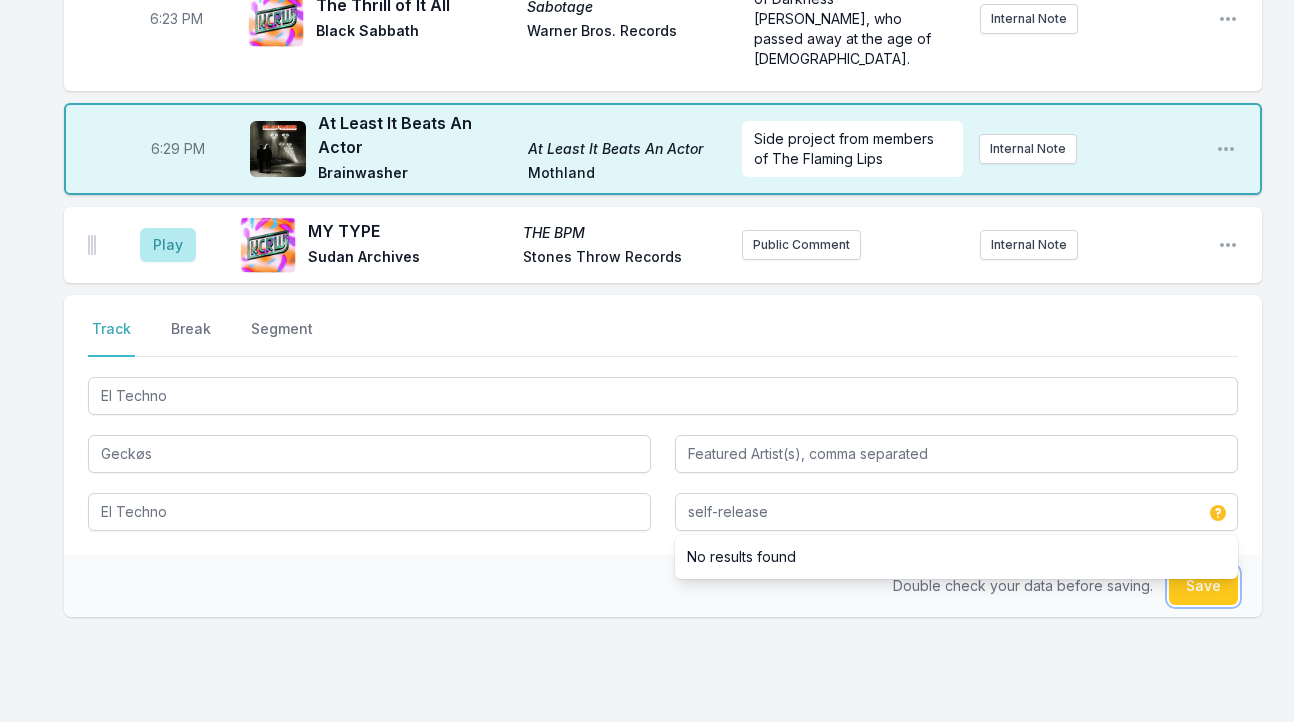 click on "Save" at bounding box center (1203, 586) 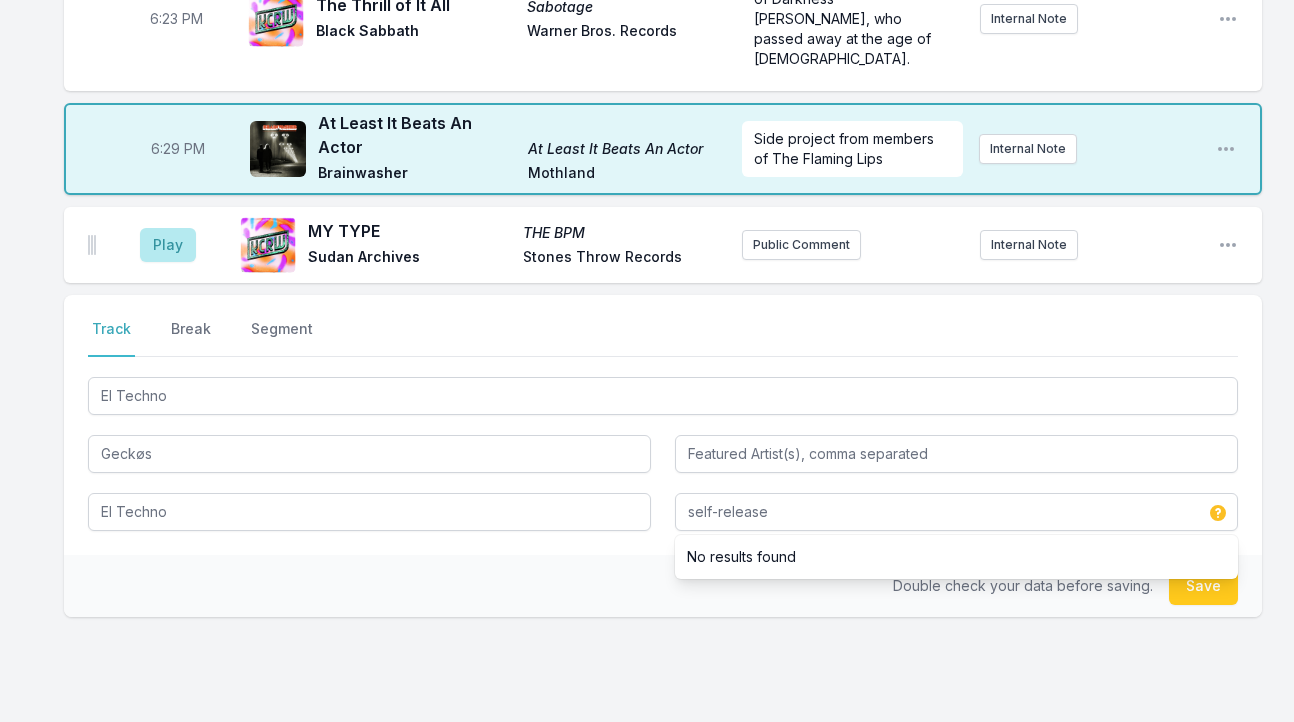 type 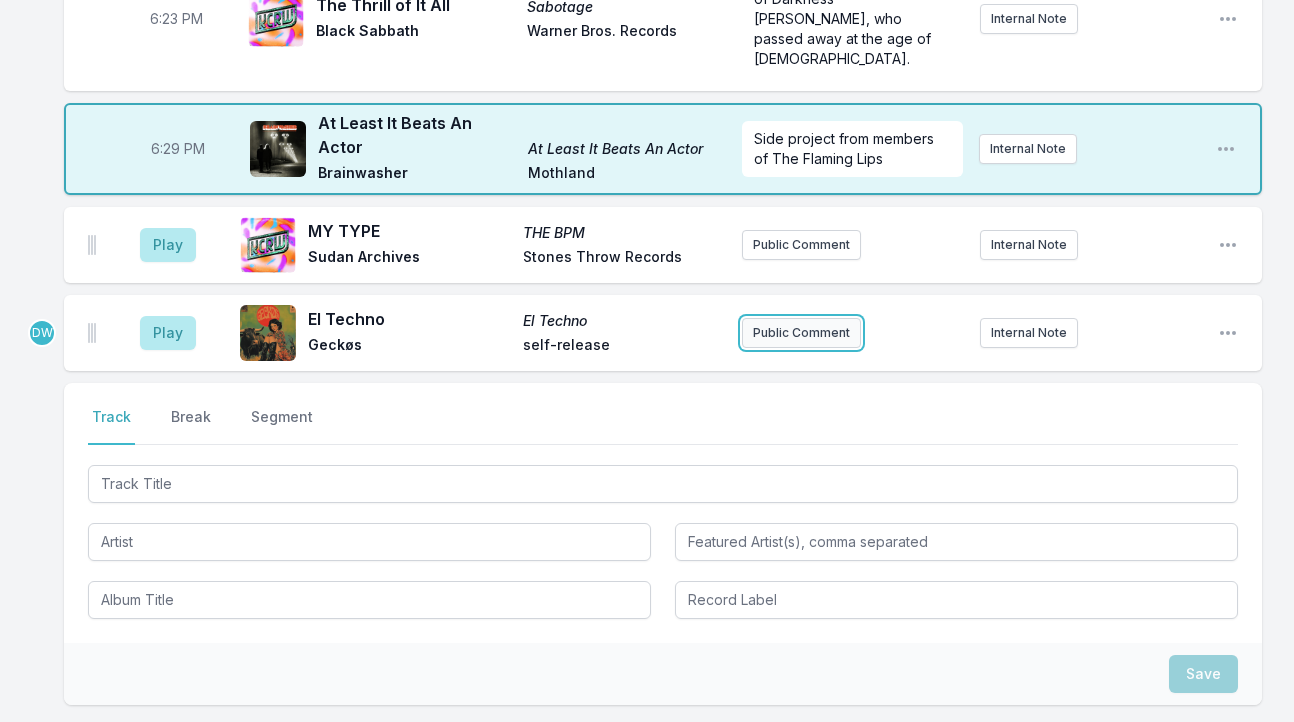 click on "Public Comment" at bounding box center (801, 333) 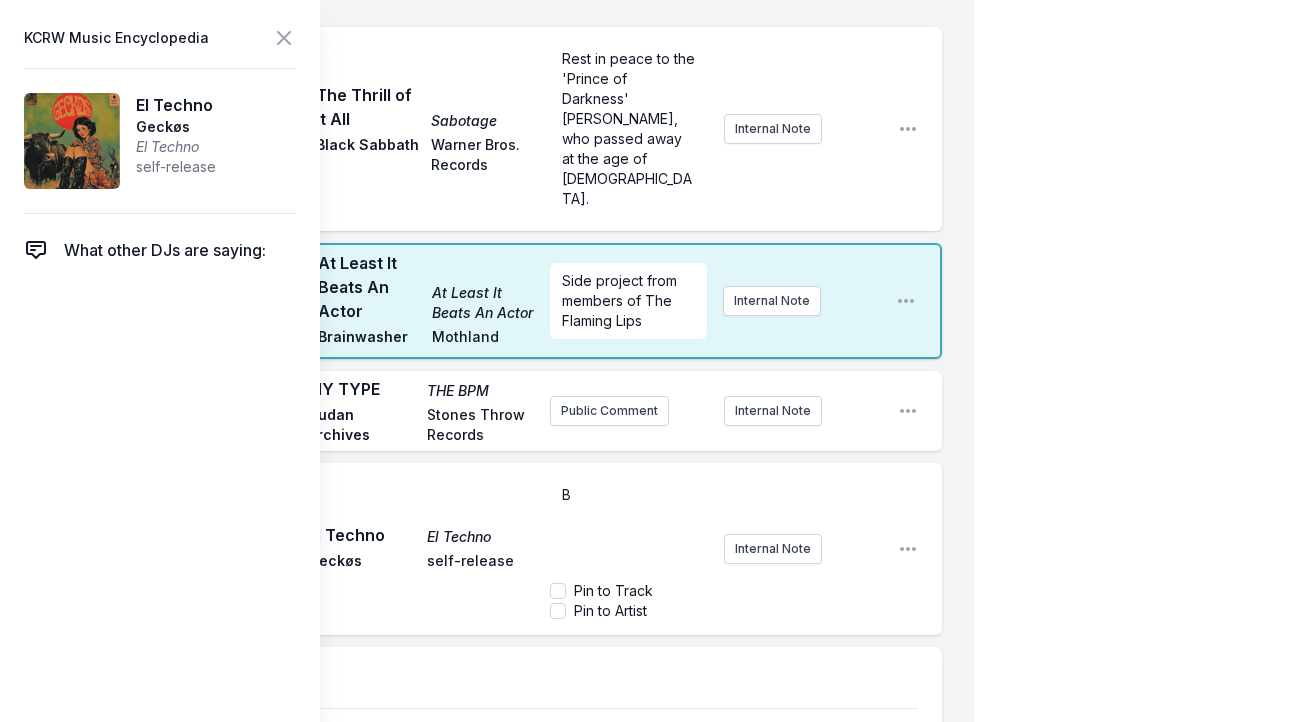 type 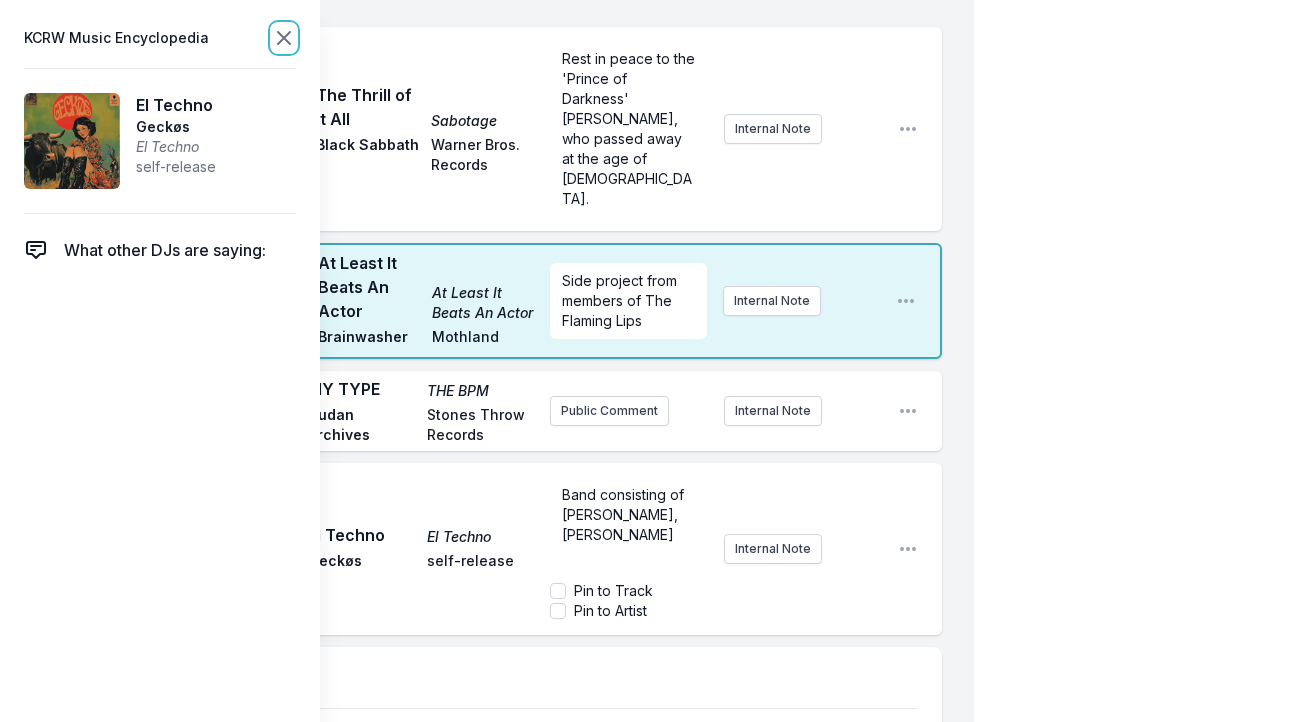 click 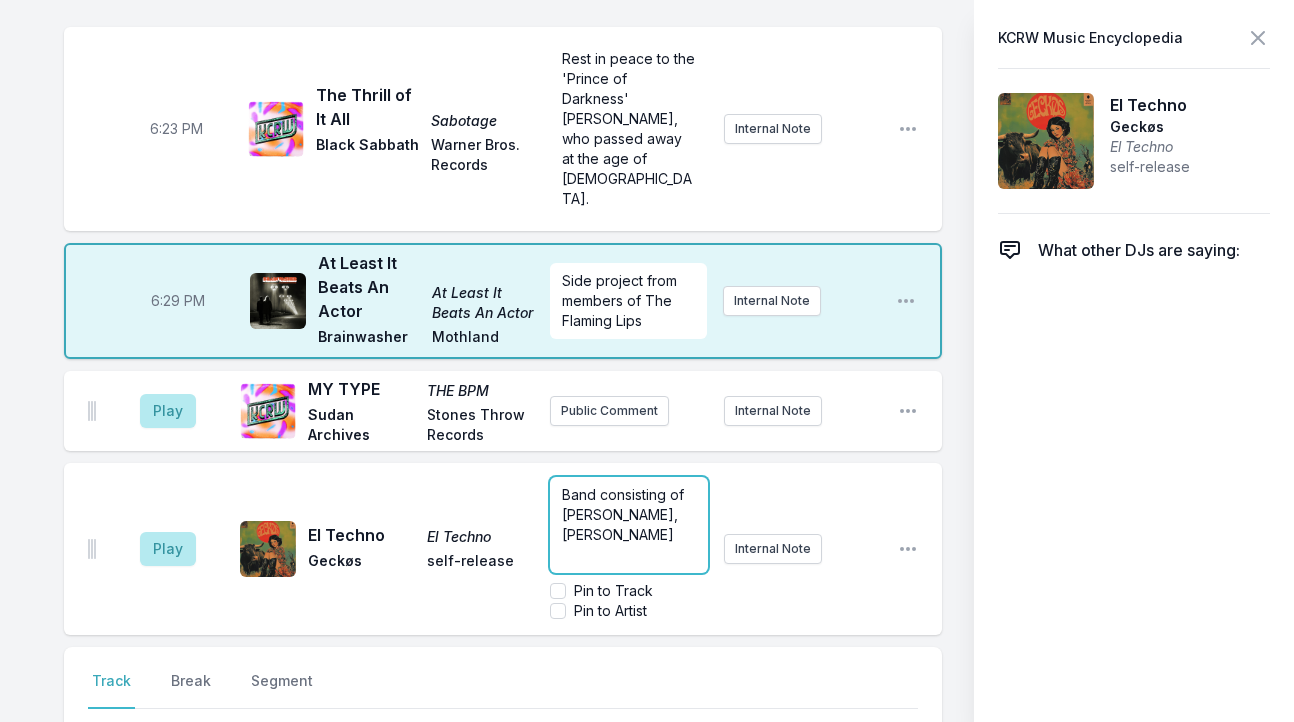 click on "Band consisting of [PERSON_NAME], [PERSON_NAME]" at bounding box center [629, 515] 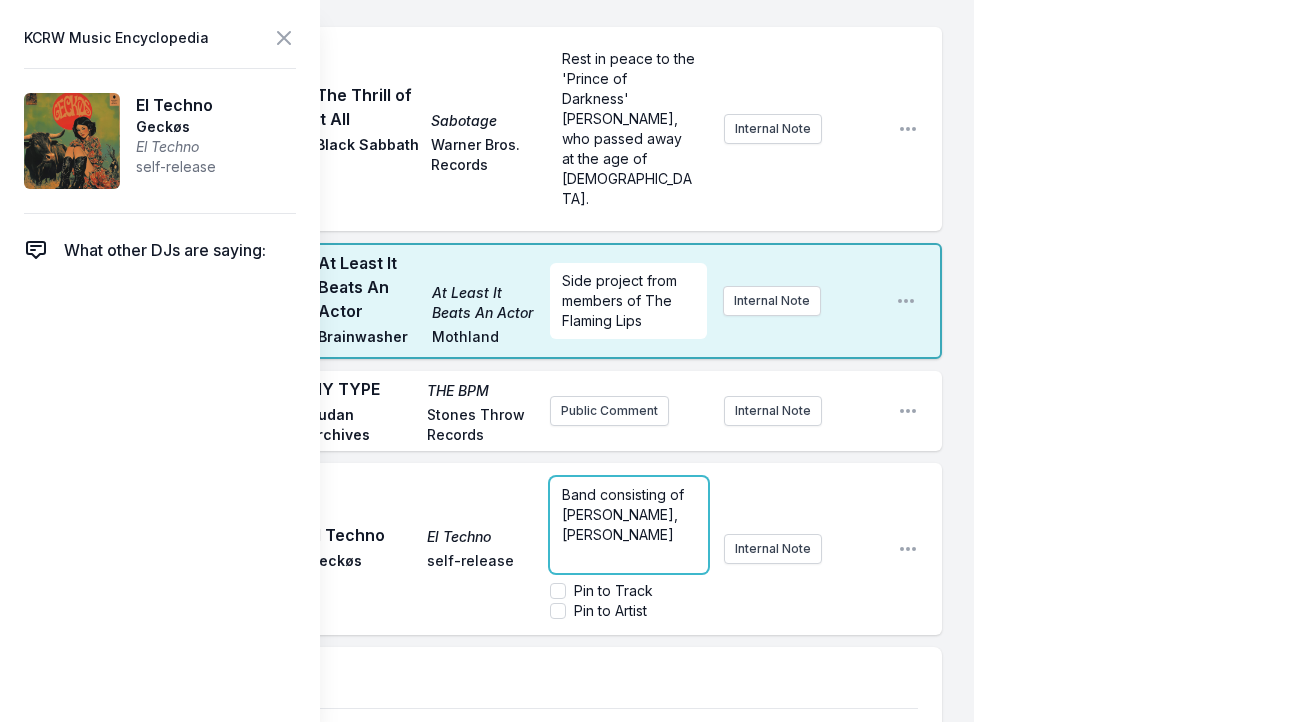 click on "Band consisting of [PERSON_NAME], [PERSON_NAME]" at bounding box center [629, 515] 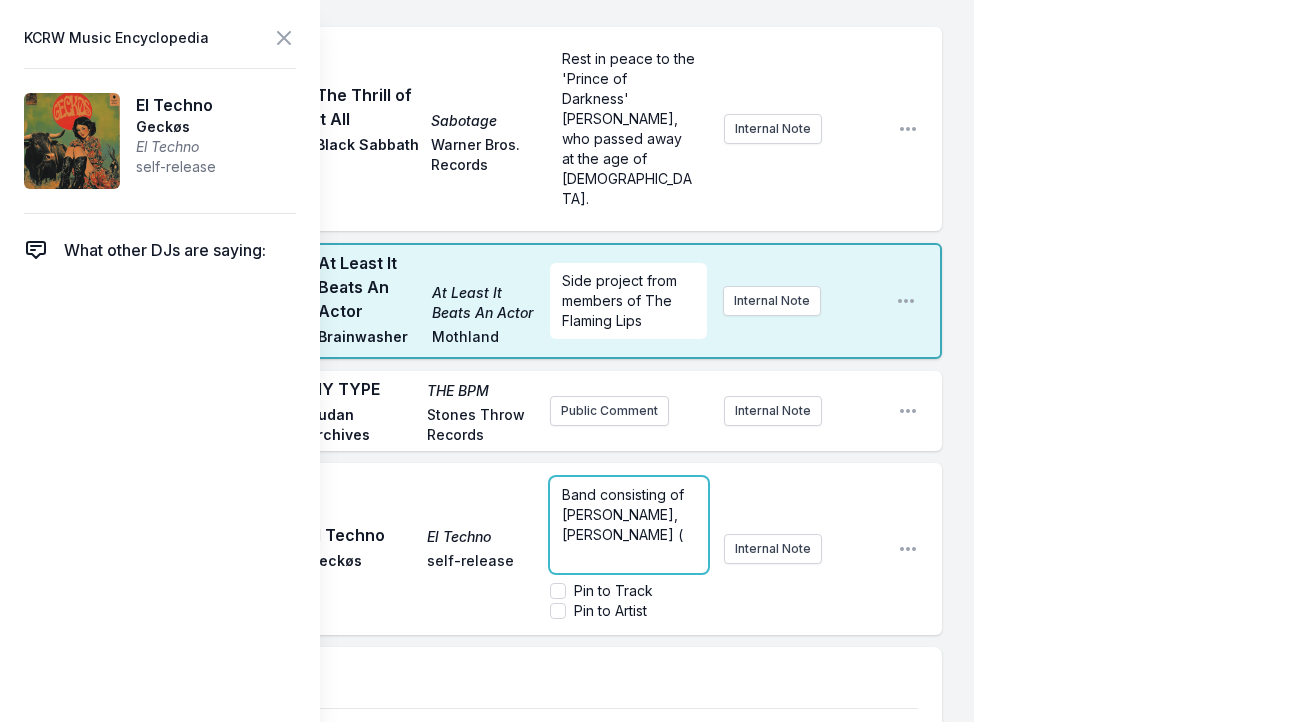 type 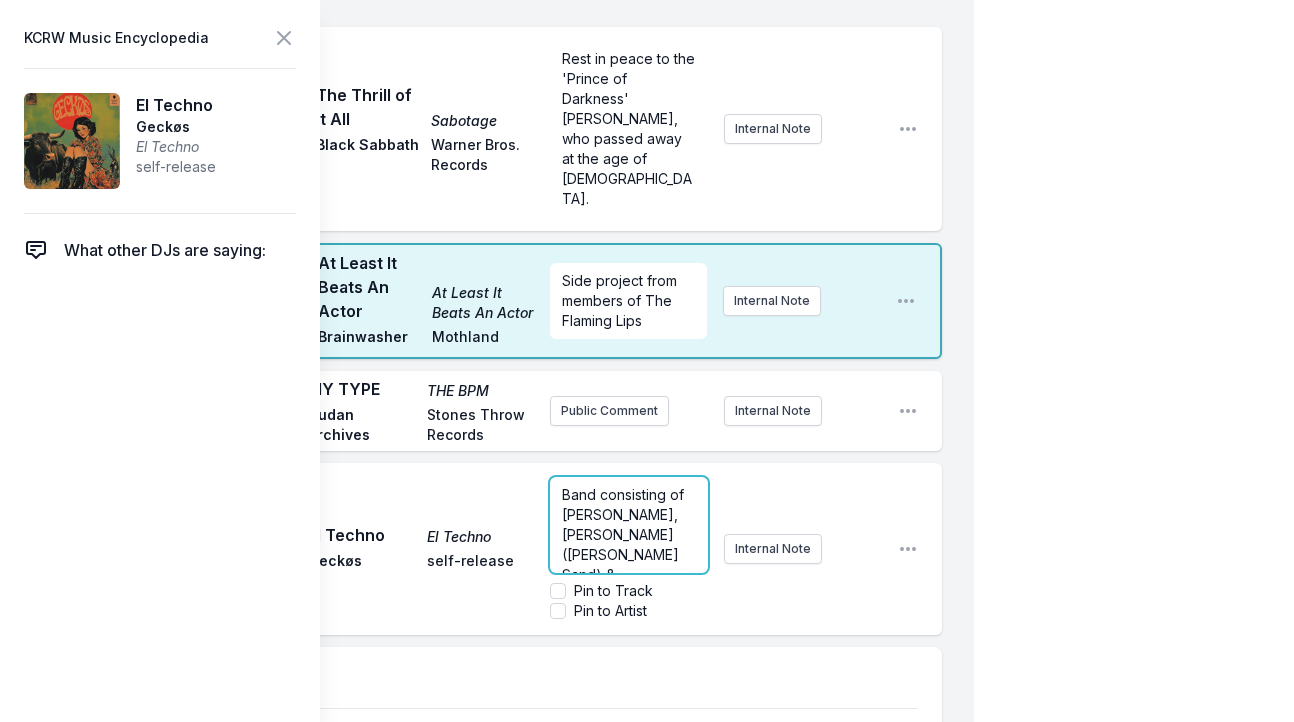 scroll, scrollTop: 11, scrollLeft: 0, axis: vertical 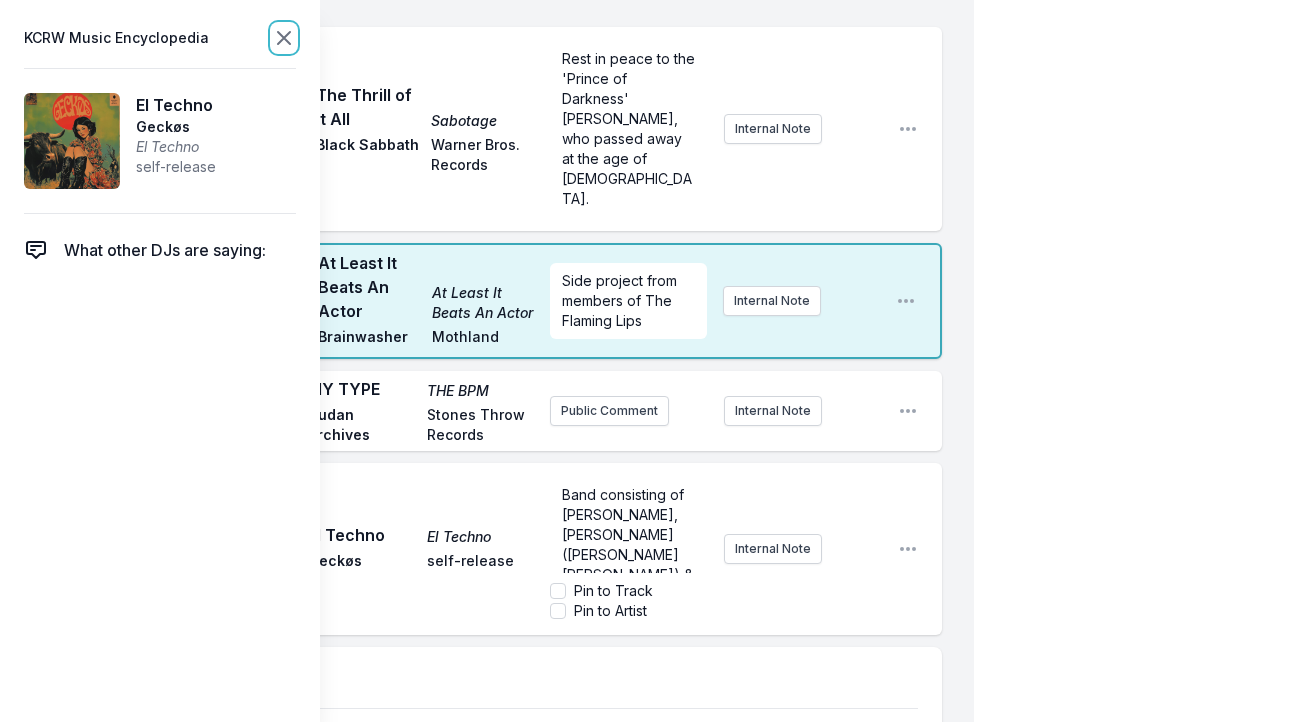 click 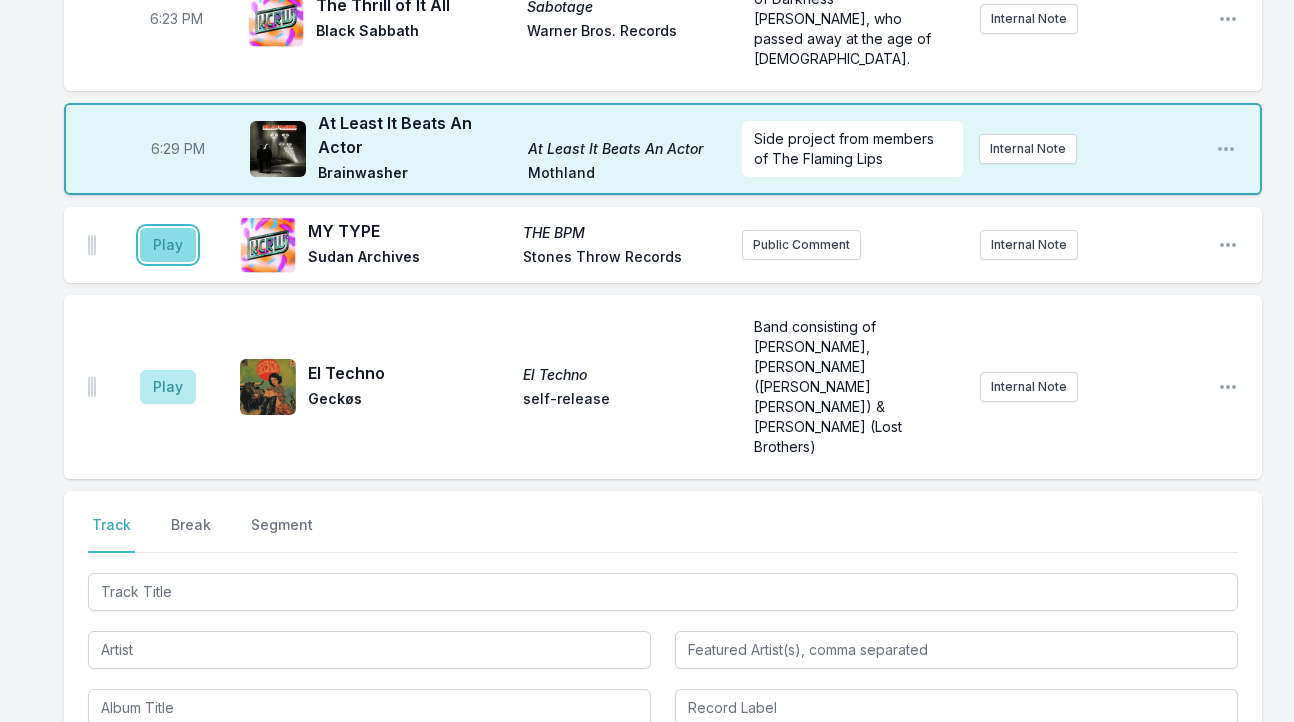 click on "Play" at bounding box center (168, 245) 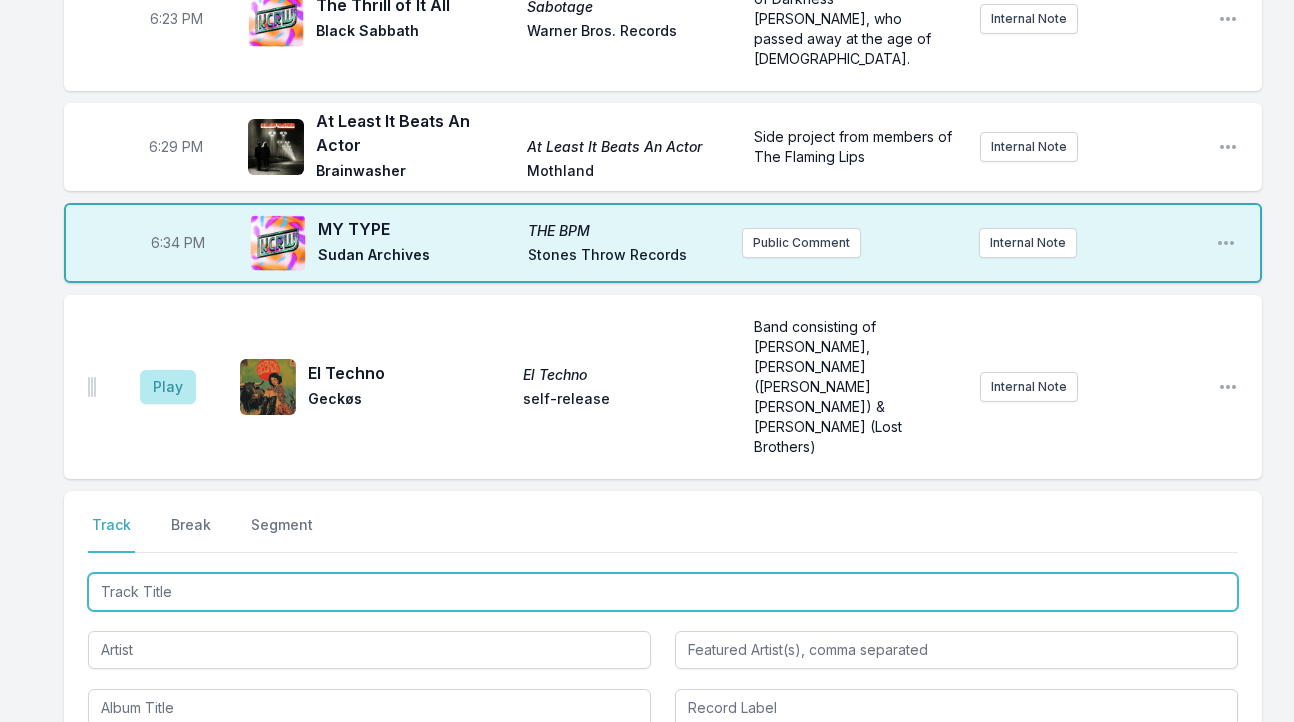 click at bounding box center [663, 592] 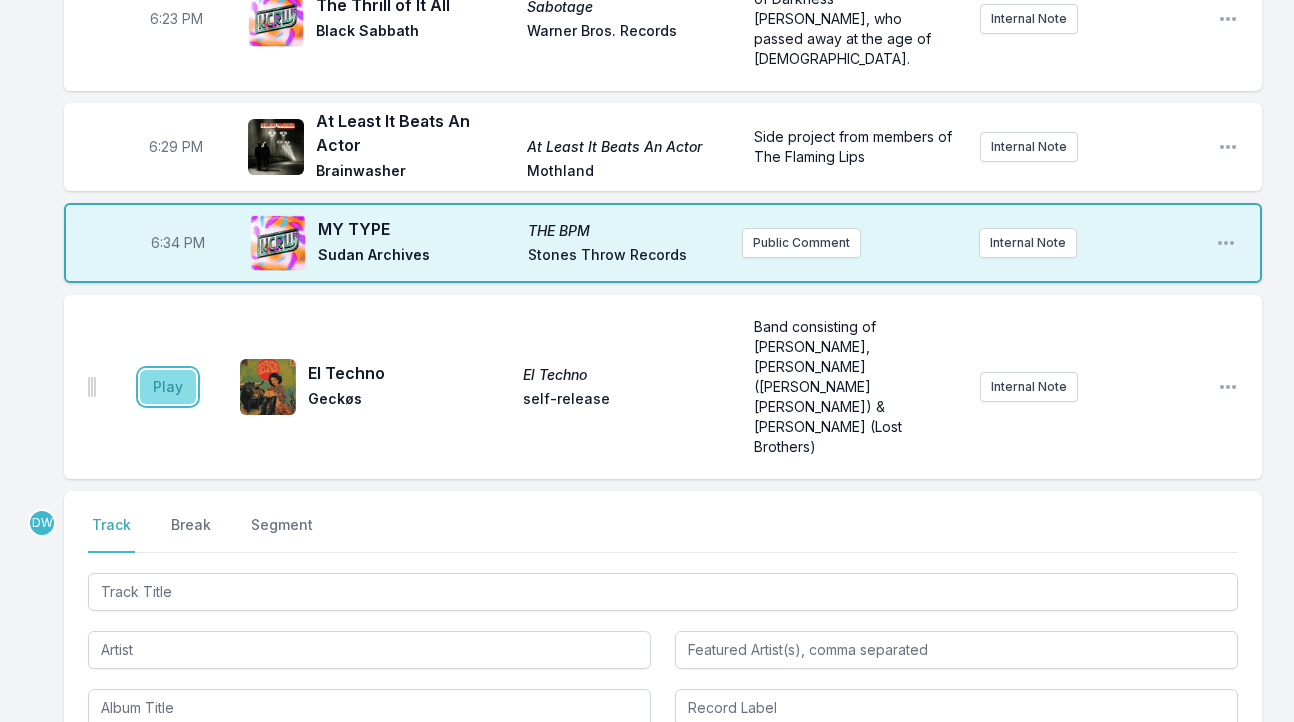 click on "Play" at bounding box center (168, 387) 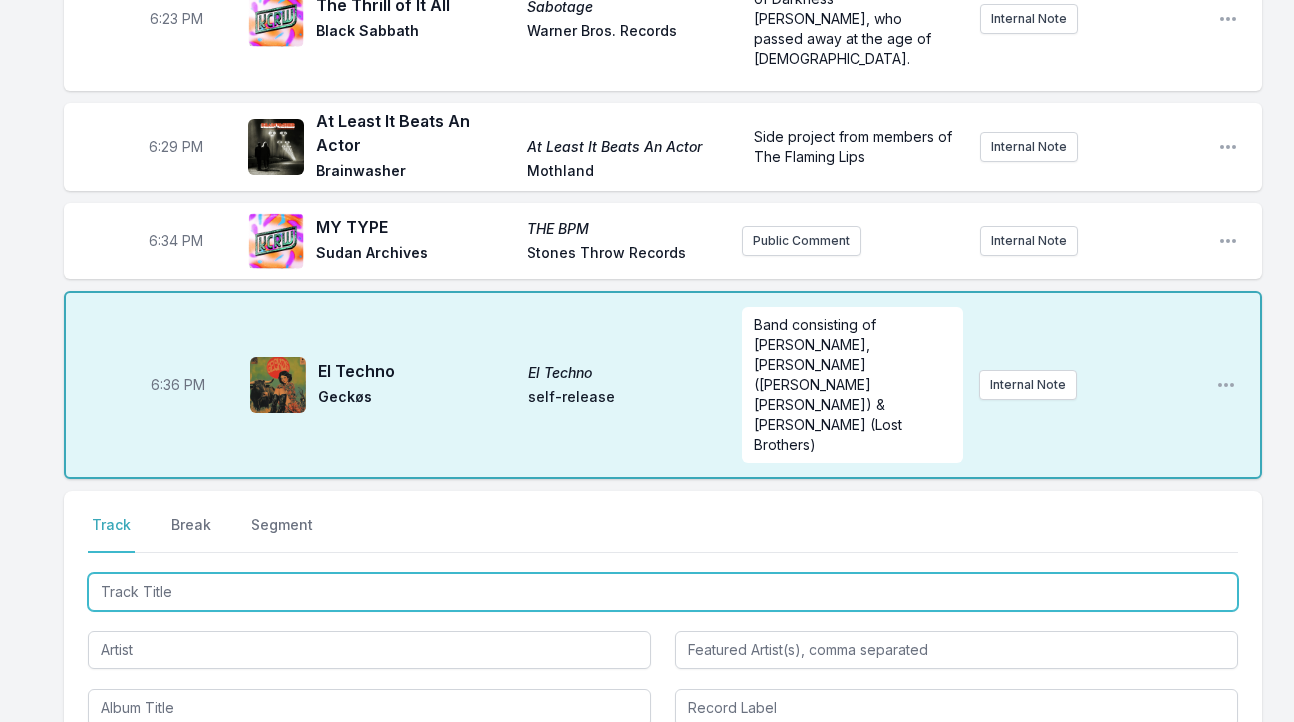 click at bounding box center (663, 592) 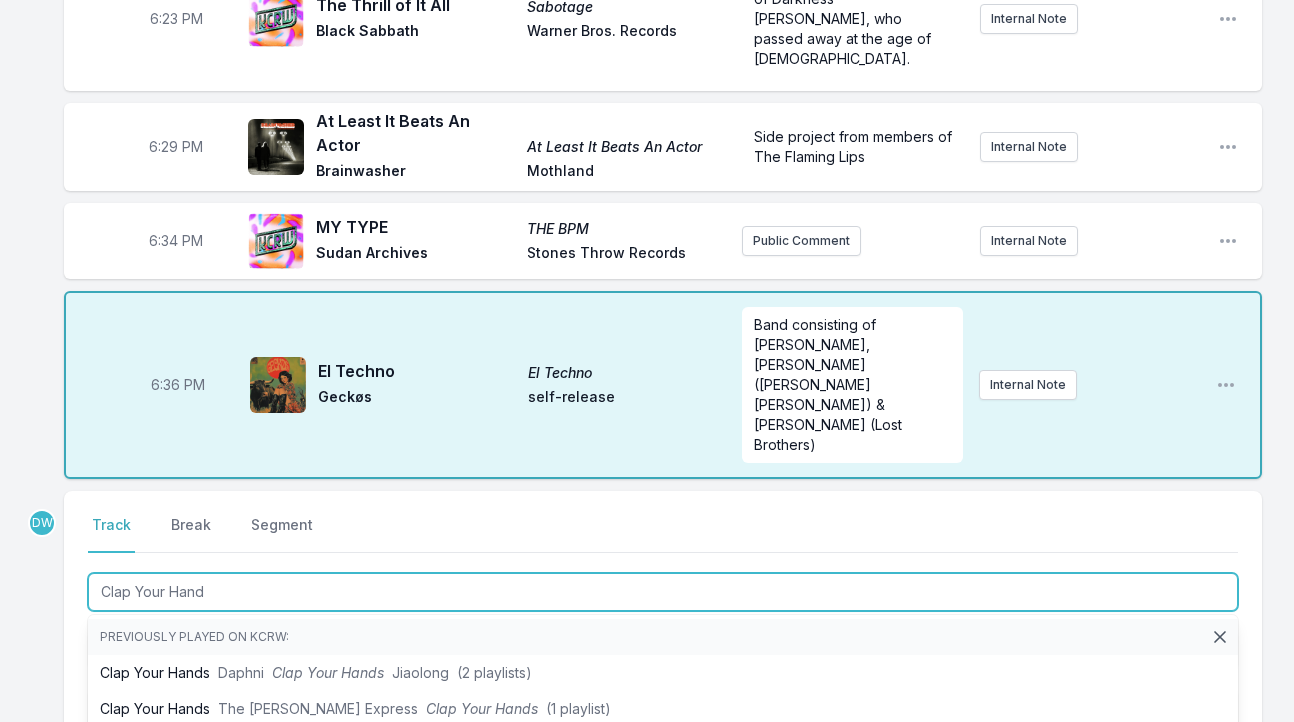 type on "Clap Your Hands" 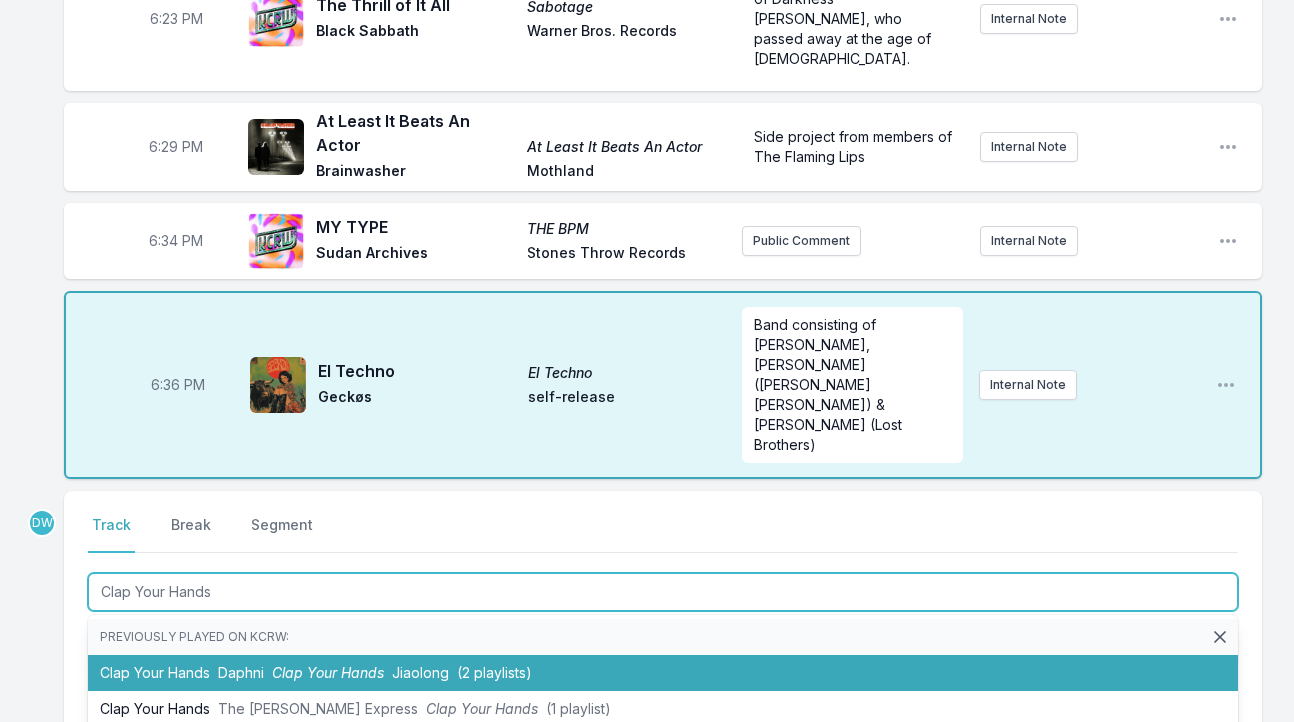click on "Clap Your Hands" at bounding box center [328, 672] 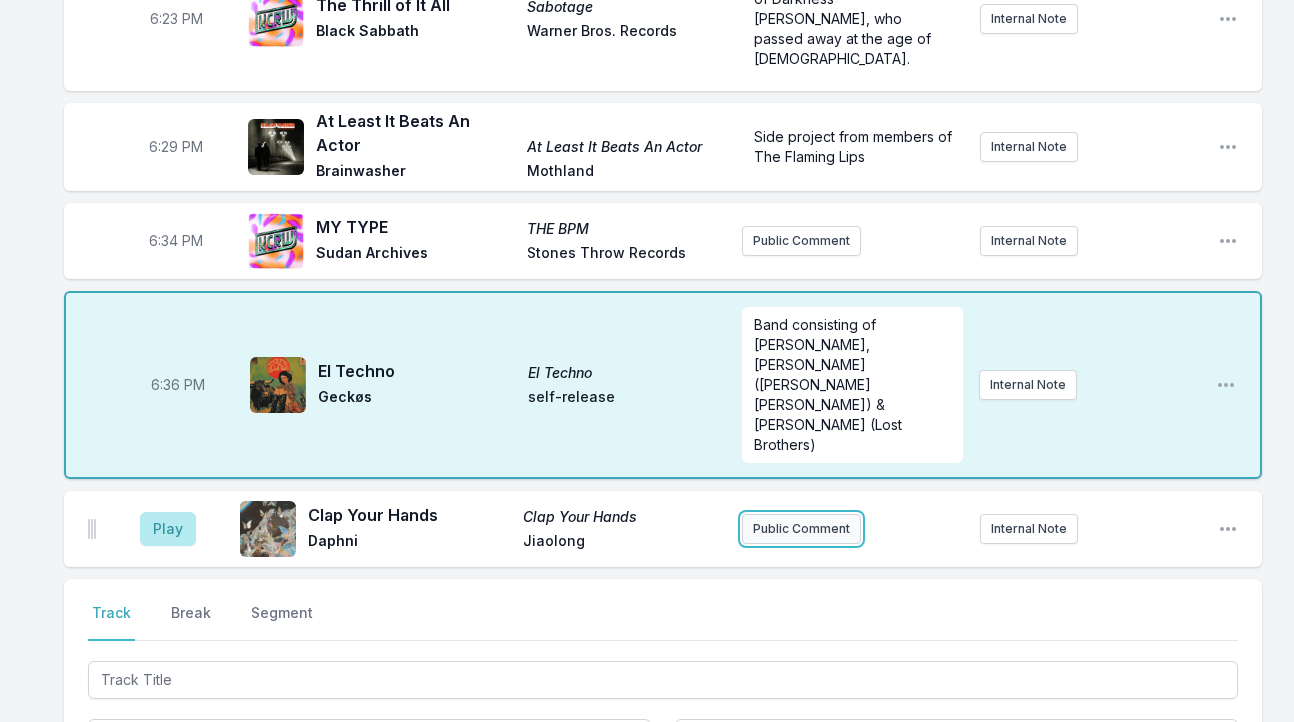 click on "Public Comment" at bounding box center [801, 529] 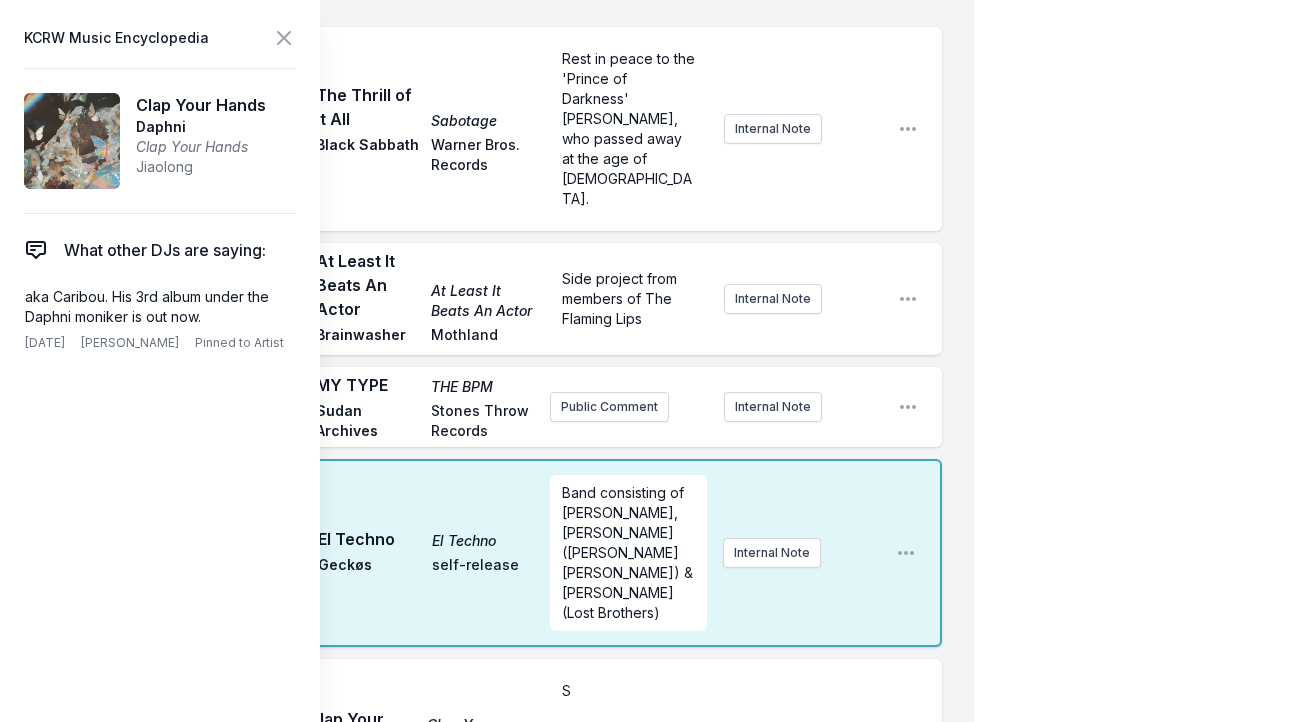 type 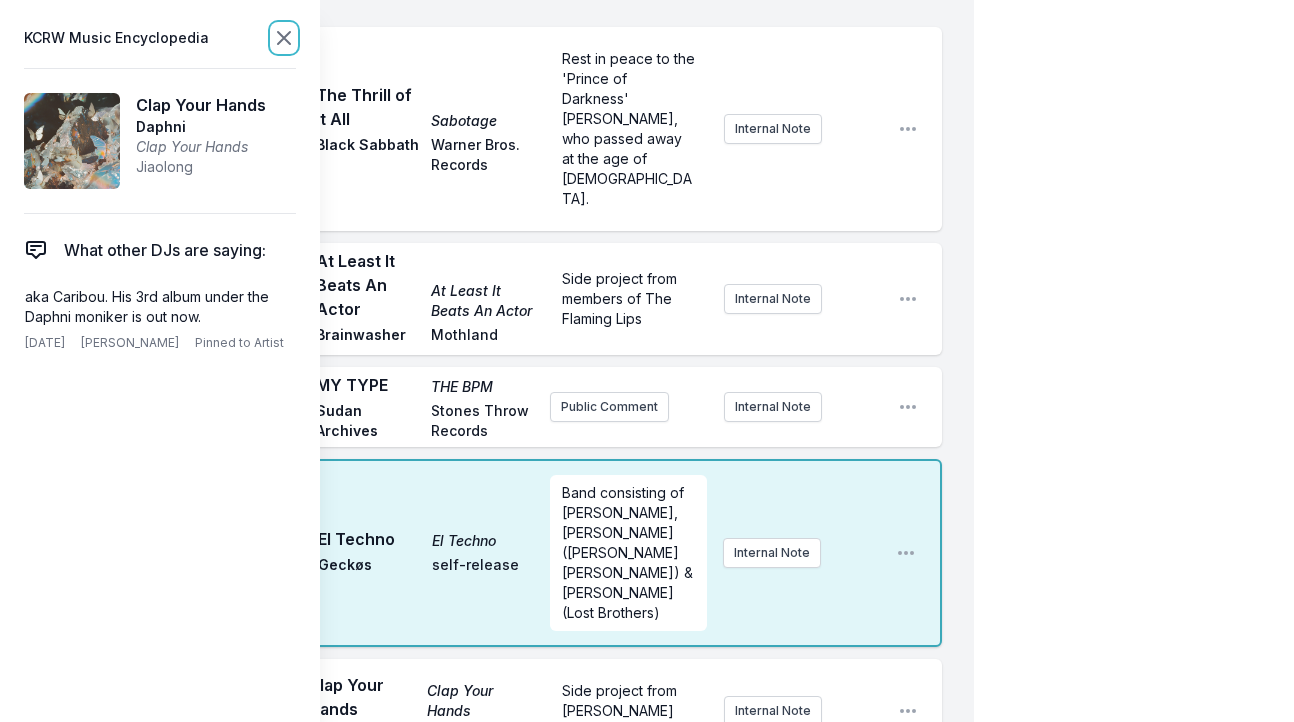 click 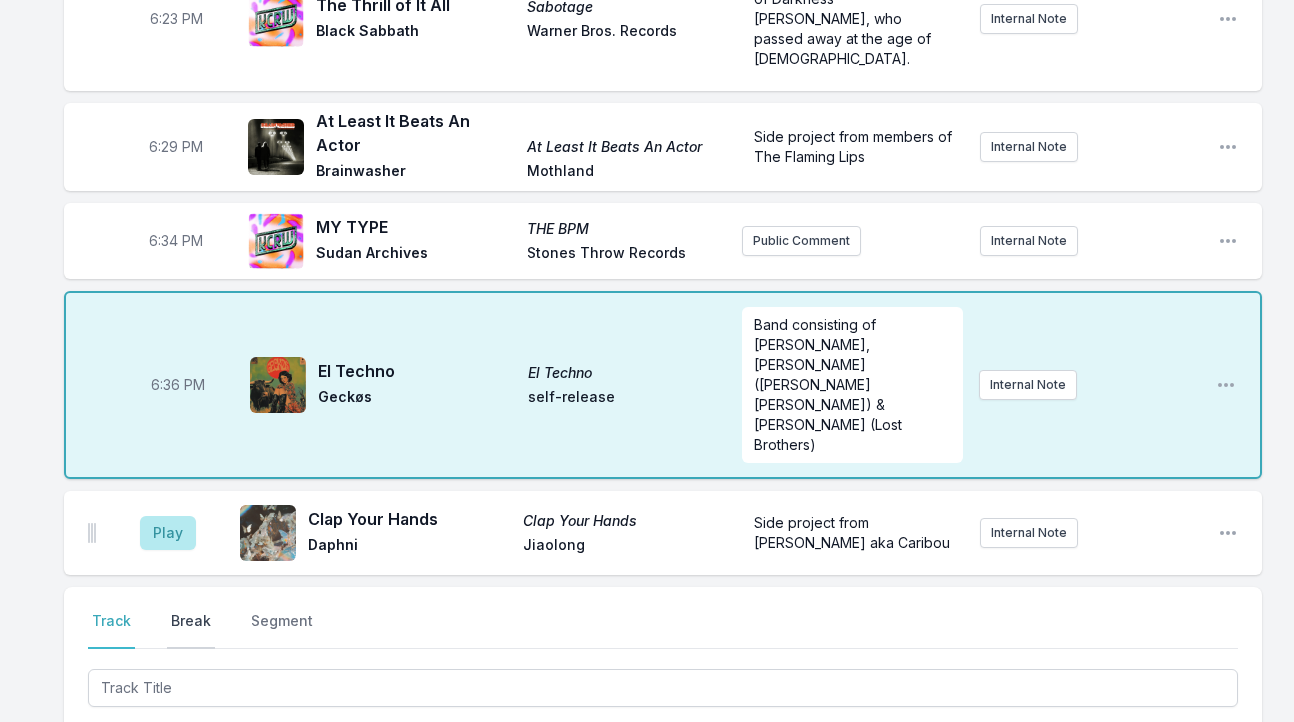 click on "Break" at bounding box center (191, 630) 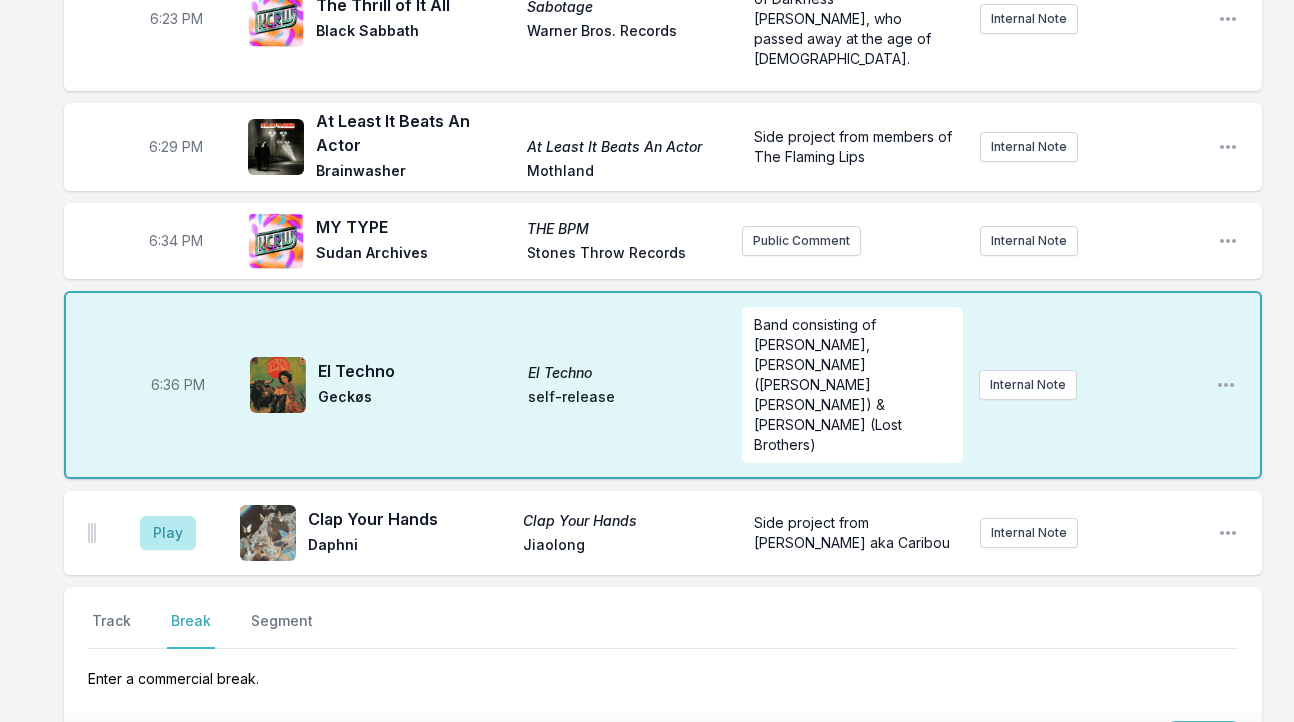 click on "Save" at bounding box center [1203, 744] 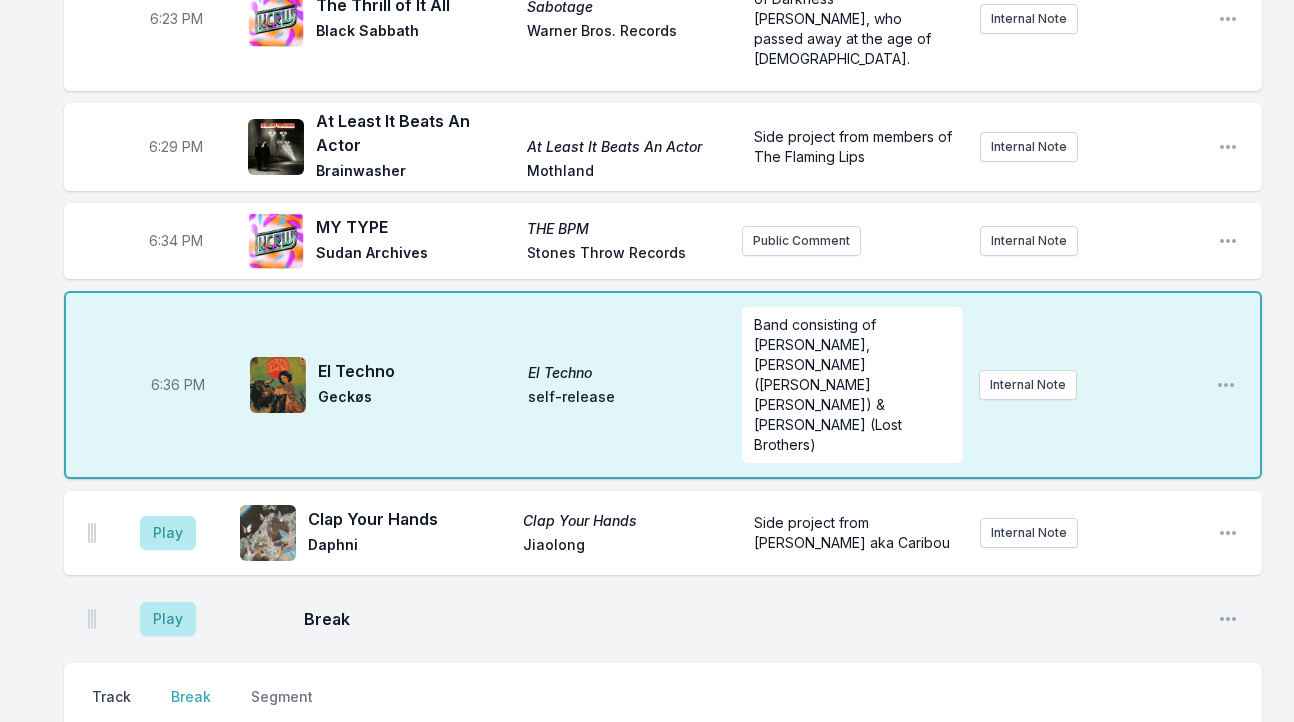 click on "Track" at bounding box center (111, 706) 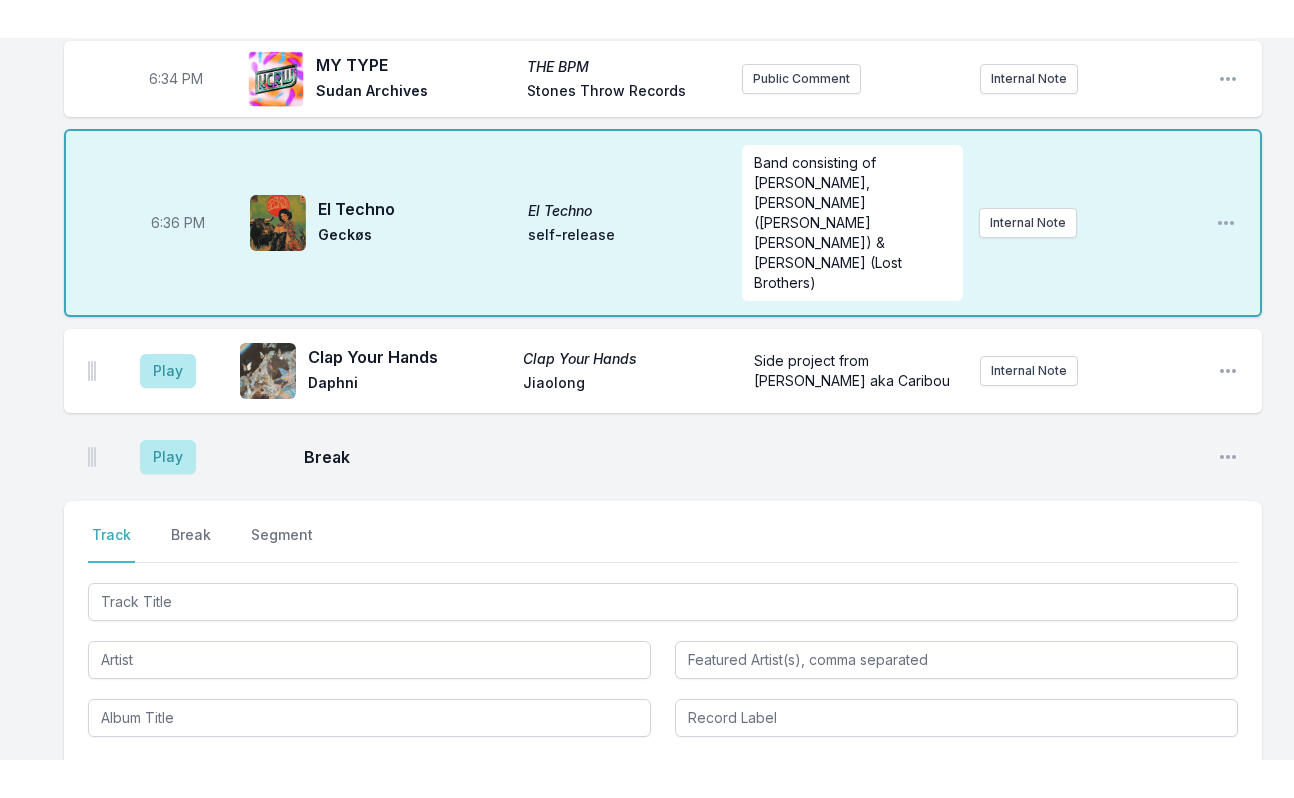 scroll, scrollTop: 1017, scrollLeft: 0, axis: vertical 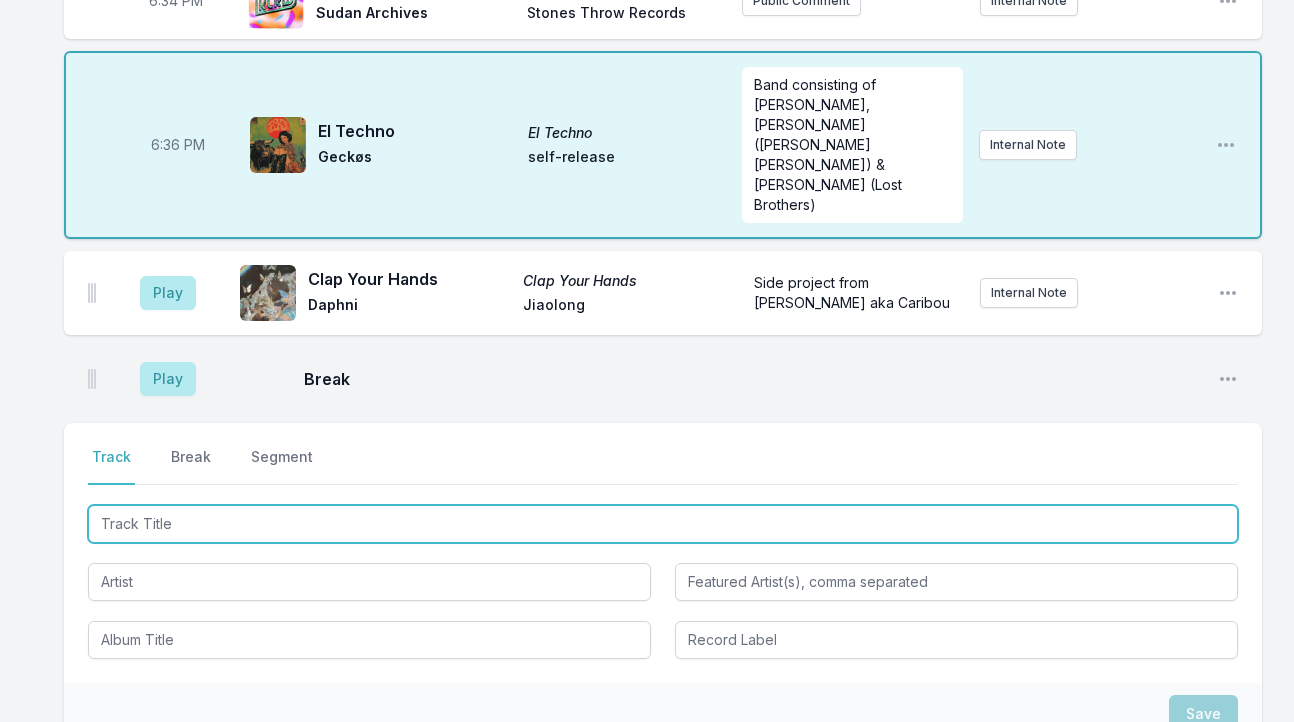 click at bounding box center [663, 524] 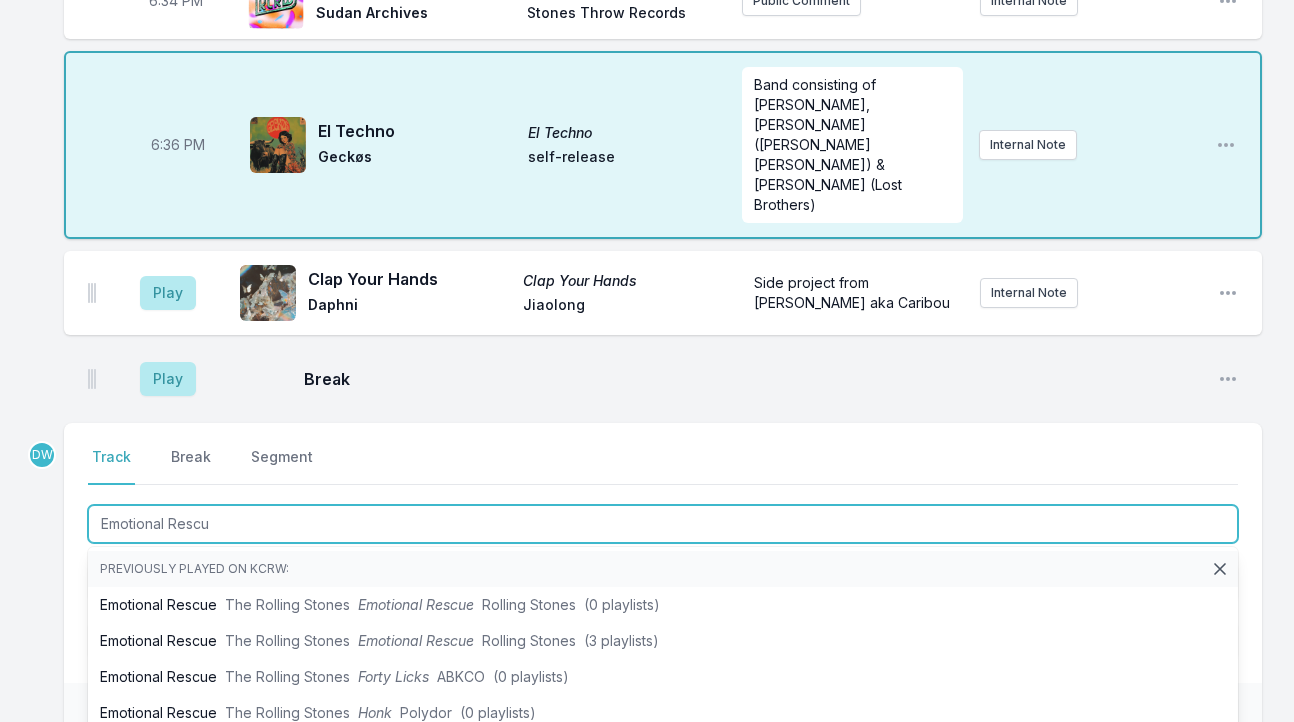 type on "Emotional Rescue" 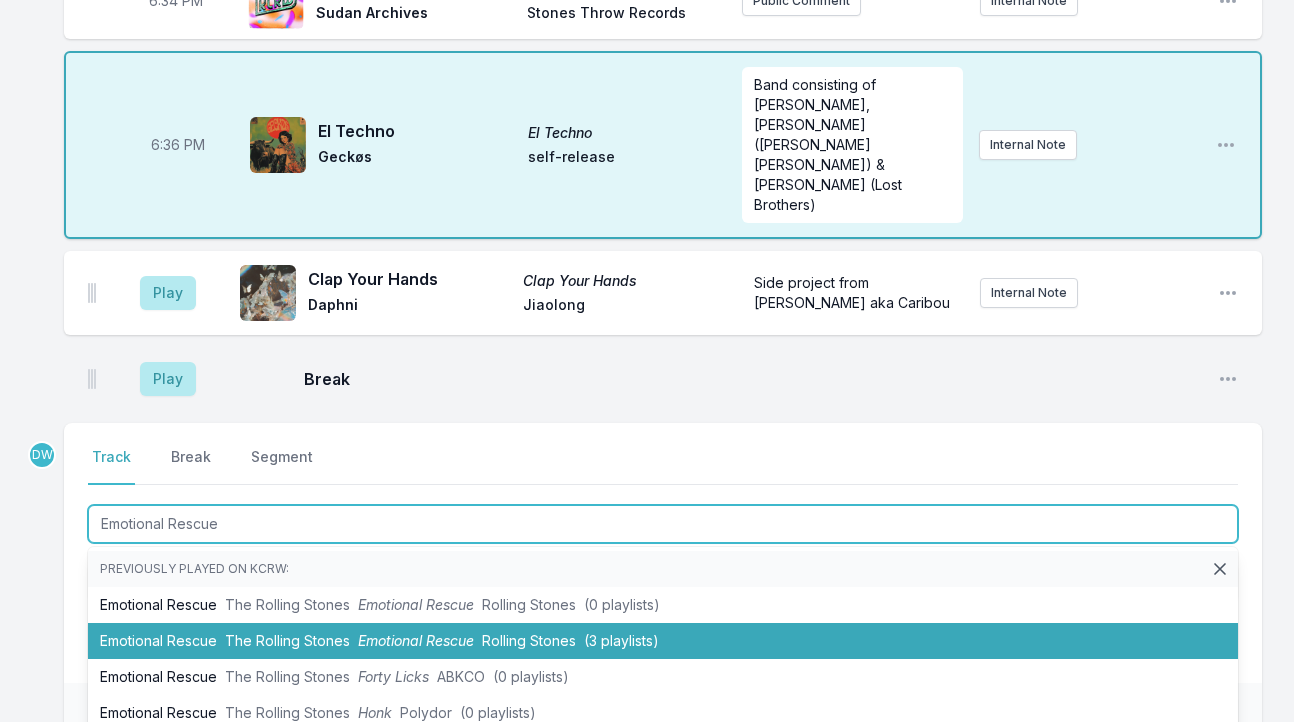 click on "Emotional Rescue" at bounding box center (416, 640) 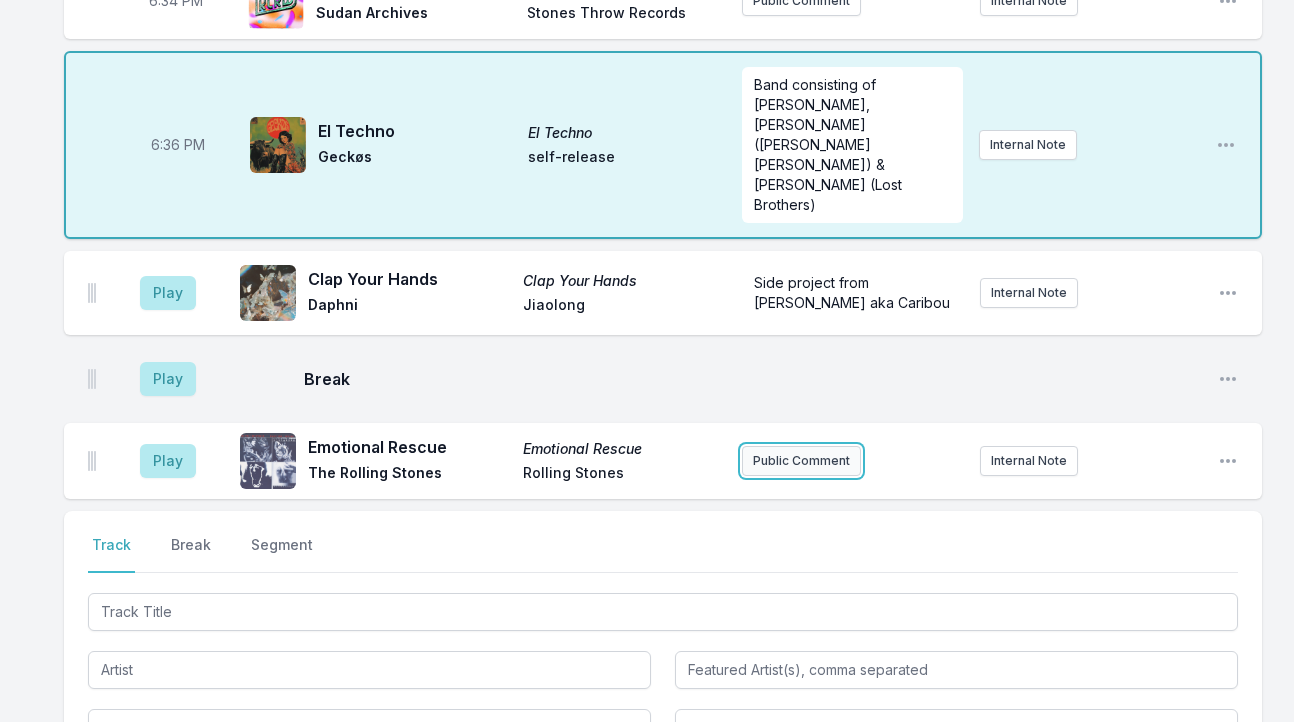 click on "Public Comment" at bounding box center [801, 461] 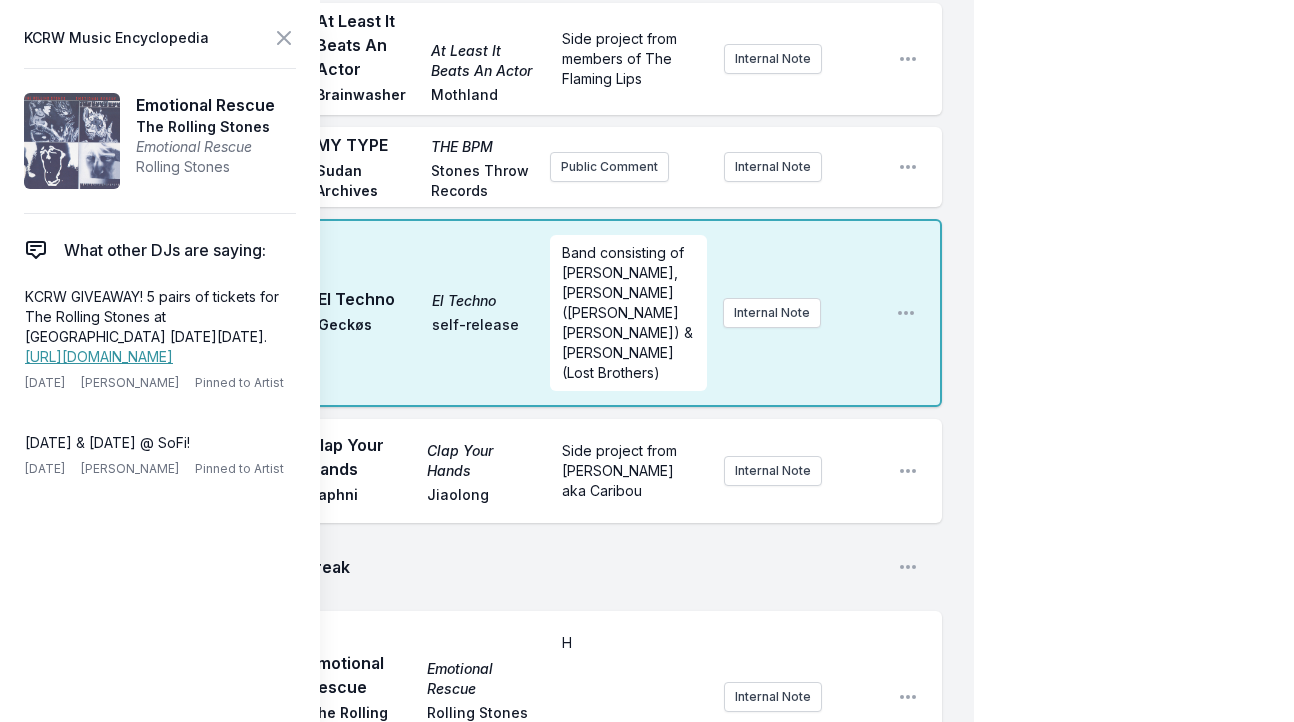 type 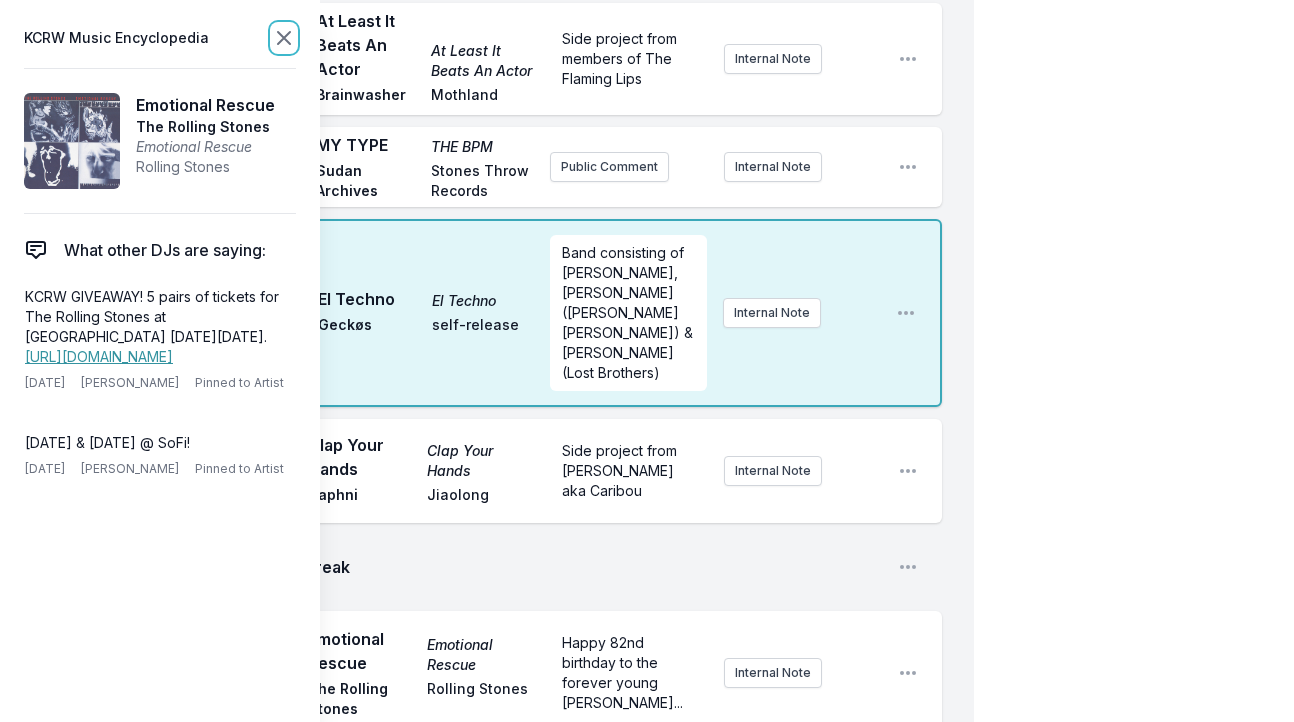 click 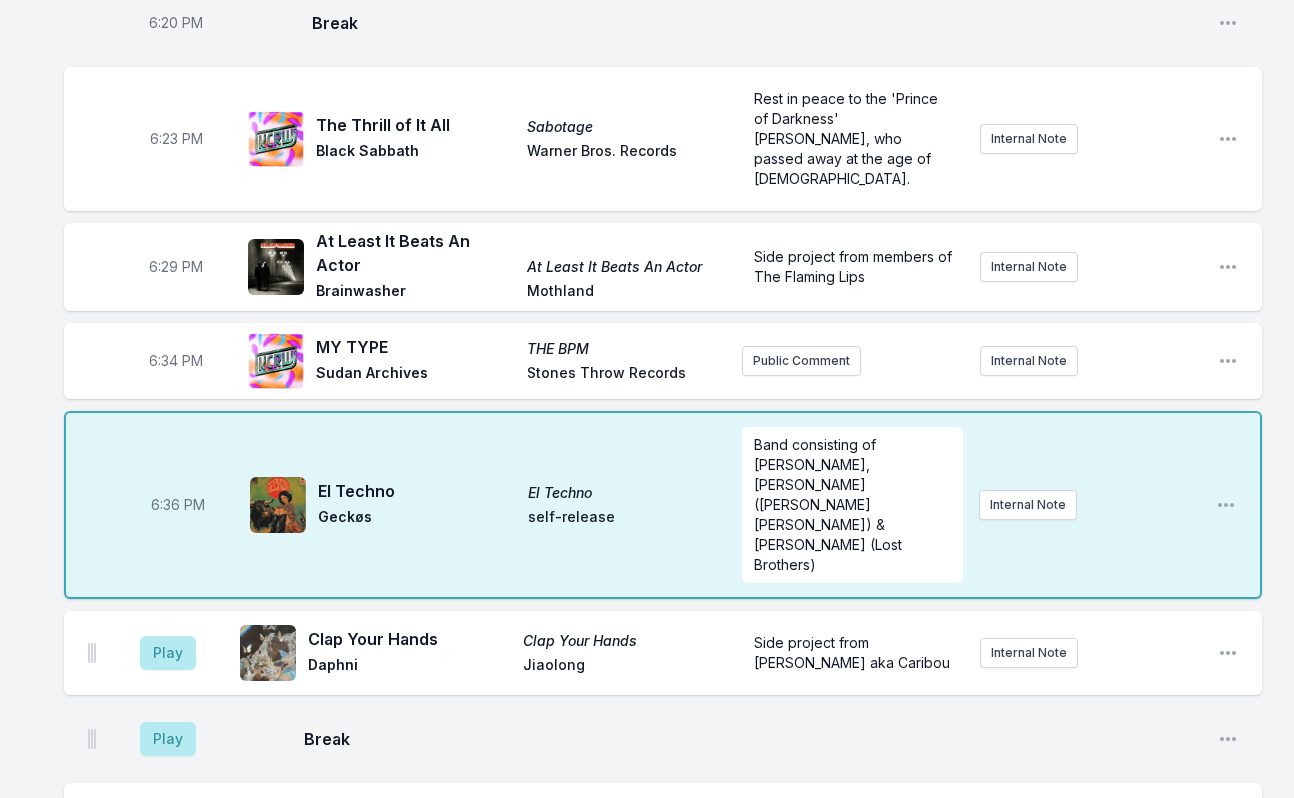 scroll, scrollTop: 617, scrollLeft: 0, axis: vertical 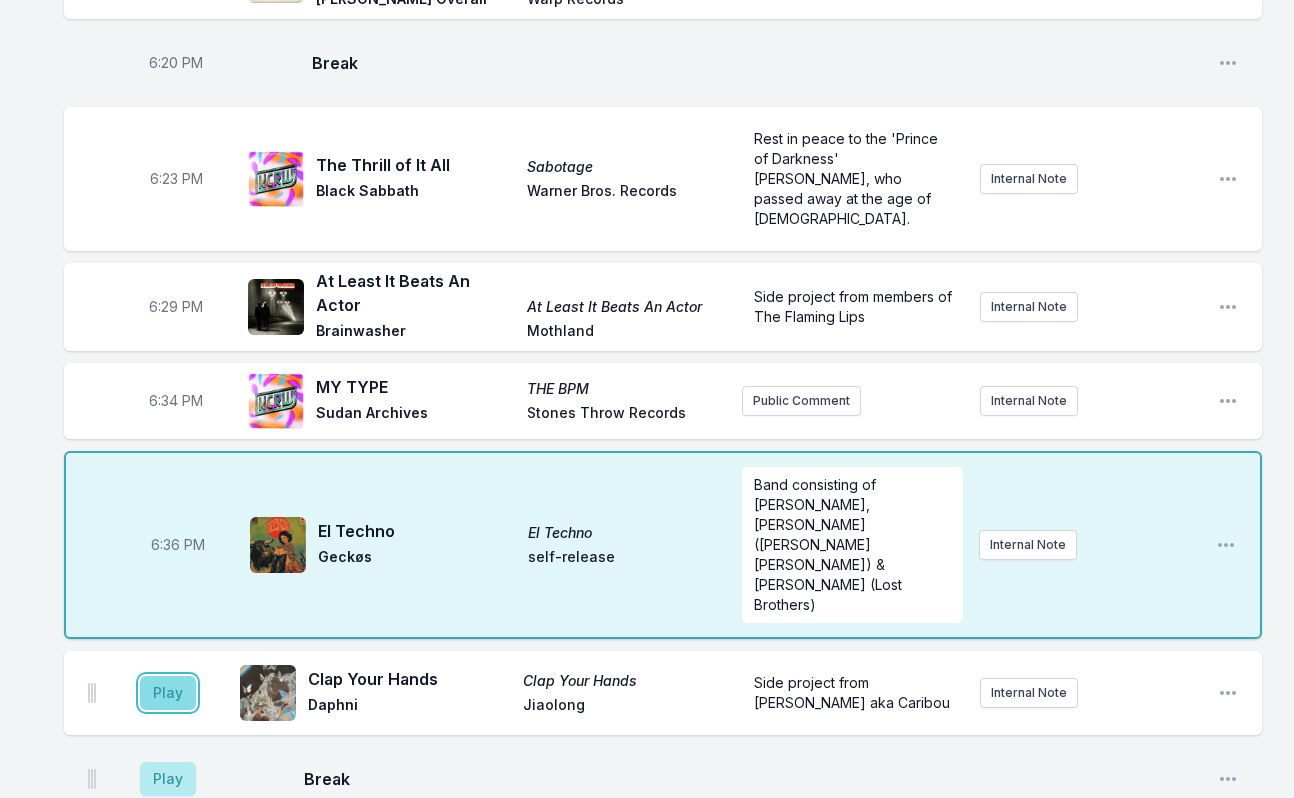 click on "Play" at bounding box center [168, 693] 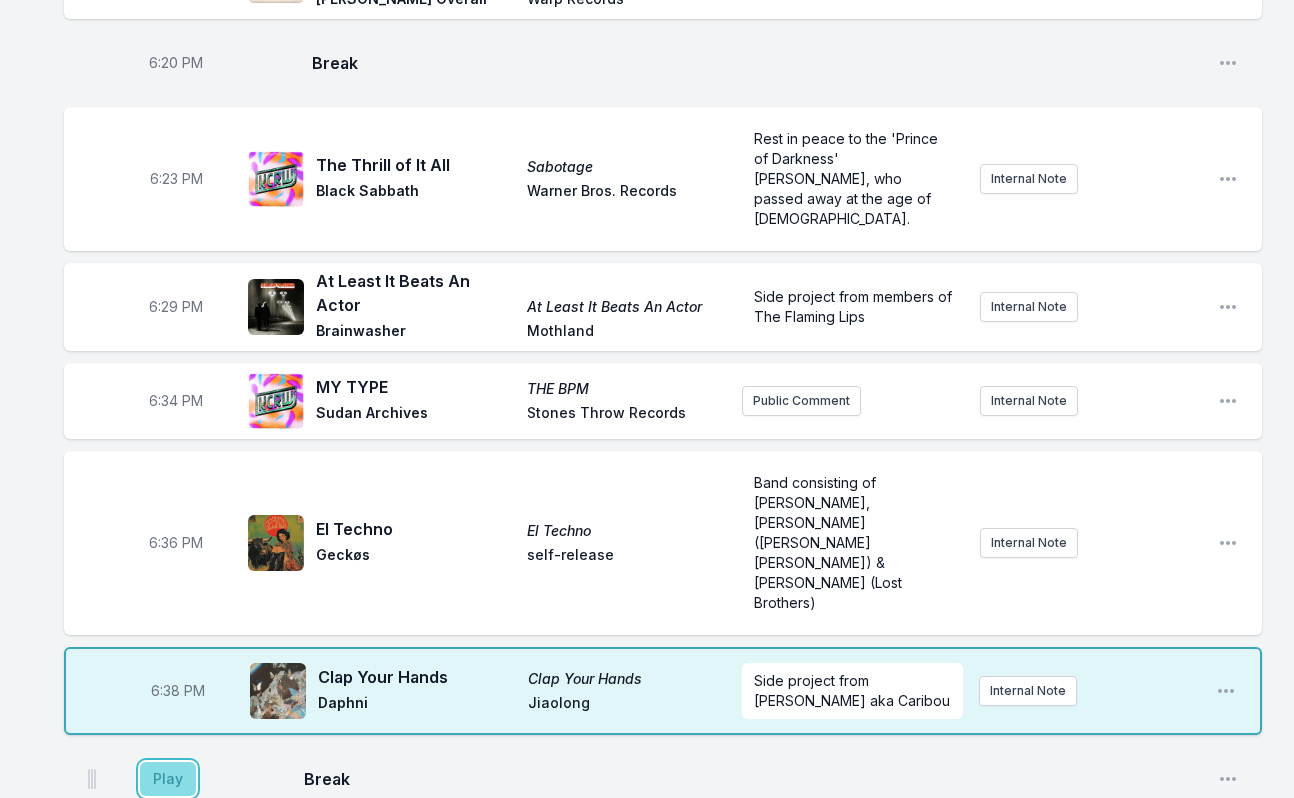 drag, startPoint x: 176, startPoint y: 652, endPoint x: 157, endPoint y: 644, distance: 20.615528 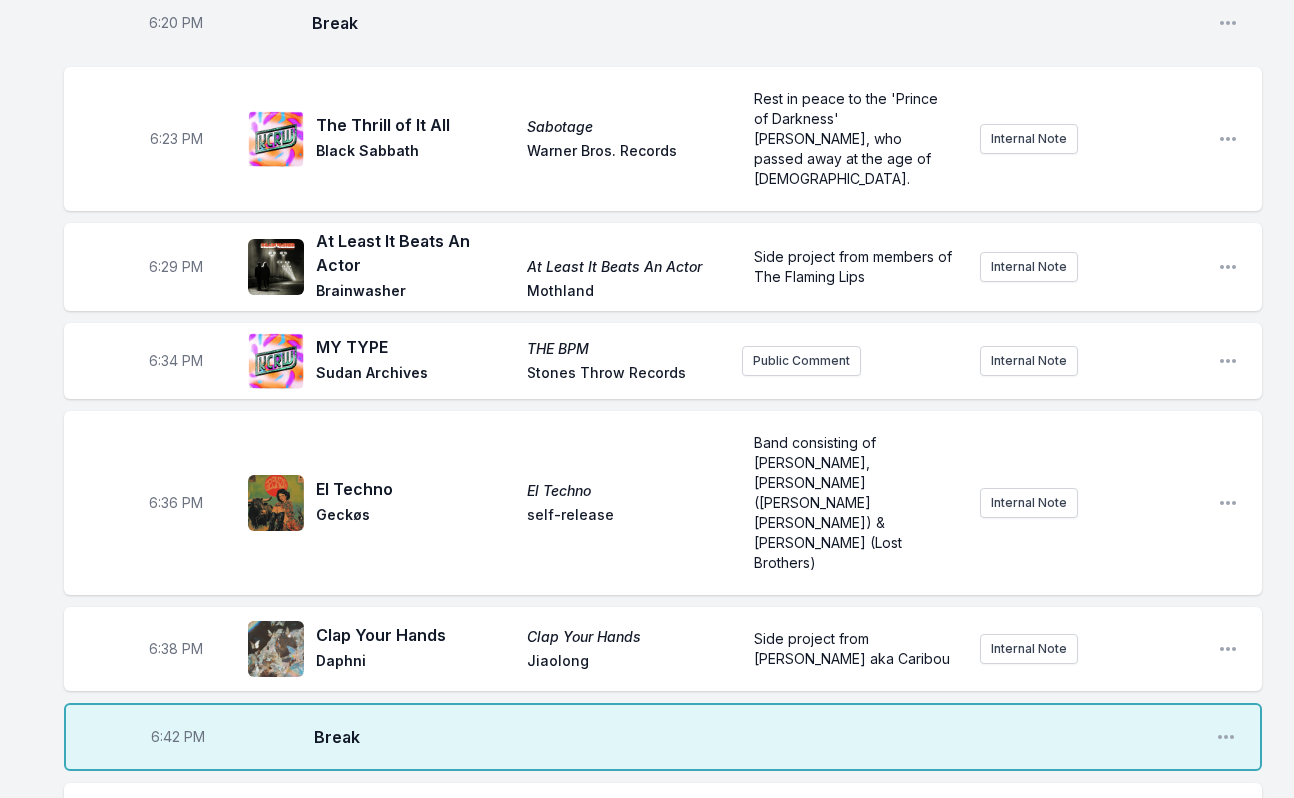 scroll, scrollTop: 737, scrollLeft: 0, axis: vertical 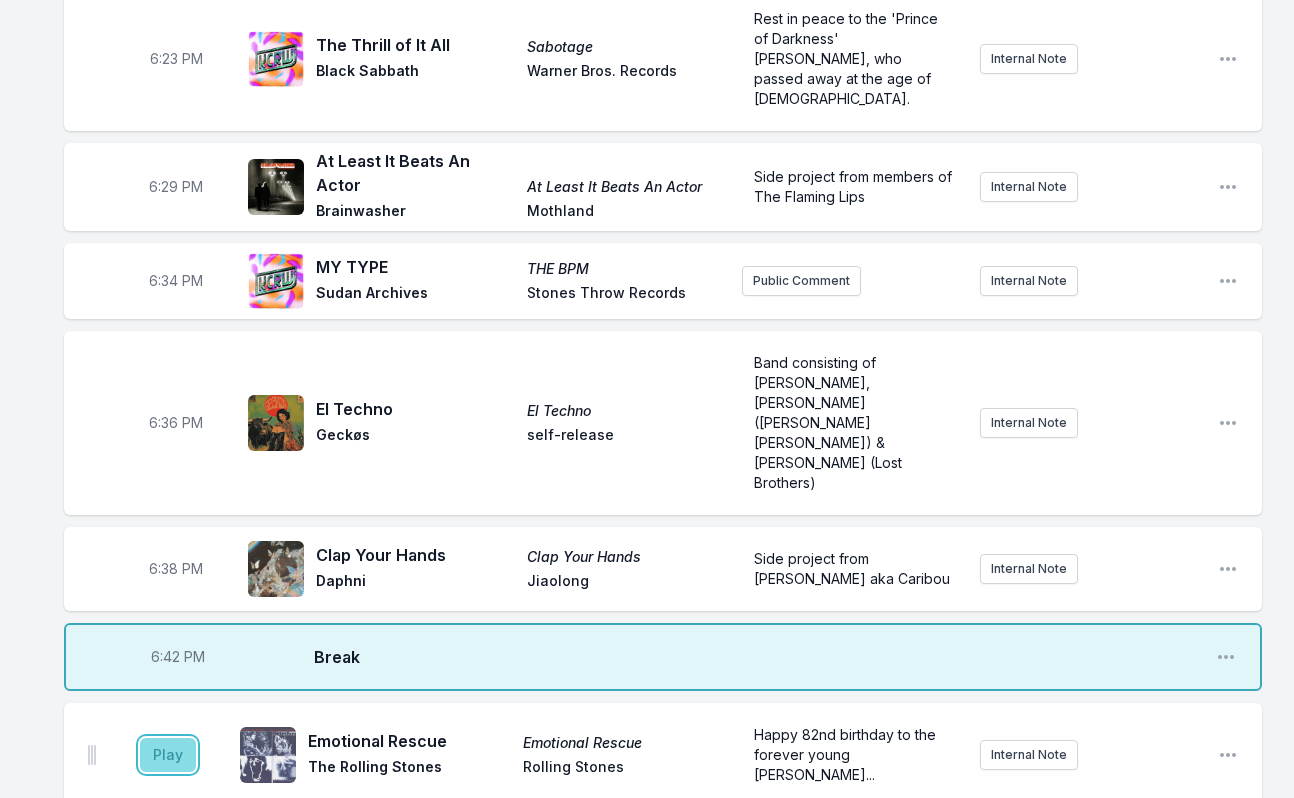 drag, startPoint x: 165, startPoint y: 621, endPoint x: 148, endPoint y: 604, distance: 24.04163 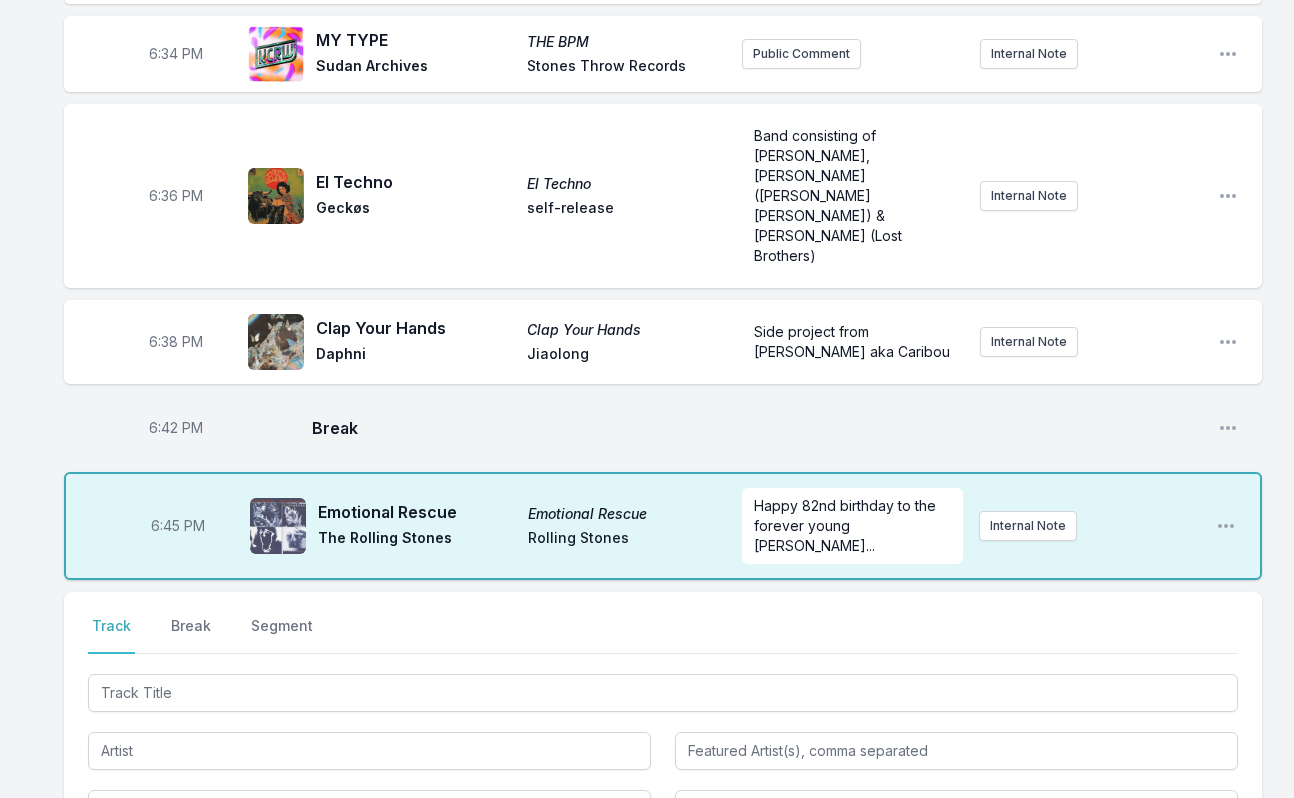 scroll, scrollTop: 977, scrollLeft: 0, axis: vertical 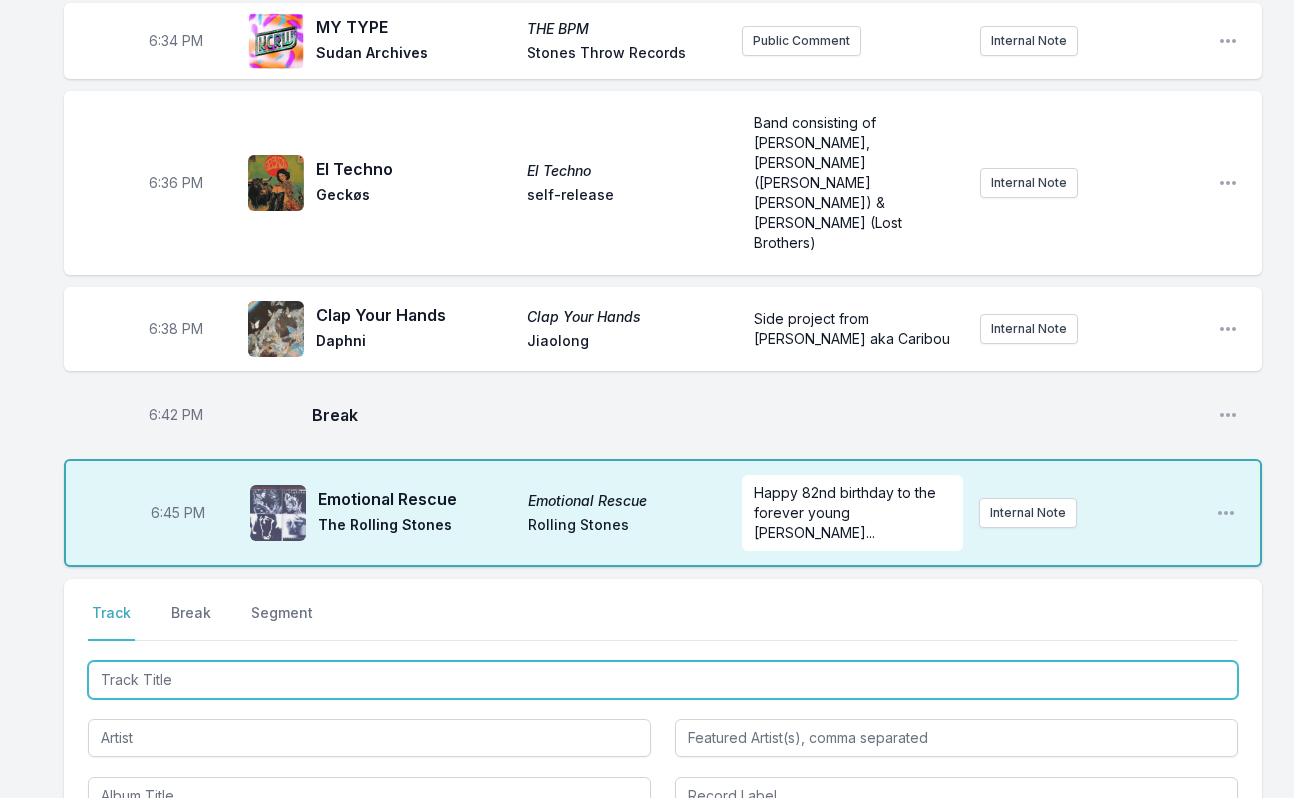 click at bounding box center (663, 680) 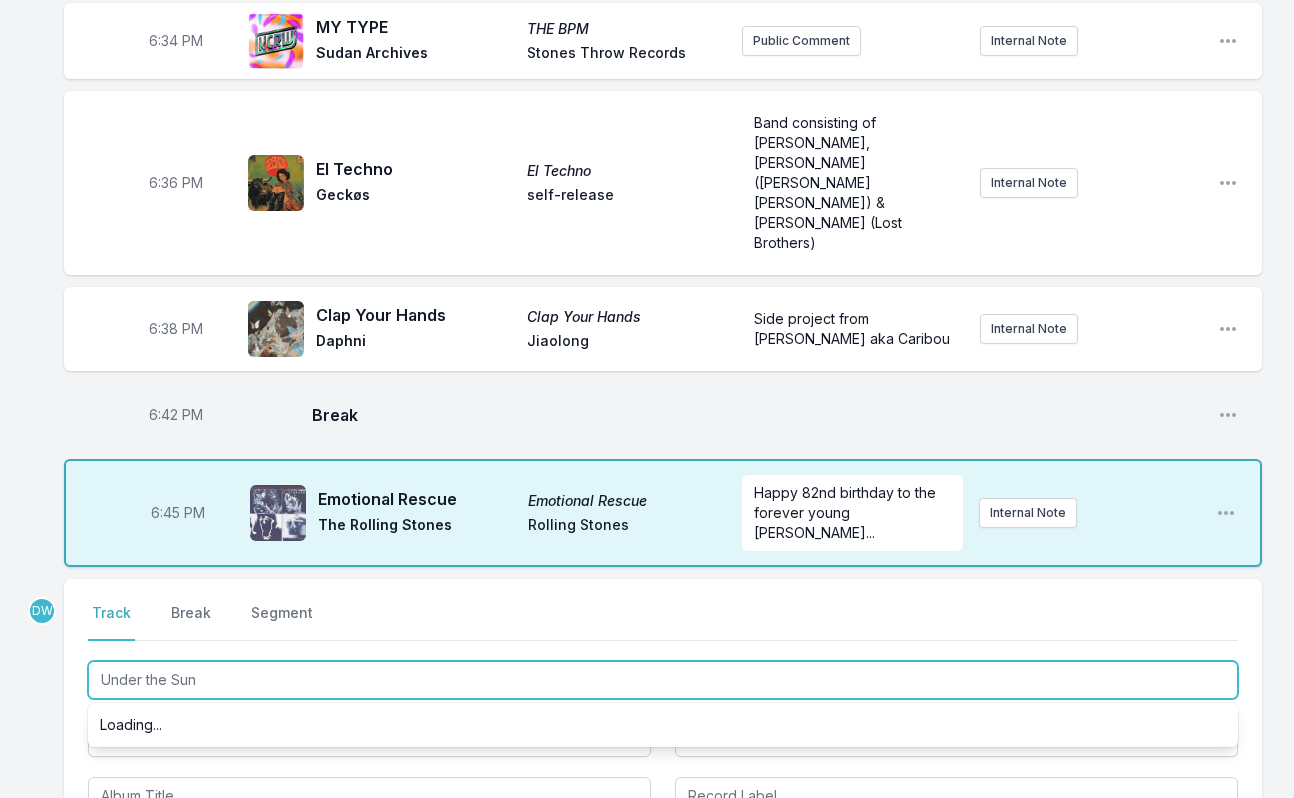 type on "Under the Sun" 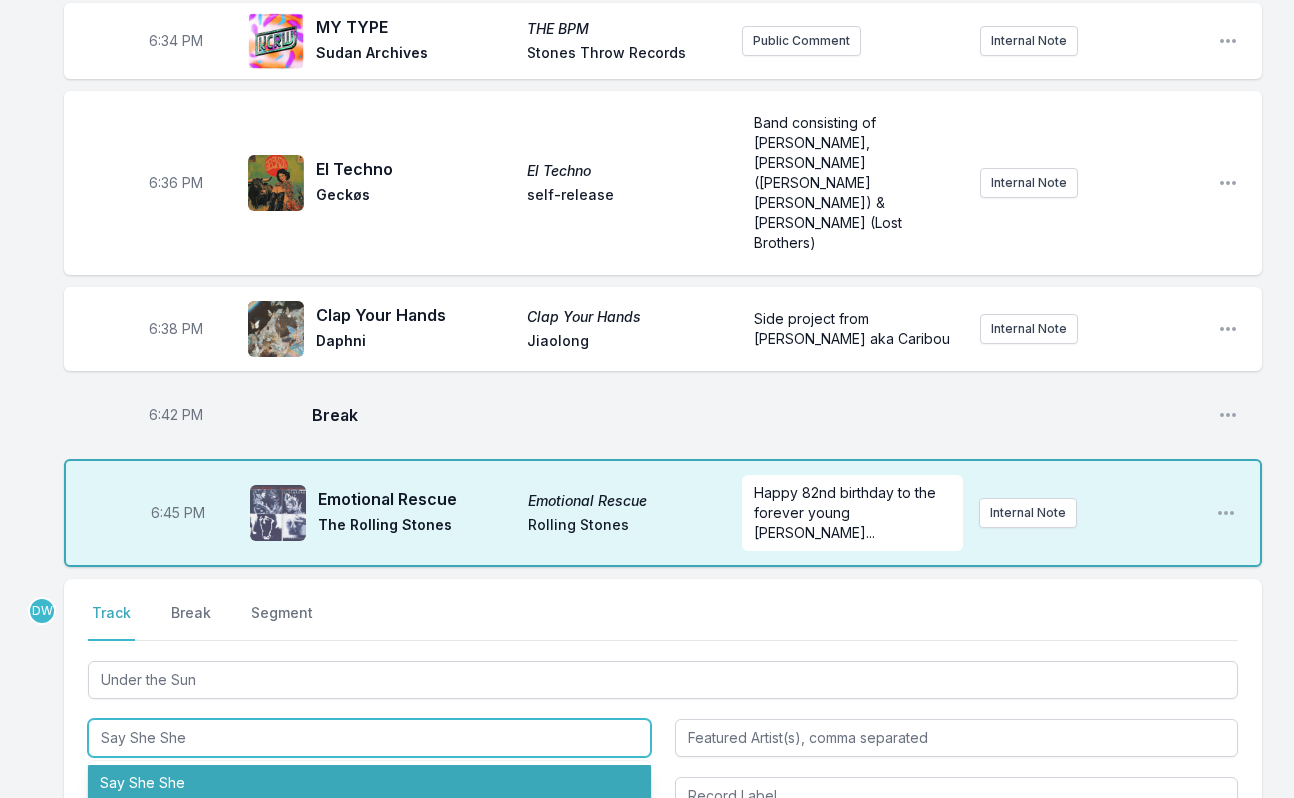 click on "Say She She" at bounding box center (369, 783) 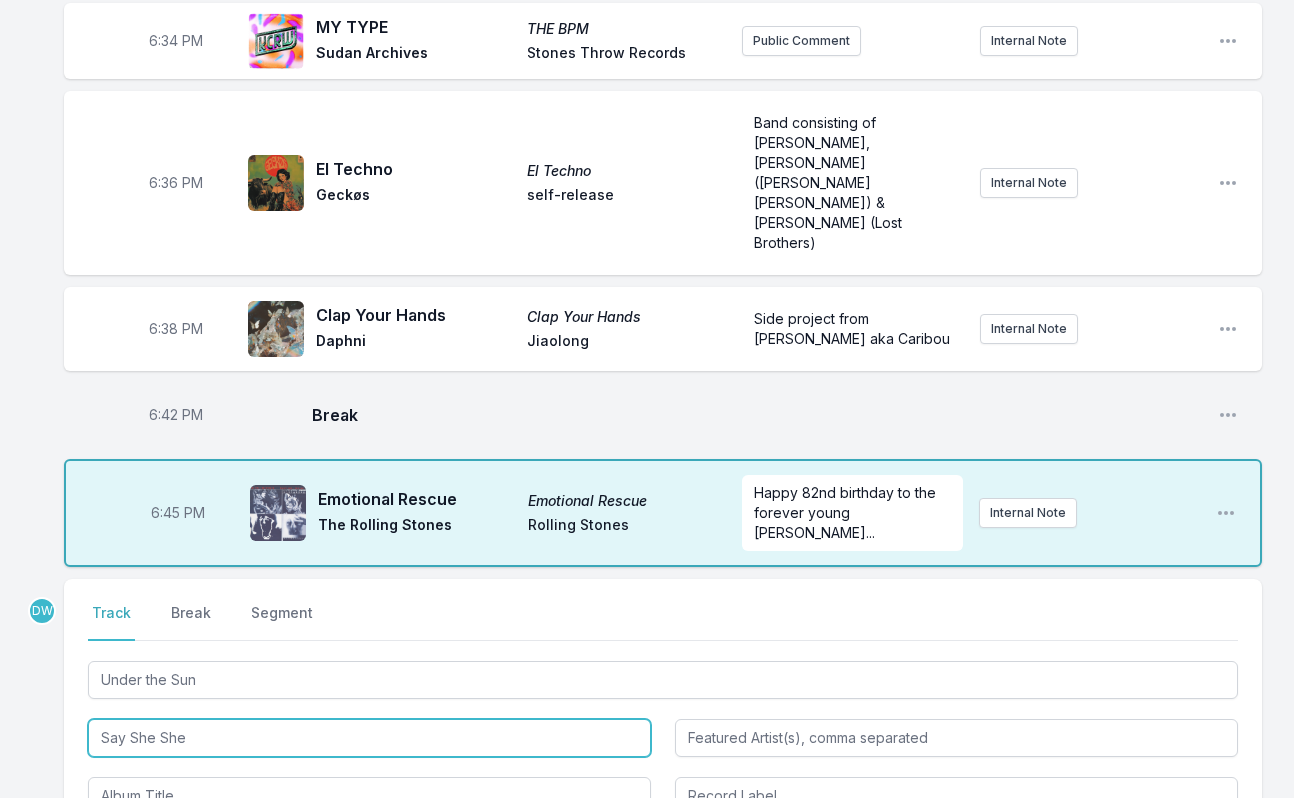 type on "Say She She" 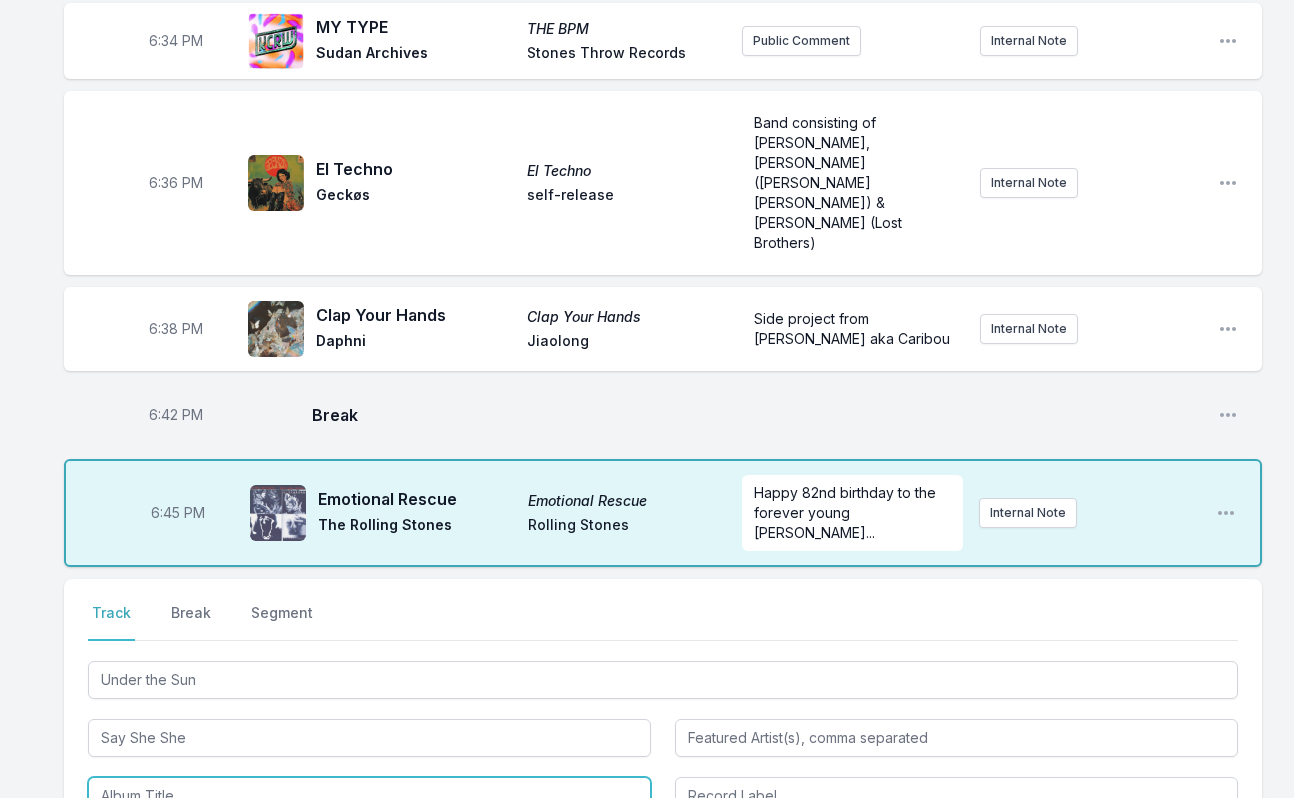 click at bounding box center (369, 796) 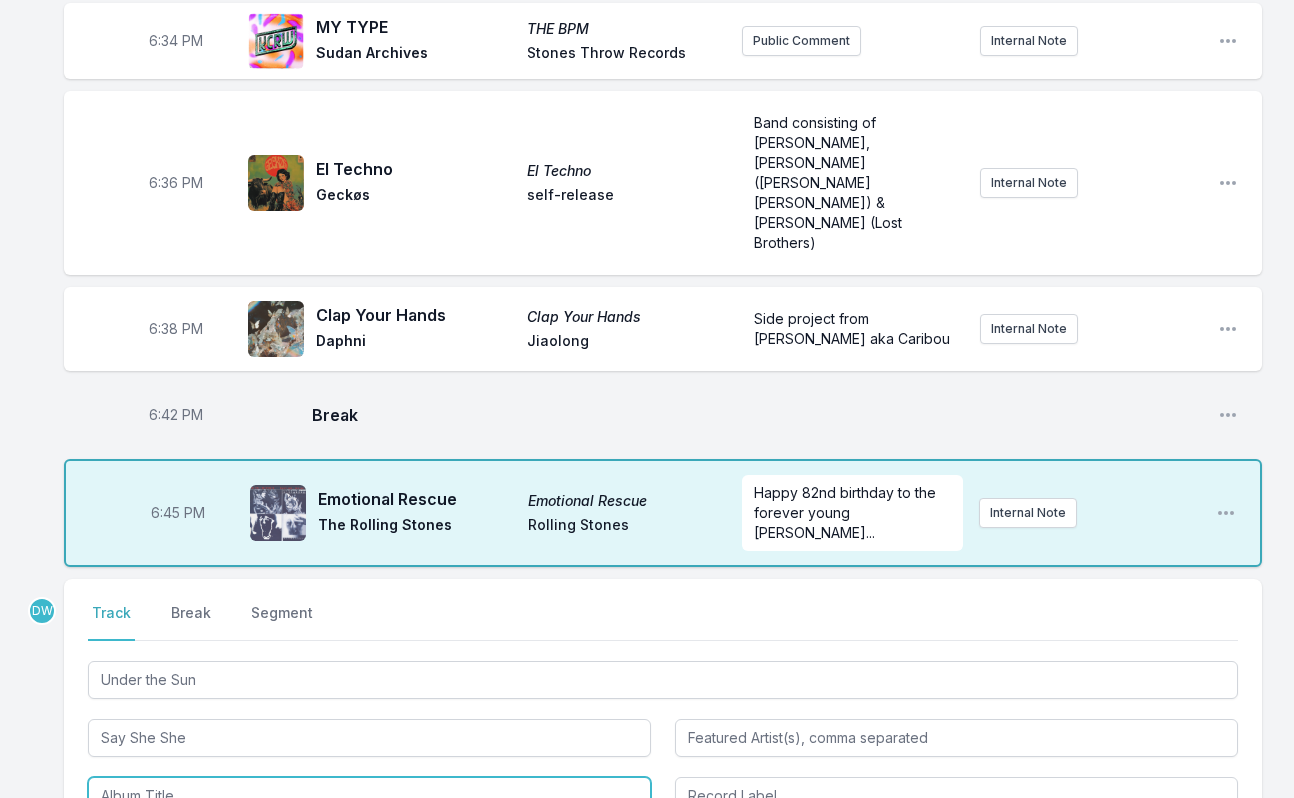 click on "Cut & Rewind" at bounding box center [369, 841] 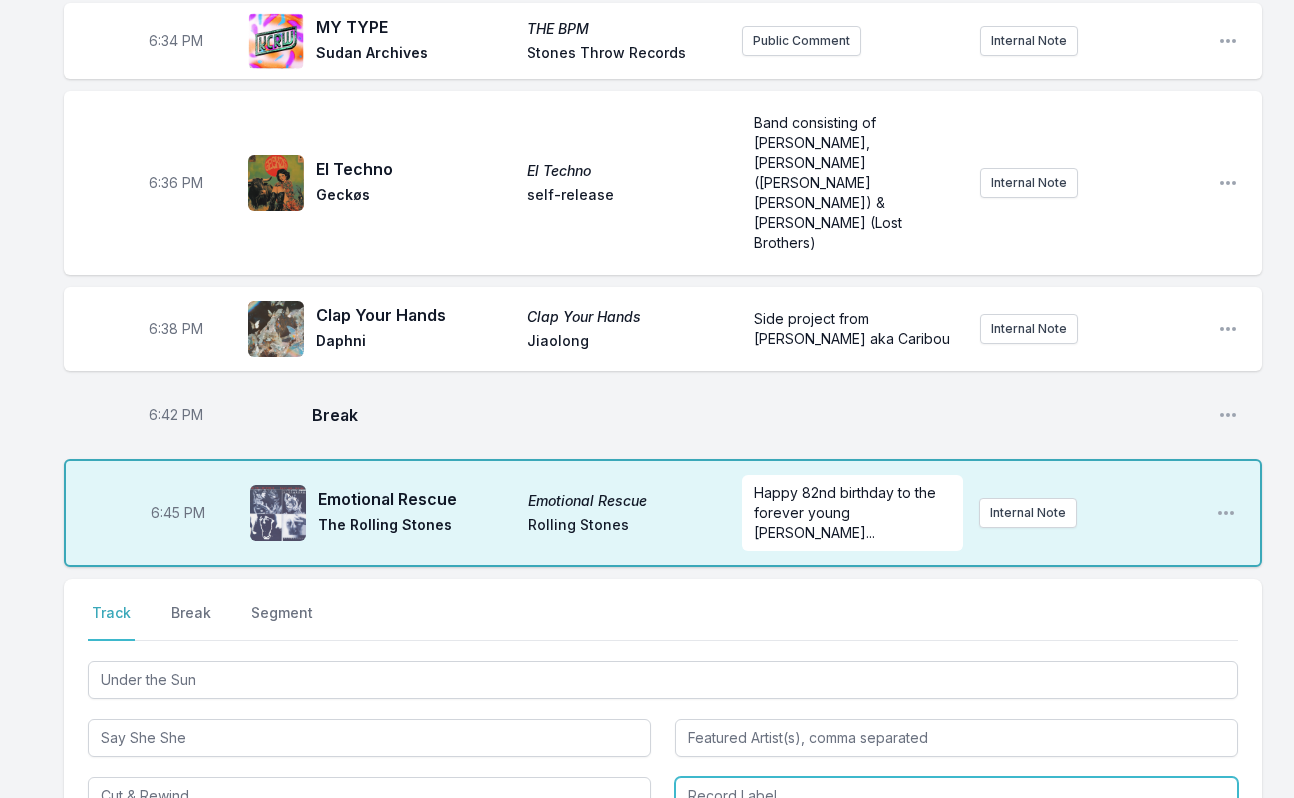 click at bounding box center [956, 796] 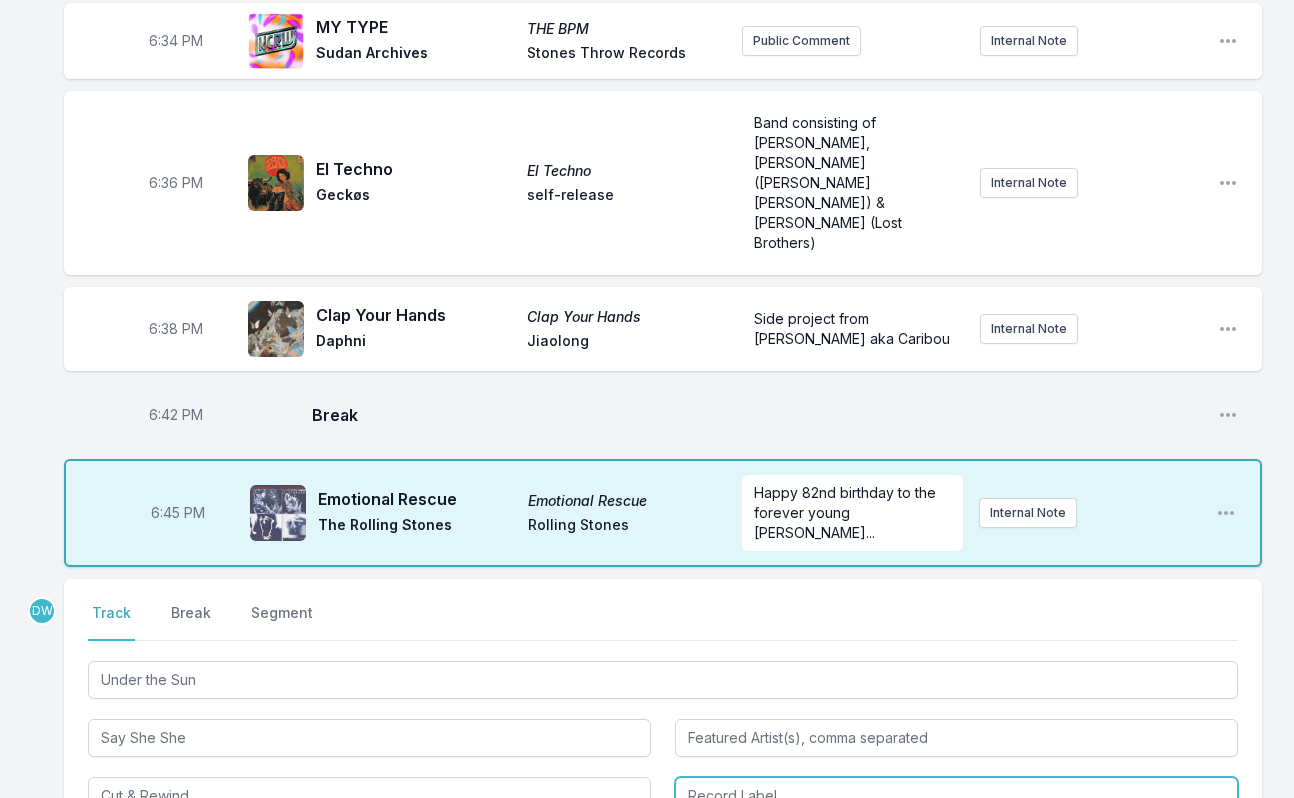 drag, startPoint x: 742, startPoint y: 694, endPoint x: 772, endPoint y: 702, distance: 31.04835 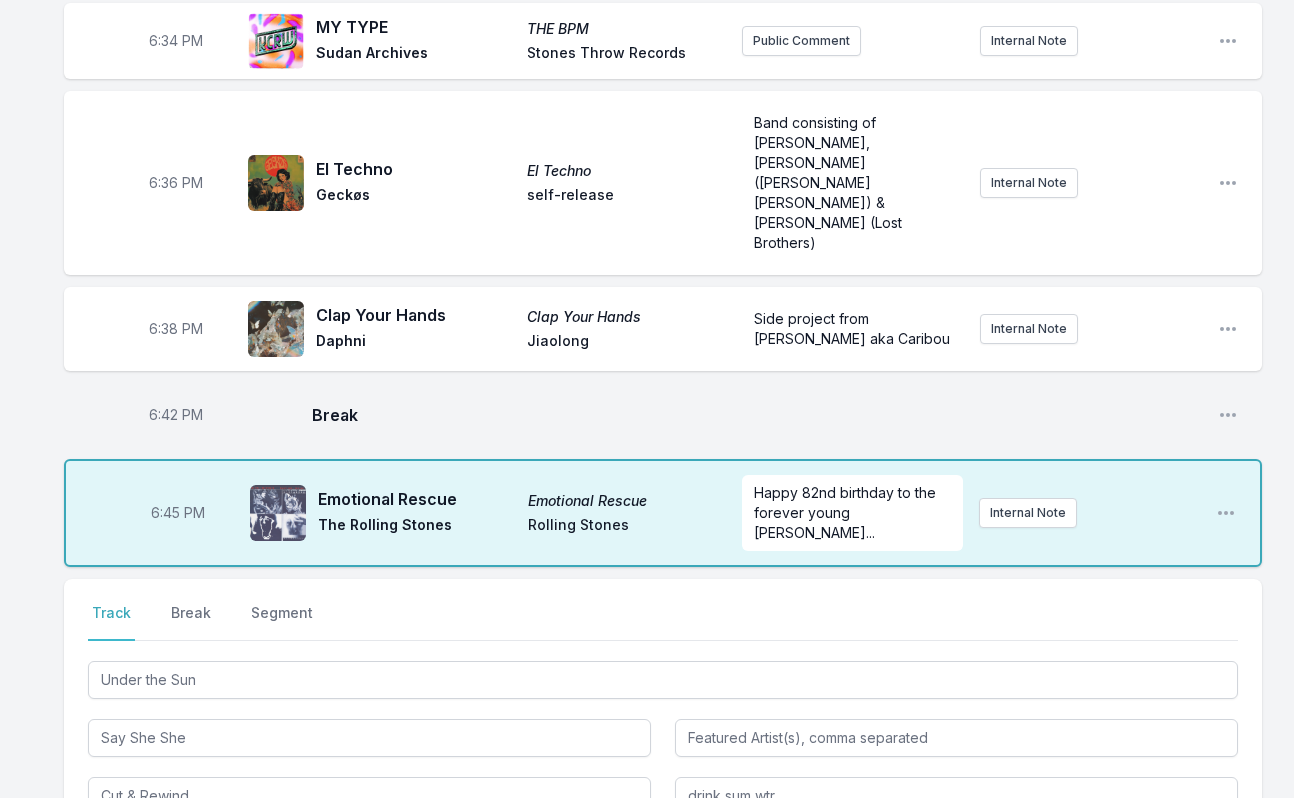 click on "Save" at bounding box center (1203, 870) 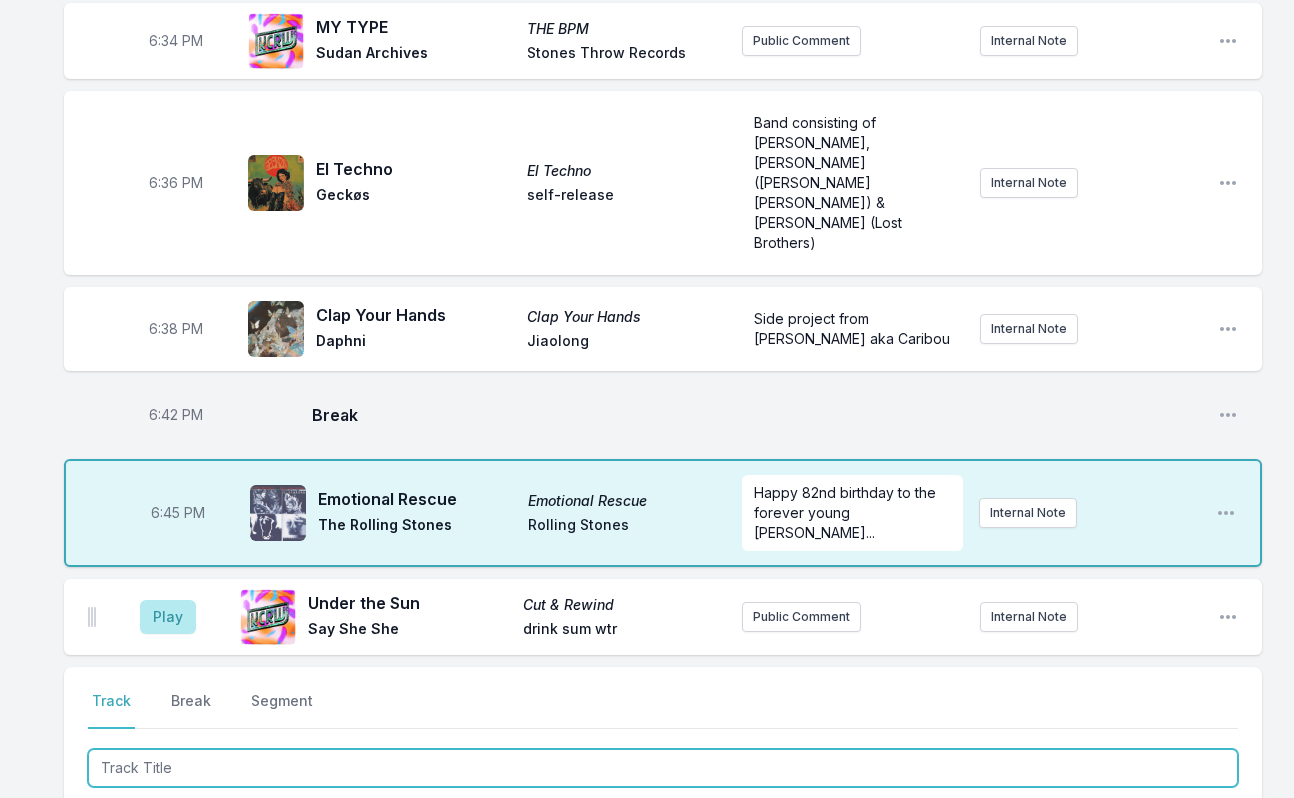 click at bounding box center [663, 768] 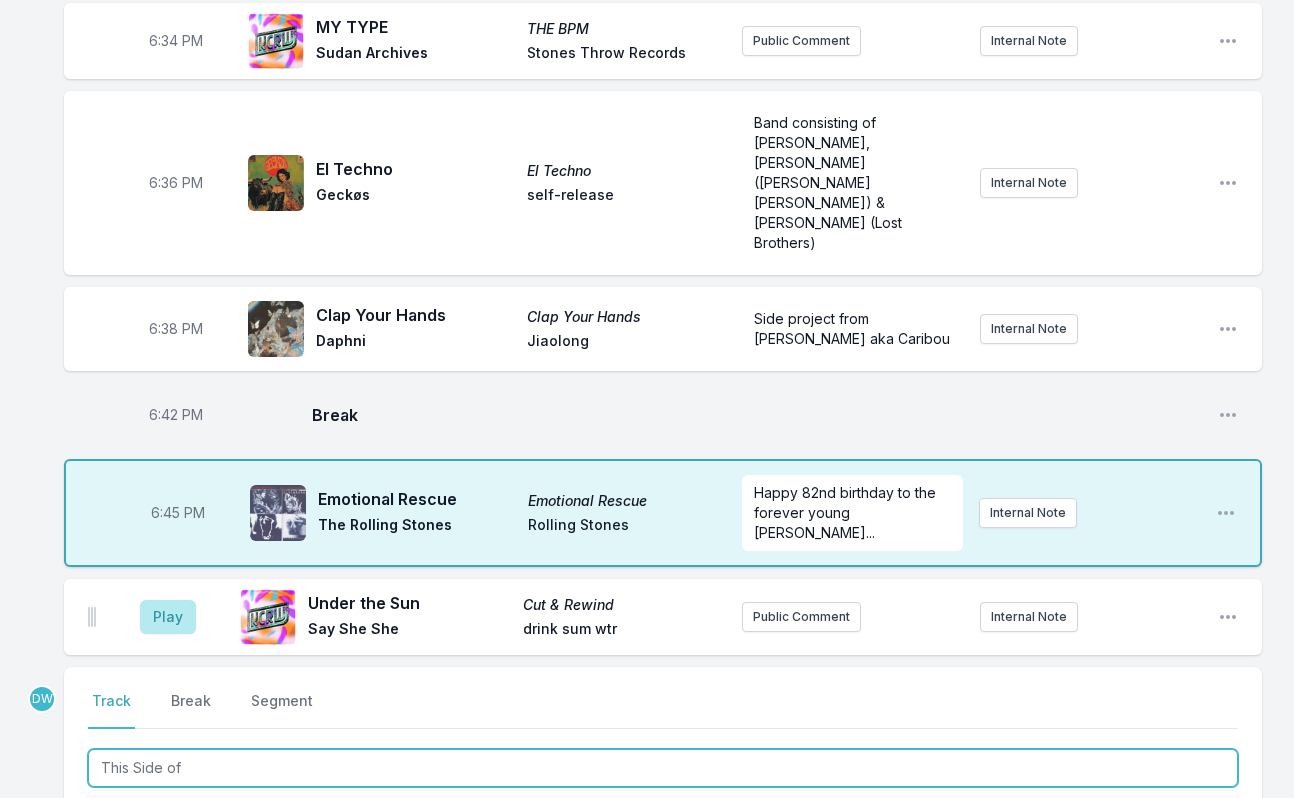 type on "This Side of P" 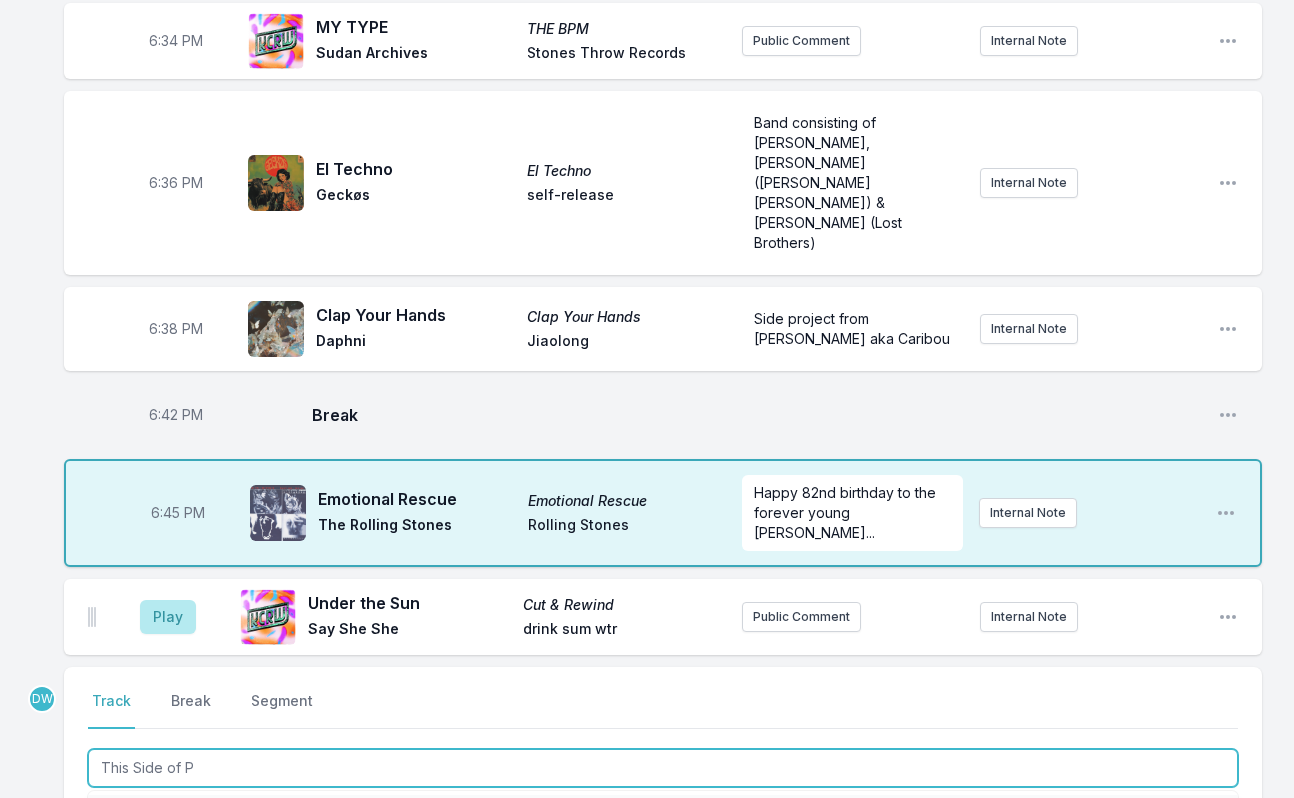 click on "This Side of Paradise" at bounding box center (363, 848) 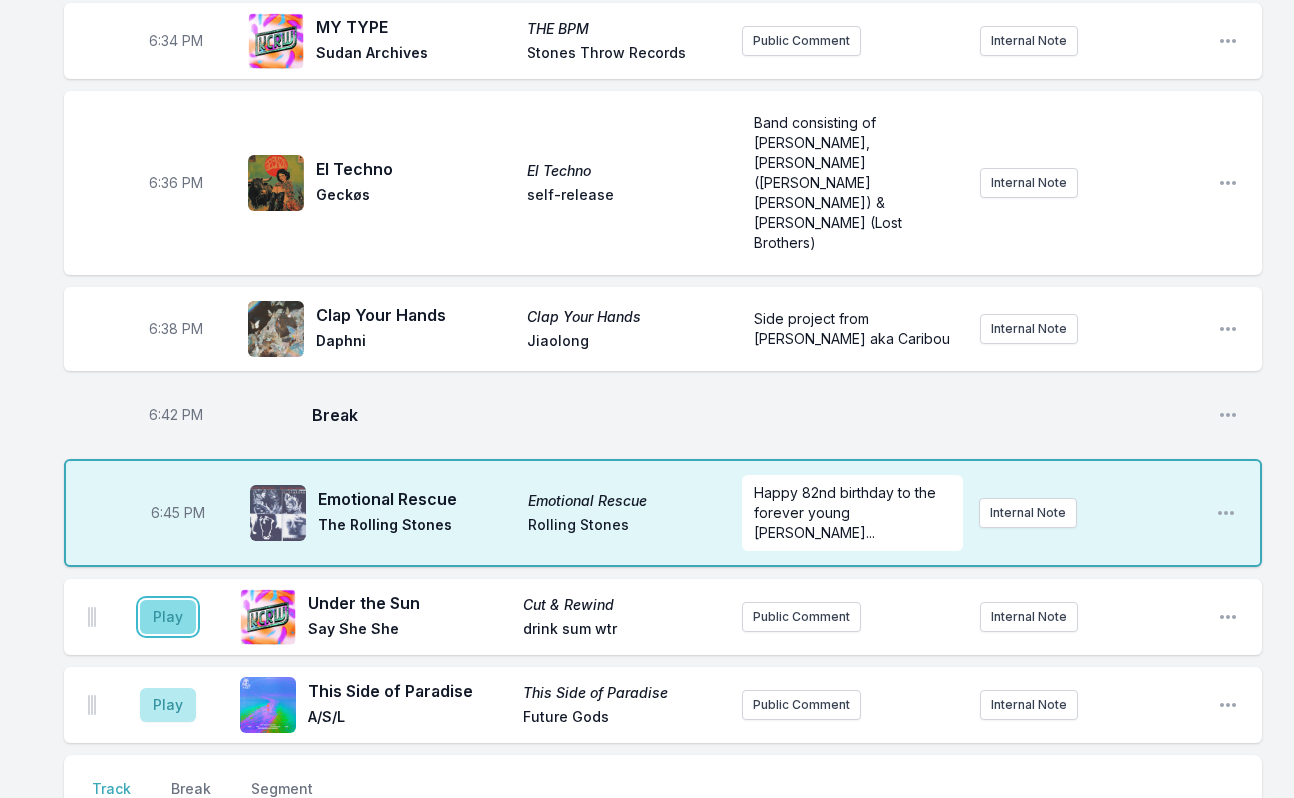 click on "Play" at bounding box center (168, 617) 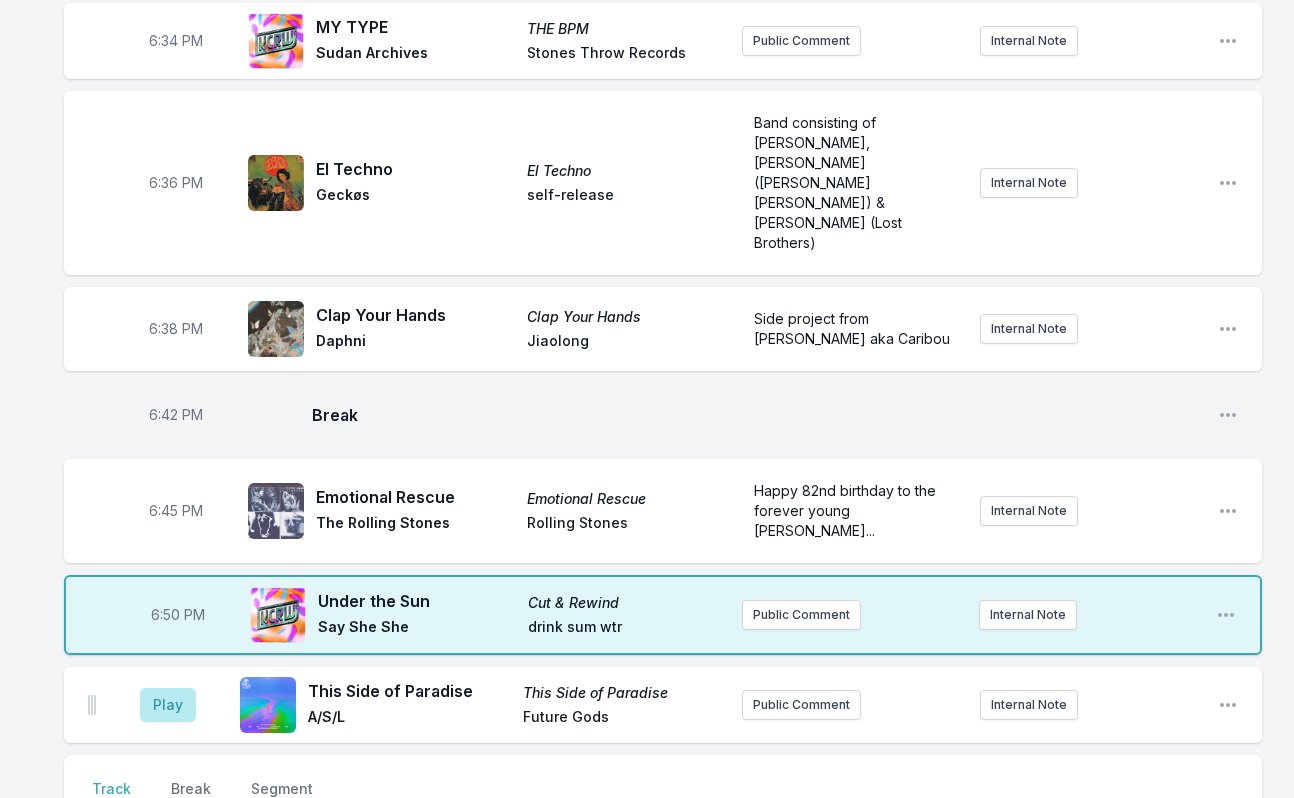 click at bounding box center [663, 856] 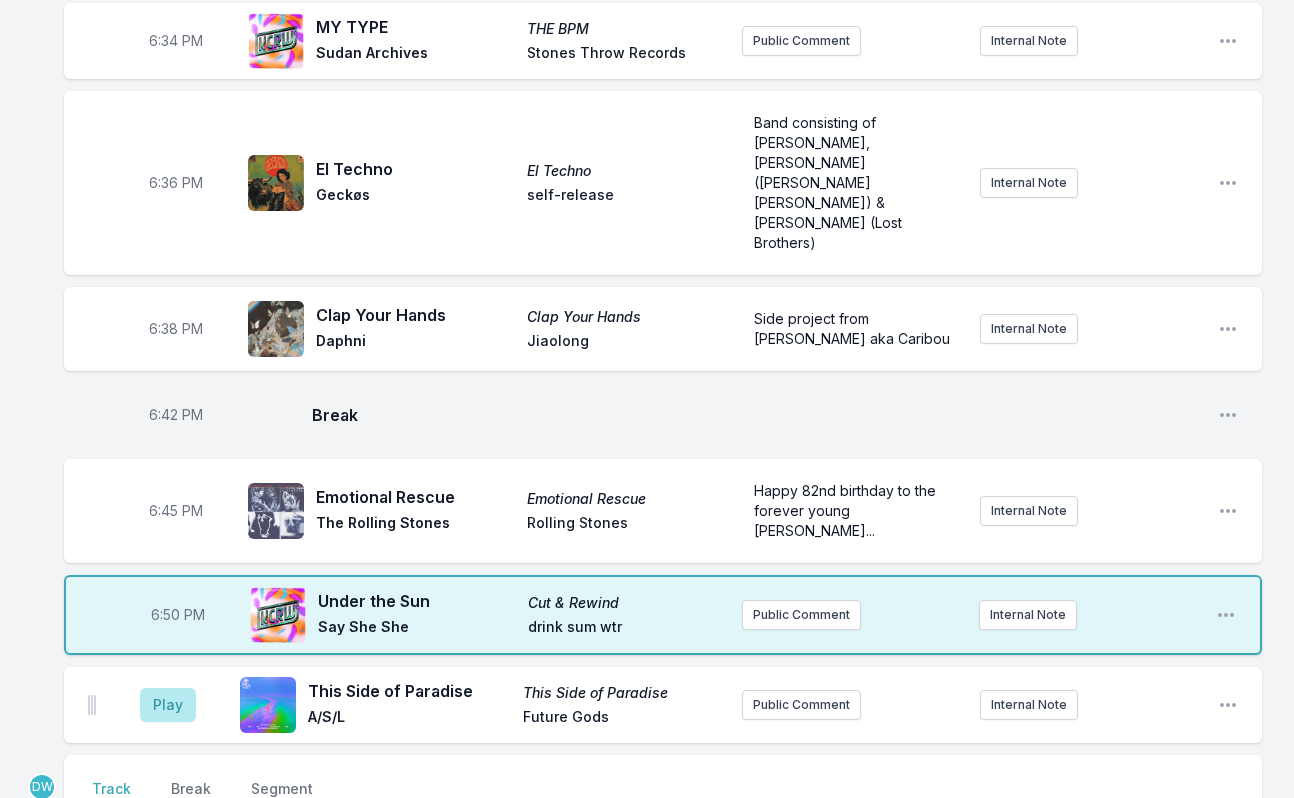 type on "a" 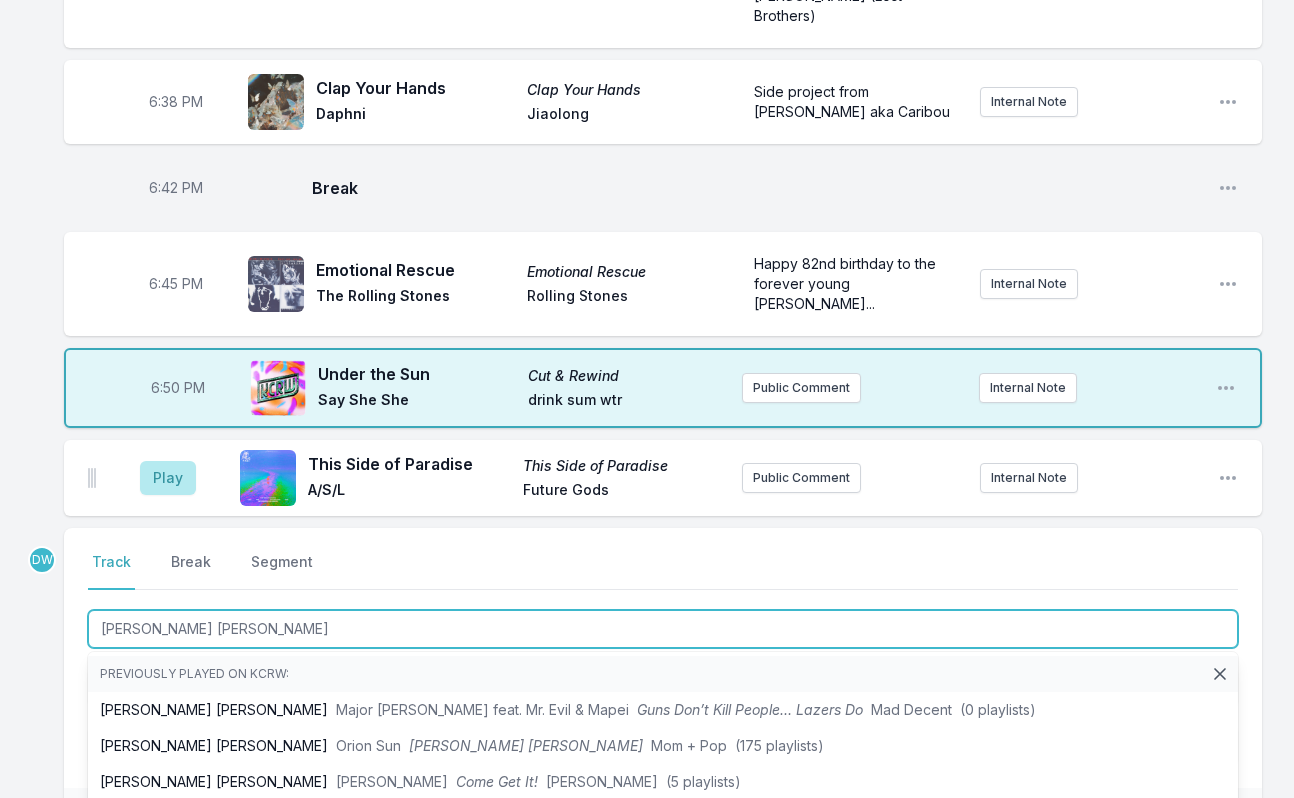 scroll, scrollTop: 1258, scrollLeft: 0, axis: vertical 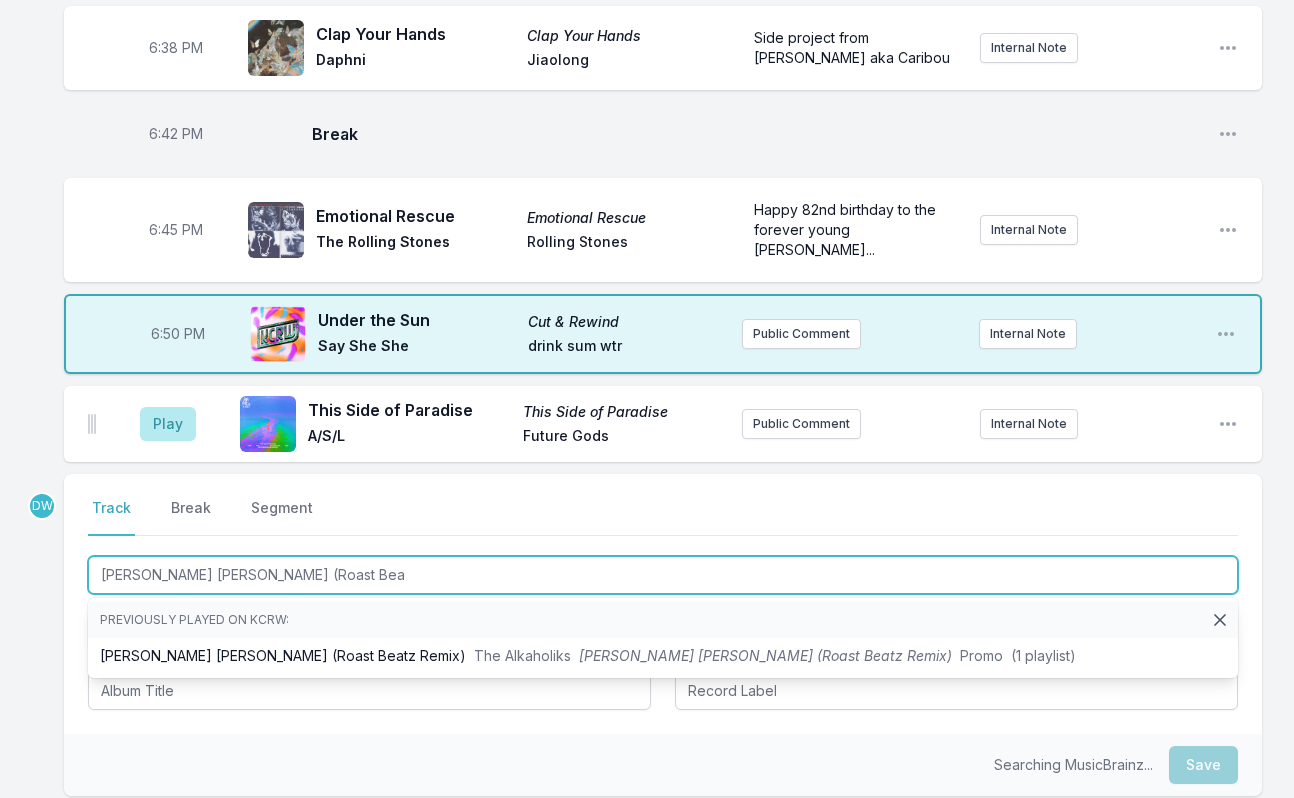 type on "[PERSON_NAME] [PERSON_NAME] (Roast Beat" 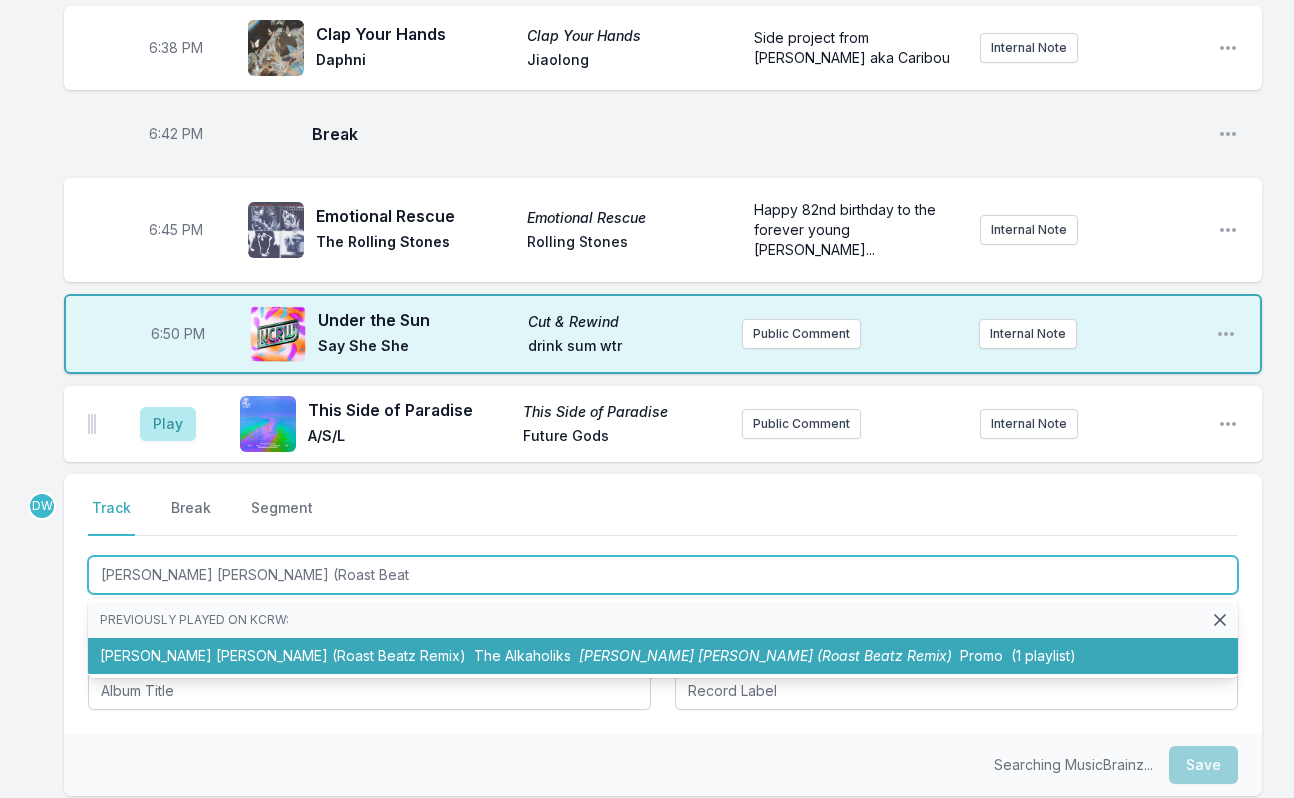 click on "[PERSON_NAME] [PERSON_NAME] (Roast Beatz Remix)" at bounding box center (765, 655) 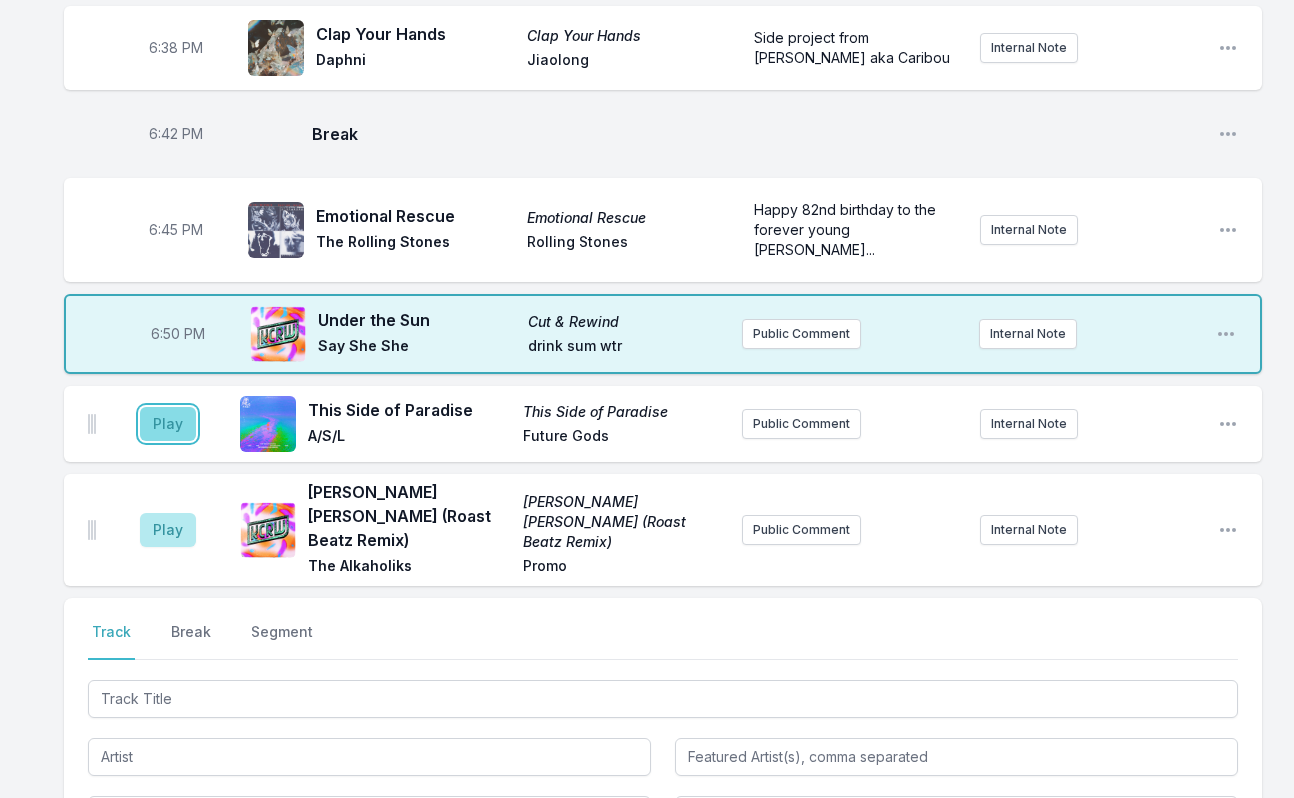 click on "Play" at bounding box center (168, 424) 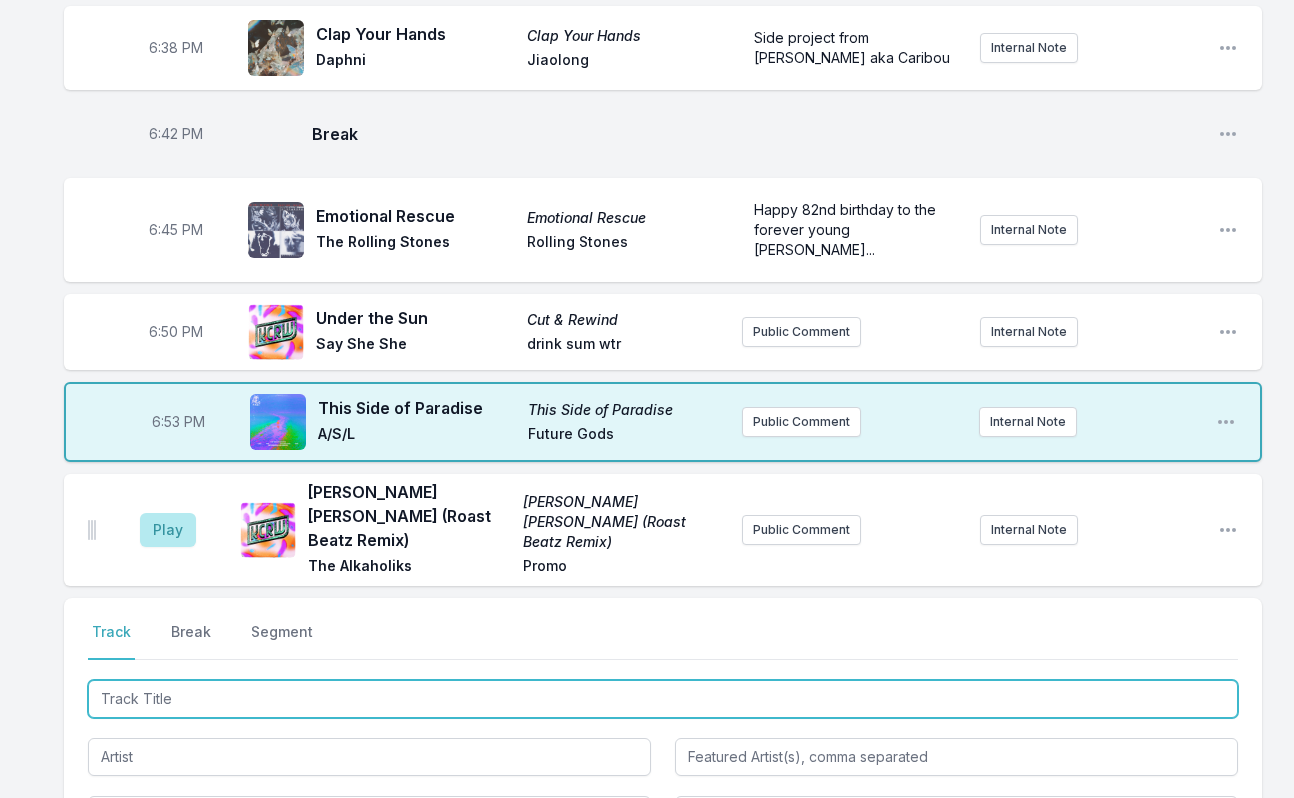 click at bounding box center [663, 699] 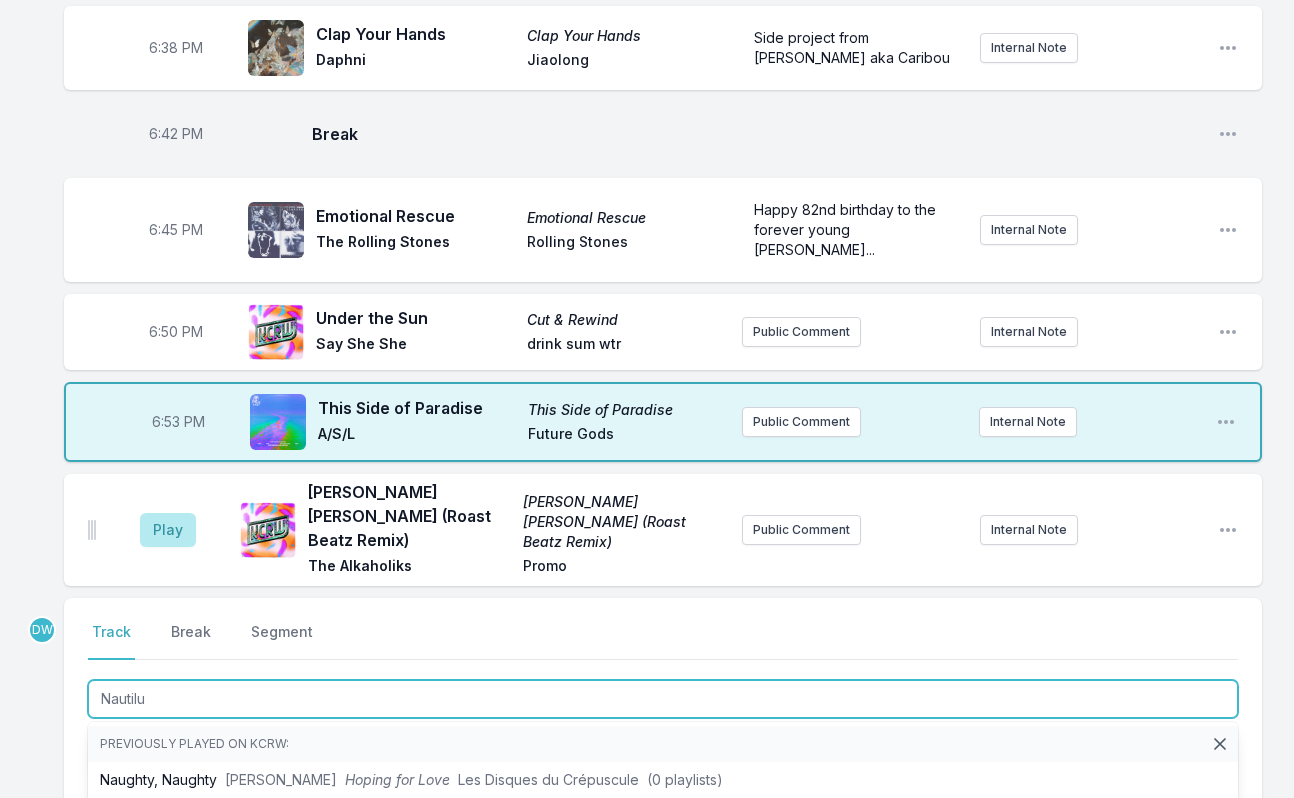 type on "Nautilus" 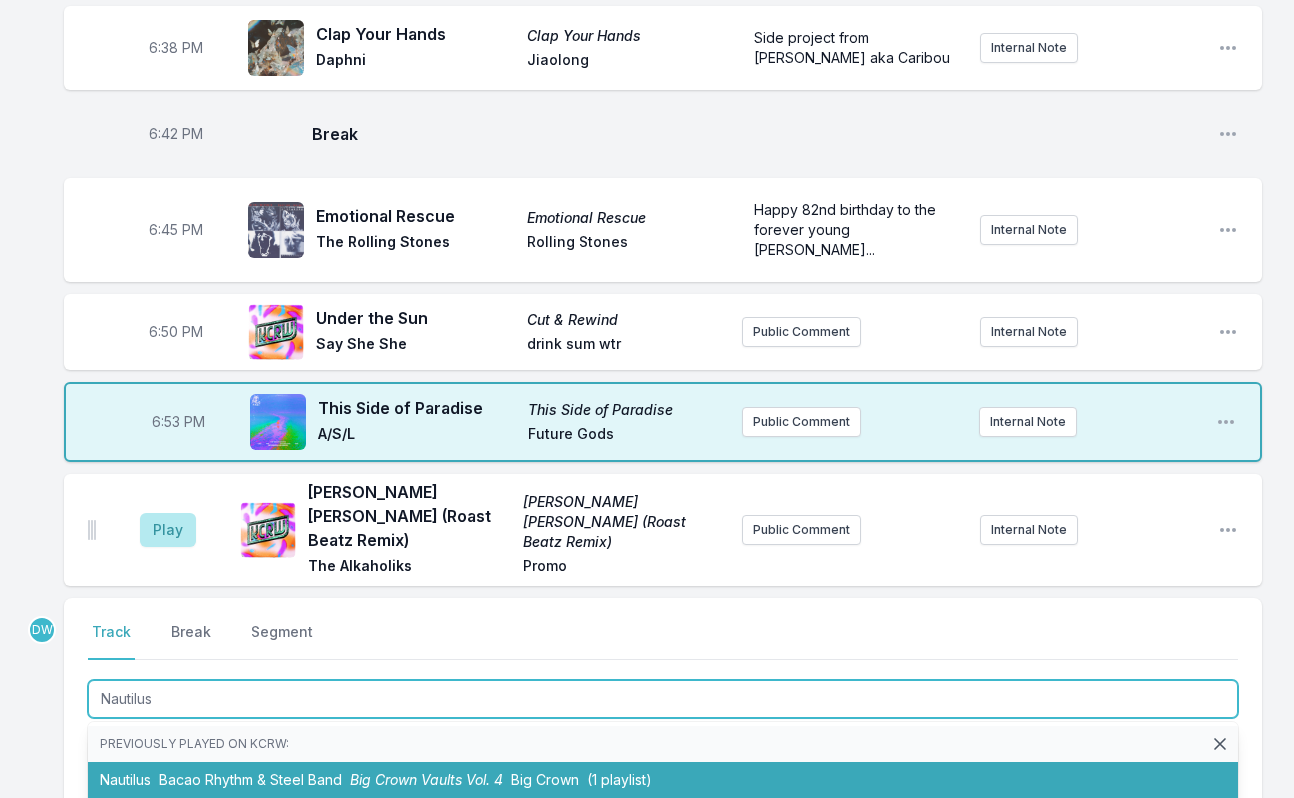 click on "Big Crown" at bounding box center (545, 779) 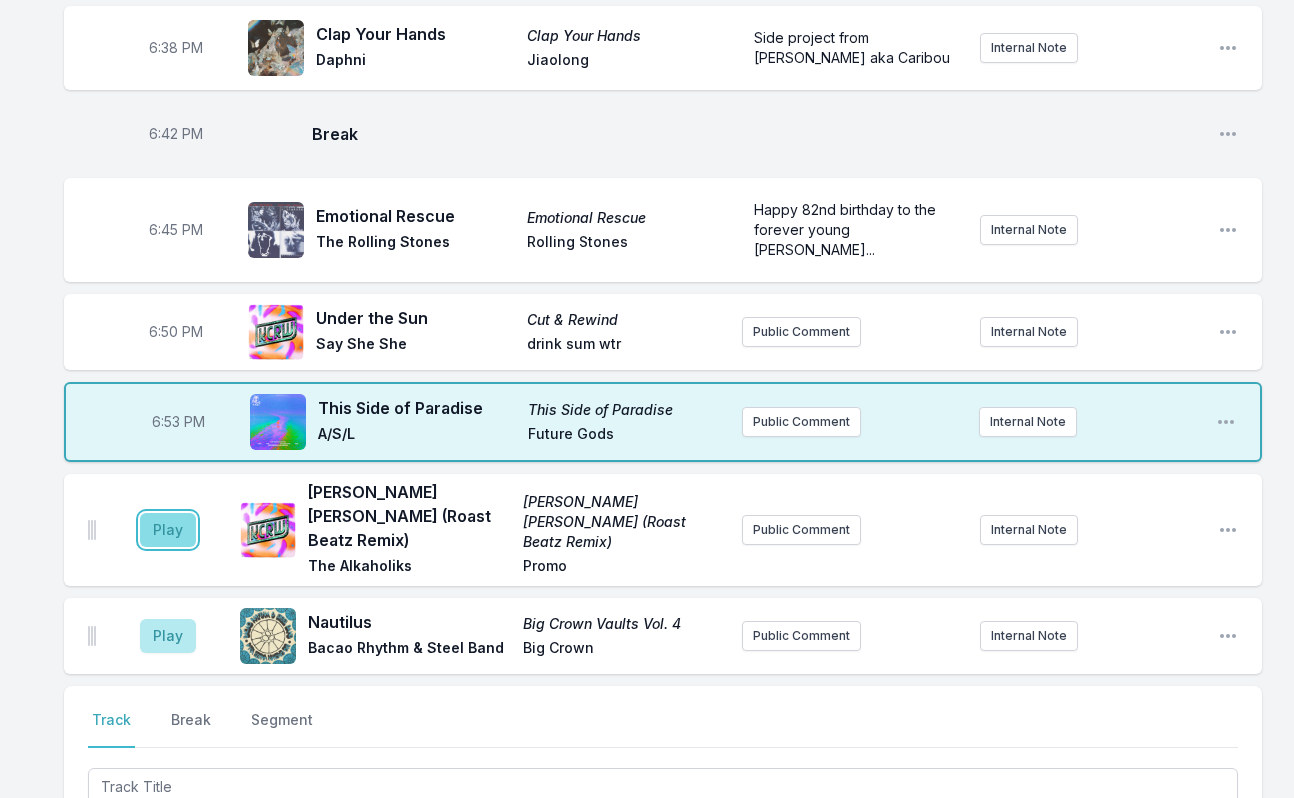 click on "Play" at bounding box center [168, 530] 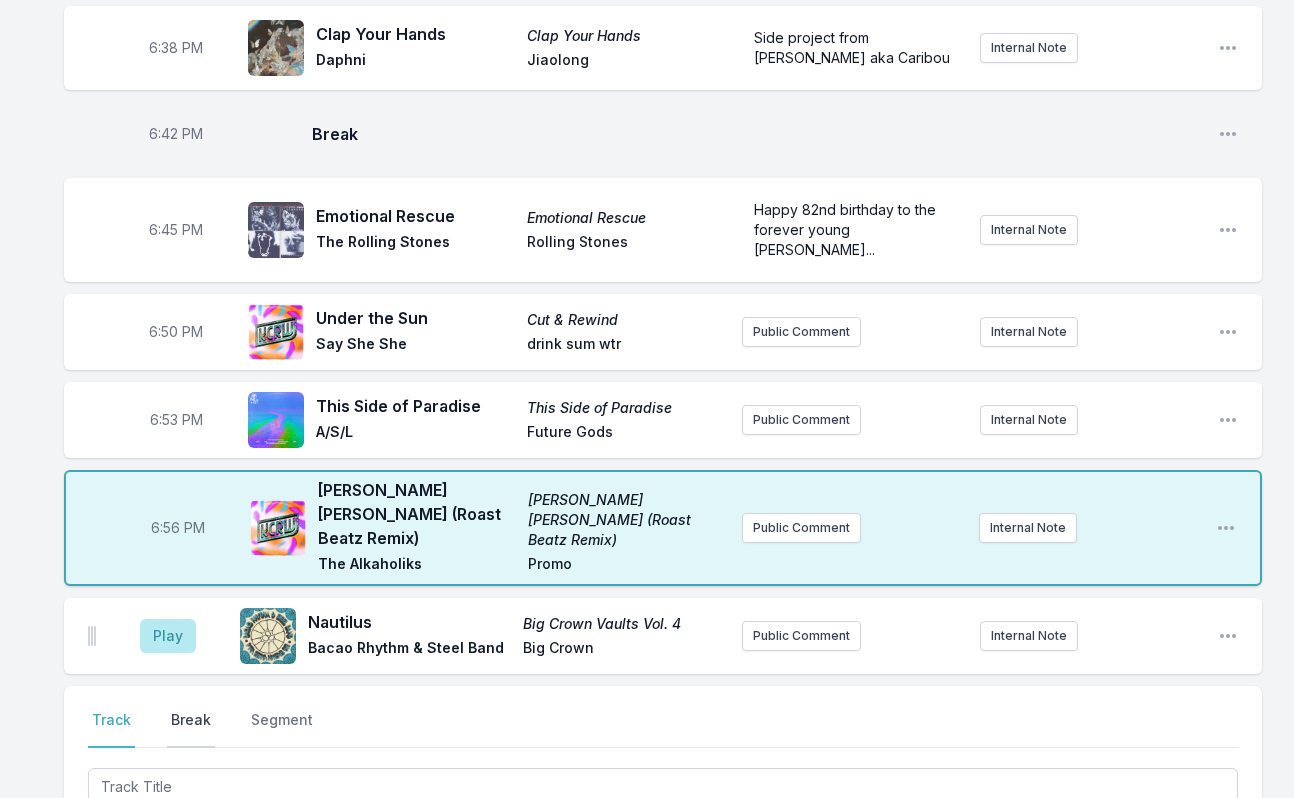 click on "Break" at bounding box center [191, 729] 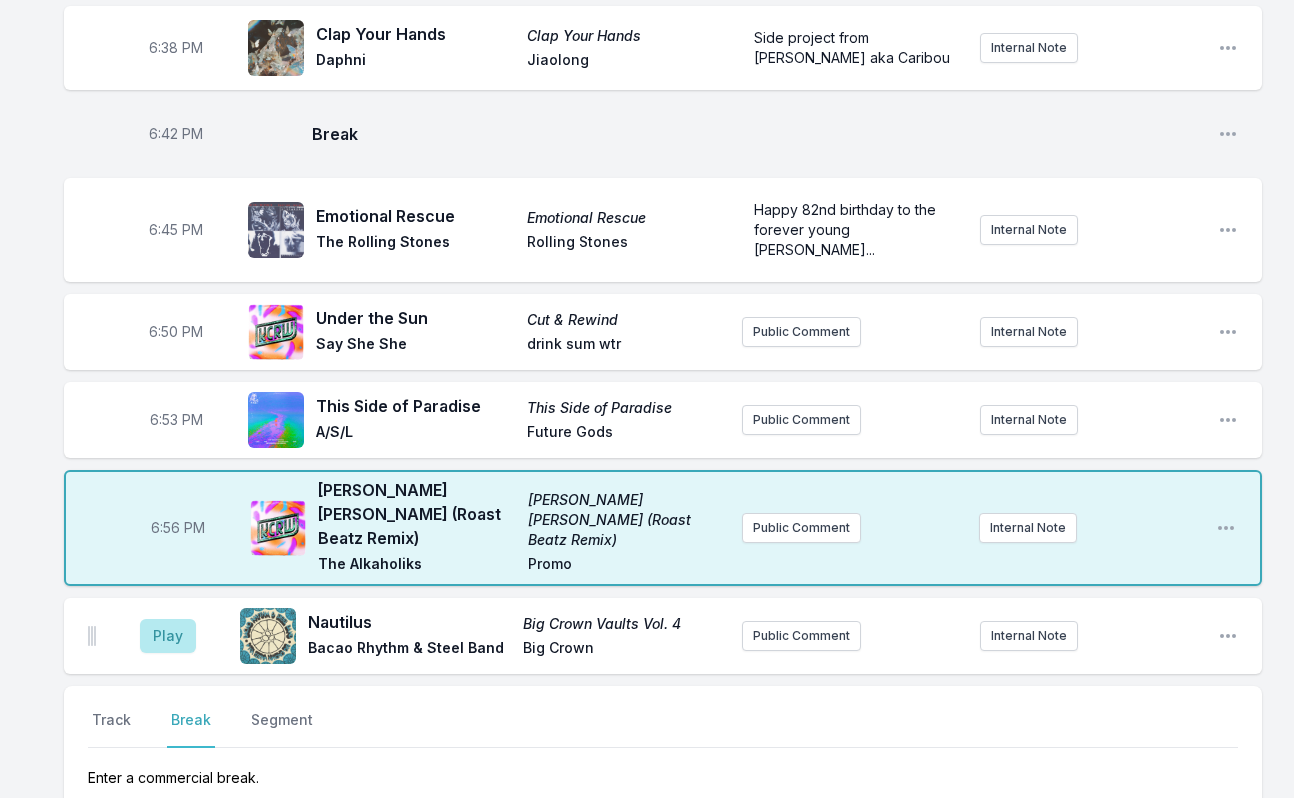 click on "Save" at bounding box center [1203, 843] 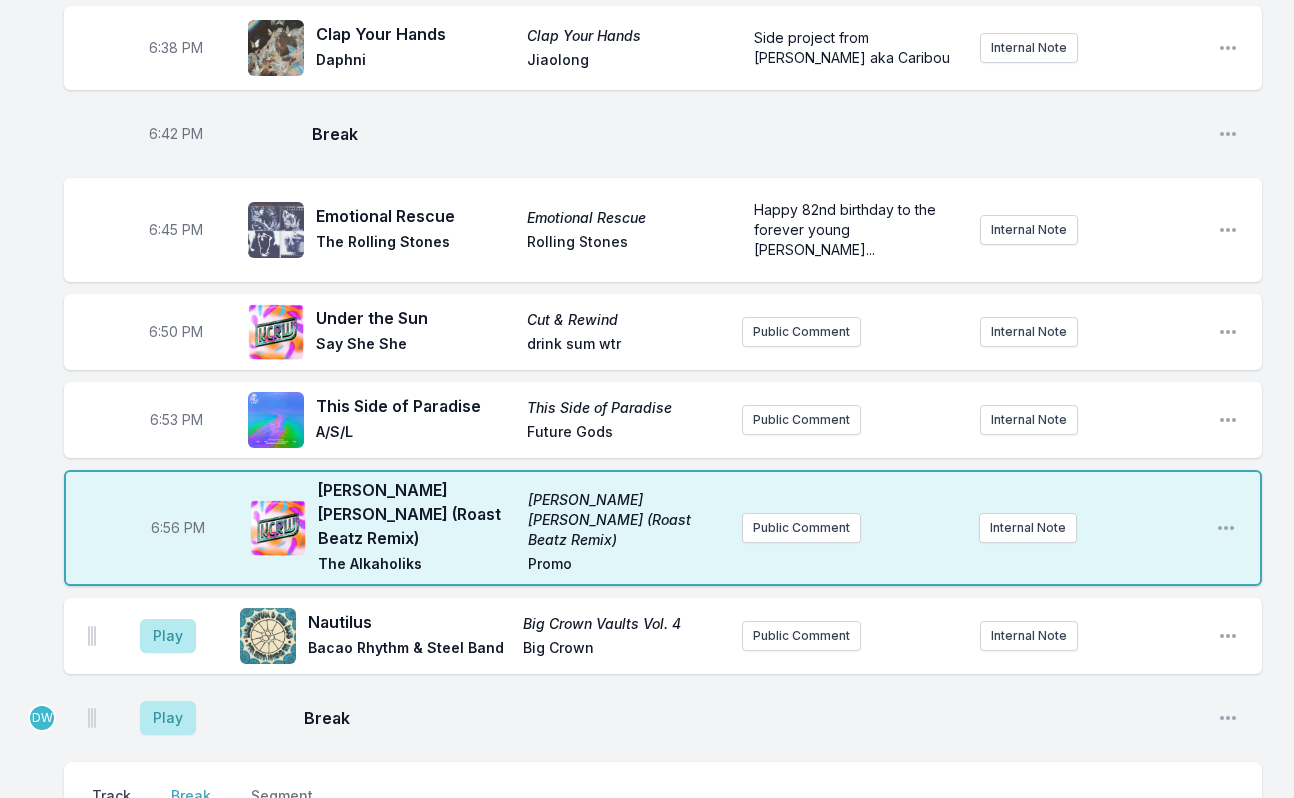 click on "Track" at bounding box center (111, 805) 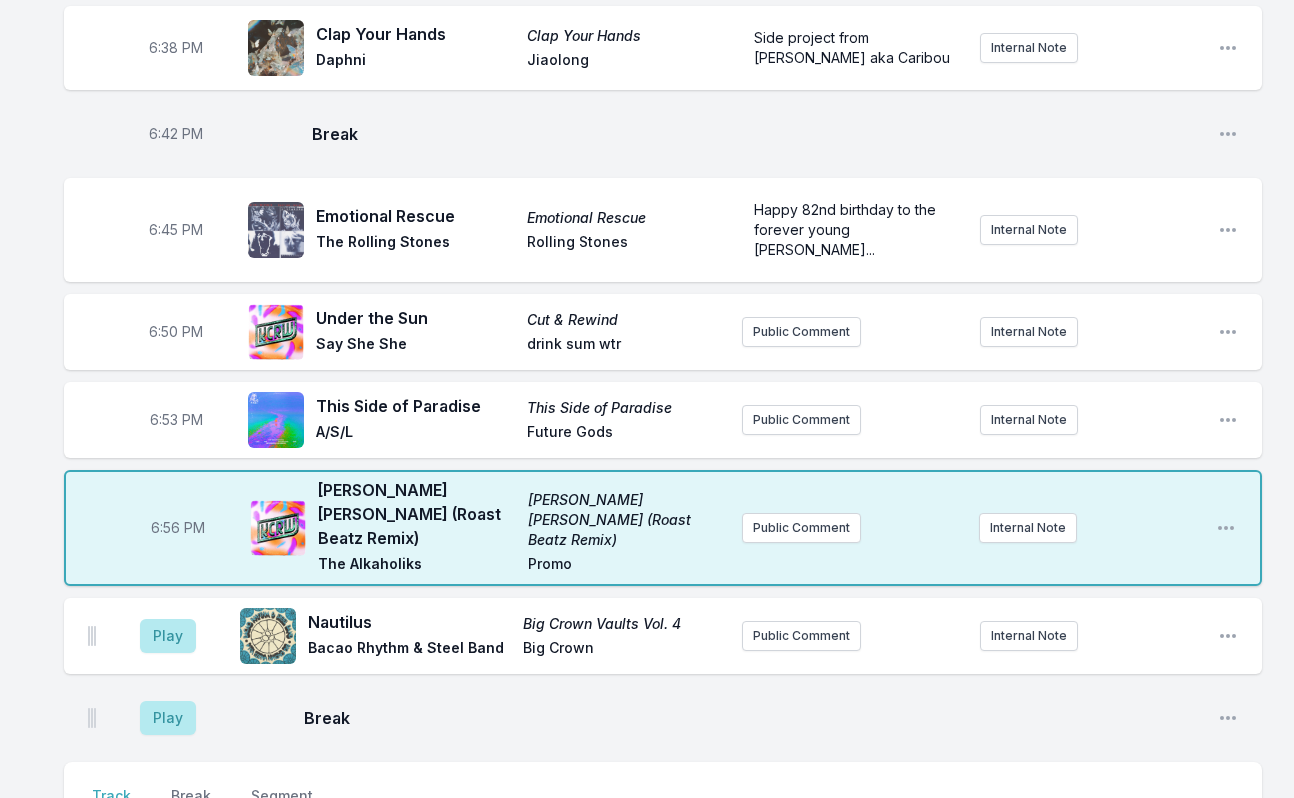 click at bounding box center (663, 863) 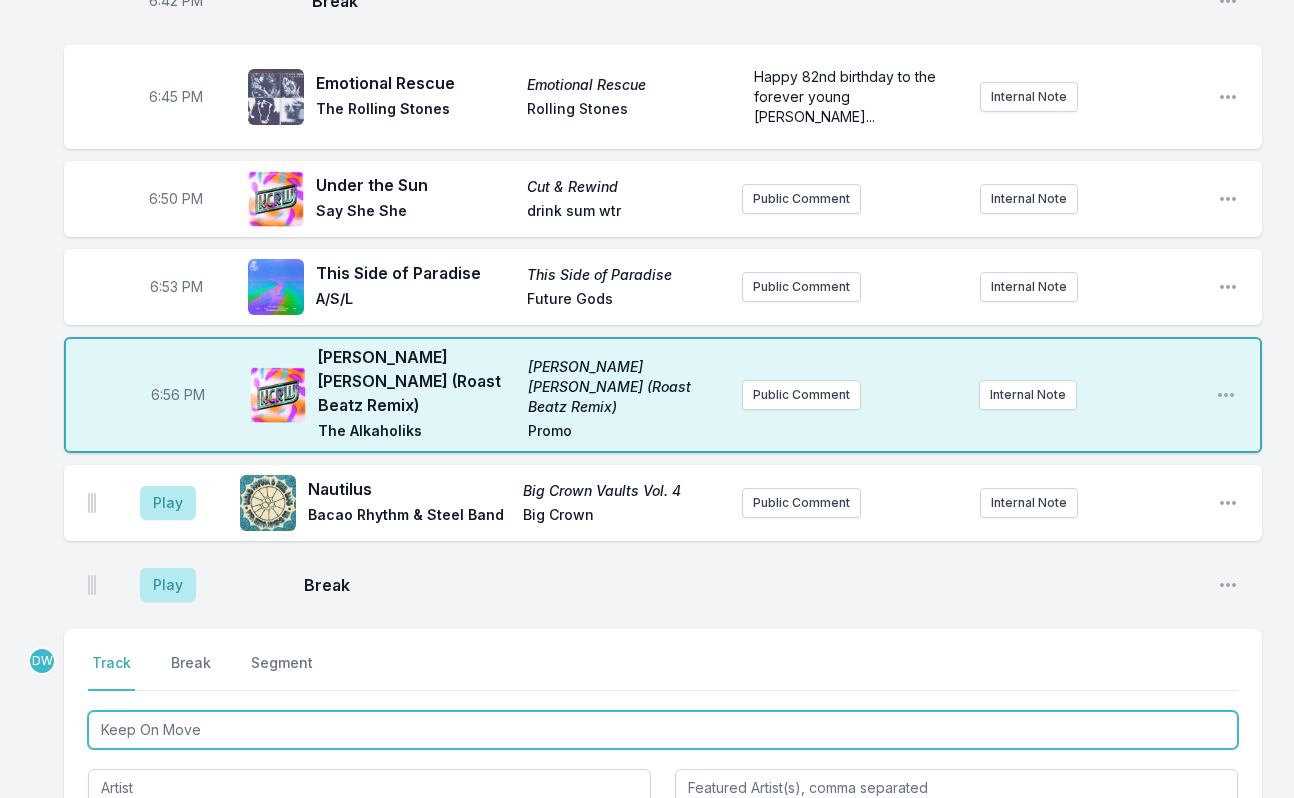 scroll, scrollTop: 1471, scrollLeft: 0, axis: vertical 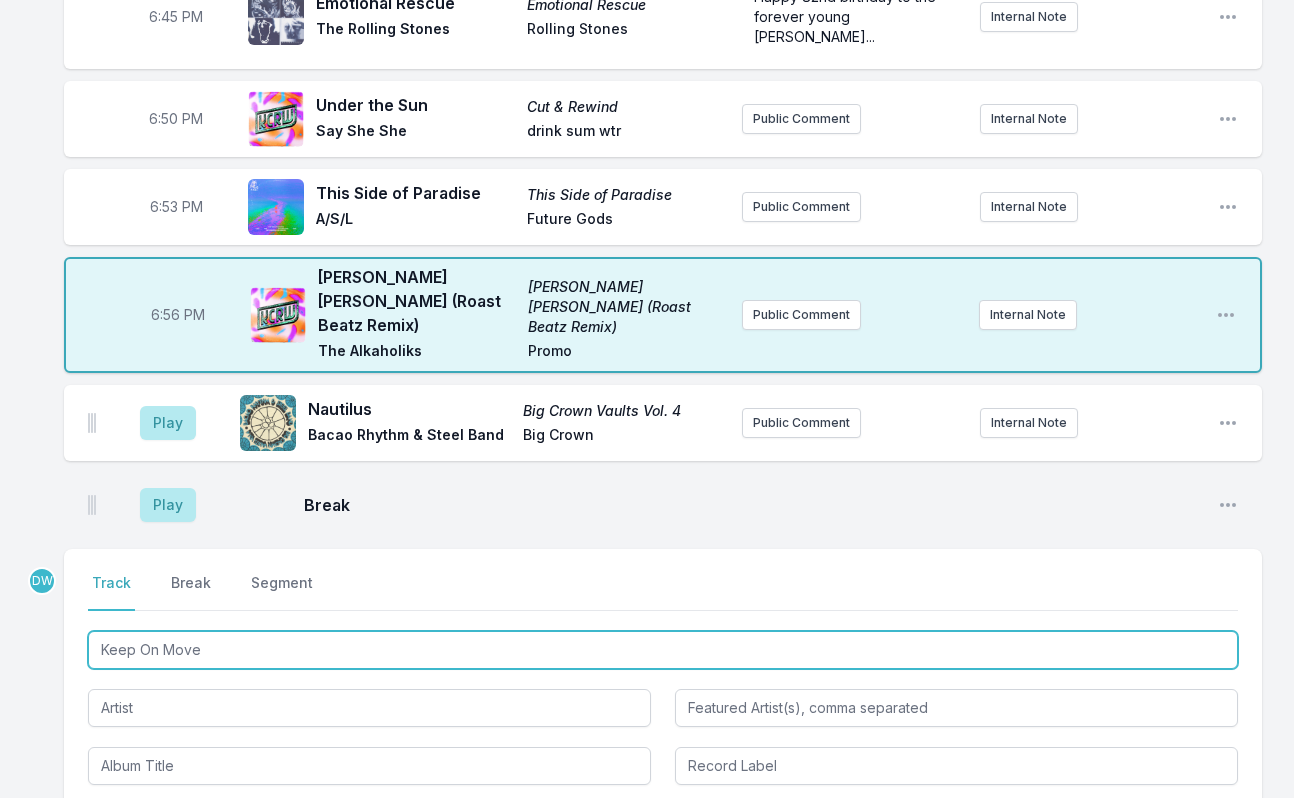 type on "Keep On Move" 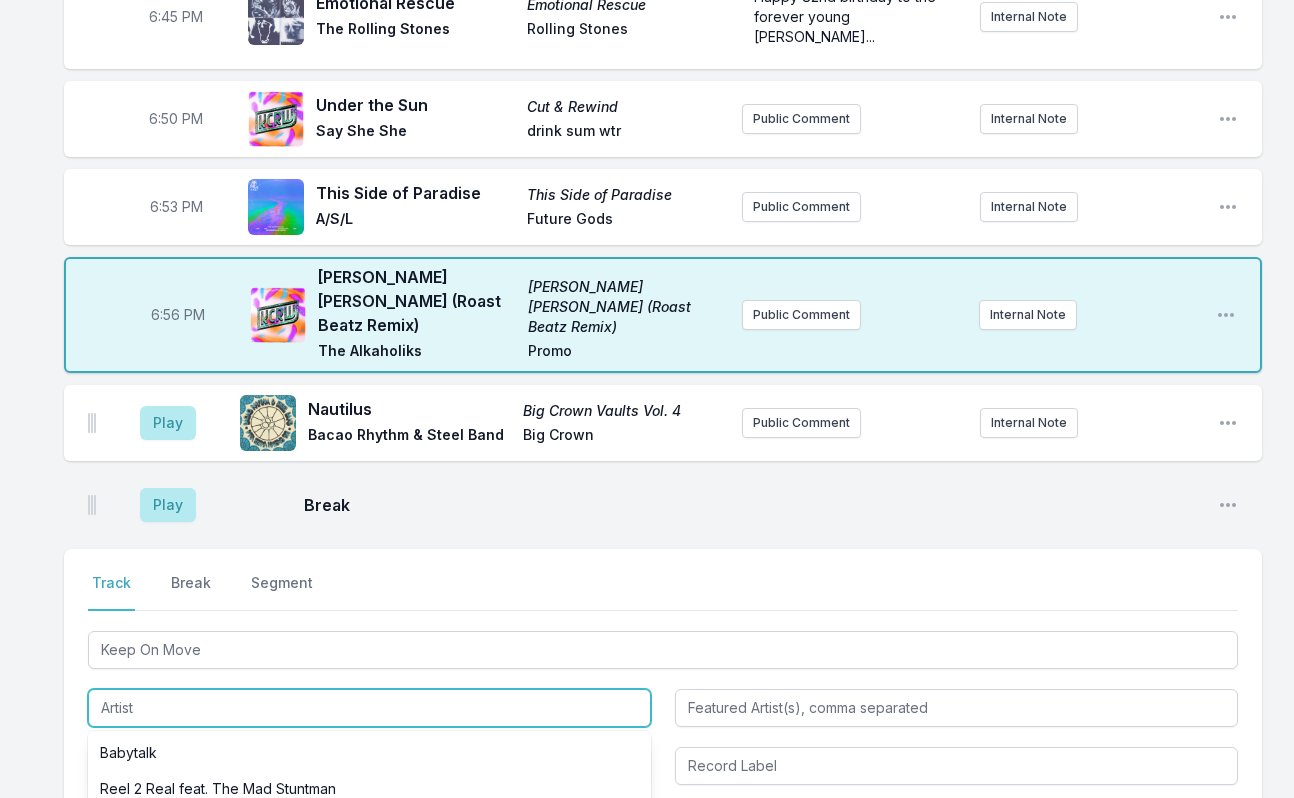 click at bounding box center (369, 708) 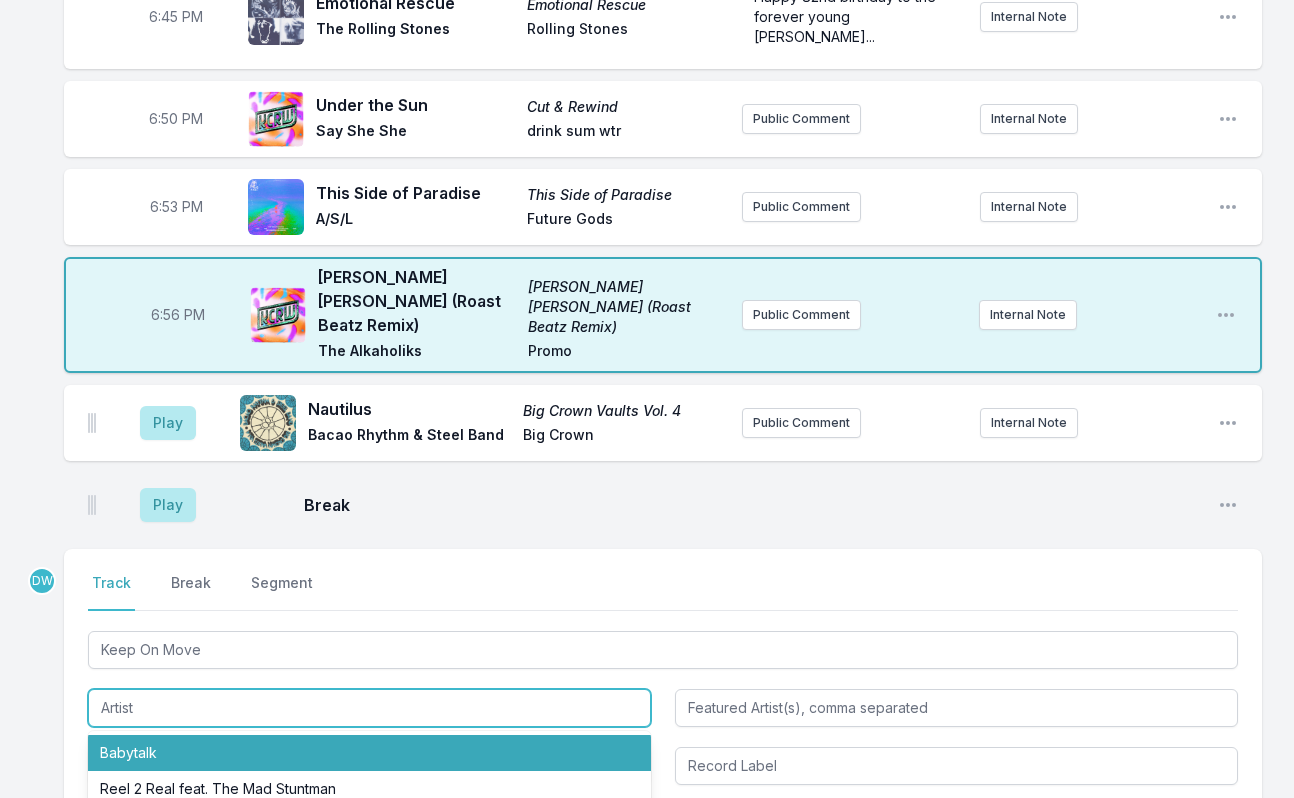 click on "Babytalk" at bounding box center (369, 753) 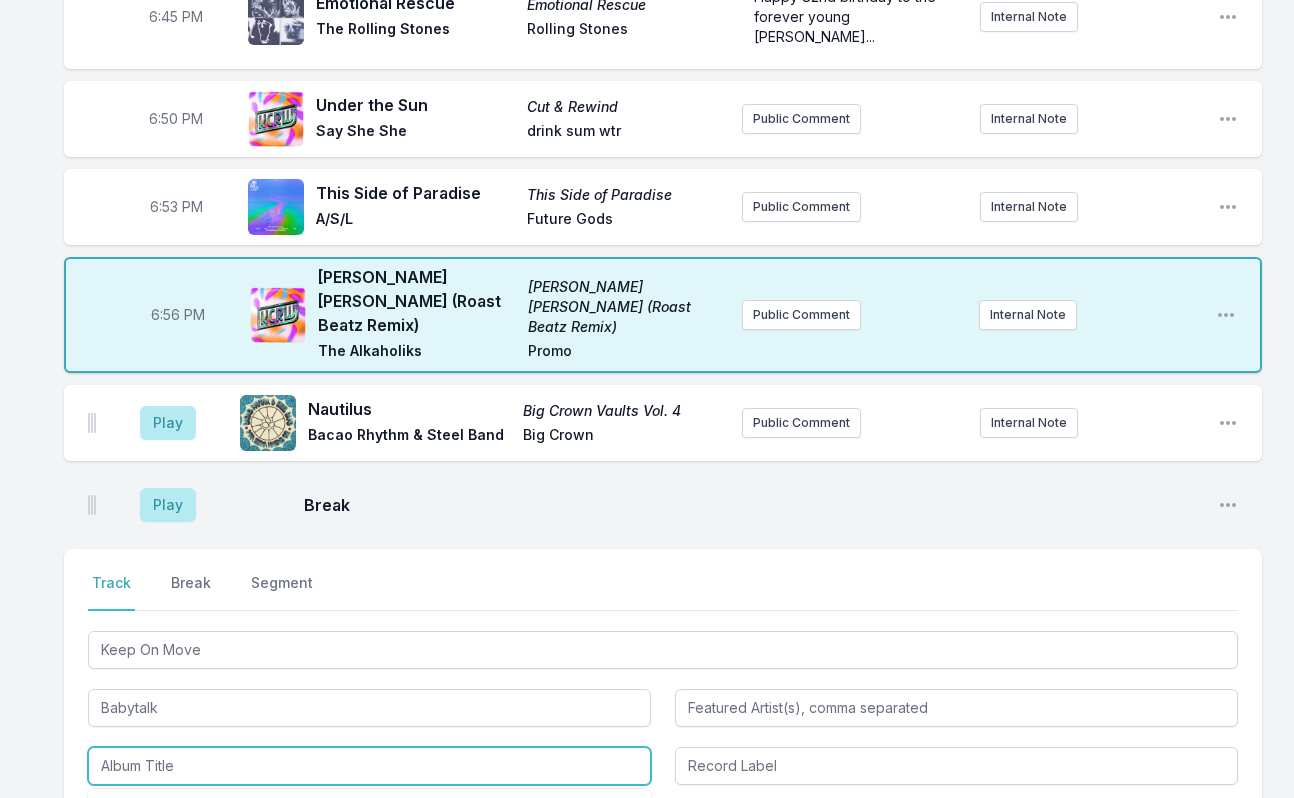 click at bounding box center [369, 766] 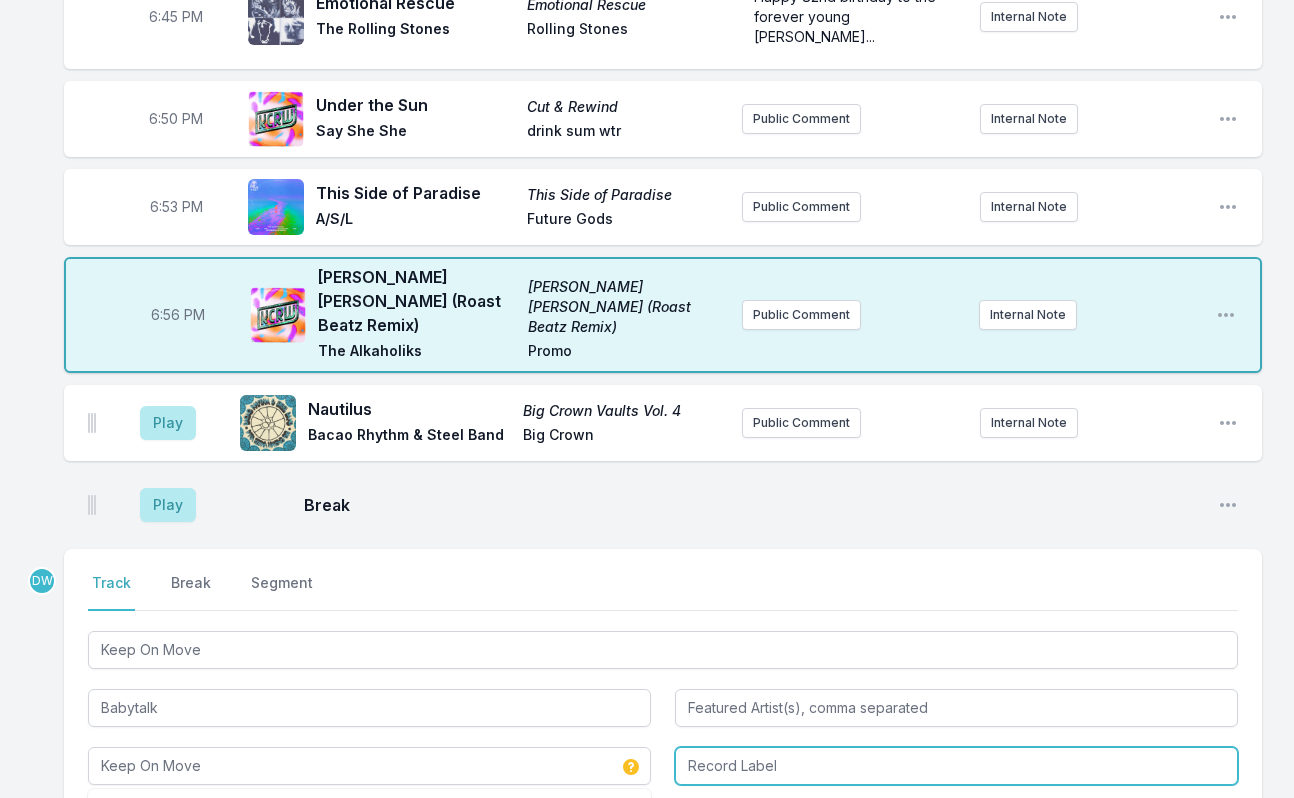 type on "Keep On Move" 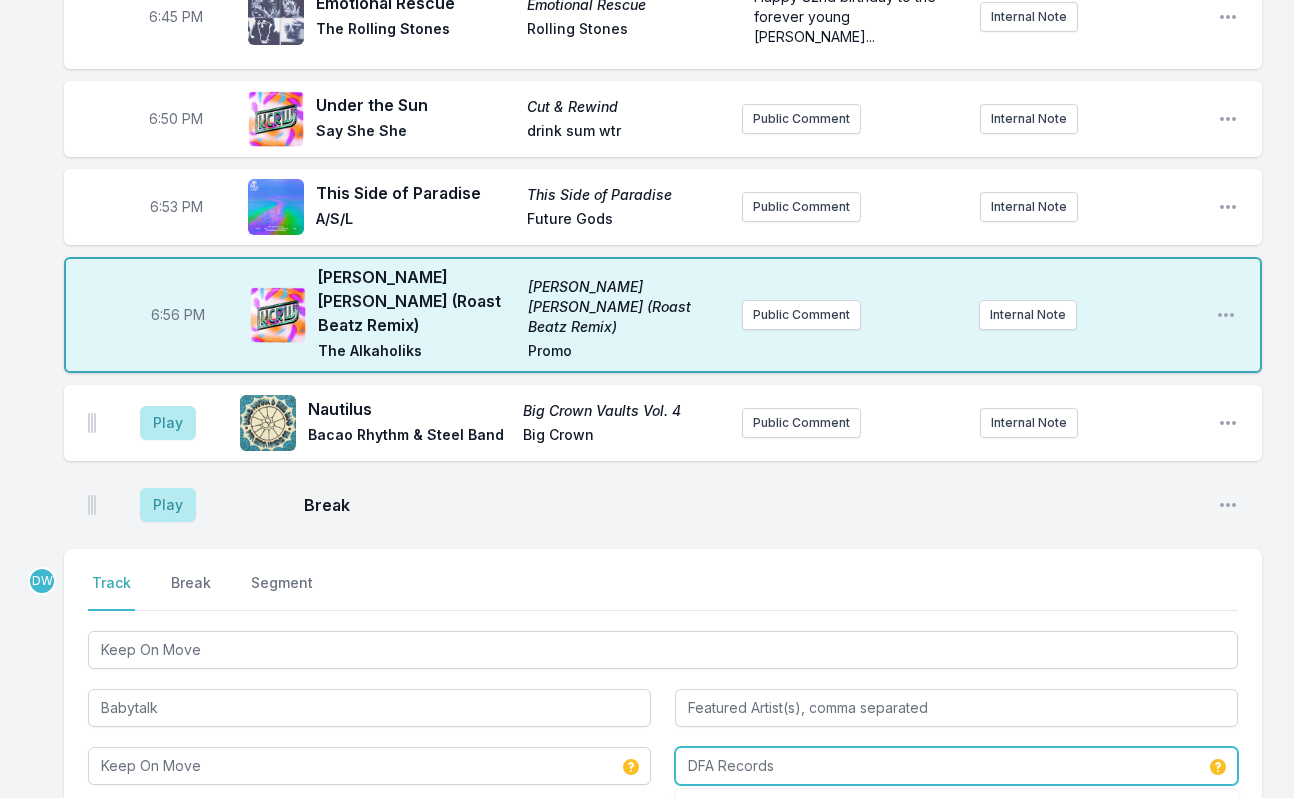 type on "DFA Records" 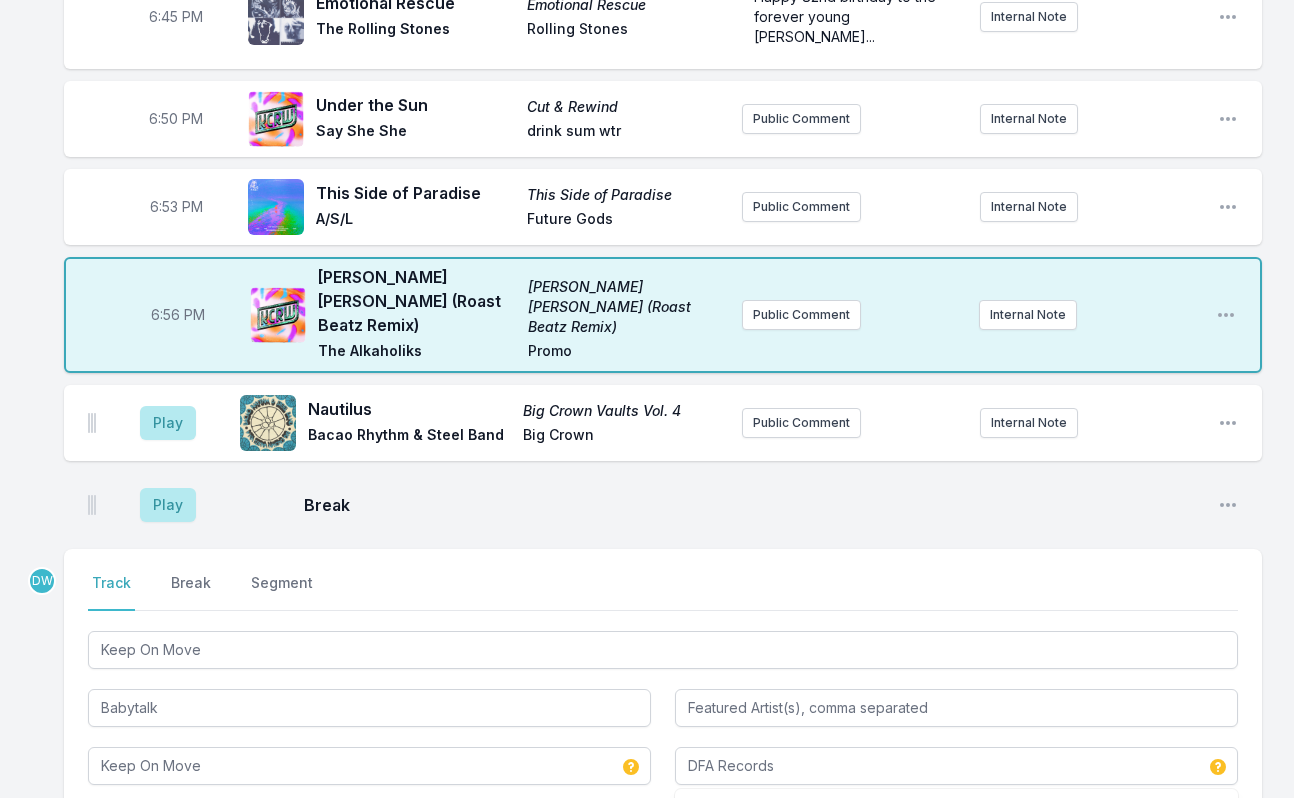 click on "Save" at bounding box center [1203, 840] 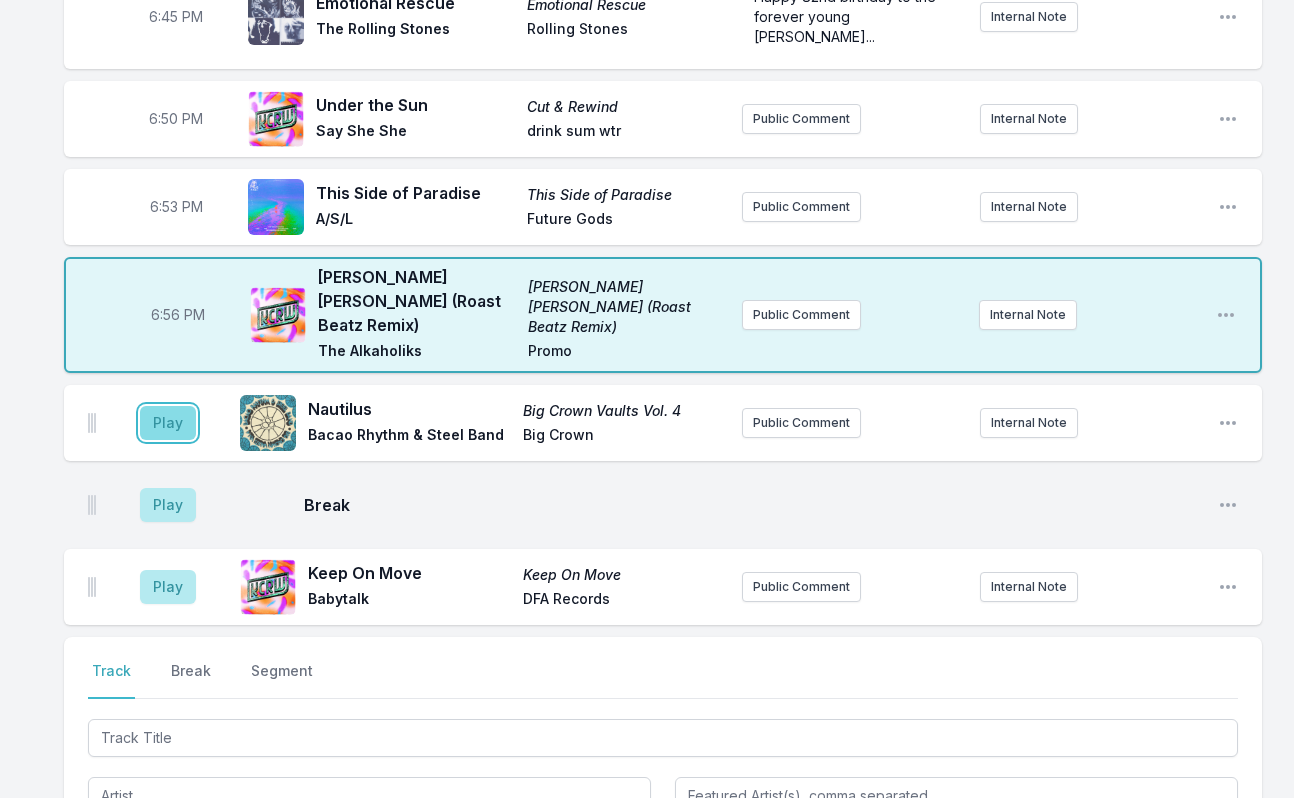 click on "Play" at bounding box center (168, 423) 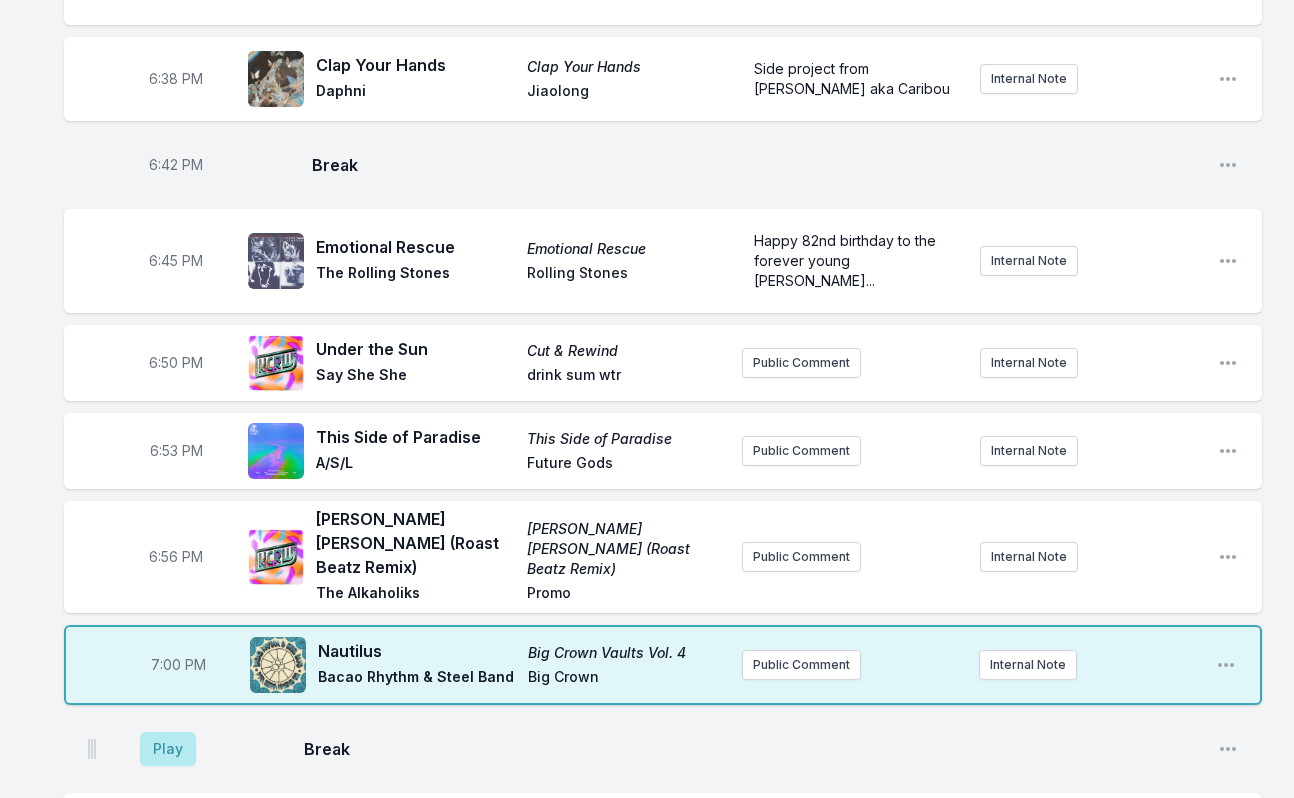 scroll, scrollTop: 1217, scrollLeft: 0, axis: vertical 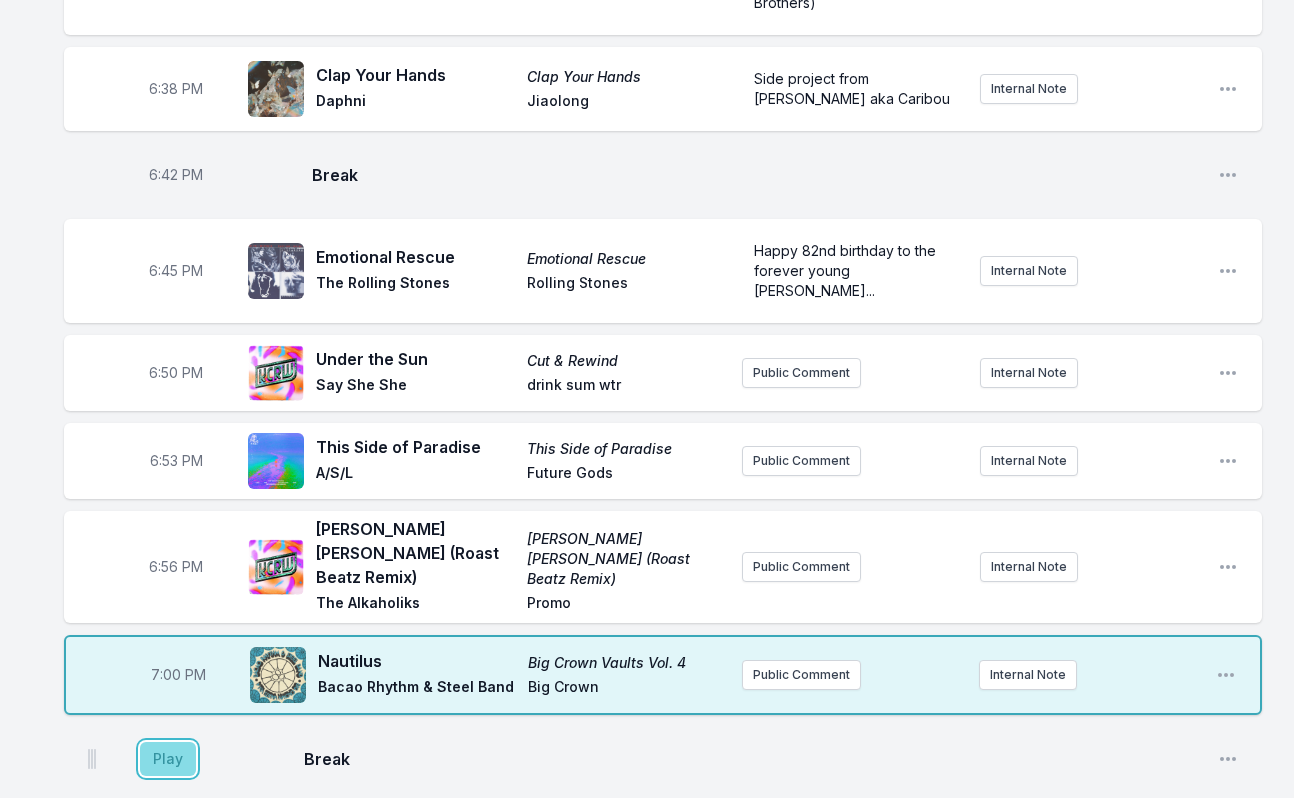 drag, startPoint x: 154, startPoint y: 591, endPoint x: 149, endPoint y: 582, distance: 10.29563 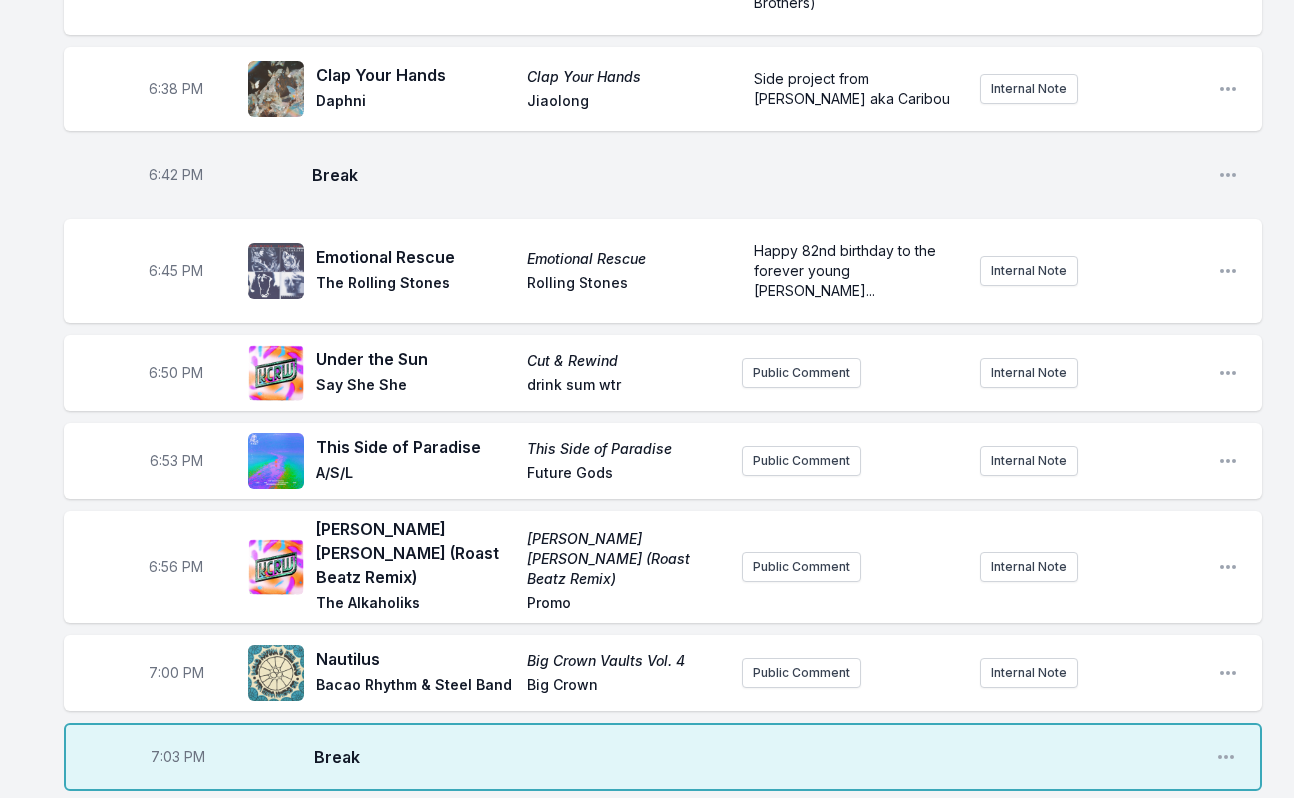 click on "Play" at bounding box center [168, 841] 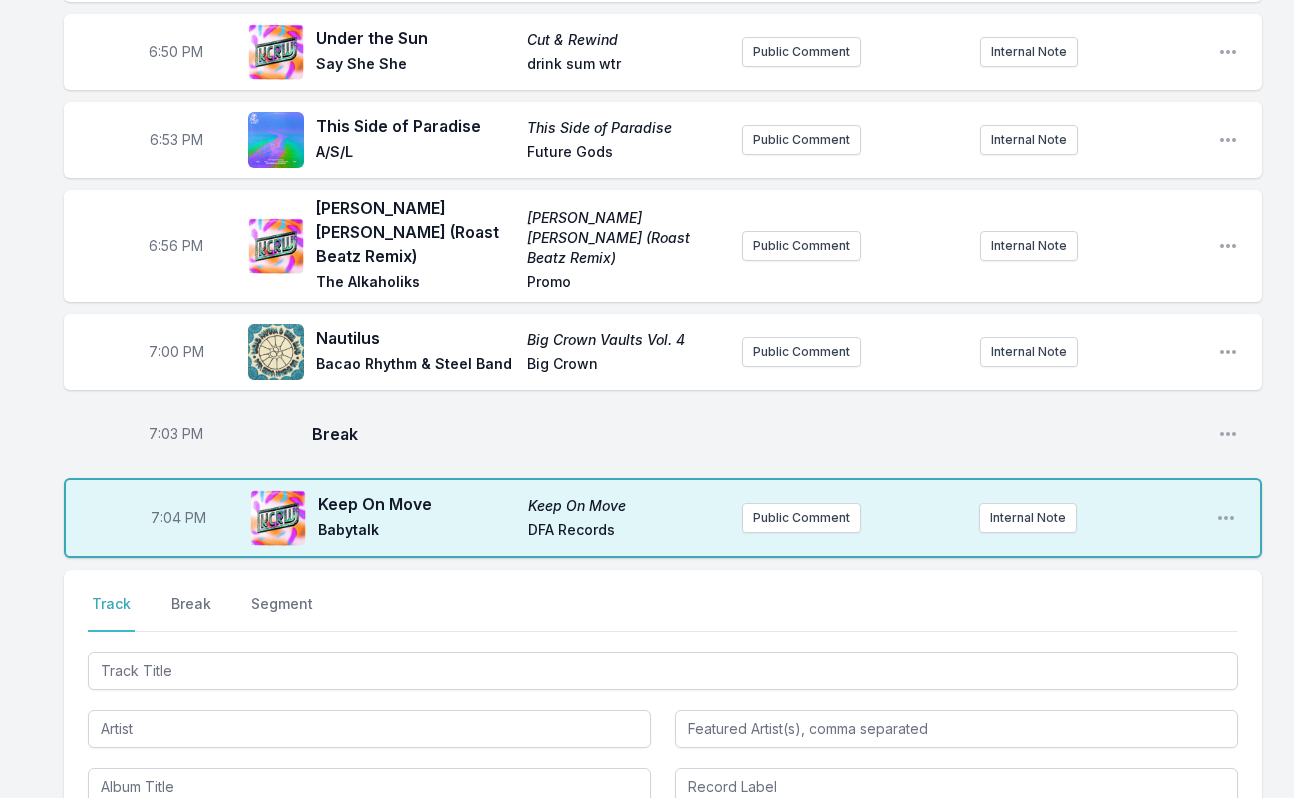 scroll, scrollTop: 1578, scrollLeft: 0, axis: vertical 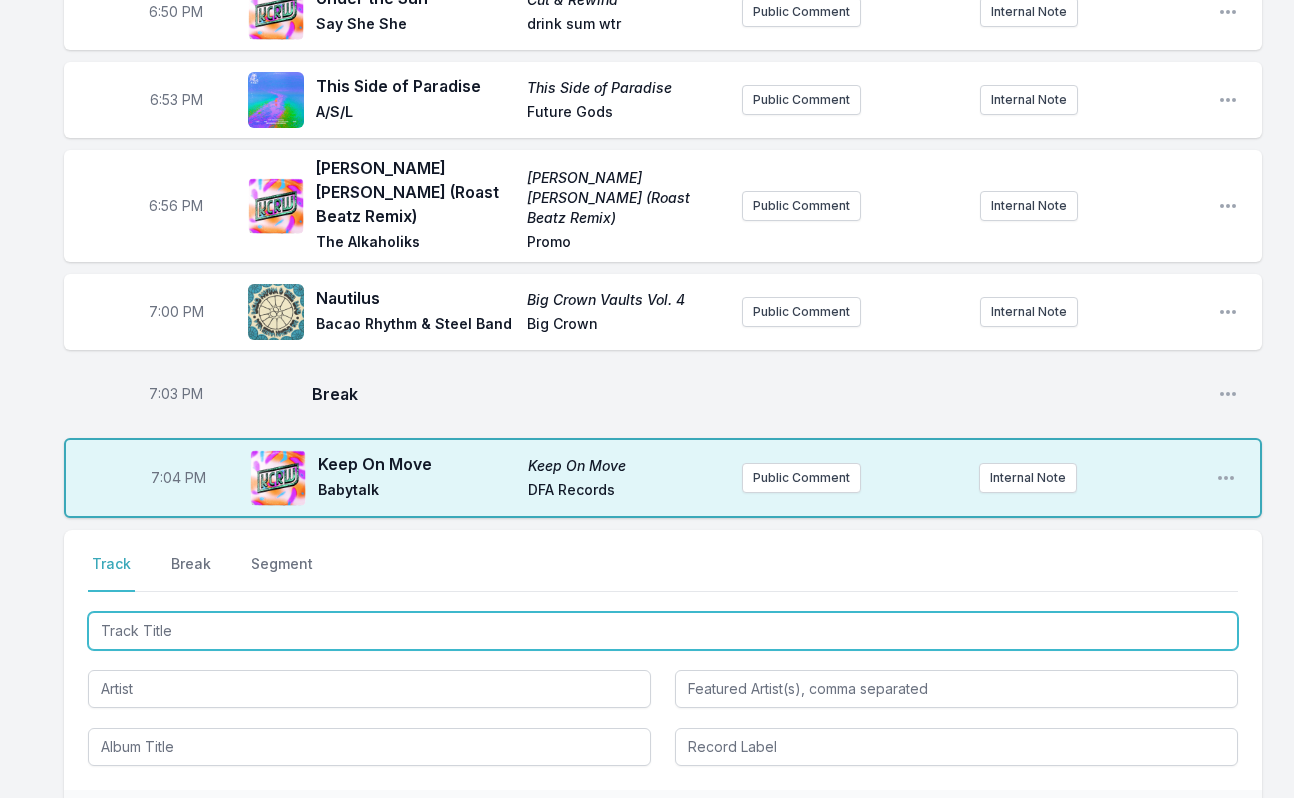 click at bounding box center (663, 631) 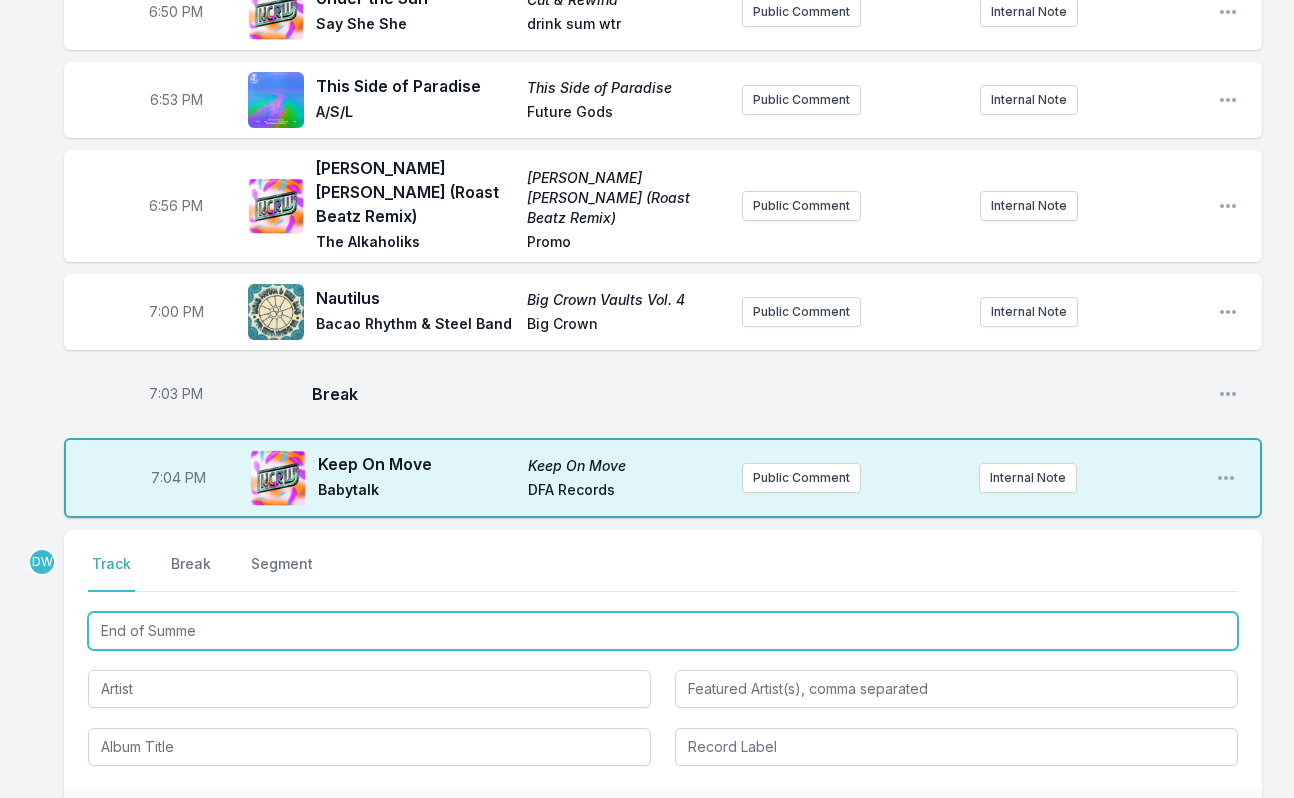 type on "End of Summer" 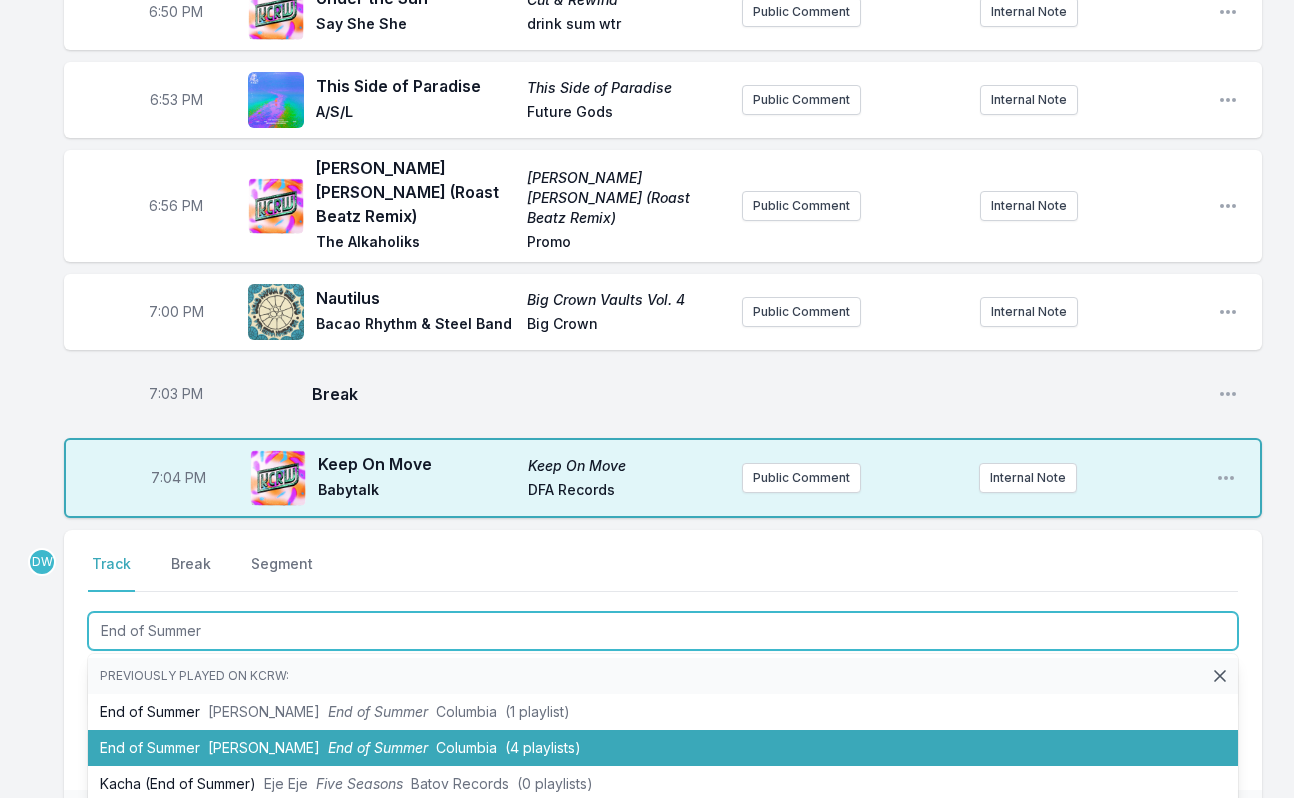 click on "[PERSON_NAME]" at bounding box center [264, 747] 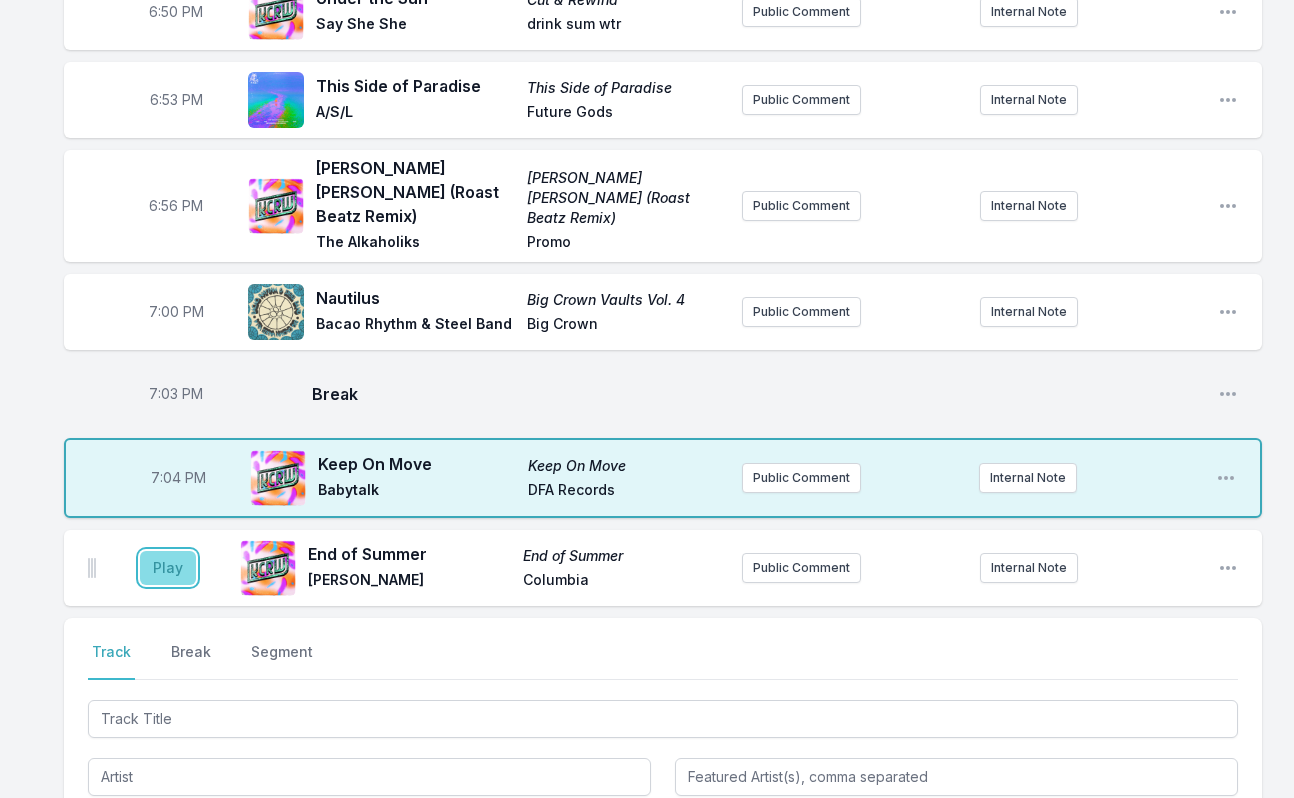 click on "Play" at bounding box center [168, 568] 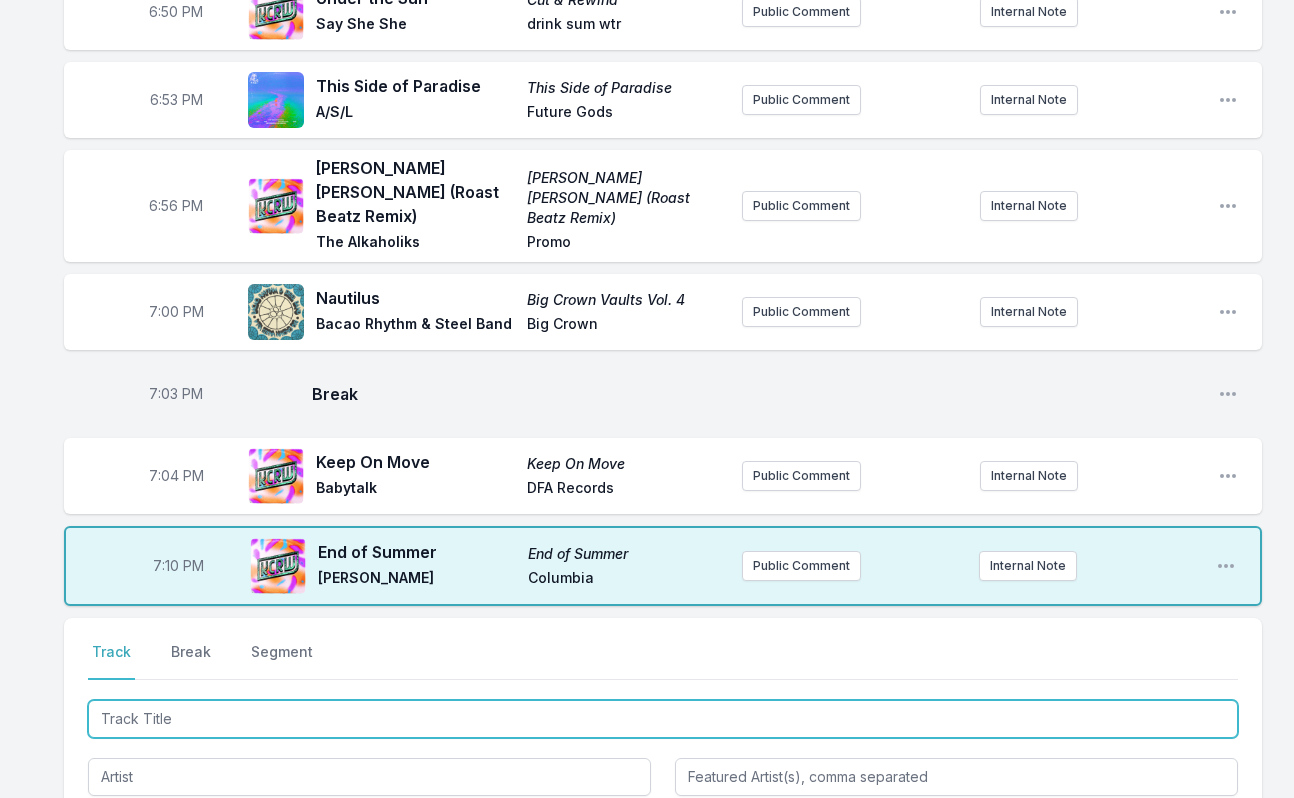 click at bounding box center (663, 719) 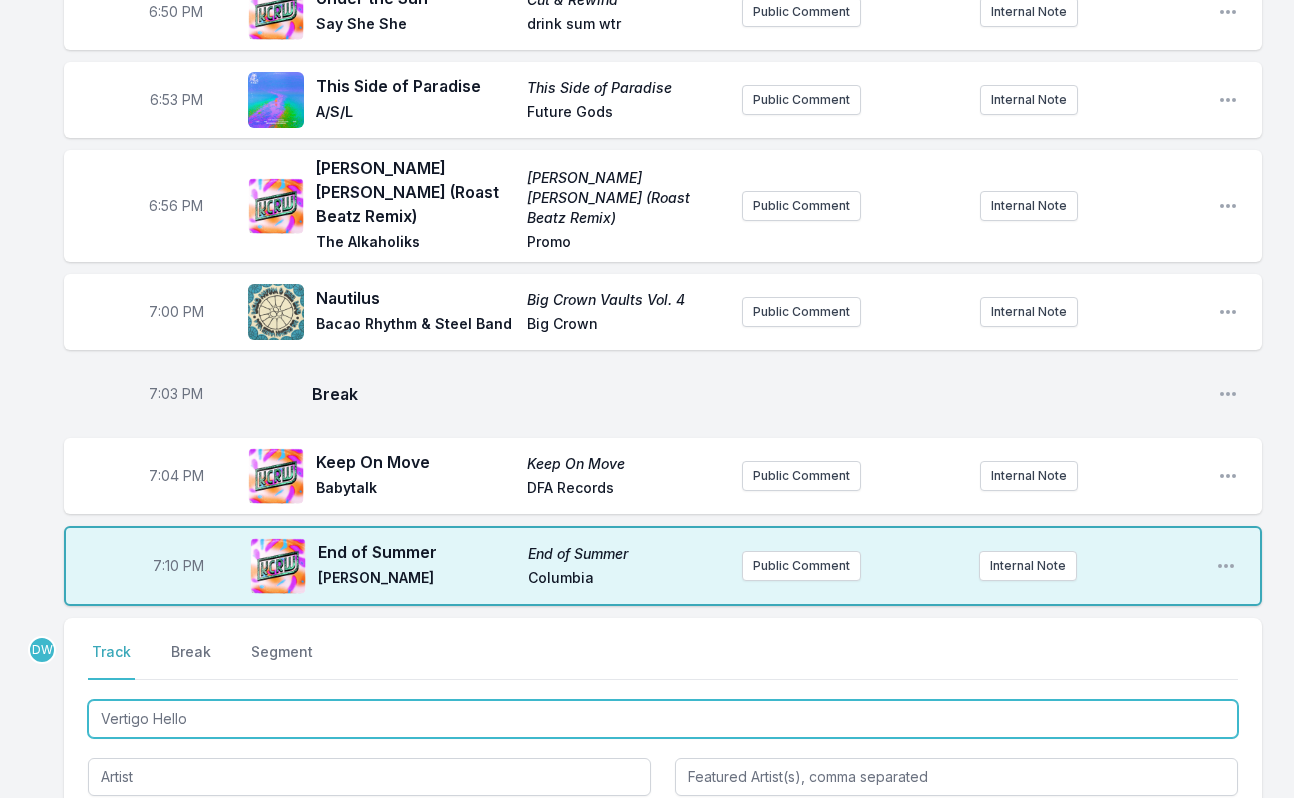 type on "Vertigo Hello" 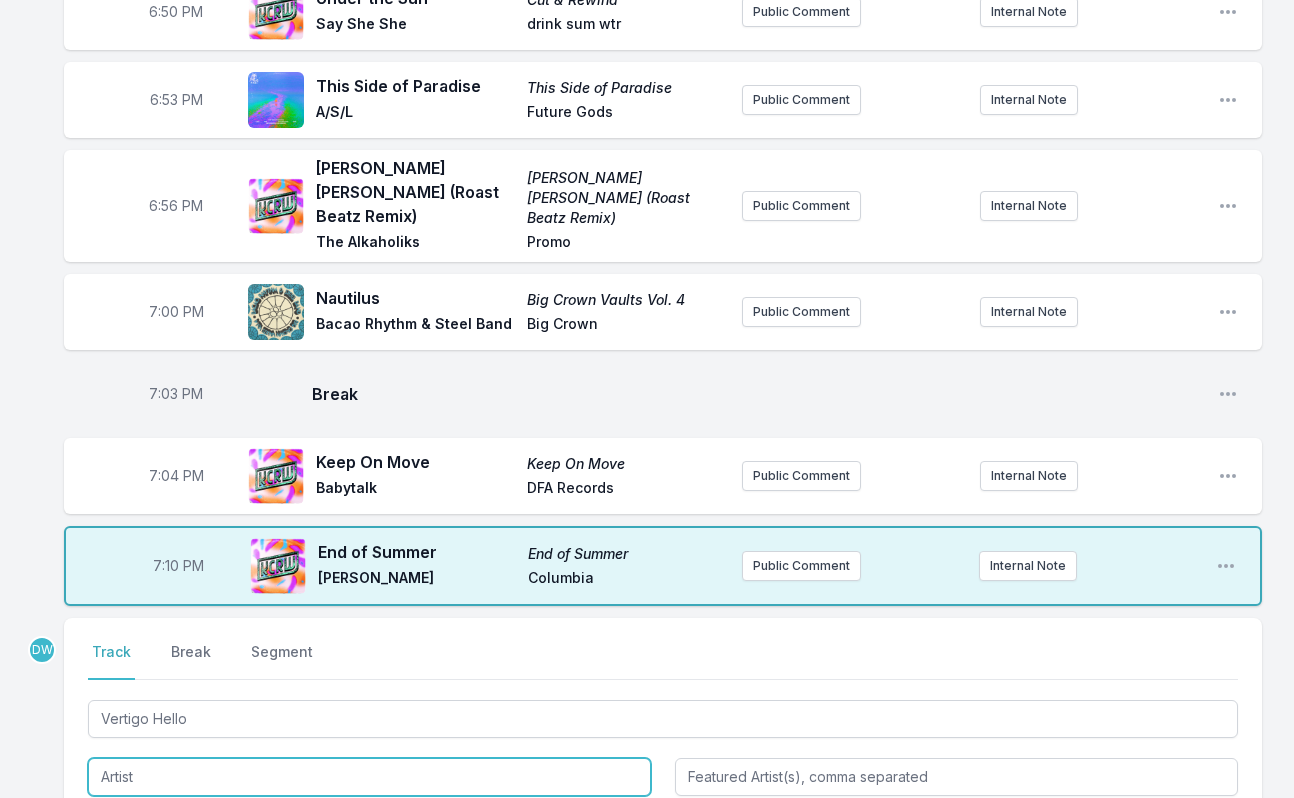 click at bounding box center (369, 777) 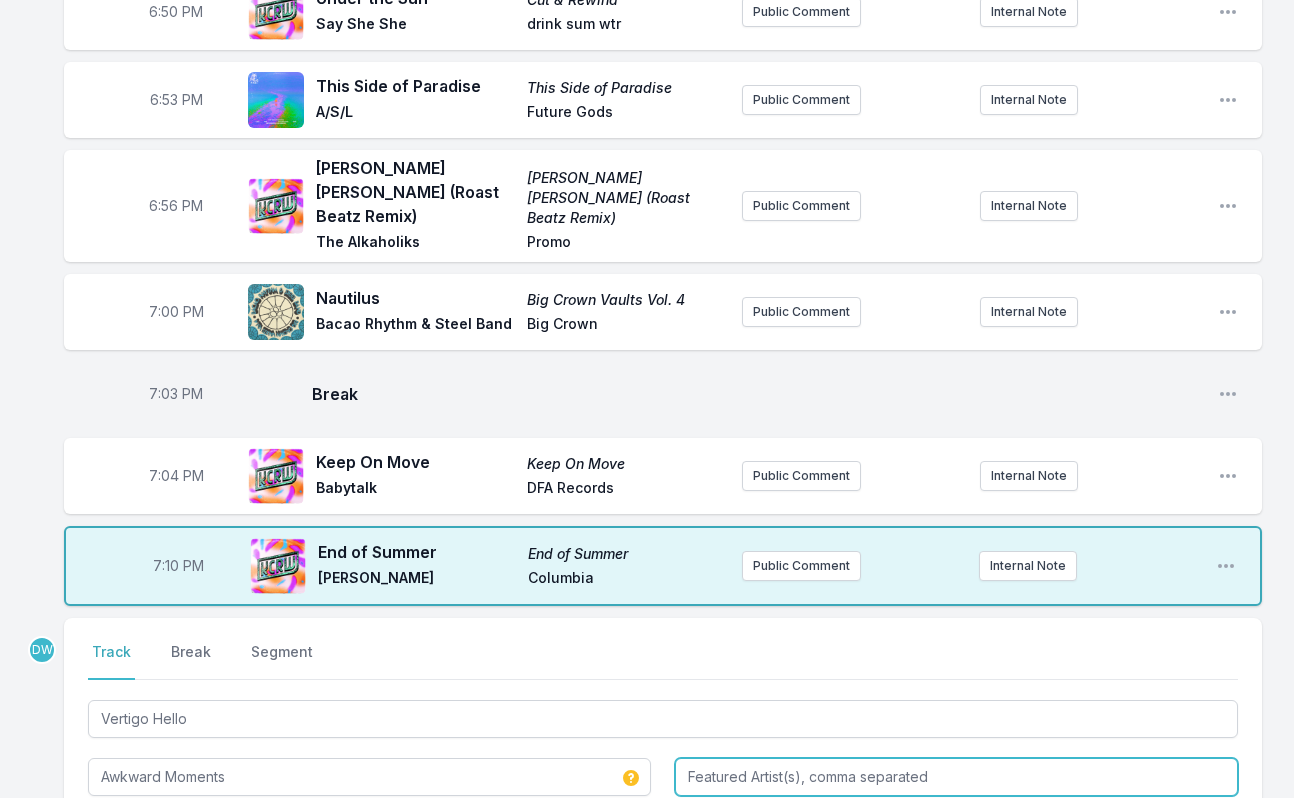 type on "Awkward Moments" 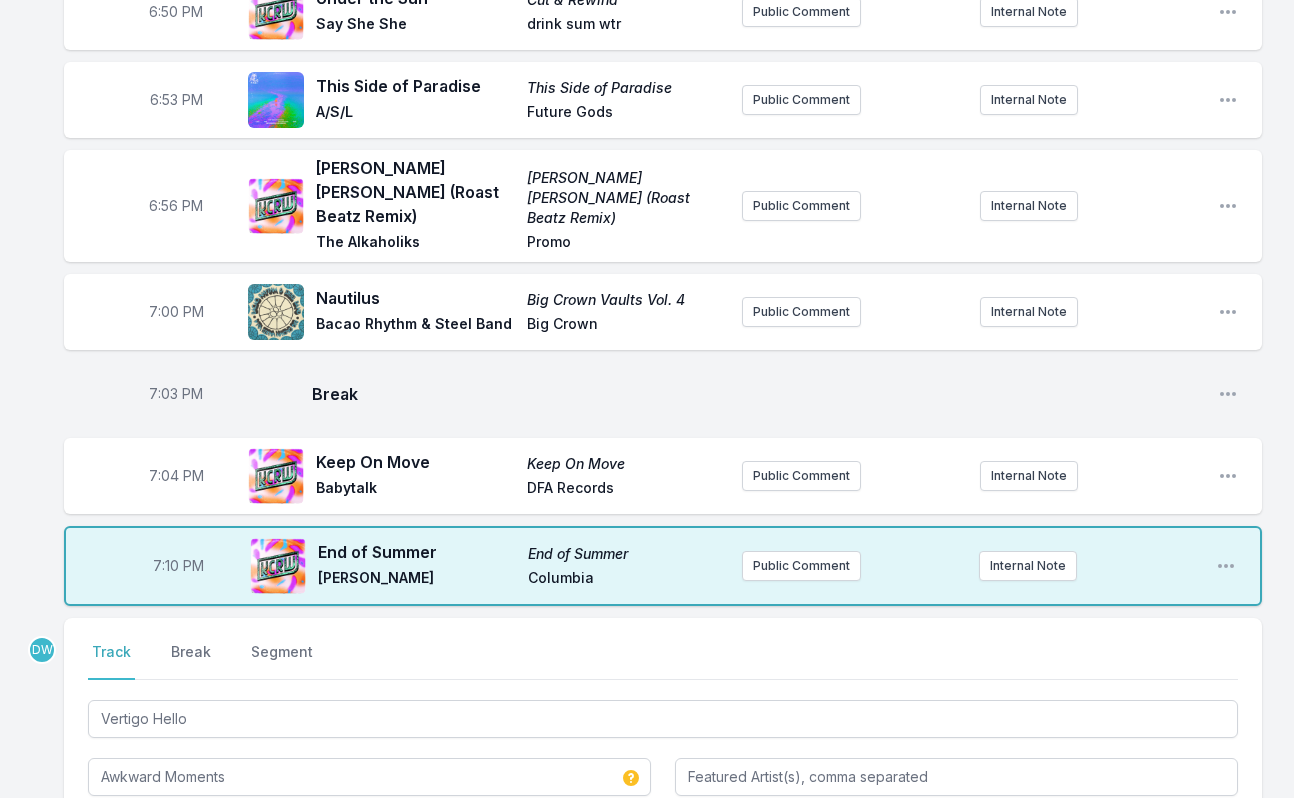 type on "Vertigo Hello" 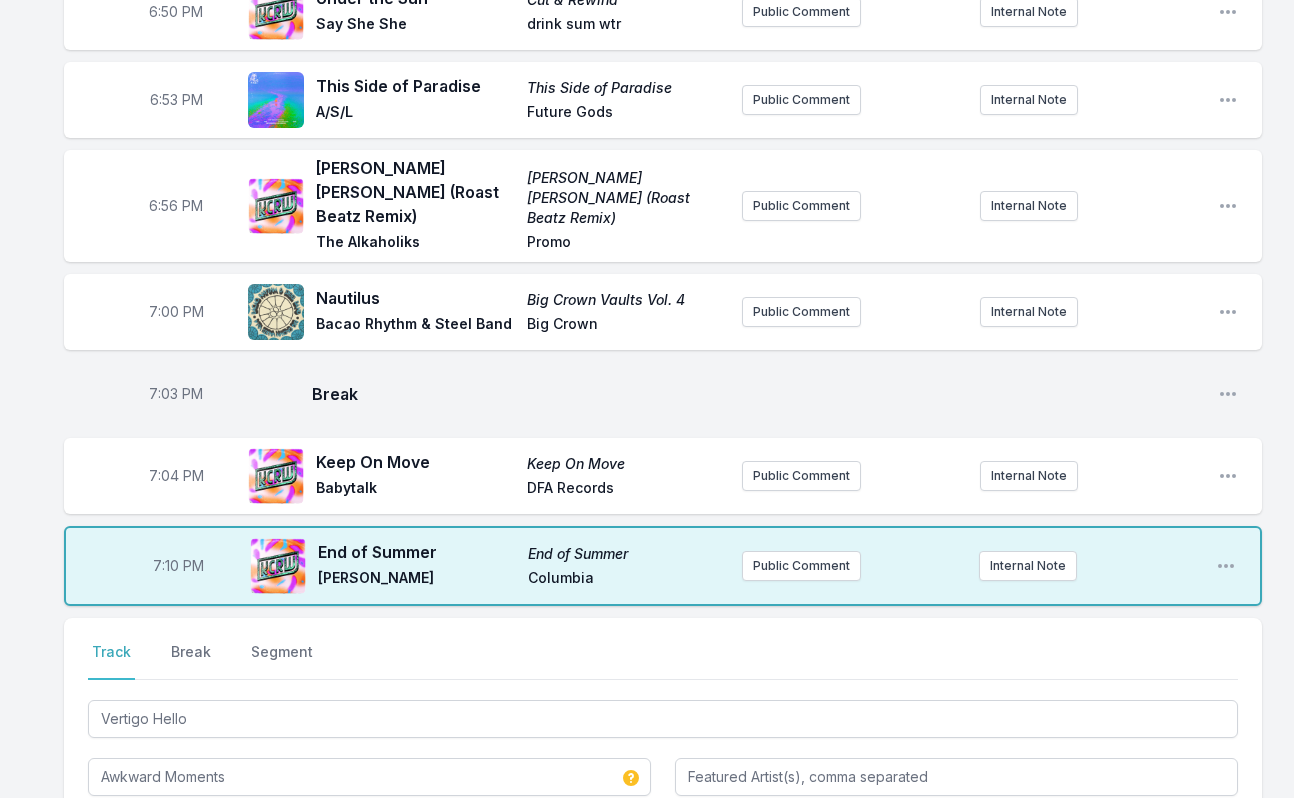 click on "Save" at bounding box center (1203, 909) 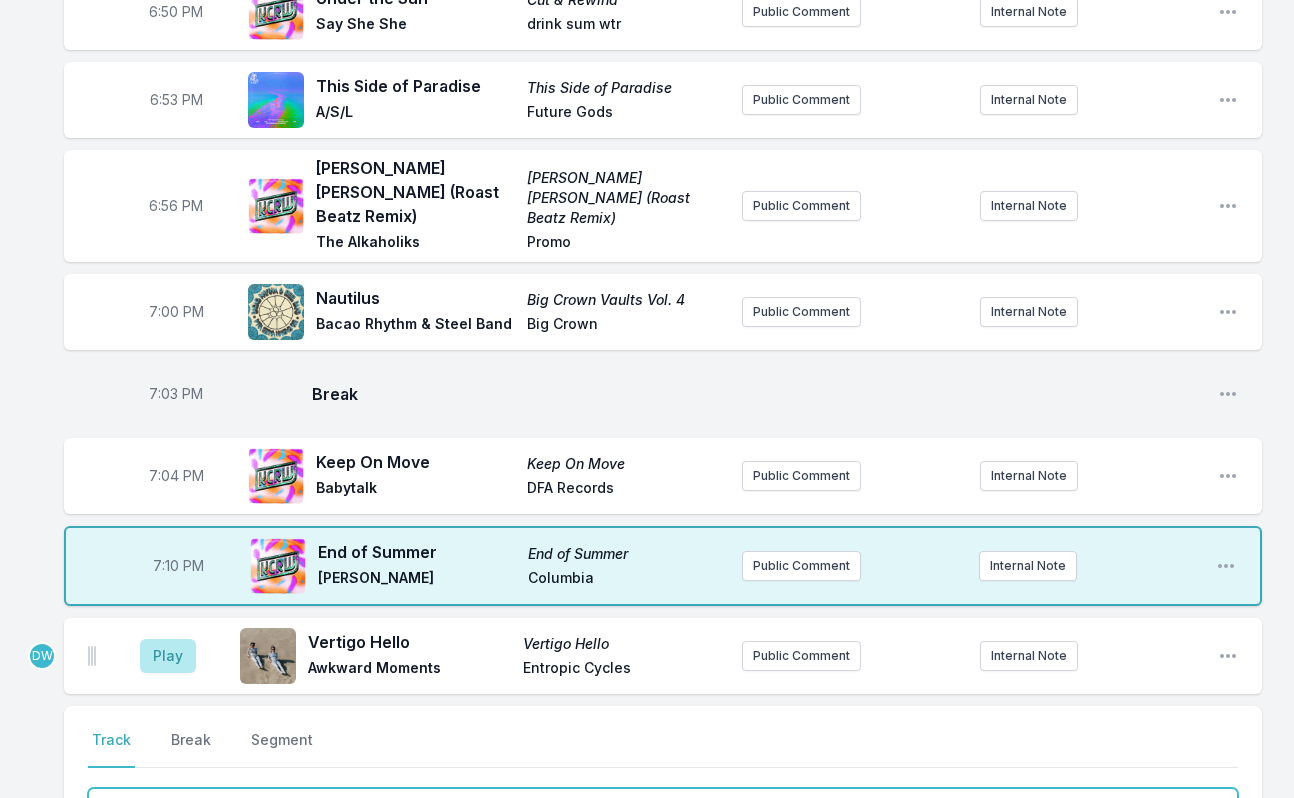 click at bounding box center (663, 807) 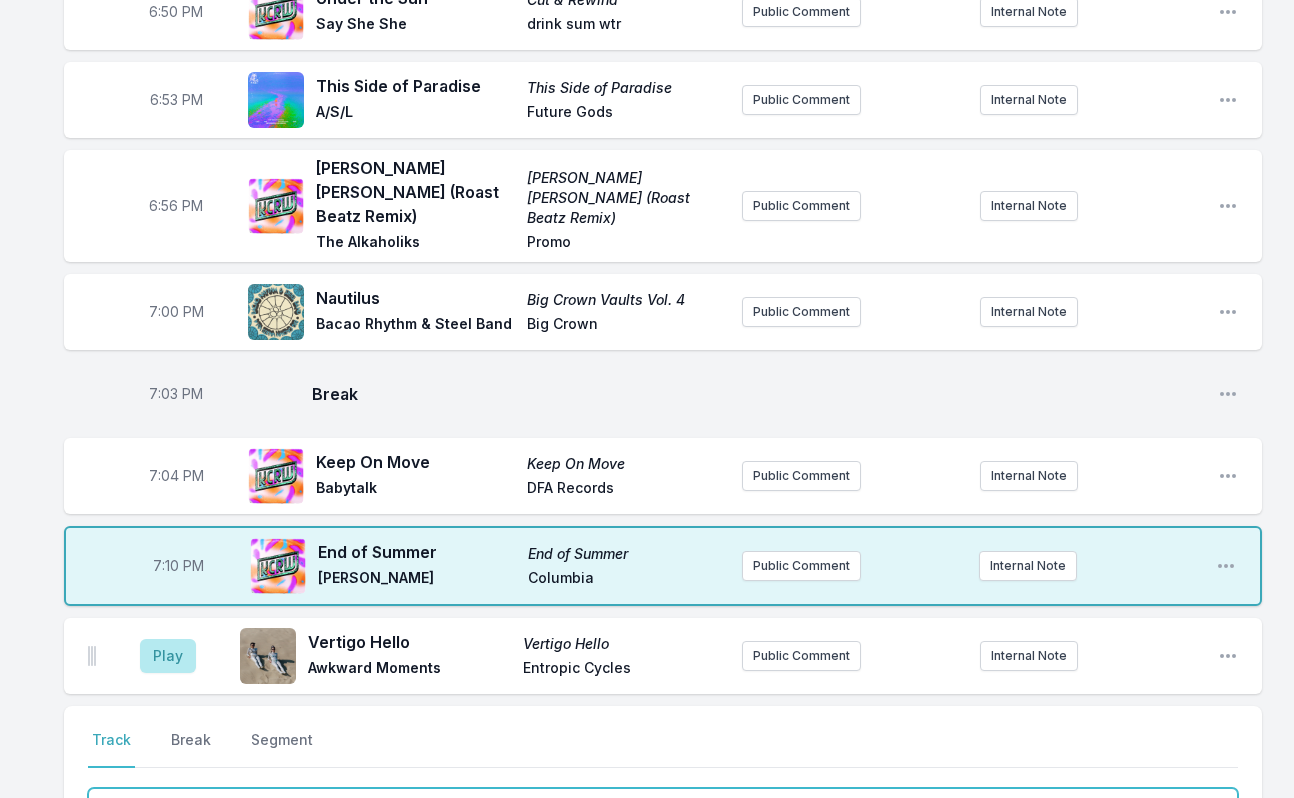 type on "Swinging To The Bass (R" 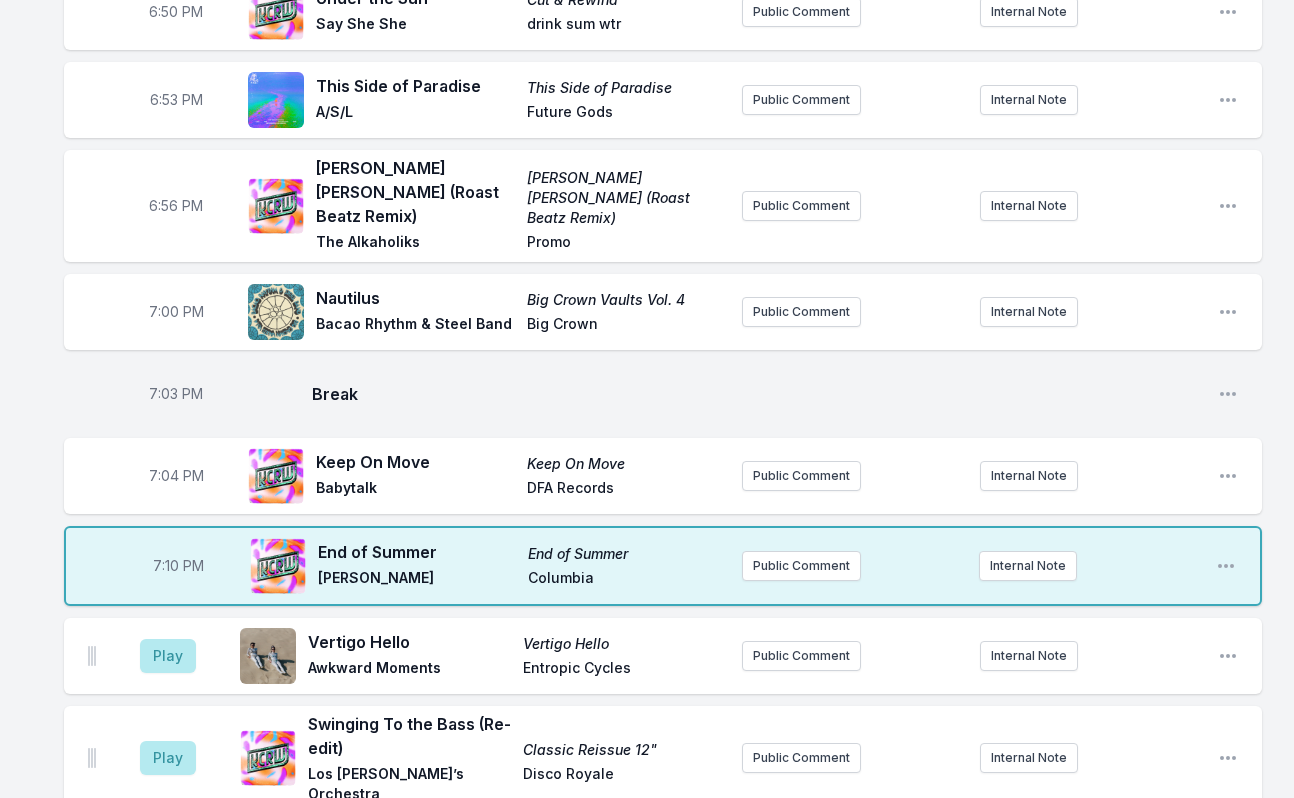 click on "Break" at bounding box center [191, 865] 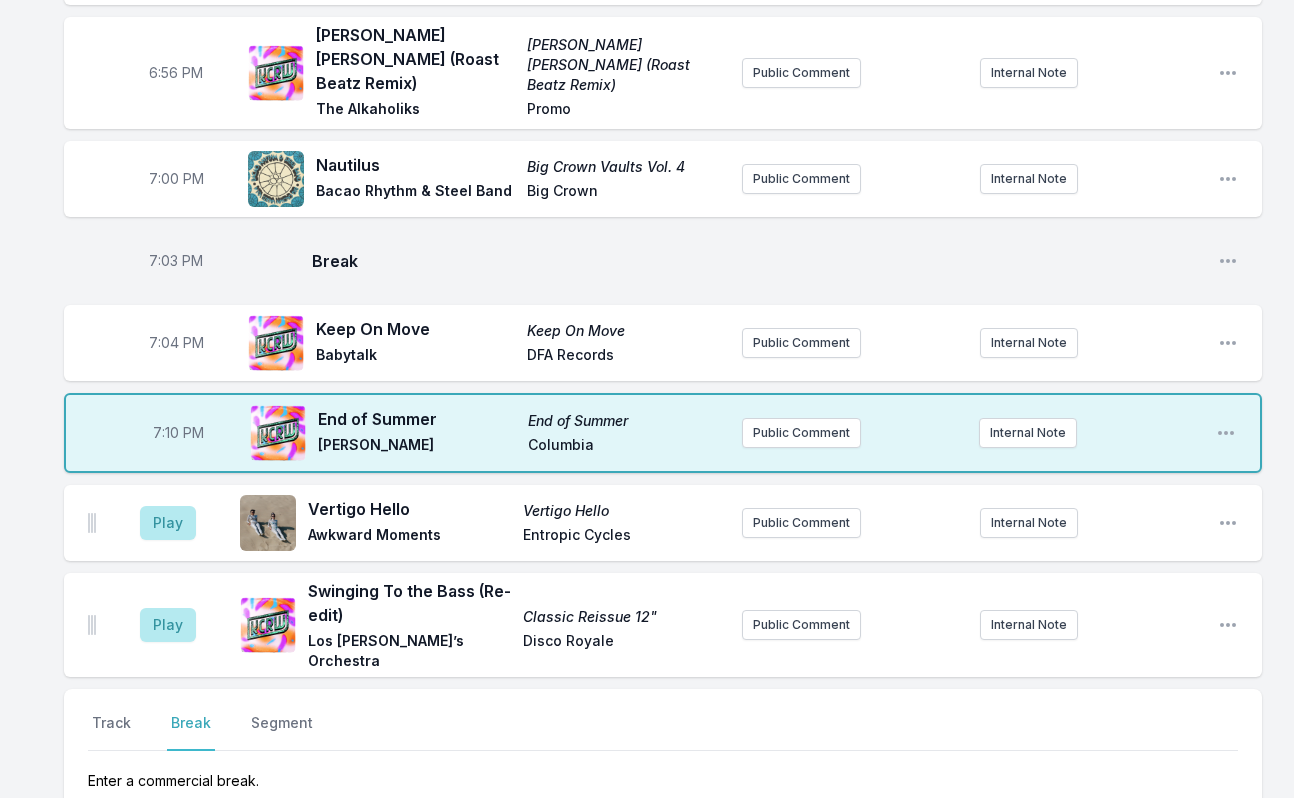scroll, scrollTop: 1798, scrollLeft: 0, axis: vertical 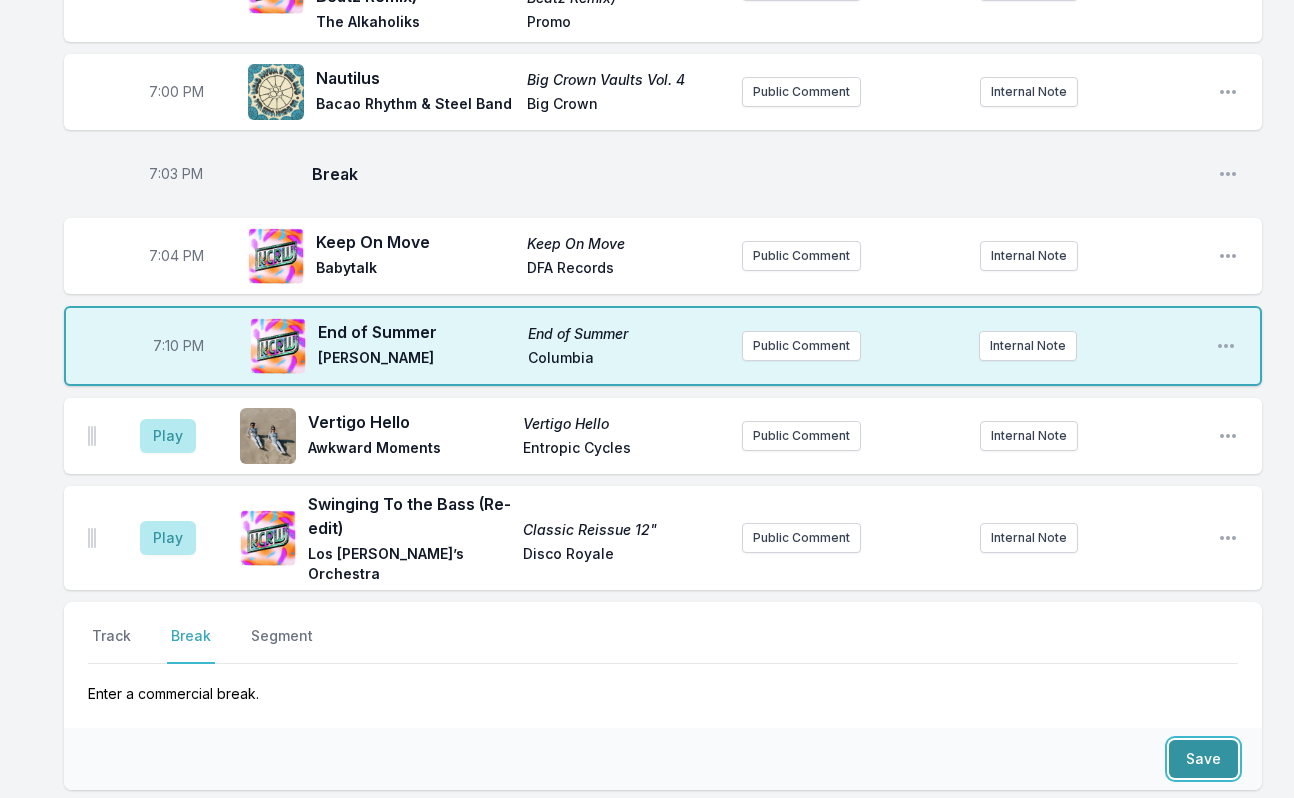 click on "Save" at bounding box center (1203, 759) 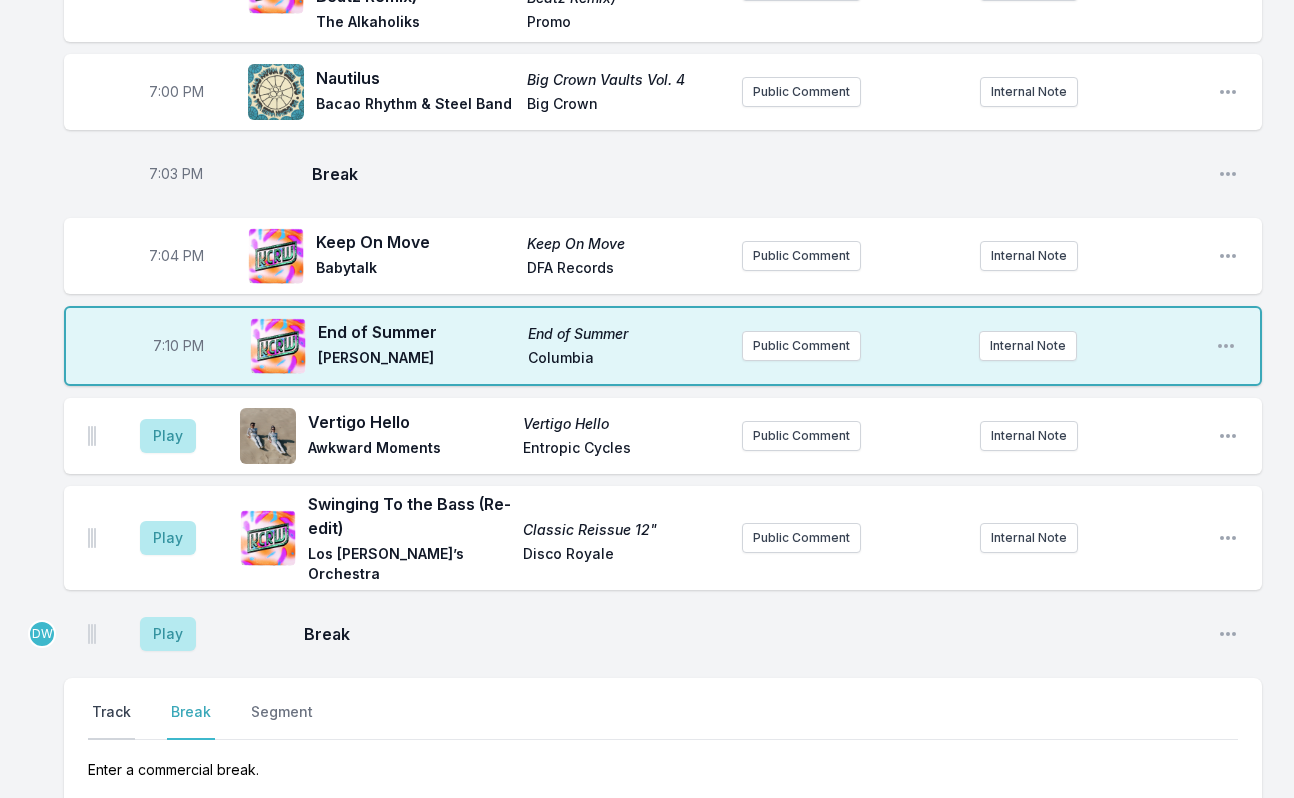 click on "Track" at bounding box center [111, 721] 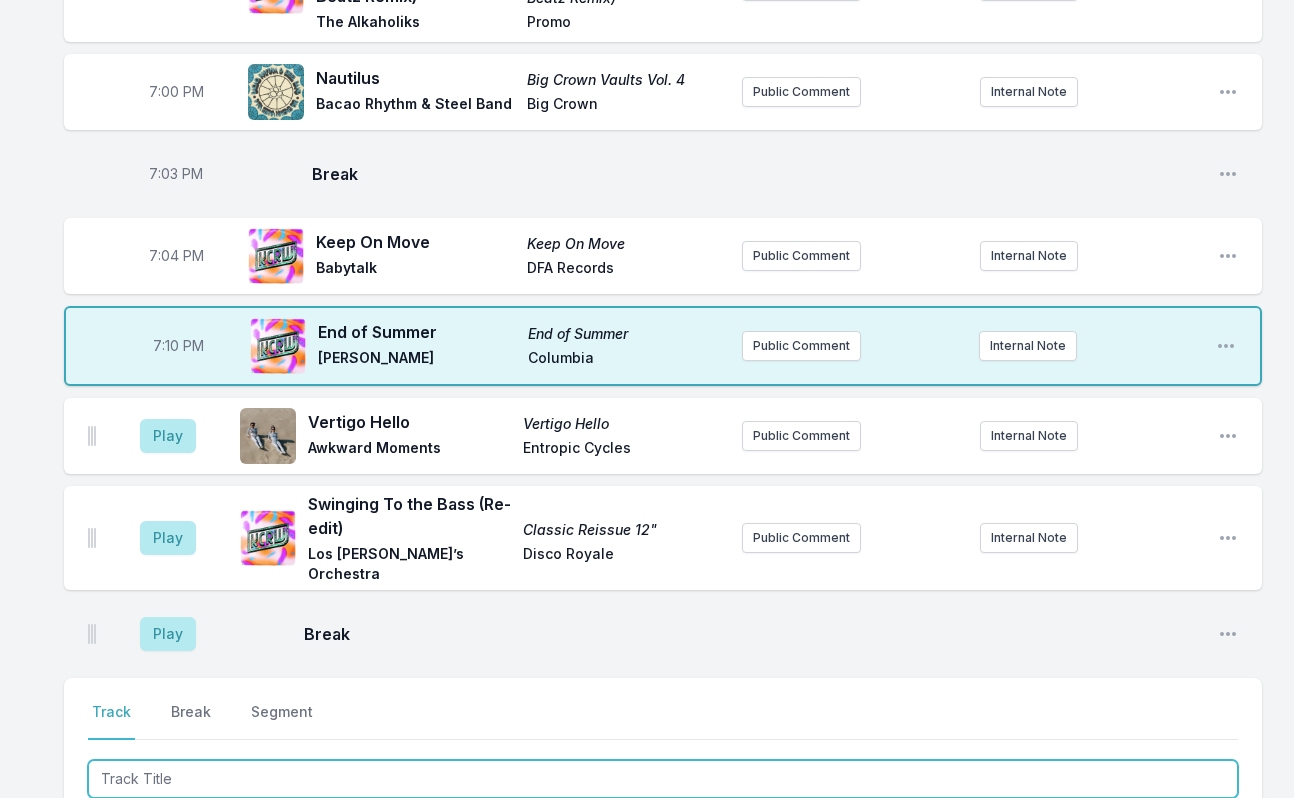 click at bounding box center (663, 779) 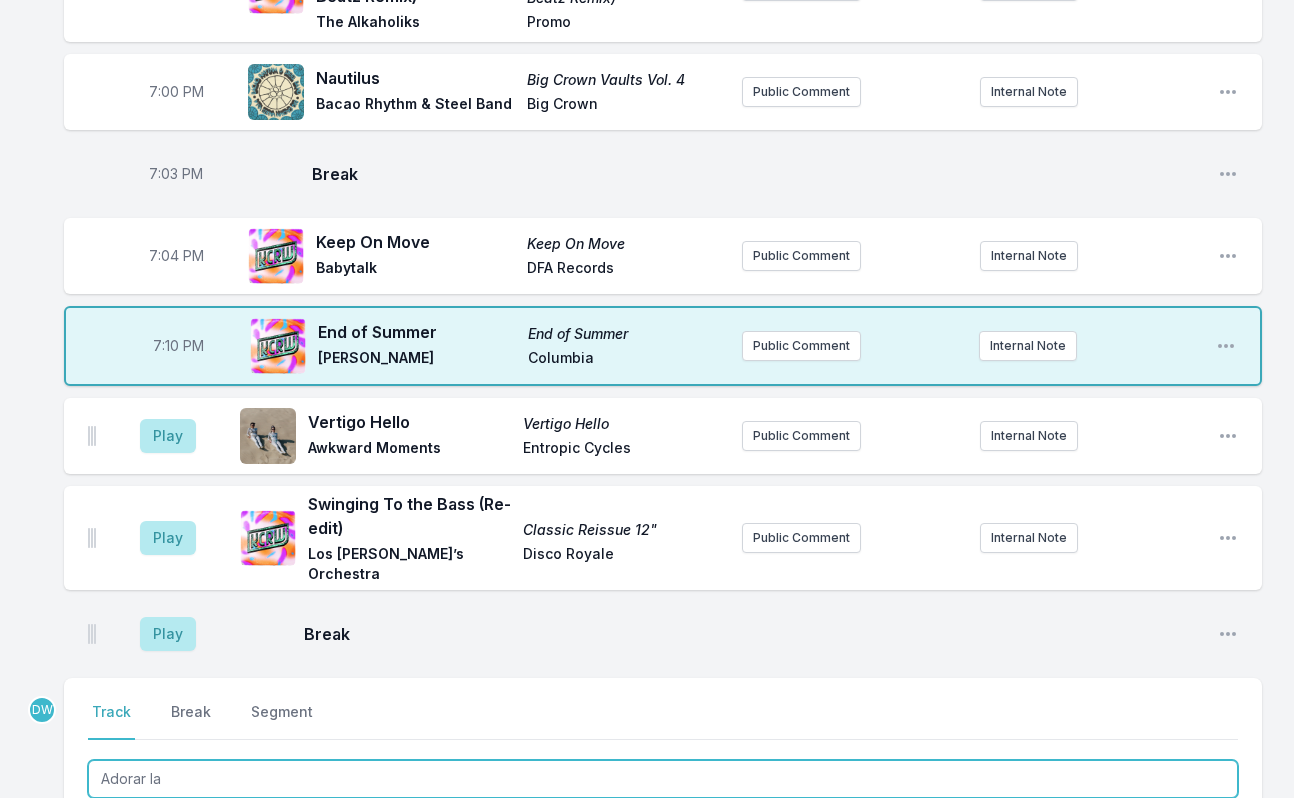 type on "Adorar la" 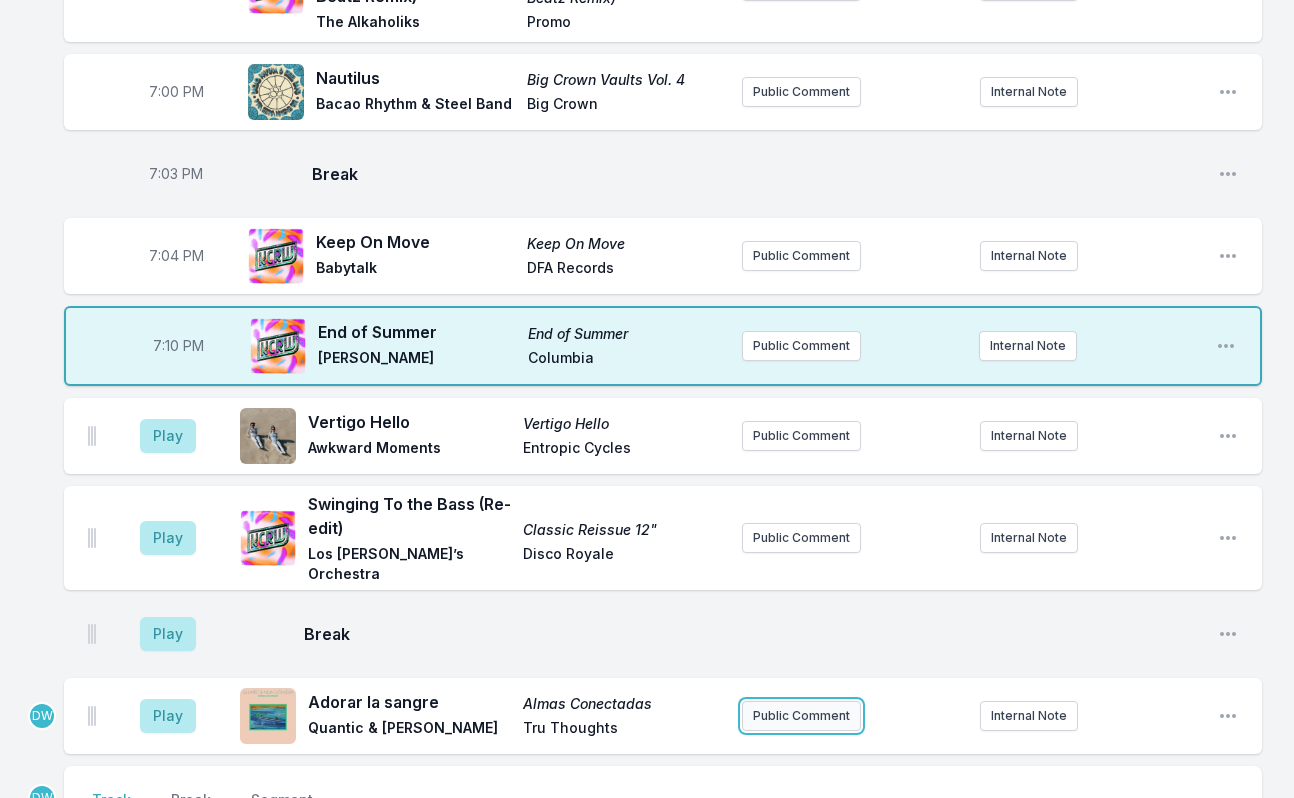 click on "Public Comment" at bounding box center (801, 716) 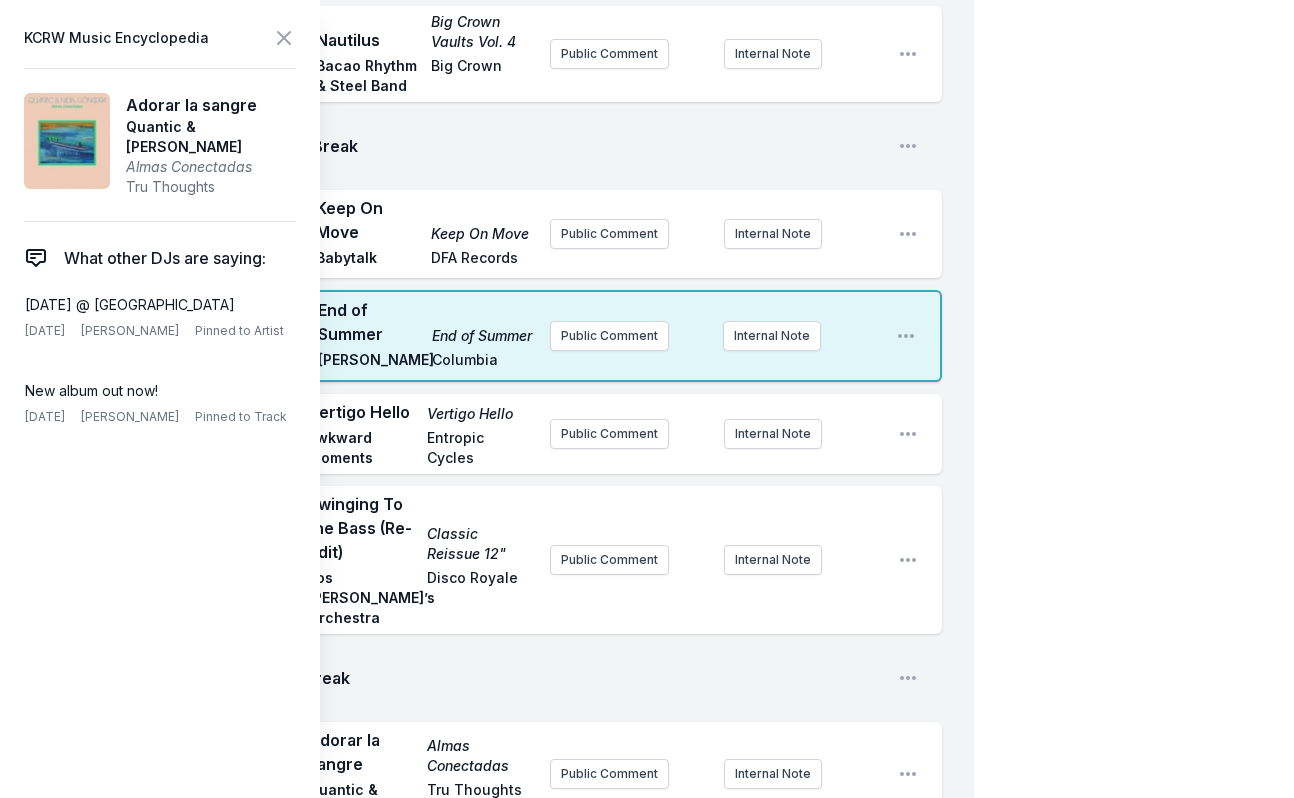 scroll, scrollTop: 2212, scrollLeft: 0, axis: vertical 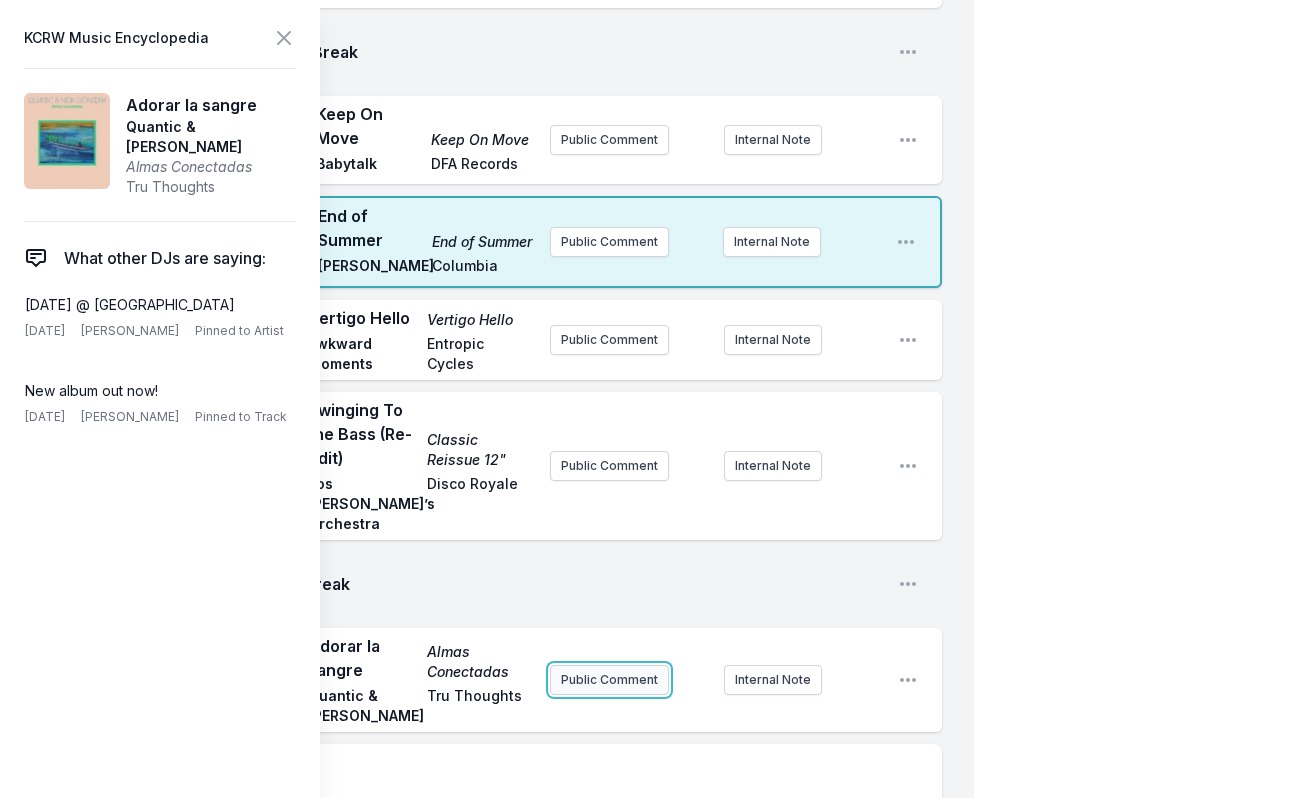 click on "Public Comment" at bounding box center [609, 680] 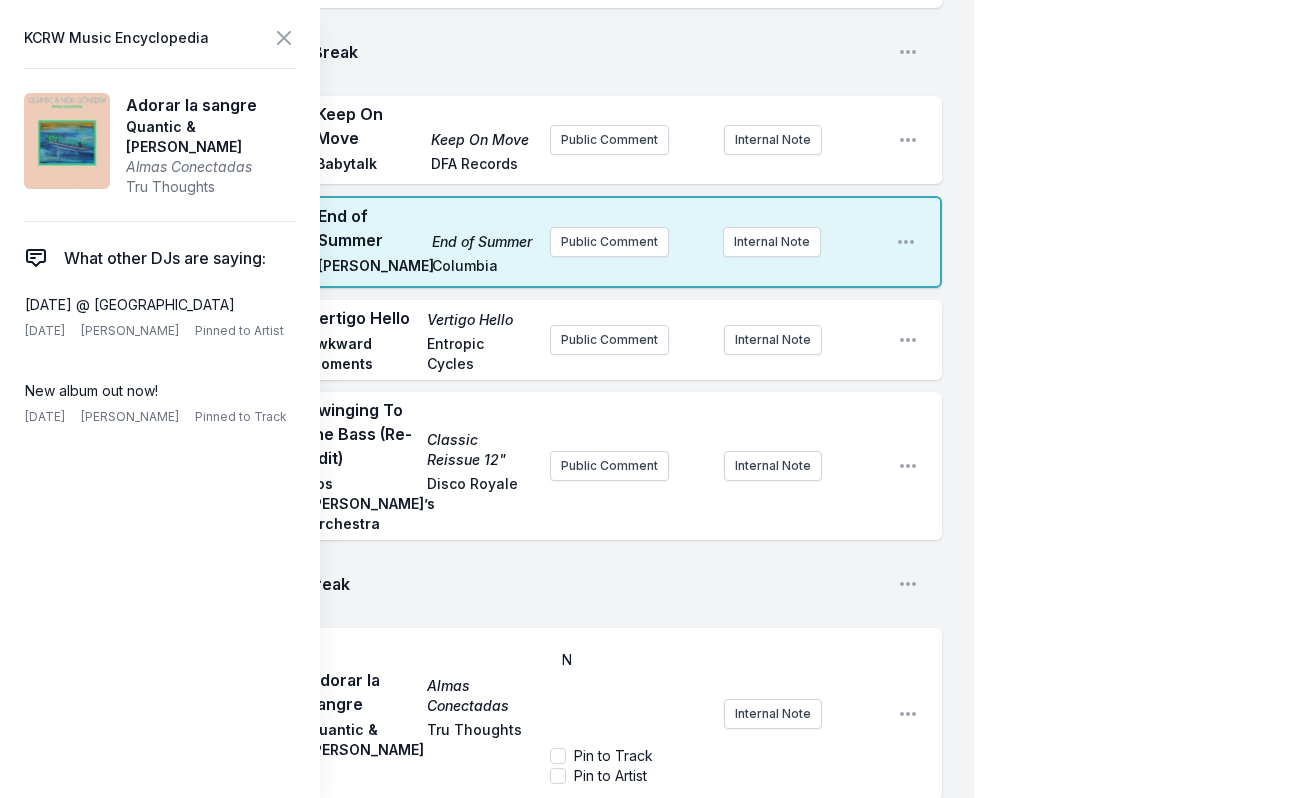 type 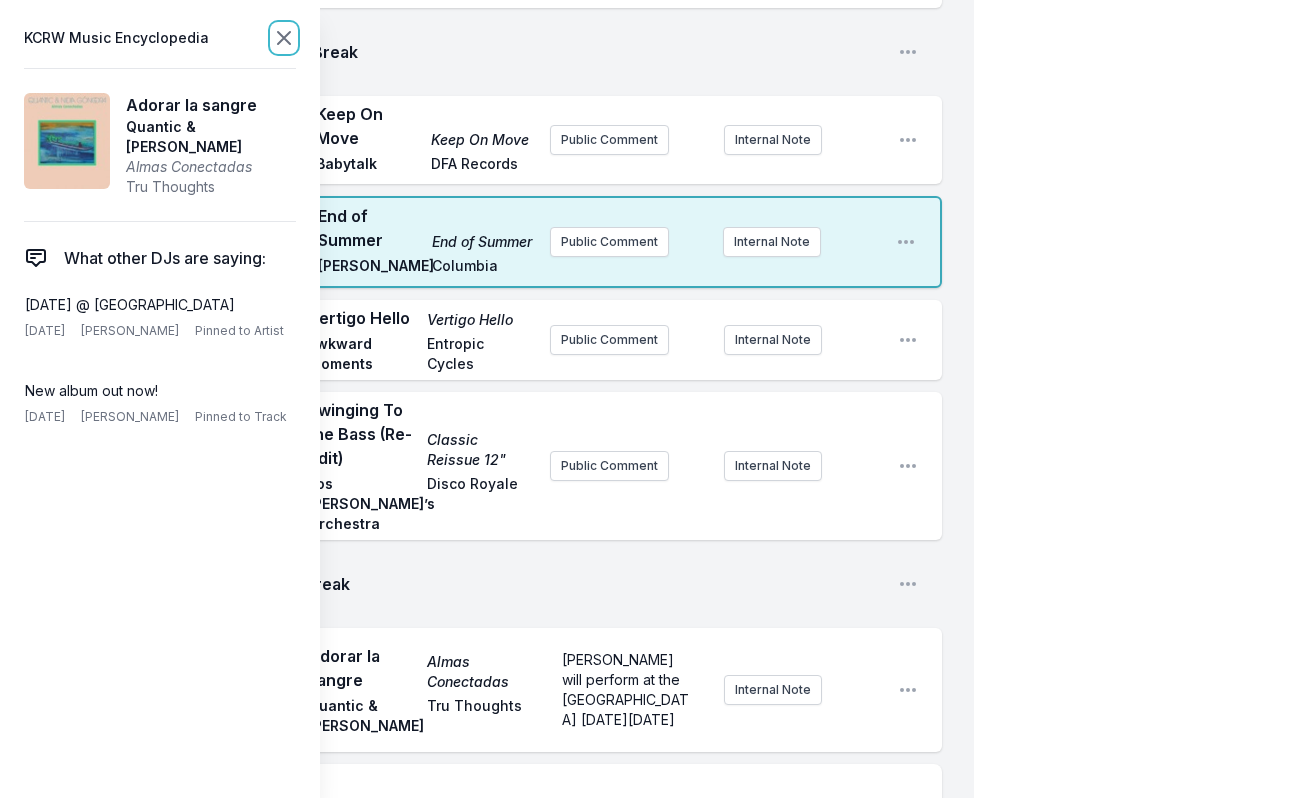 click 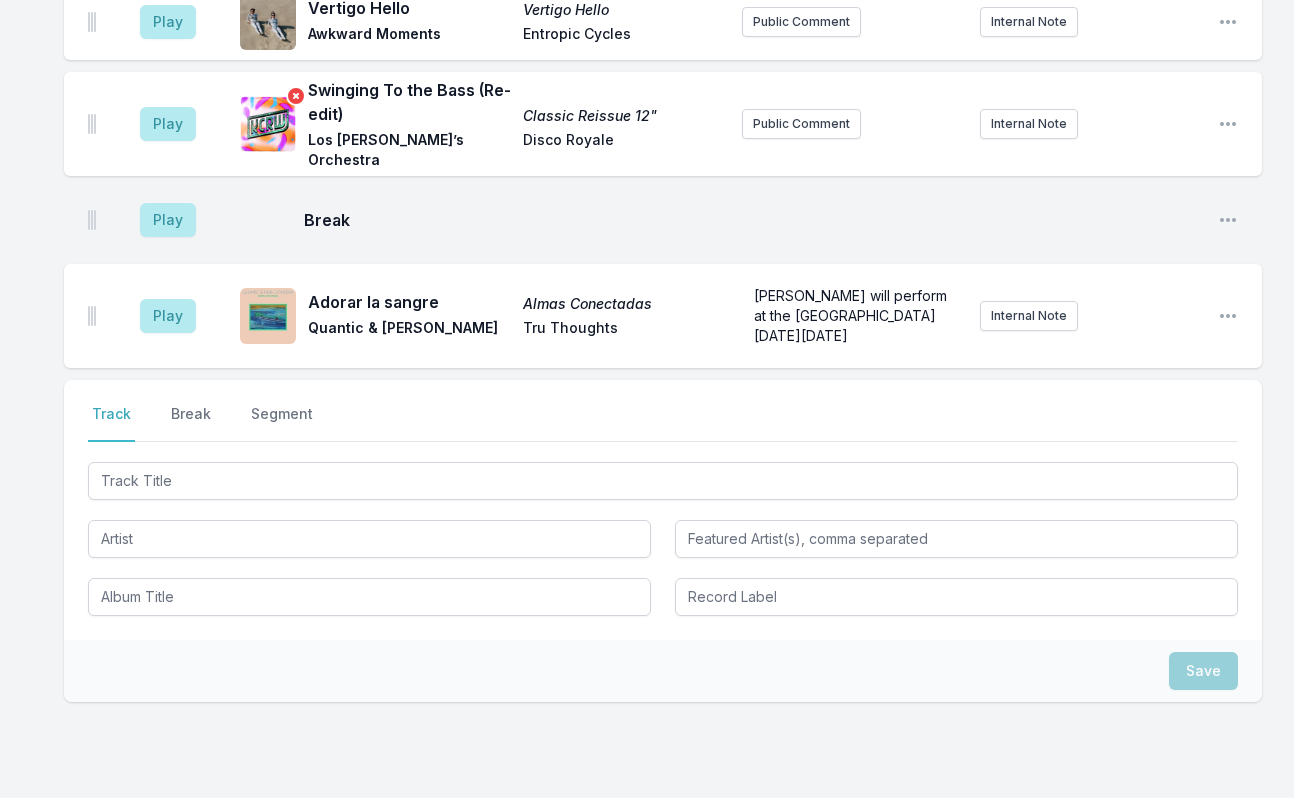 scroll, scrollTop: 2124, scrollLeft: 0, axis: vertical 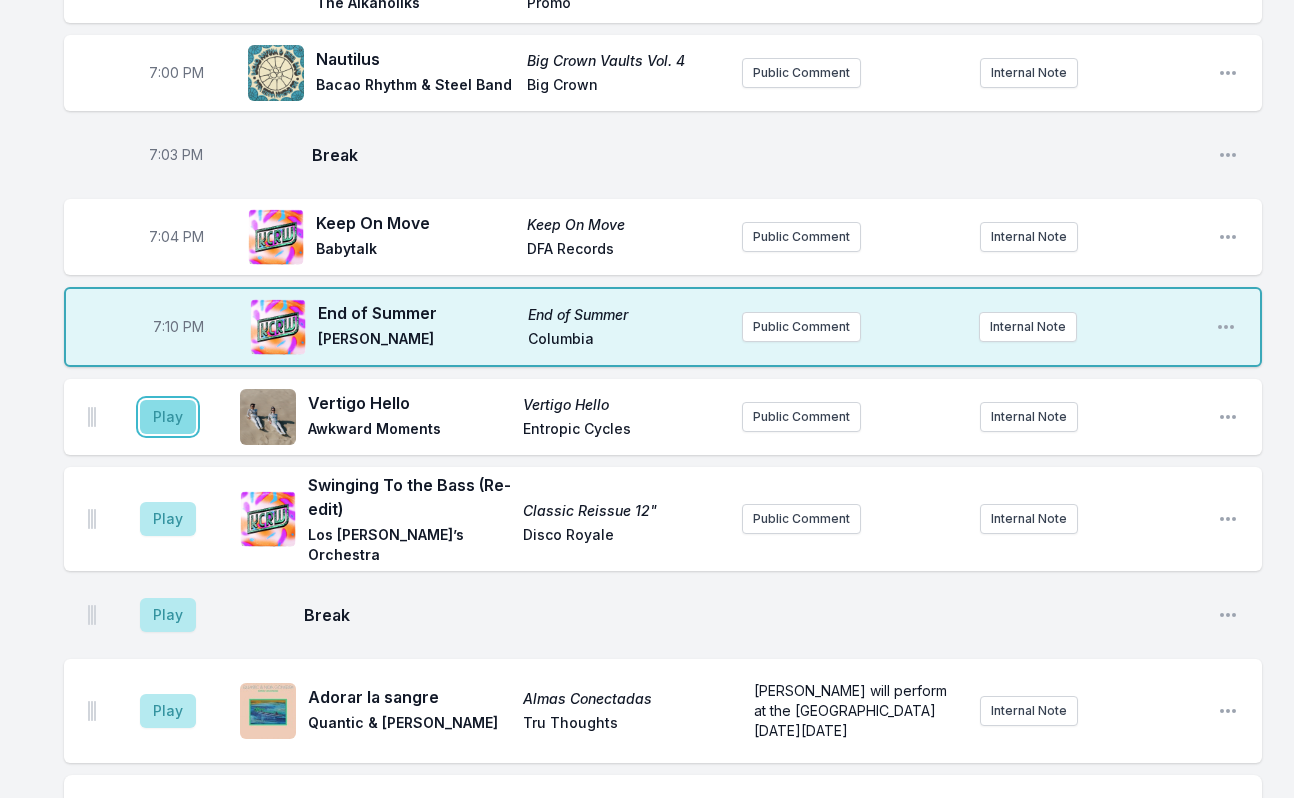 click on "Play" at bounding box center (168, 417) 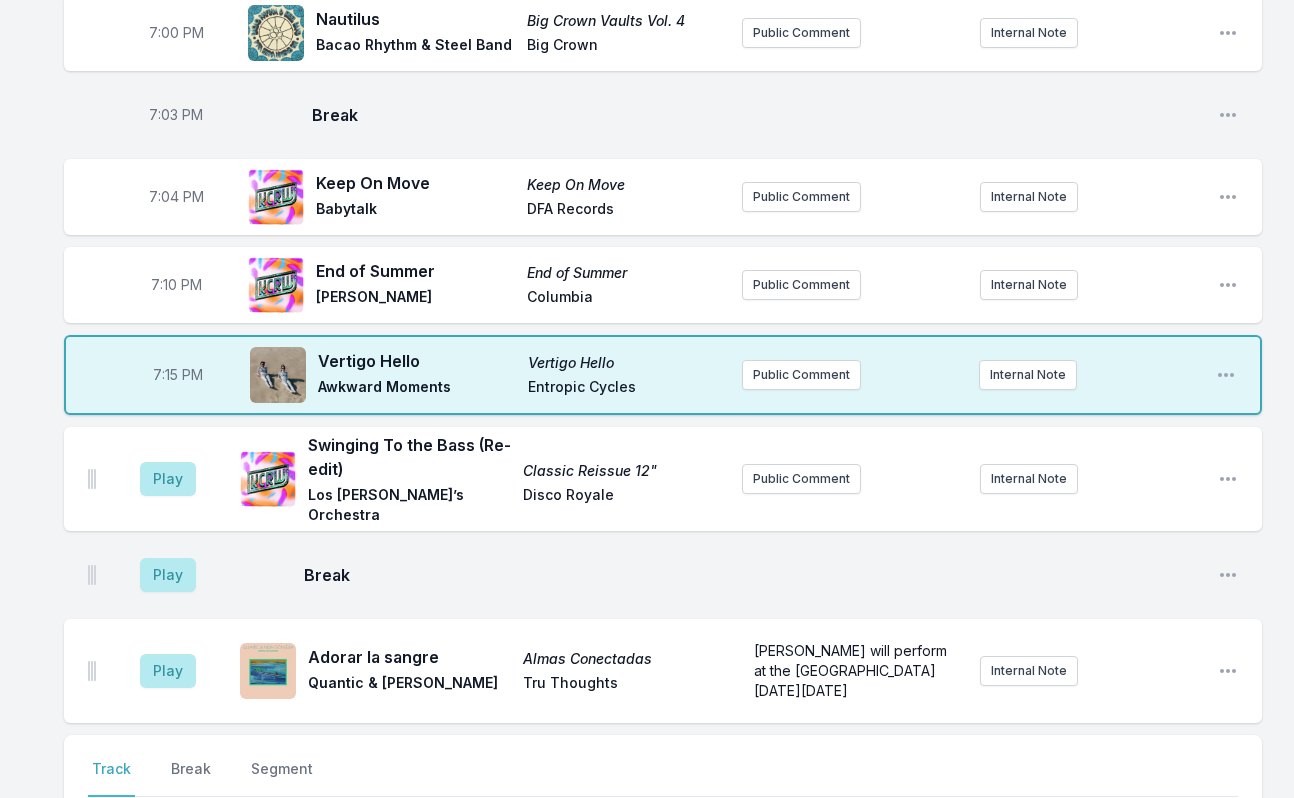 scroll, scrollTop: 2017, scrollLeft: 0, axis: vertical 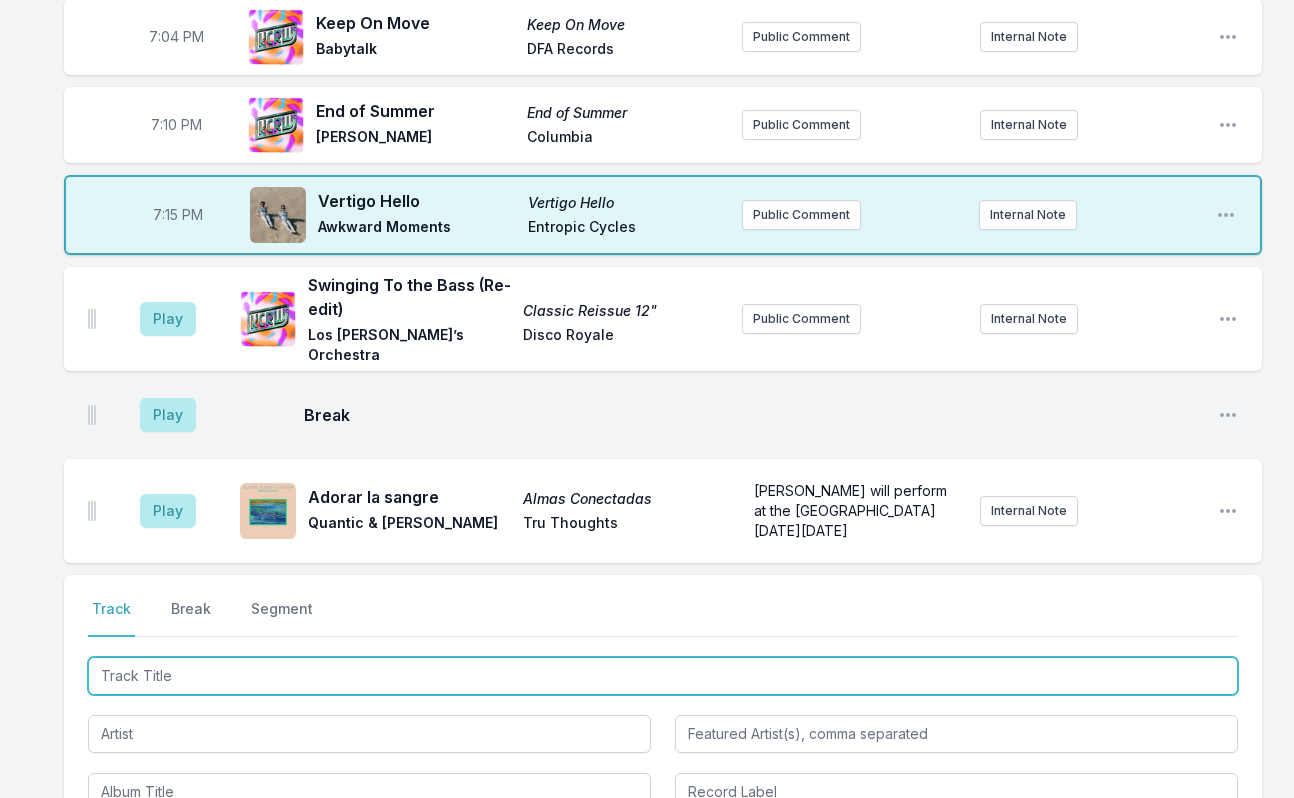 click at bounding box center [663, 676] 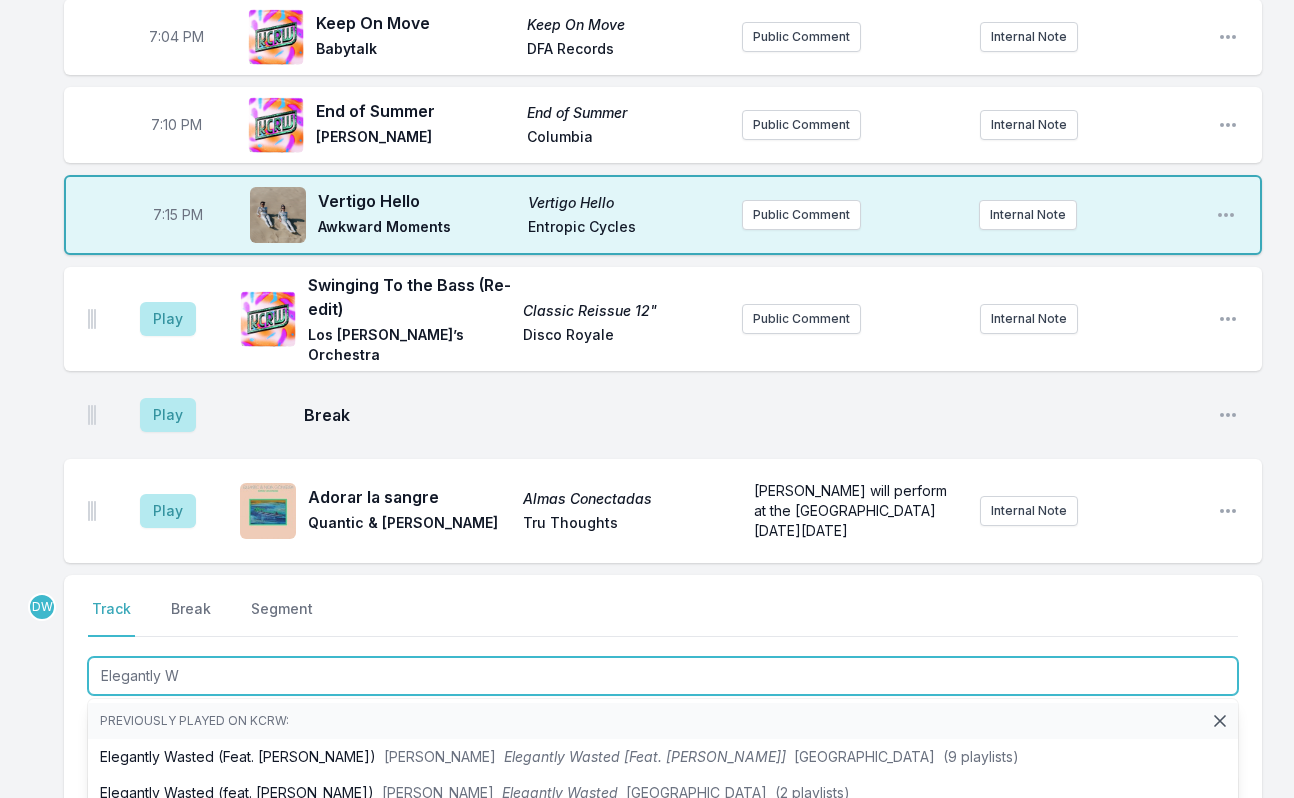 type on "Elegantly Wa" 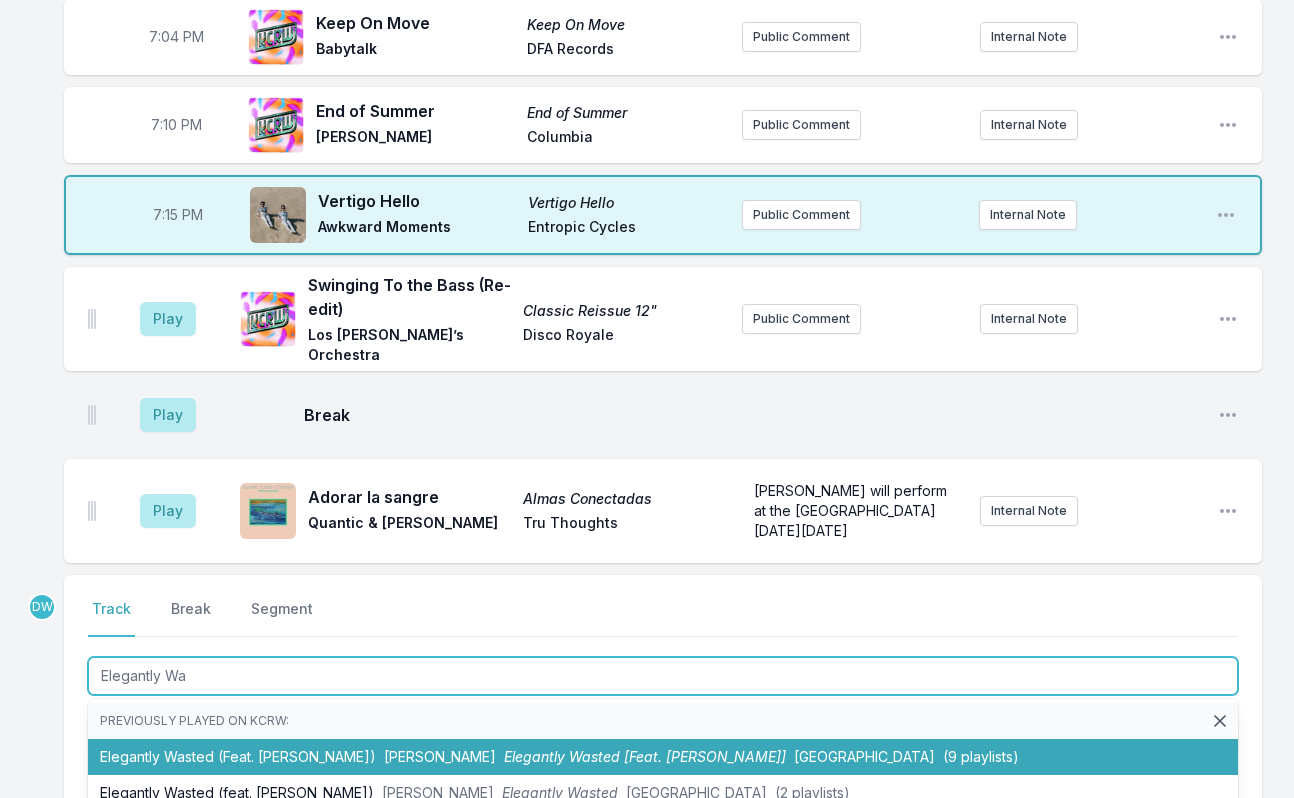 click on "[PERSON_NAME]" at bounding box center [440, 756] 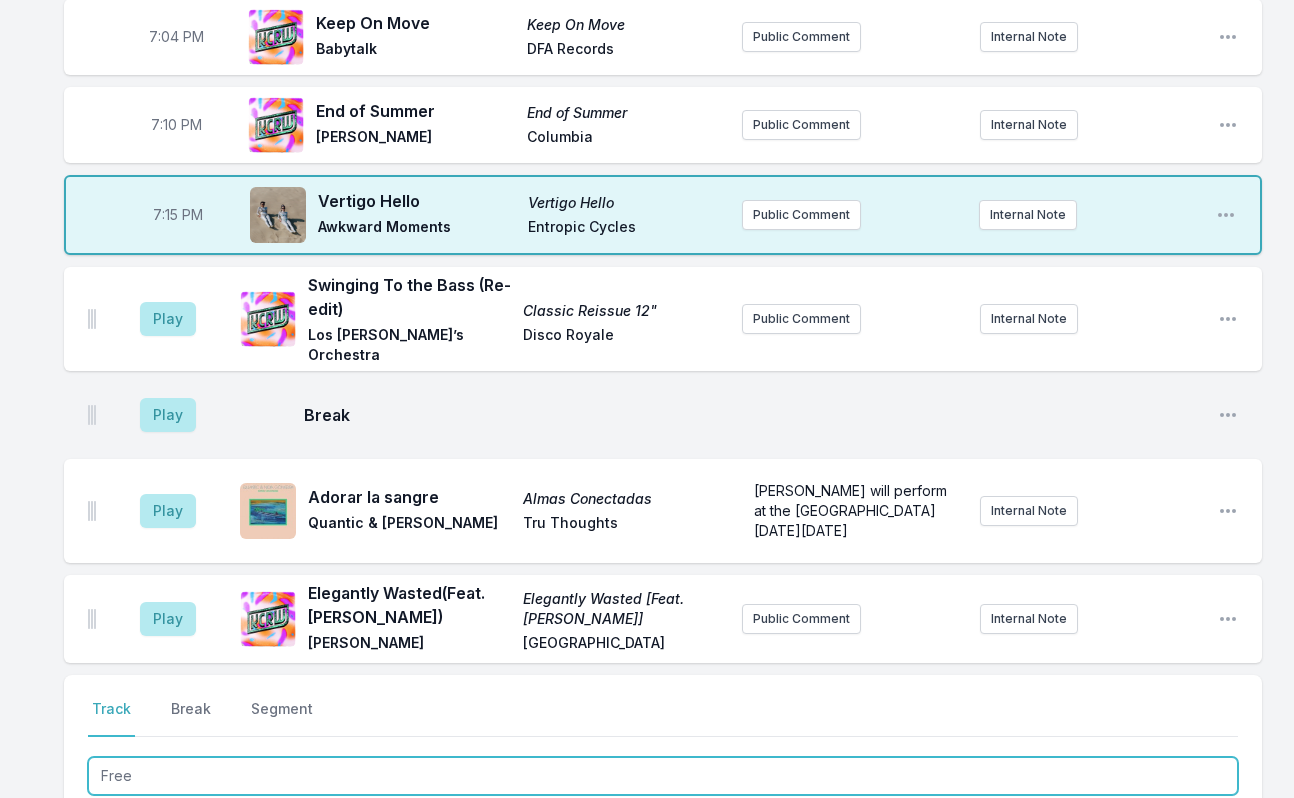 type on "Free" 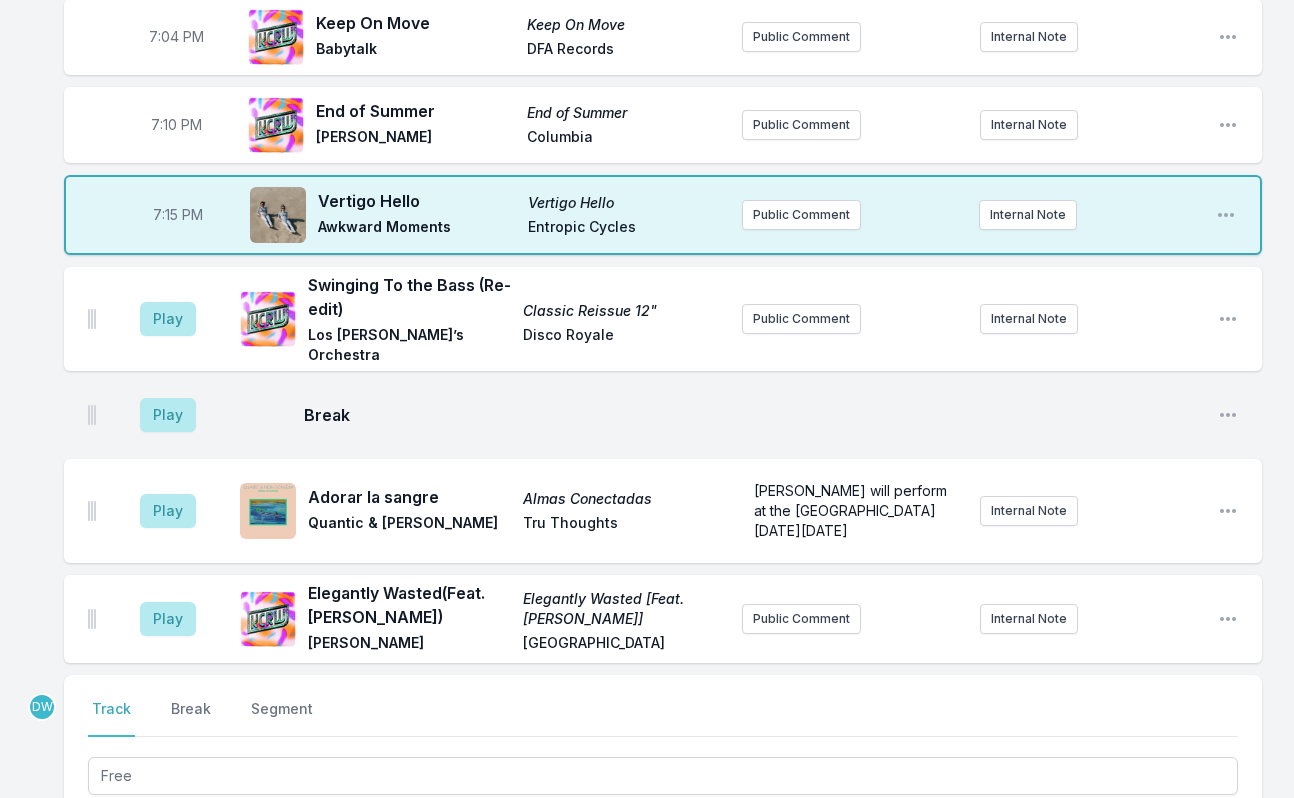 click on "Little Simz" at bounding box center (369, 879) 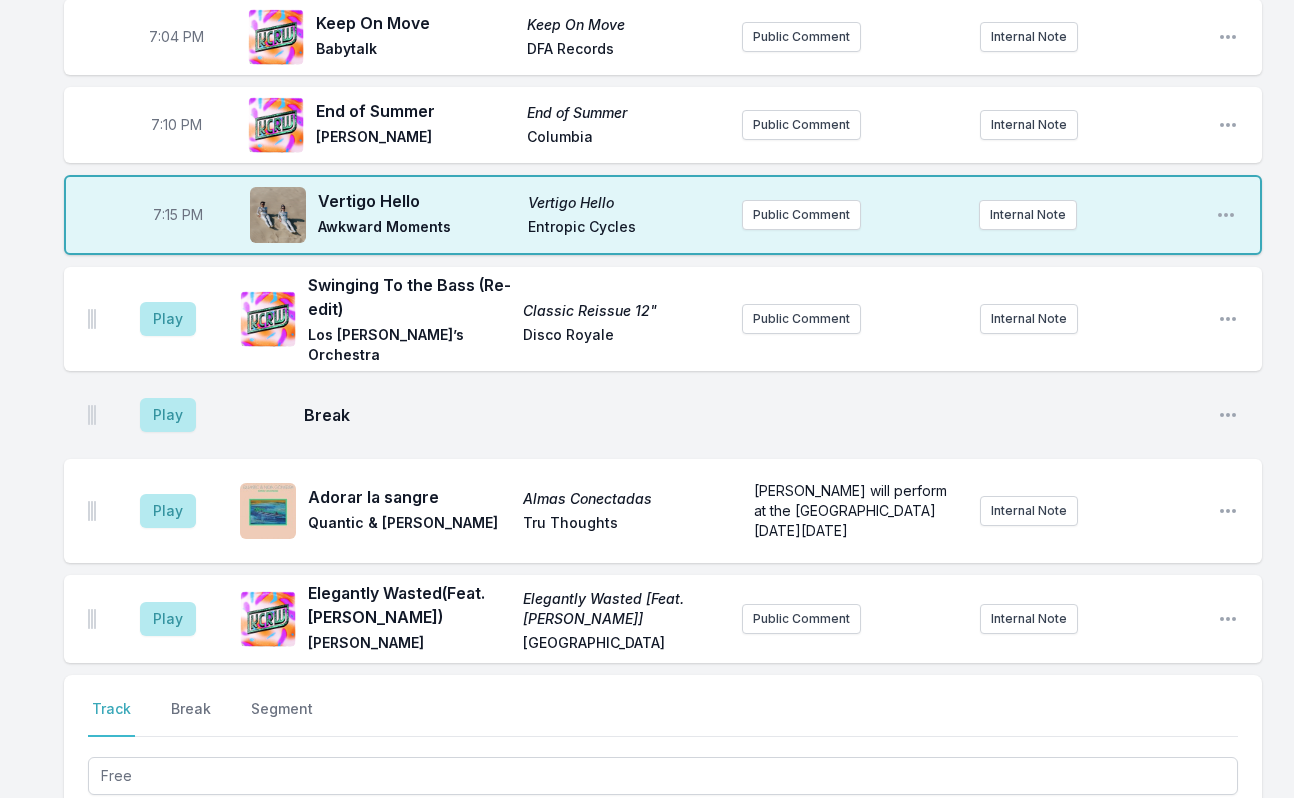 click at bounding box center (369, 892) 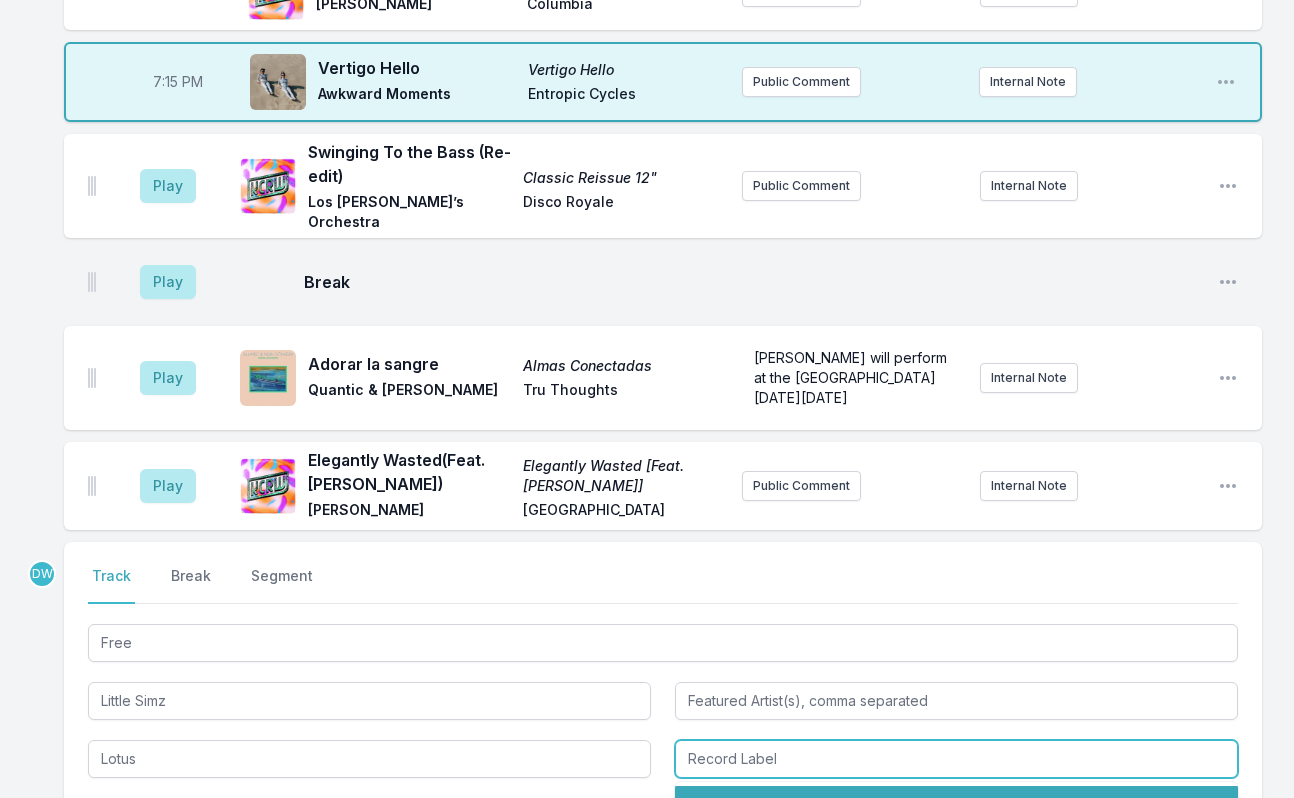 scroll, scrollTop: 2217, scrollLeft: 0, axis: vertical 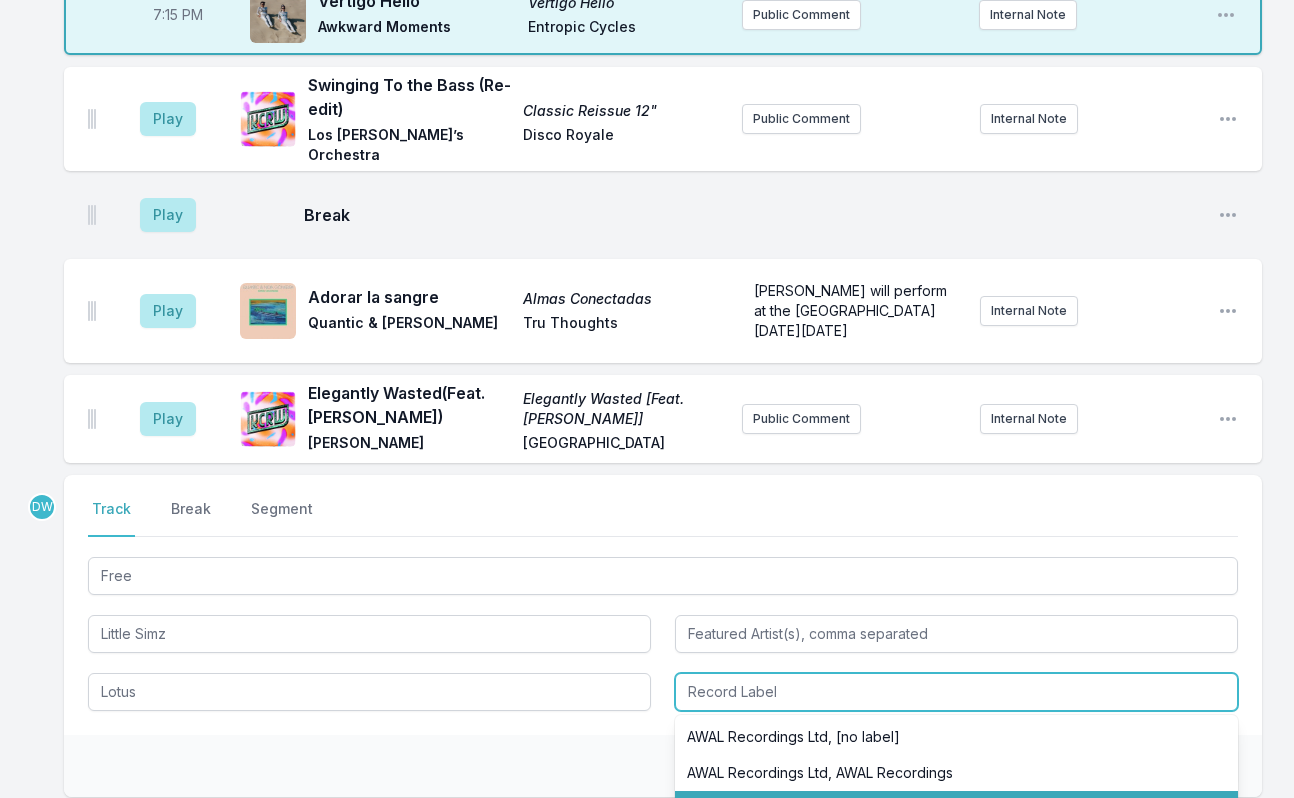 click on "AWAL Recordings" at bounding box center [956, 809] 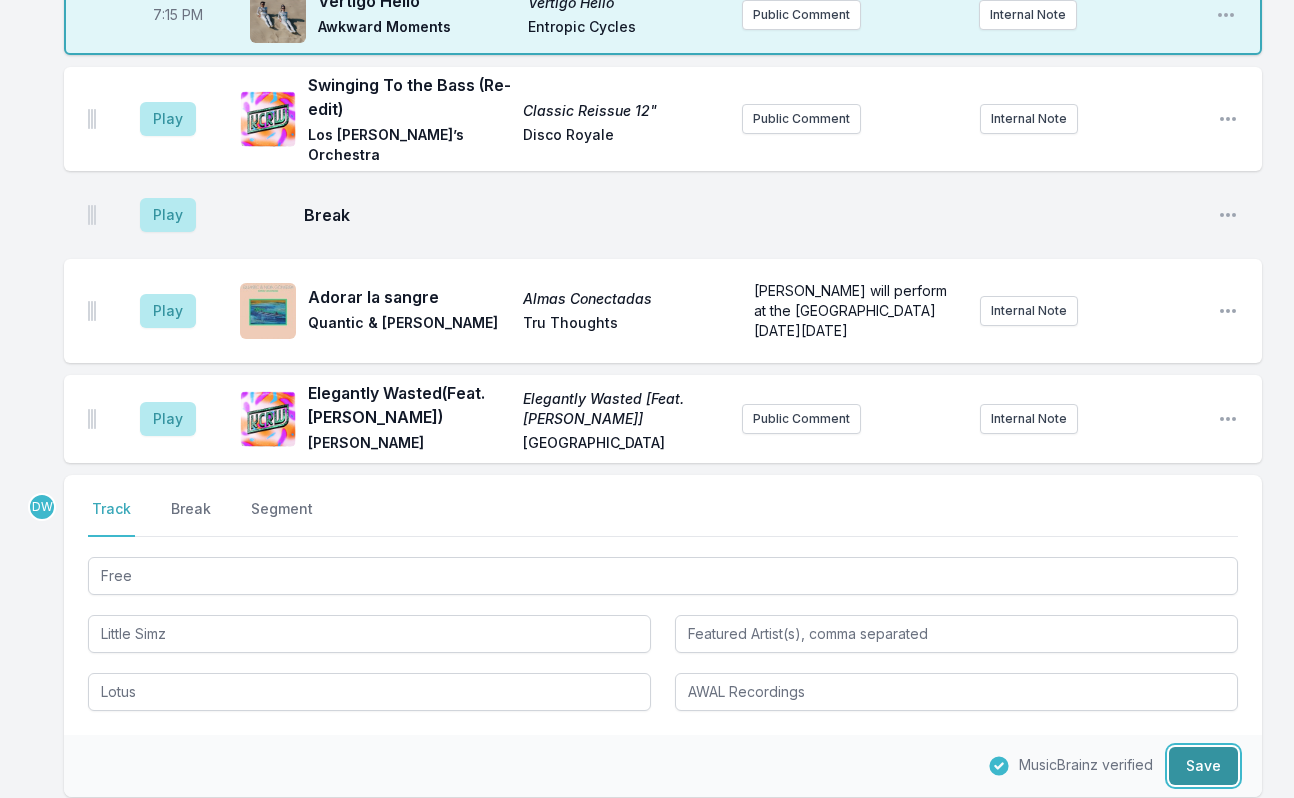 click on "Save" at bounding box center [1203, 766] 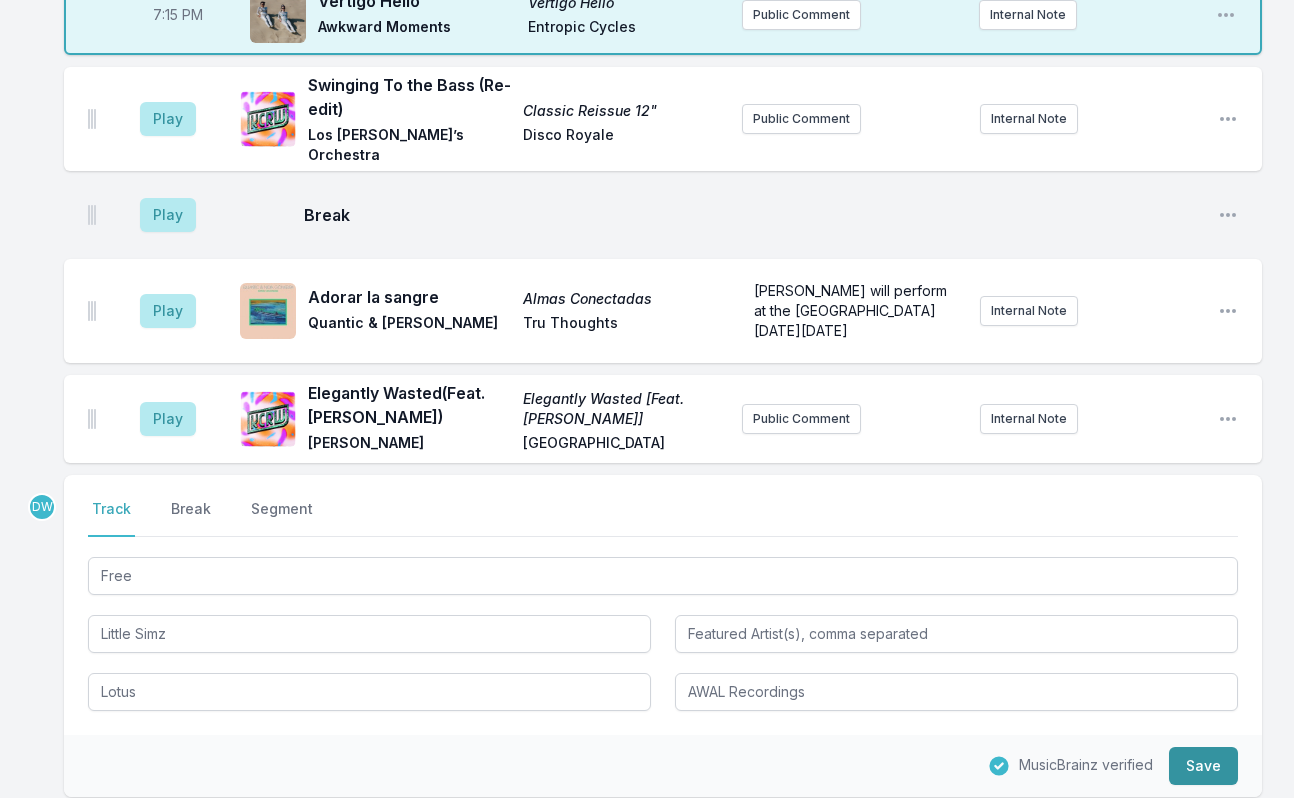 type 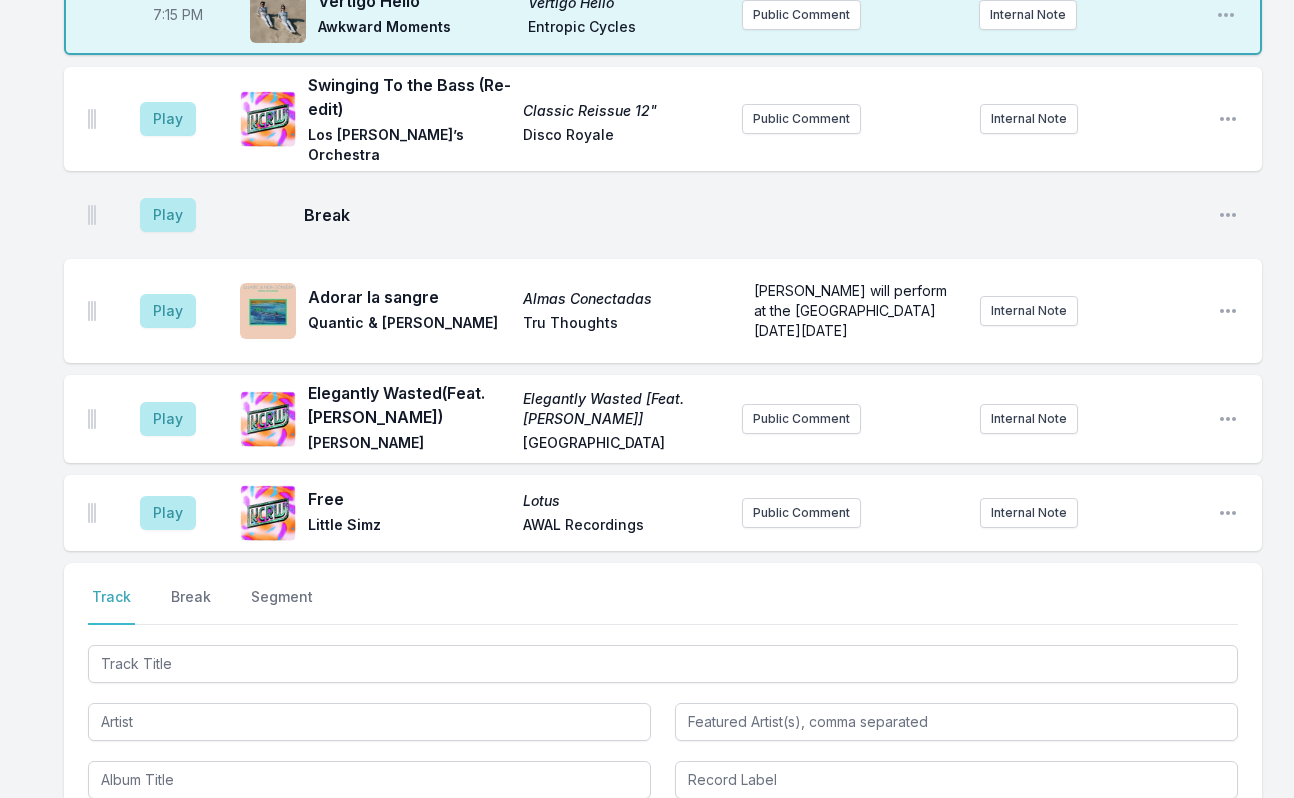 scroll, scrollTop: 2305, scrollLeft: 0, axis: vertical 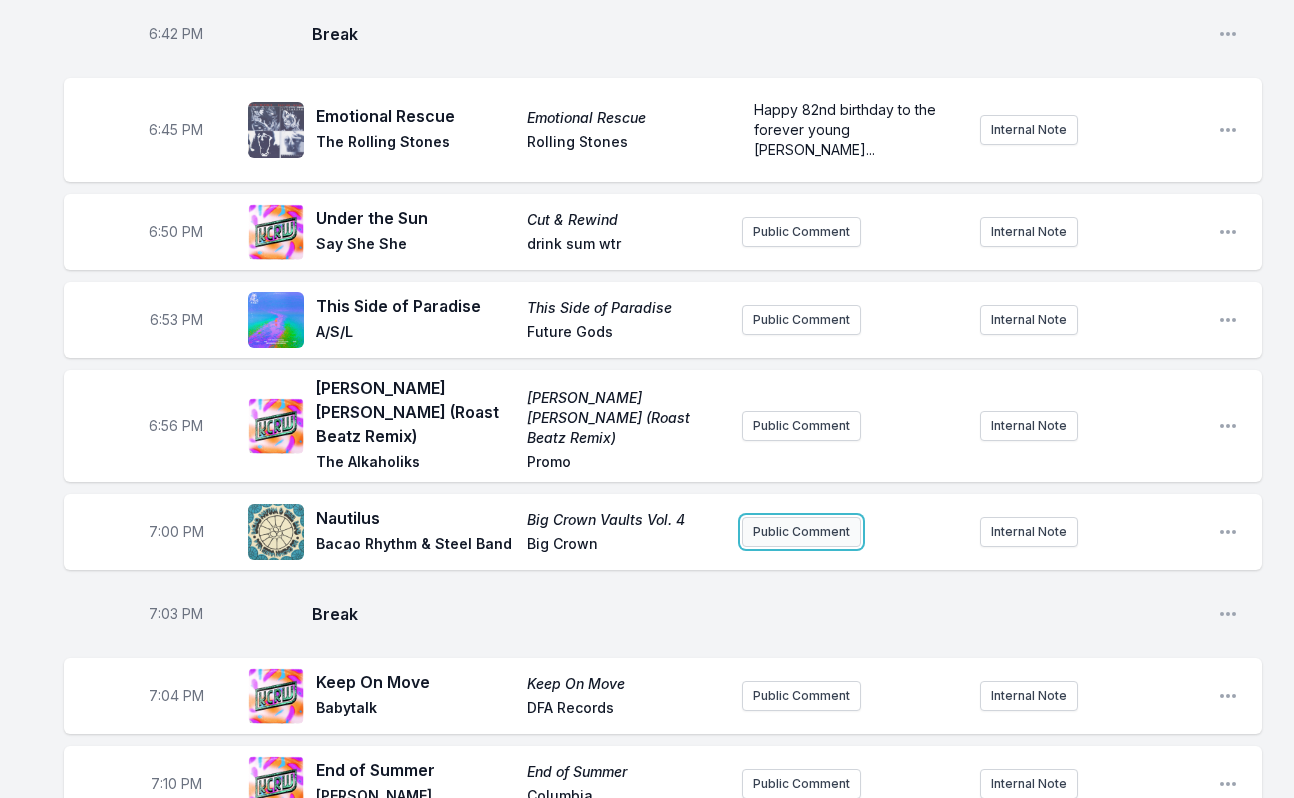 click on "Public Comment" at bounding box center [801, 532] 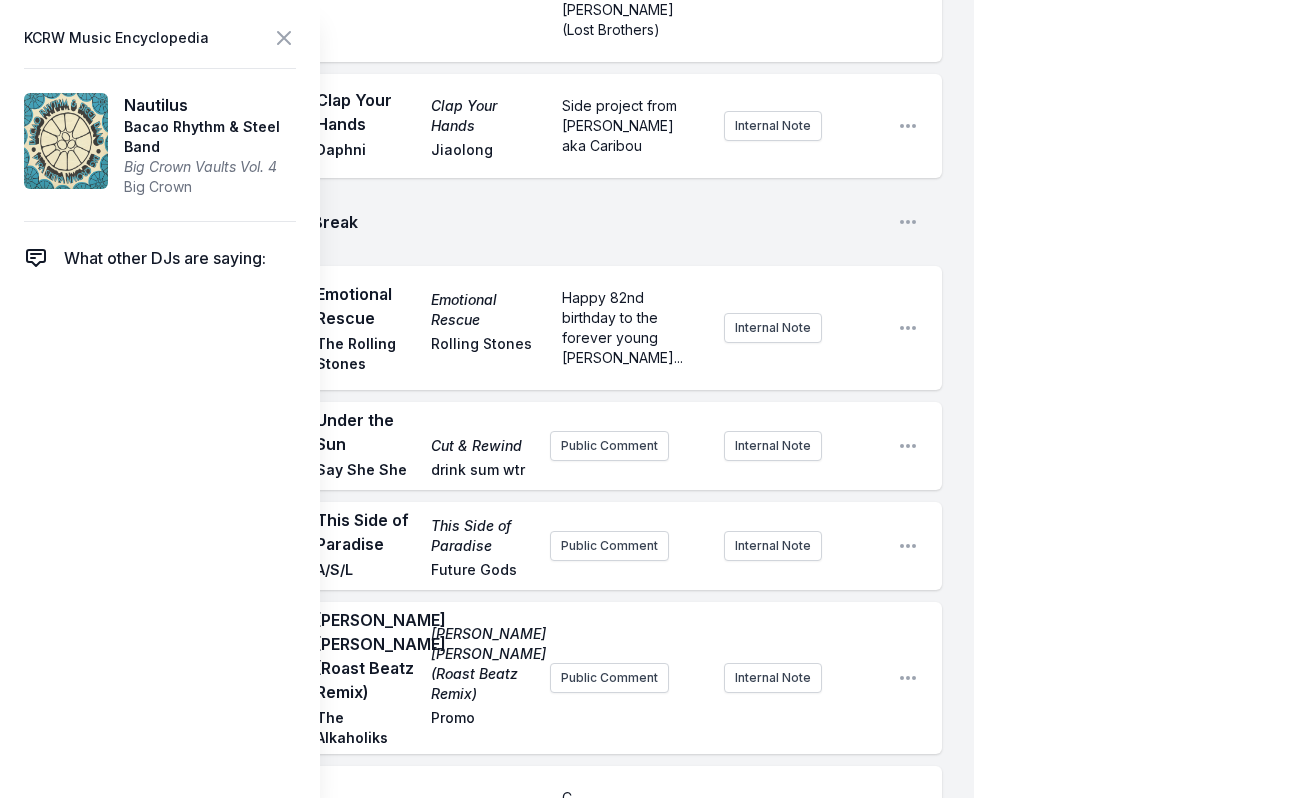 type 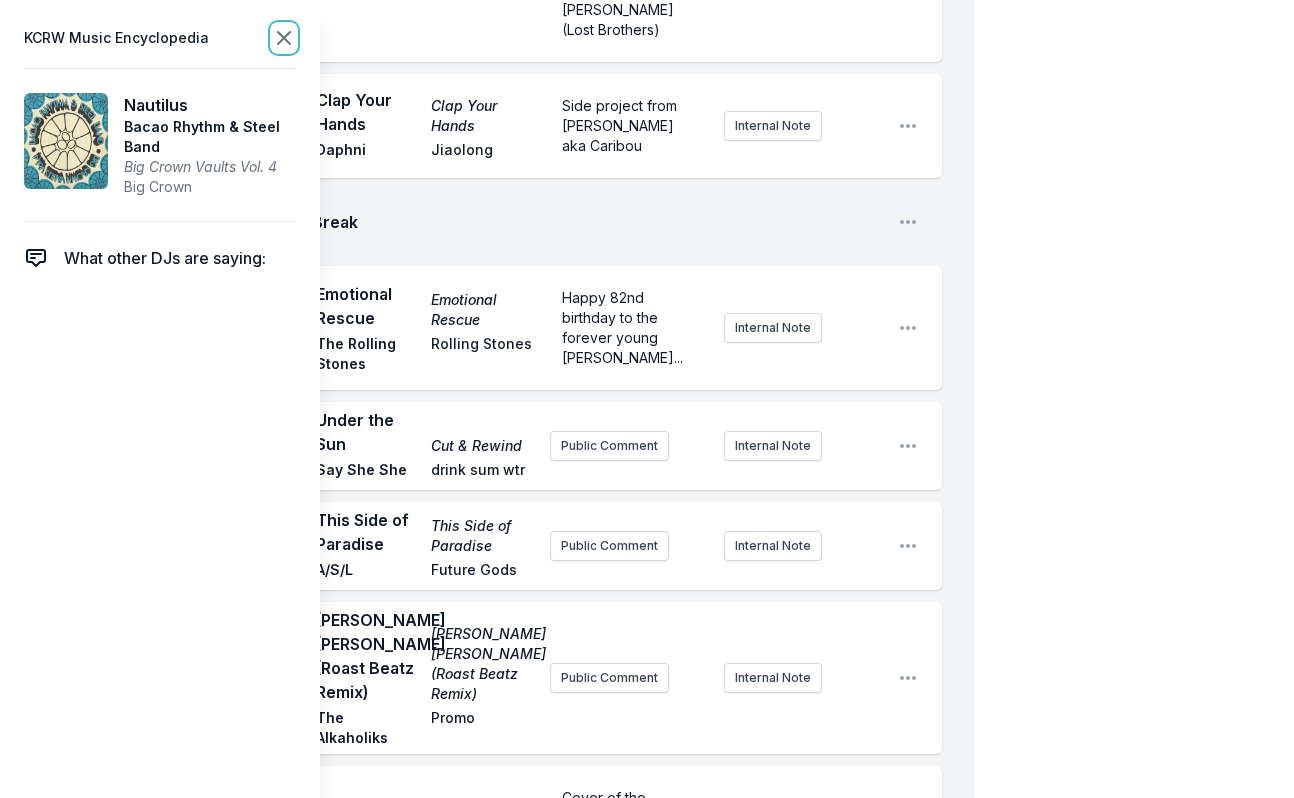 click 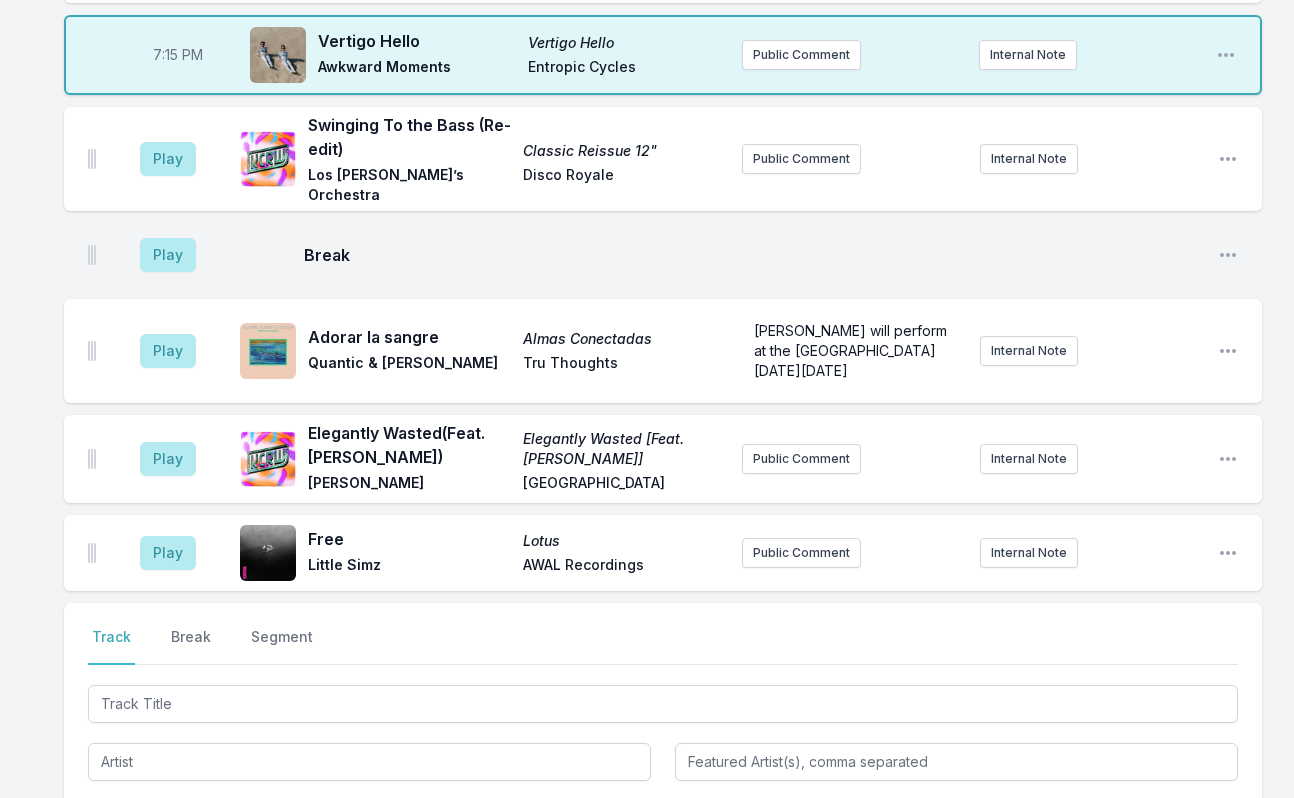 scroll, scrollTop: 2198, scrollLeft: 0, axis: vertical 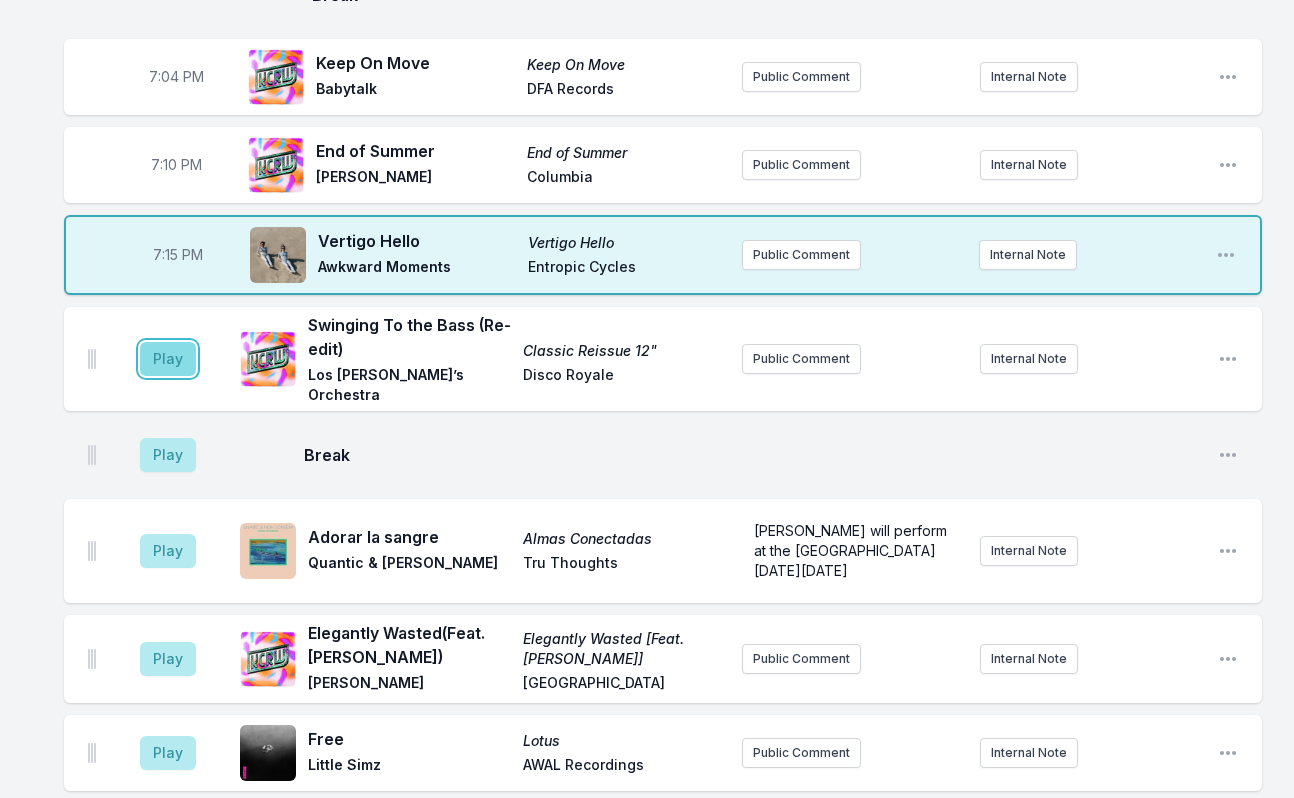 drag, startPoint x: 169, startPoint y: 173, endPoint x: 172, endPoint y: 162, distance: 11.401754 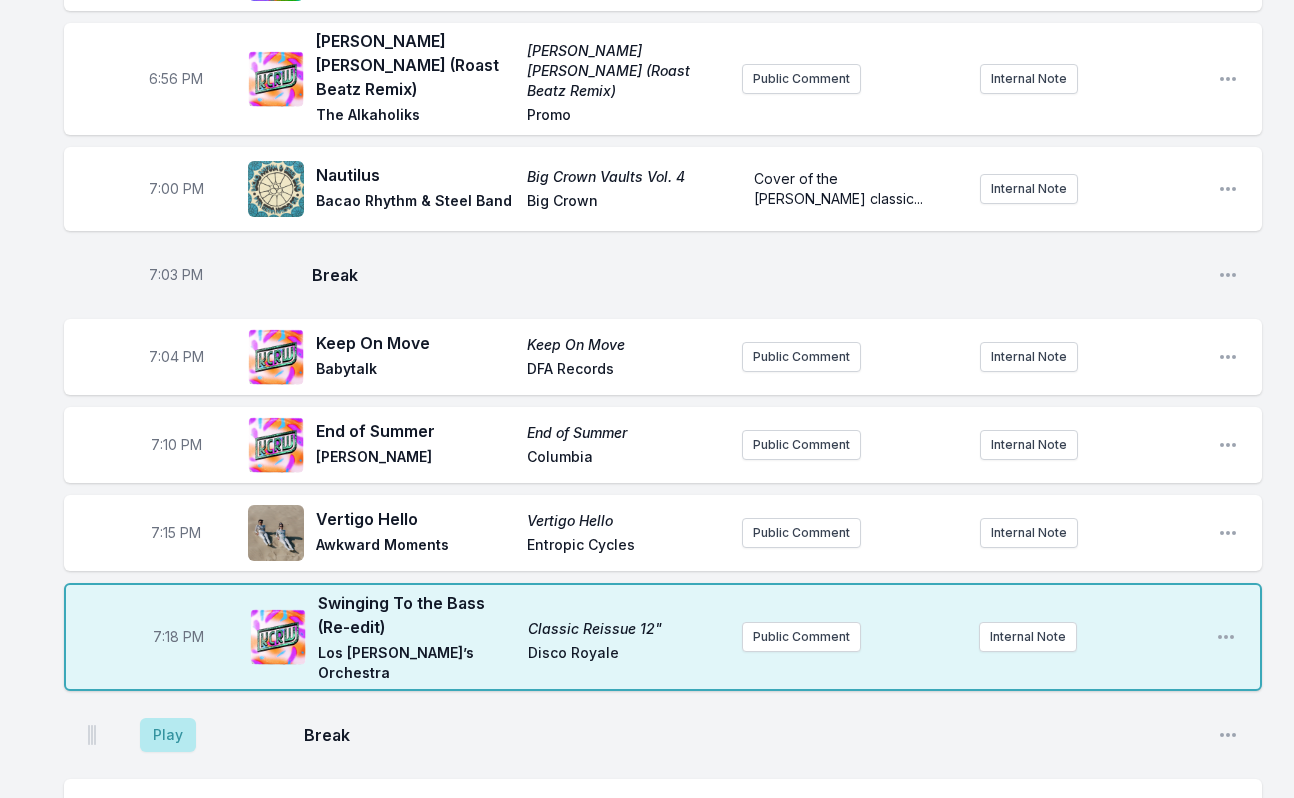 scroll, scrollTop: 1665, scrollLeft: 0, axis: vertical 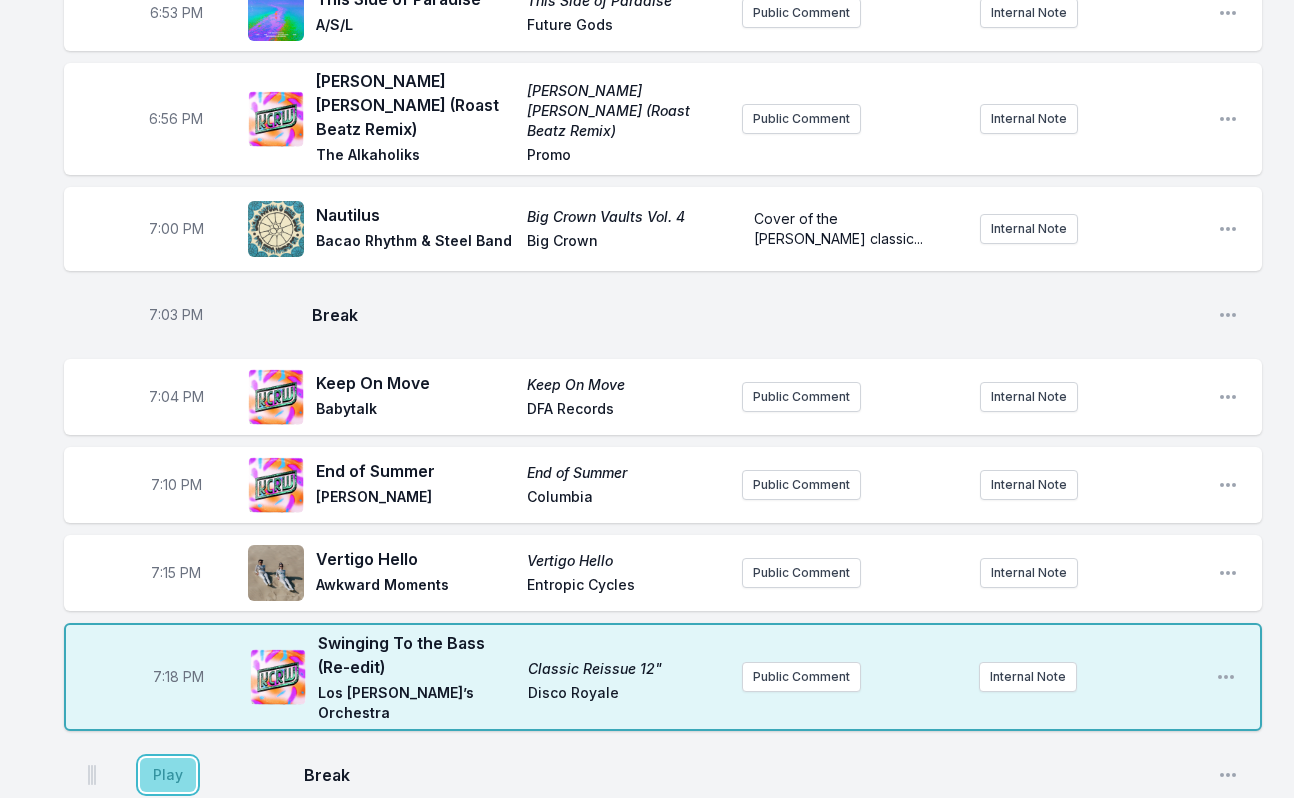 click on "Play" at bounding box center [168, 775] 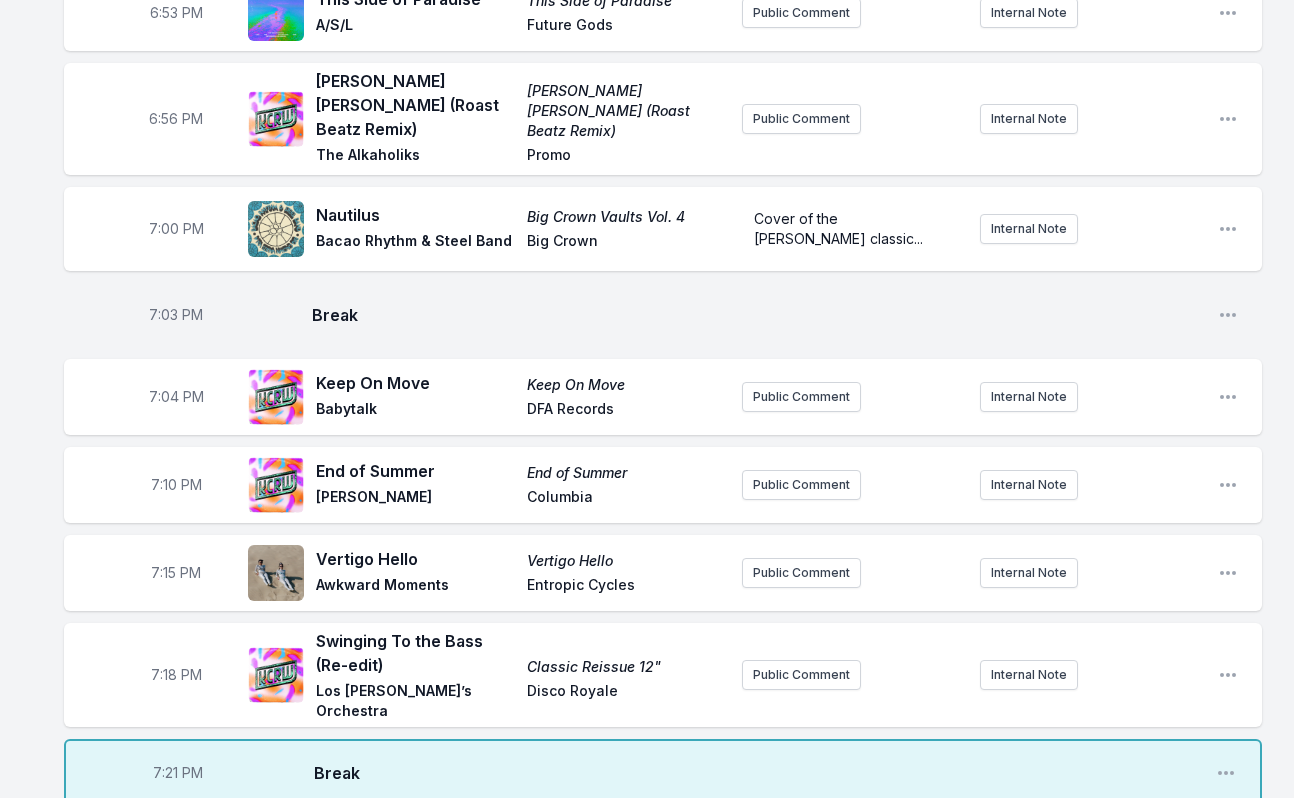 click on "Play" at bounding box center [168, 871] 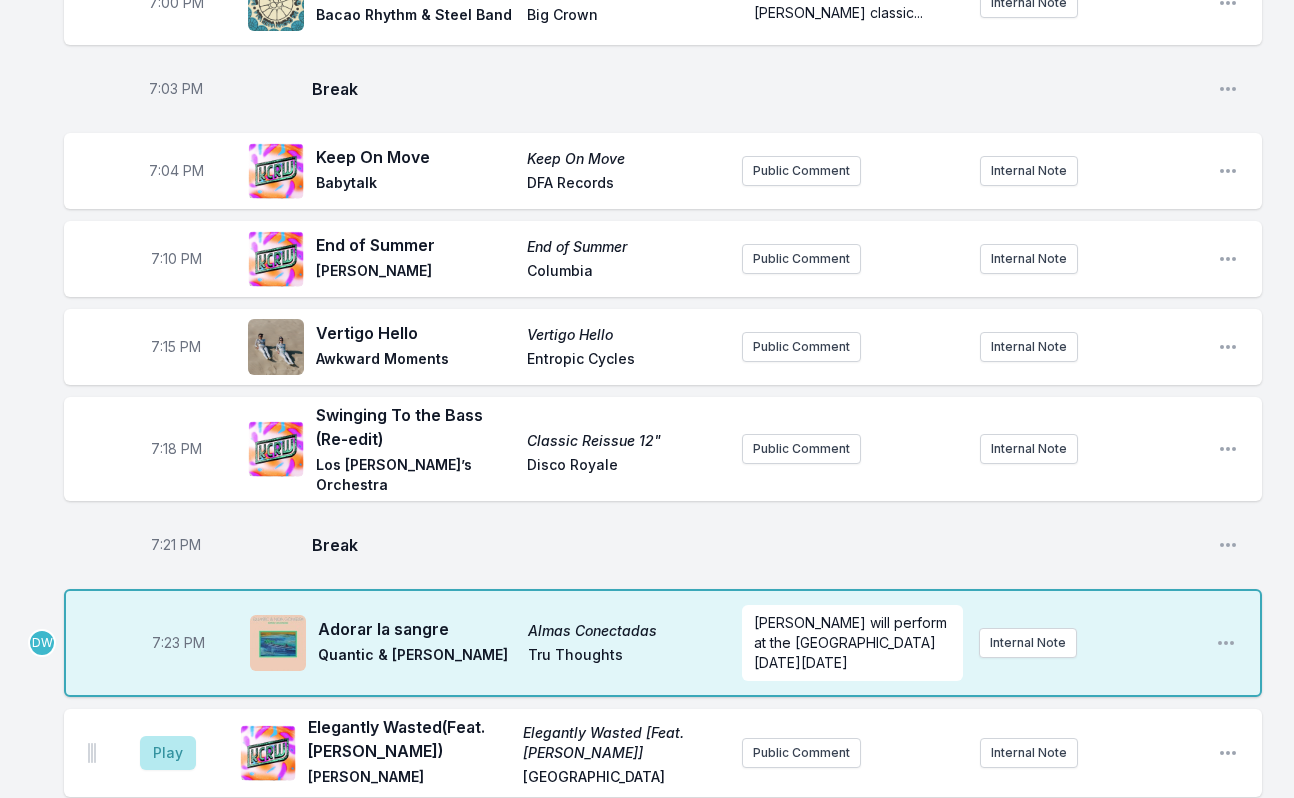scroll, scrollTop: 1905, scrollLeft: 0, axis: vertical 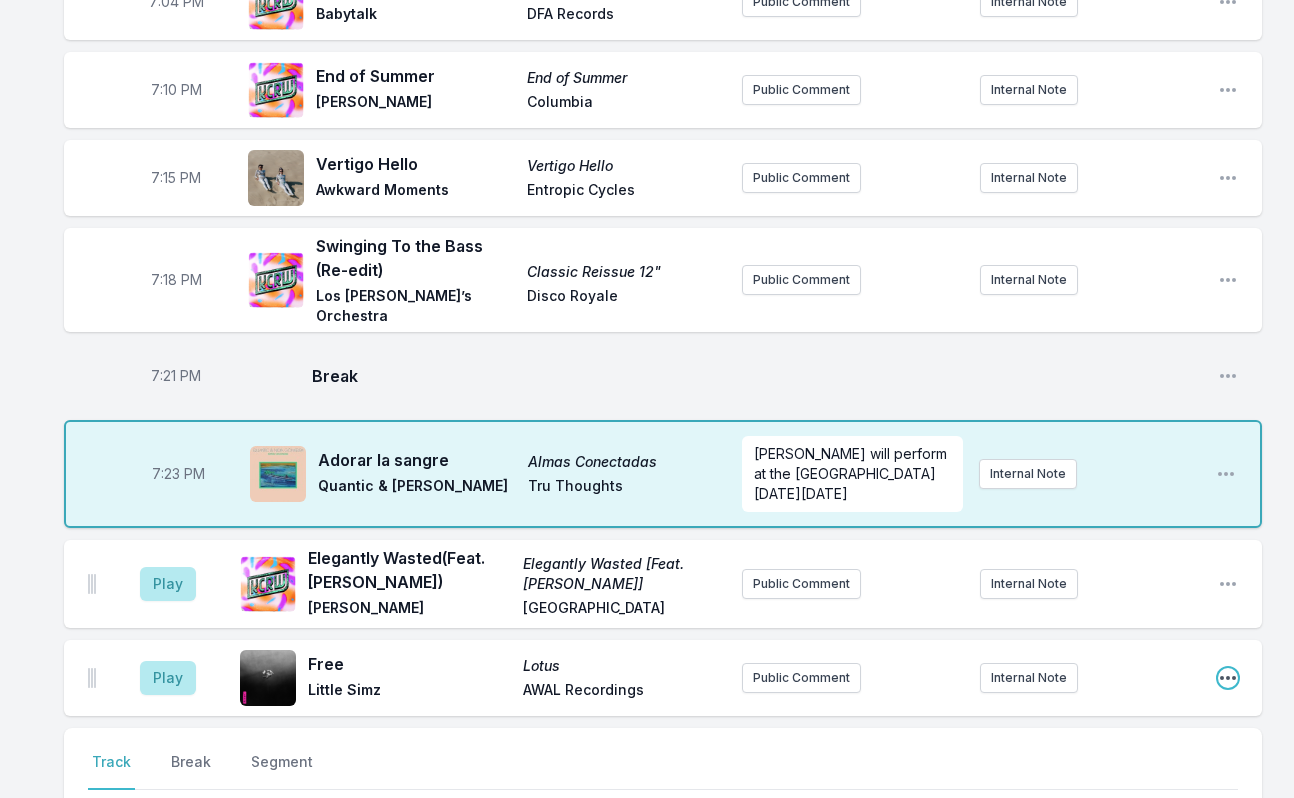 click 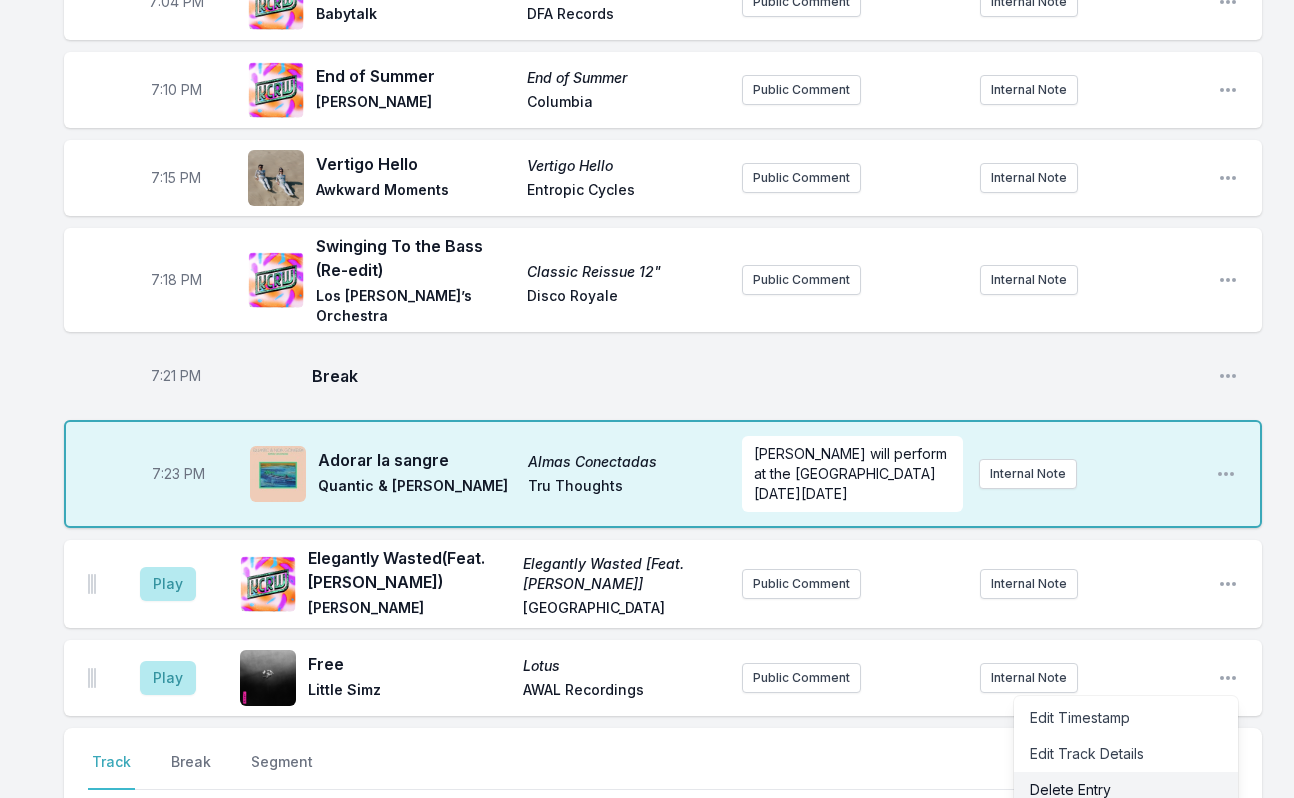 click on "Delete Entry" at bounding box center [1126, 790] 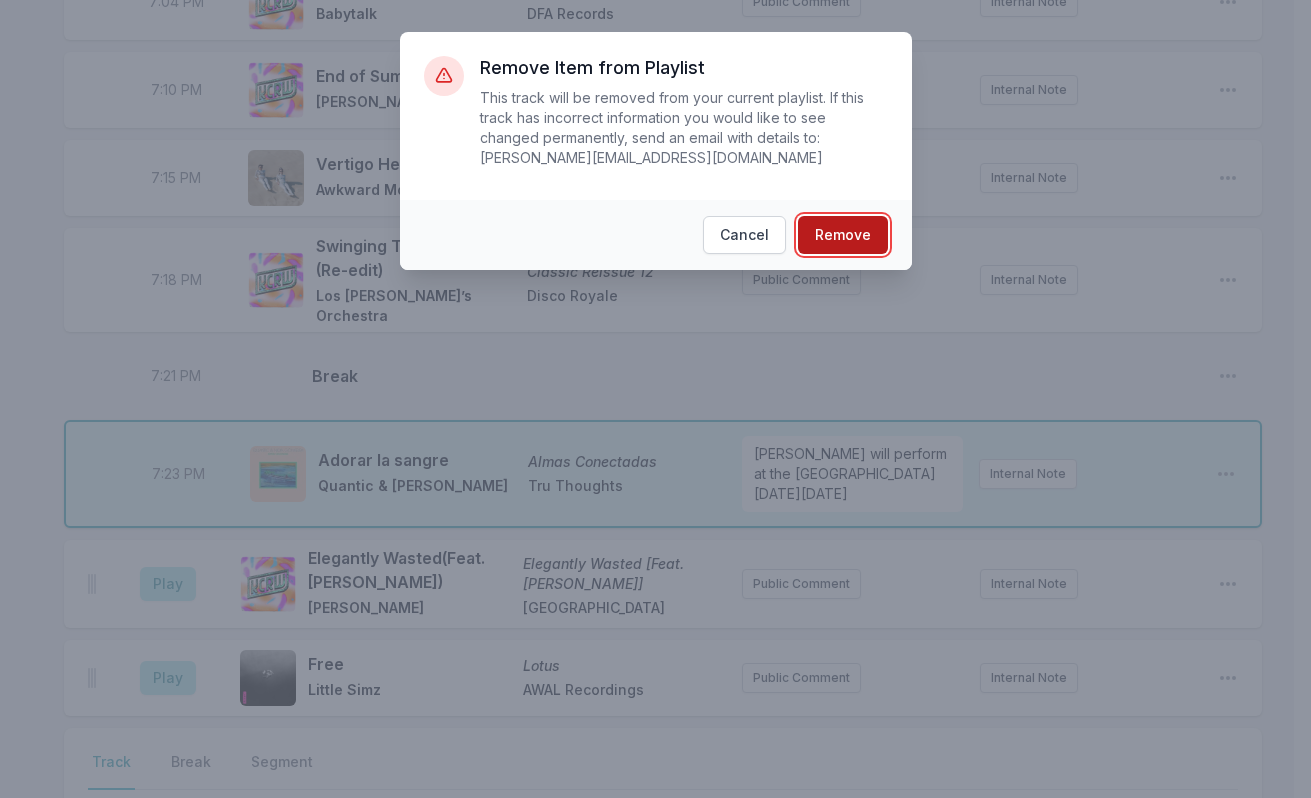 click on "Remove" at bounding box center (843, 235) 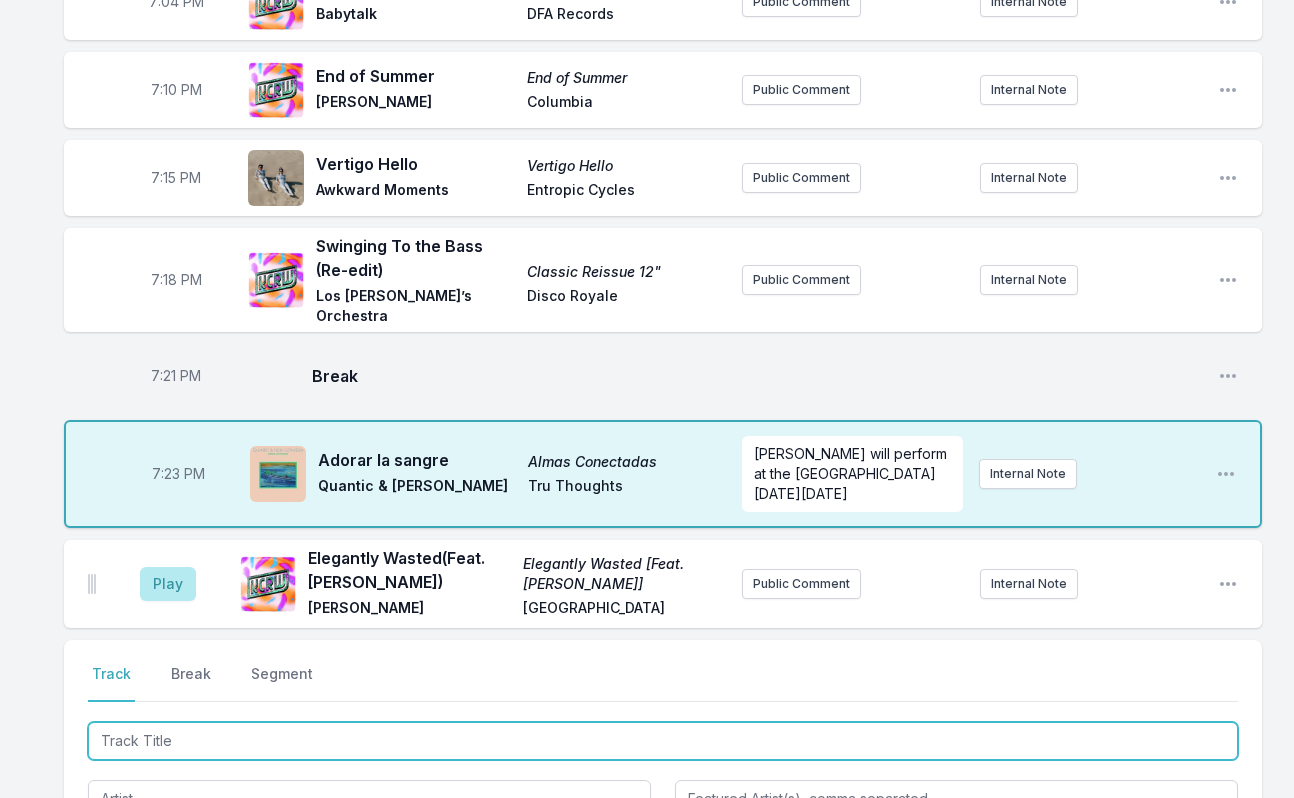 click at bounding box center (663, 741) 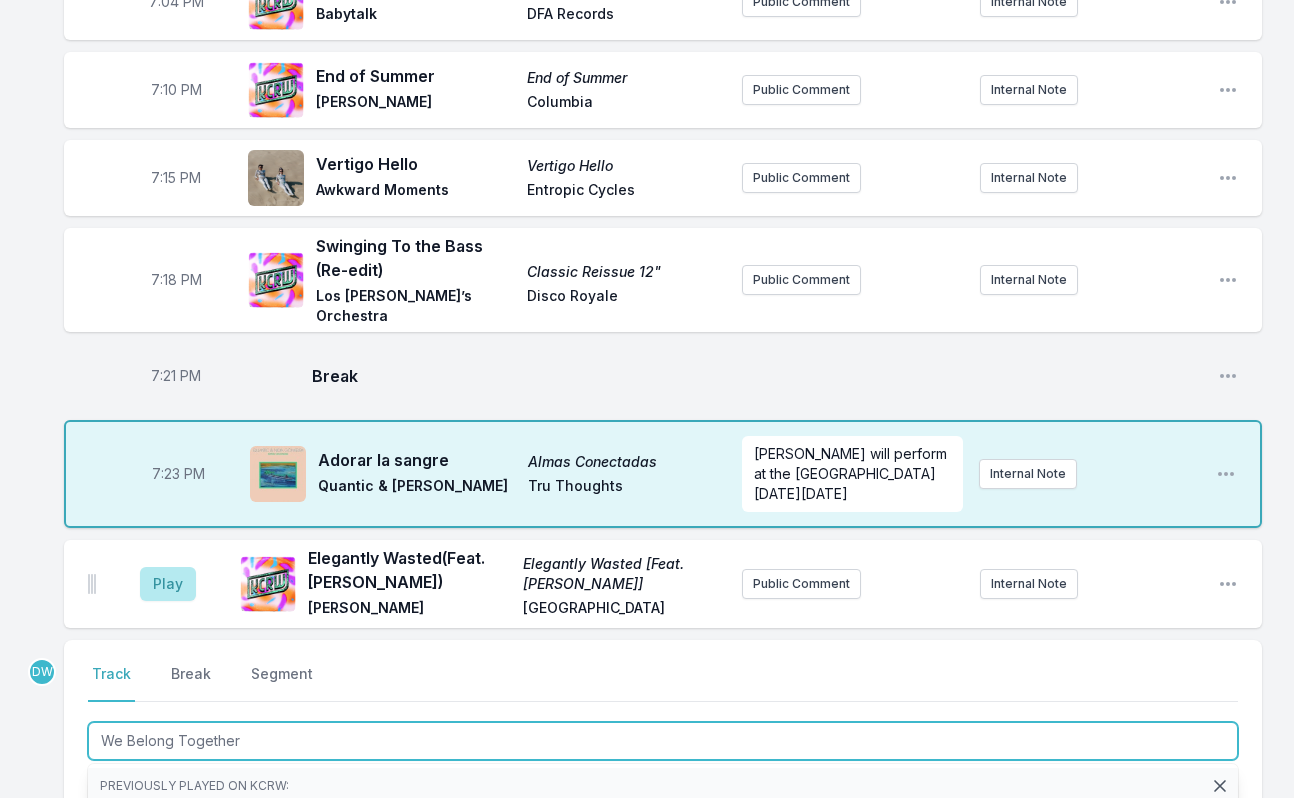 type on "We Belong Together" 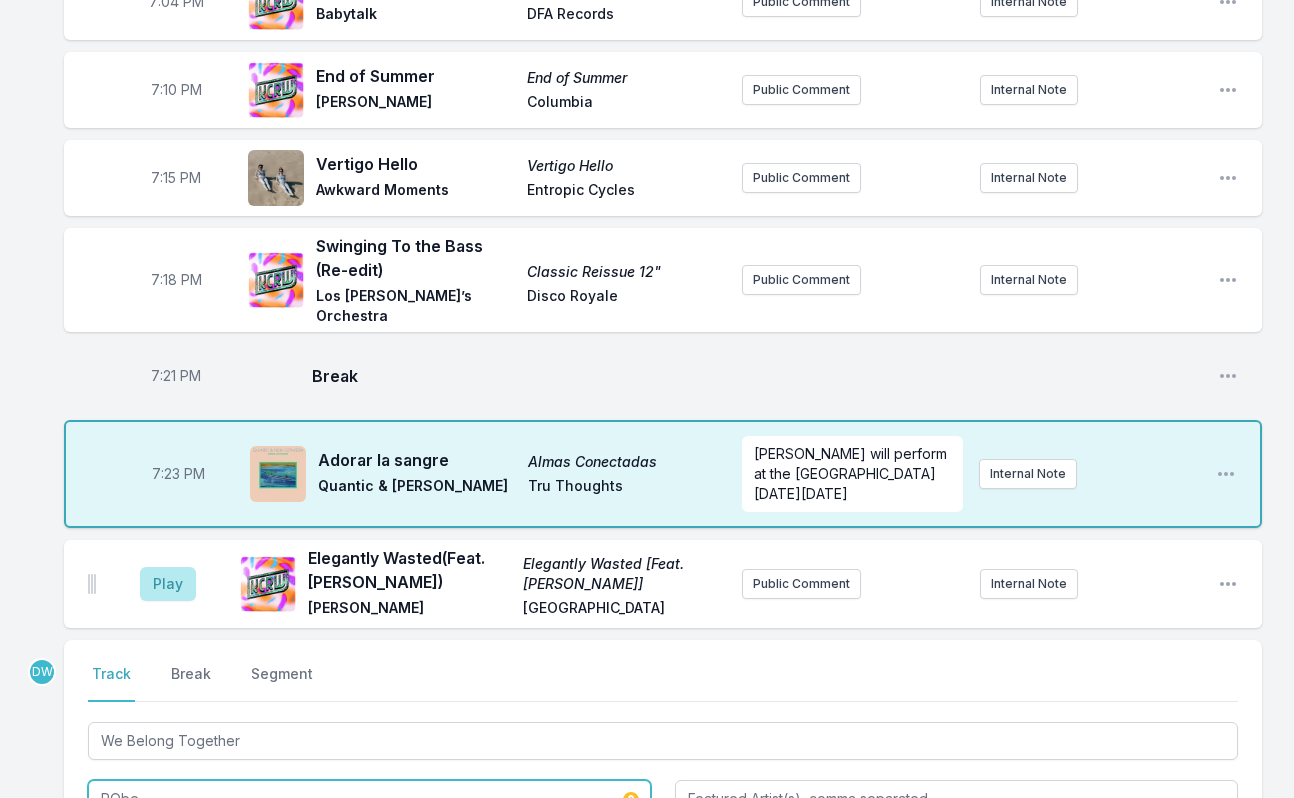 click on "[PERSON_NAME] & [PERSON_NAME]" at bounding box center [369, 844] 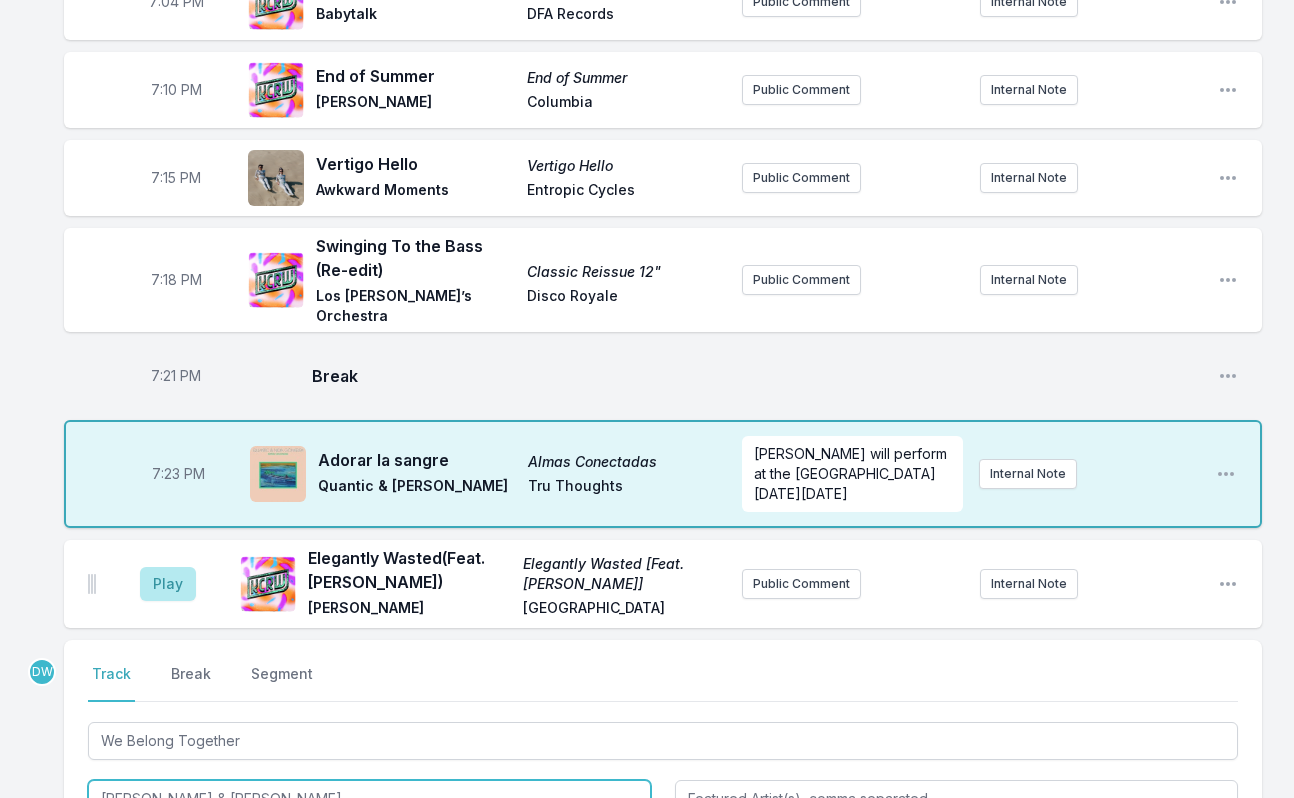 type on "[PERSON_NAME] & [PERSON_NAME]" 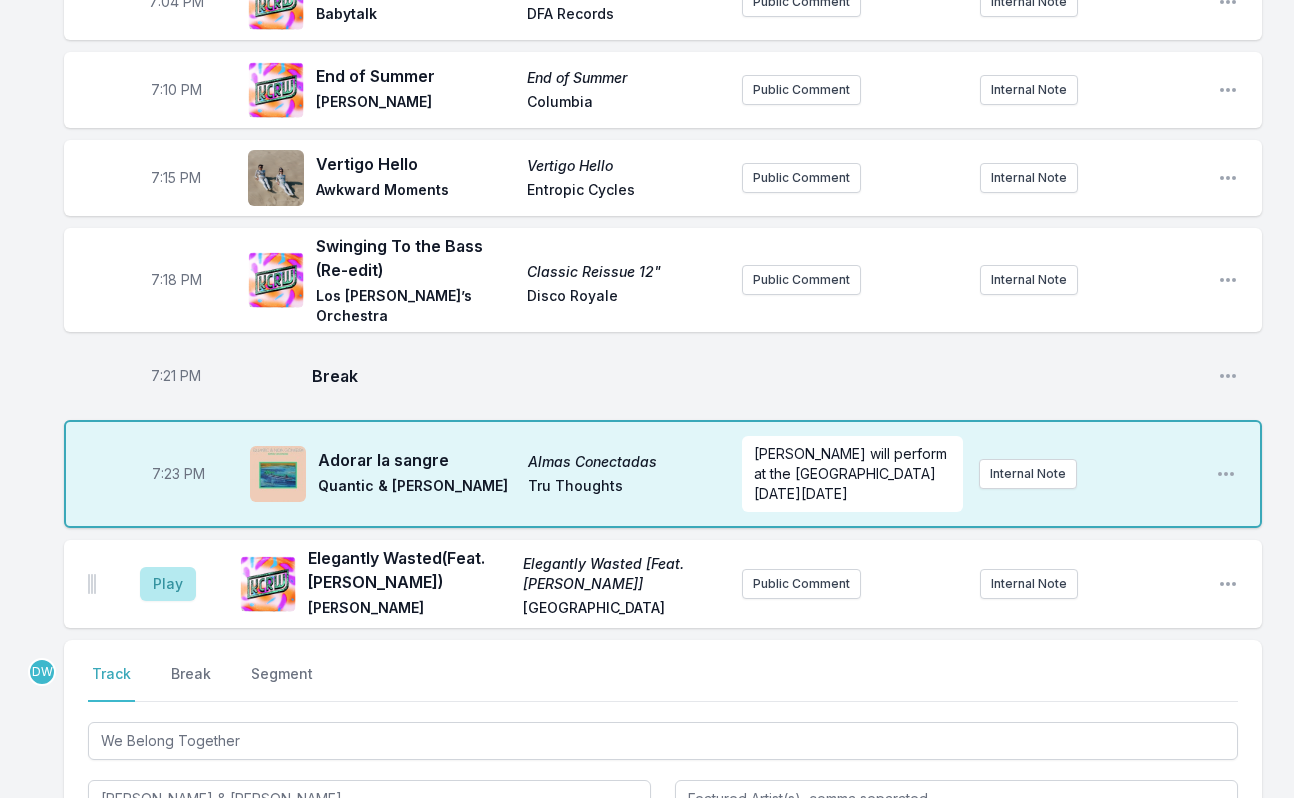 click at bounding box center (369, 857) 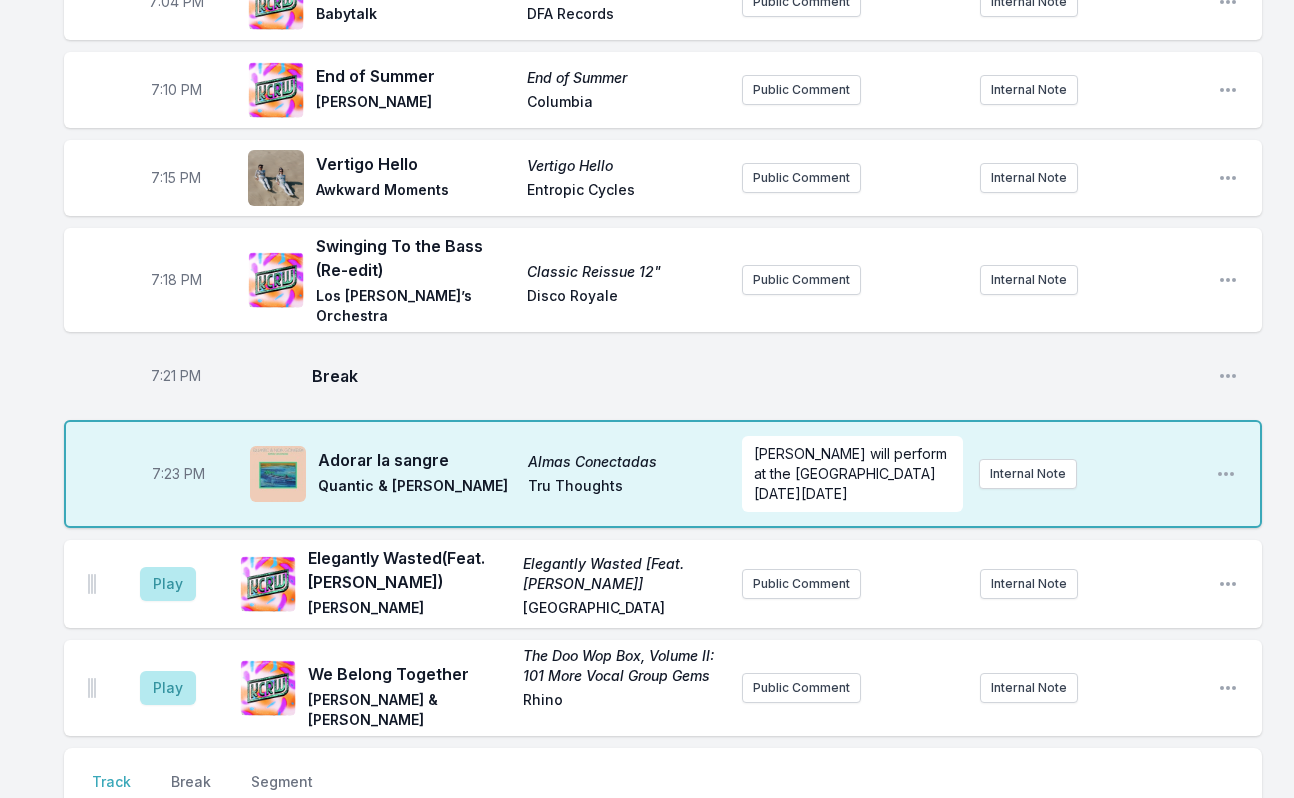 click at bounding box center (663, 849) 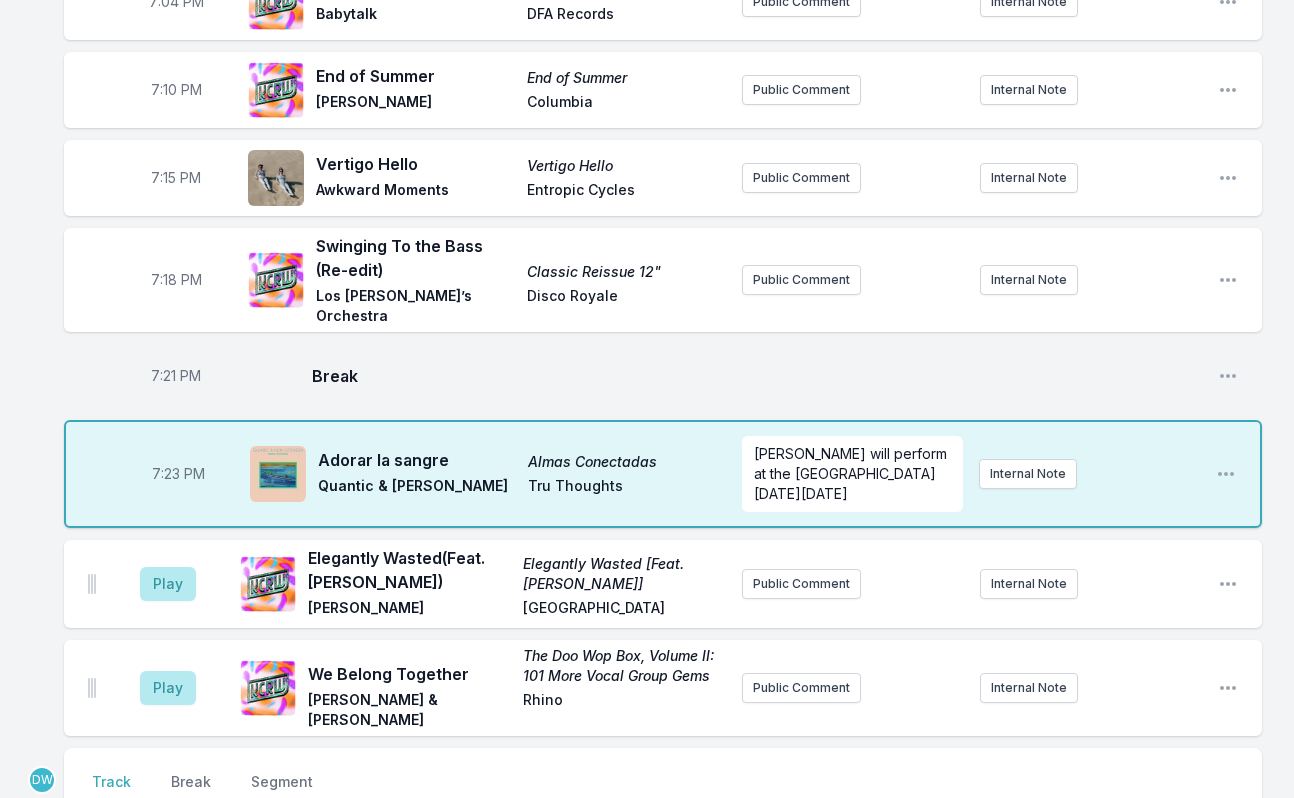 type on "Mercury" 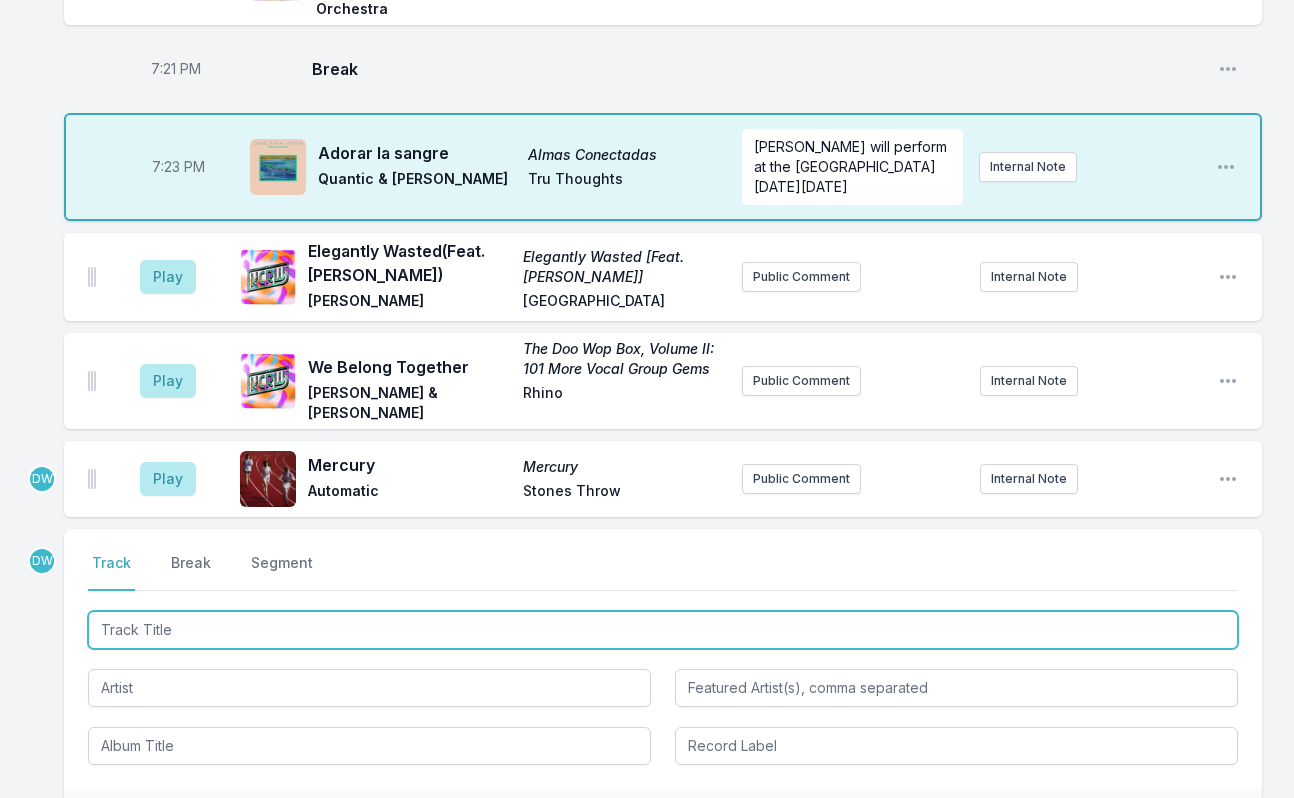 scroll, scrollTop: 2404, scrollLeft: 0, axis: vertical 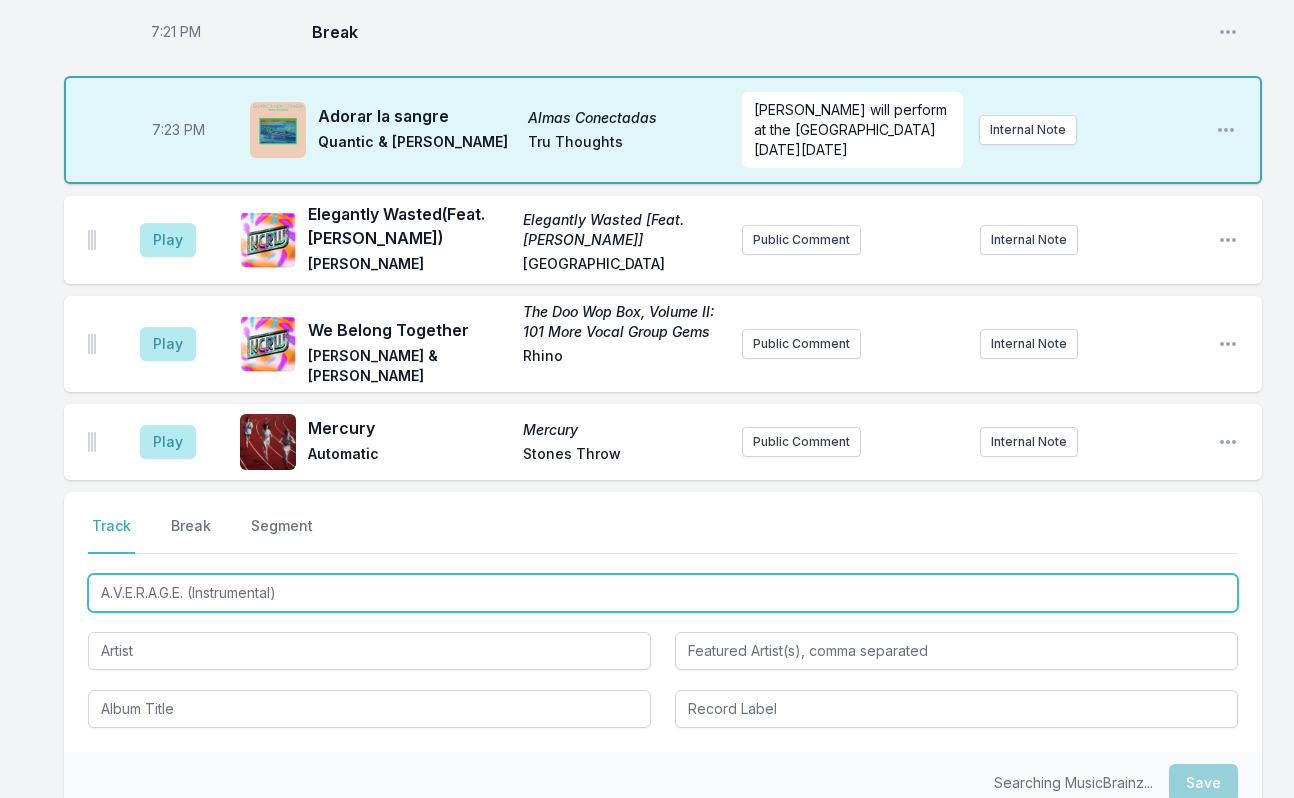 type on "A.V.E.R.A.G.E. (Instrumental)" 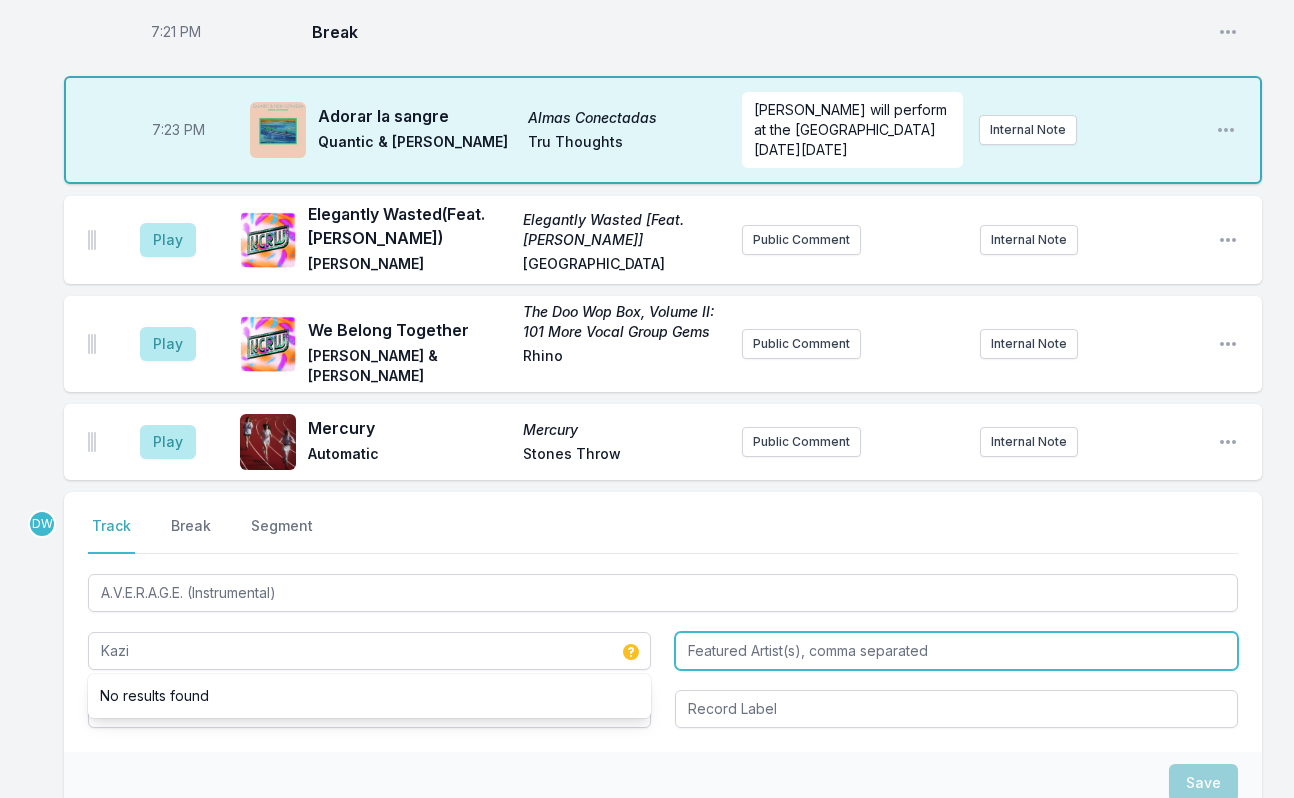type on "Kazi" 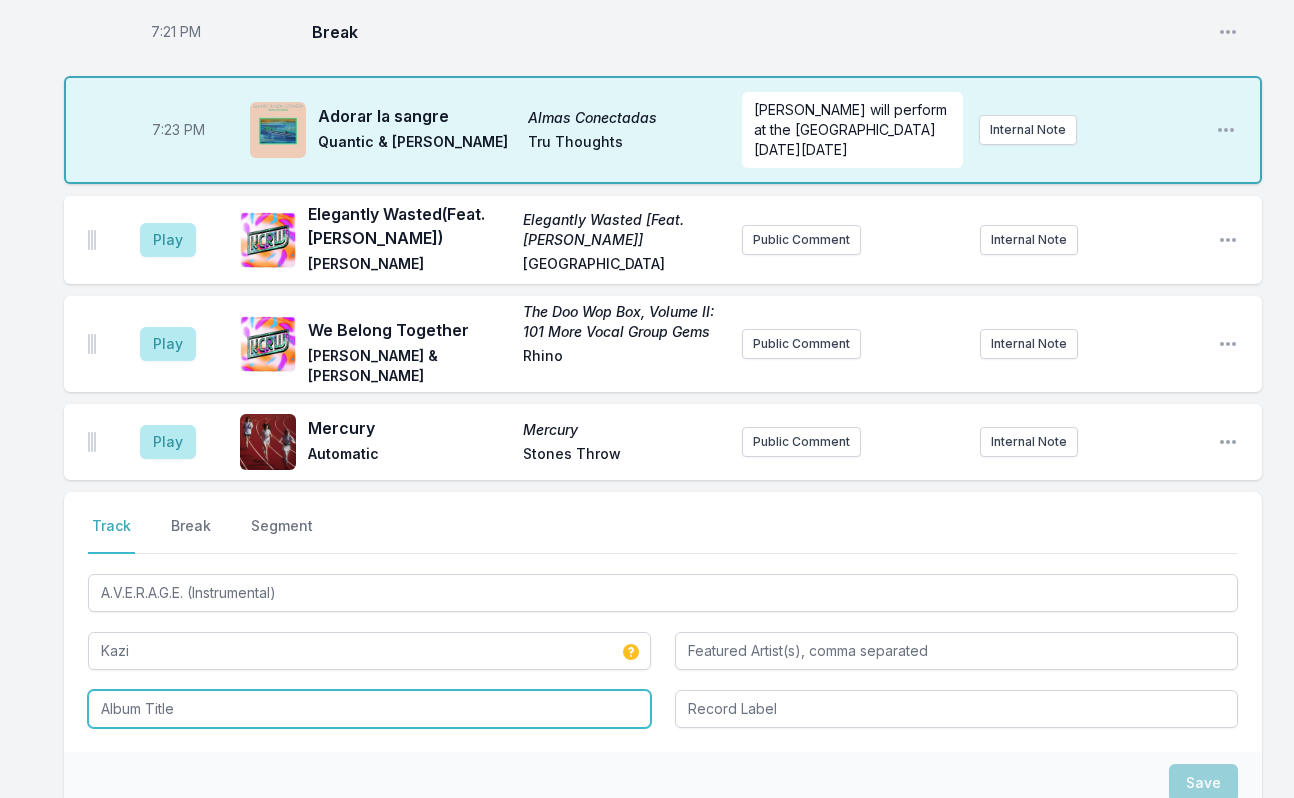 scroll, scrollTop: 0, scrollLeft: 0, axis: both 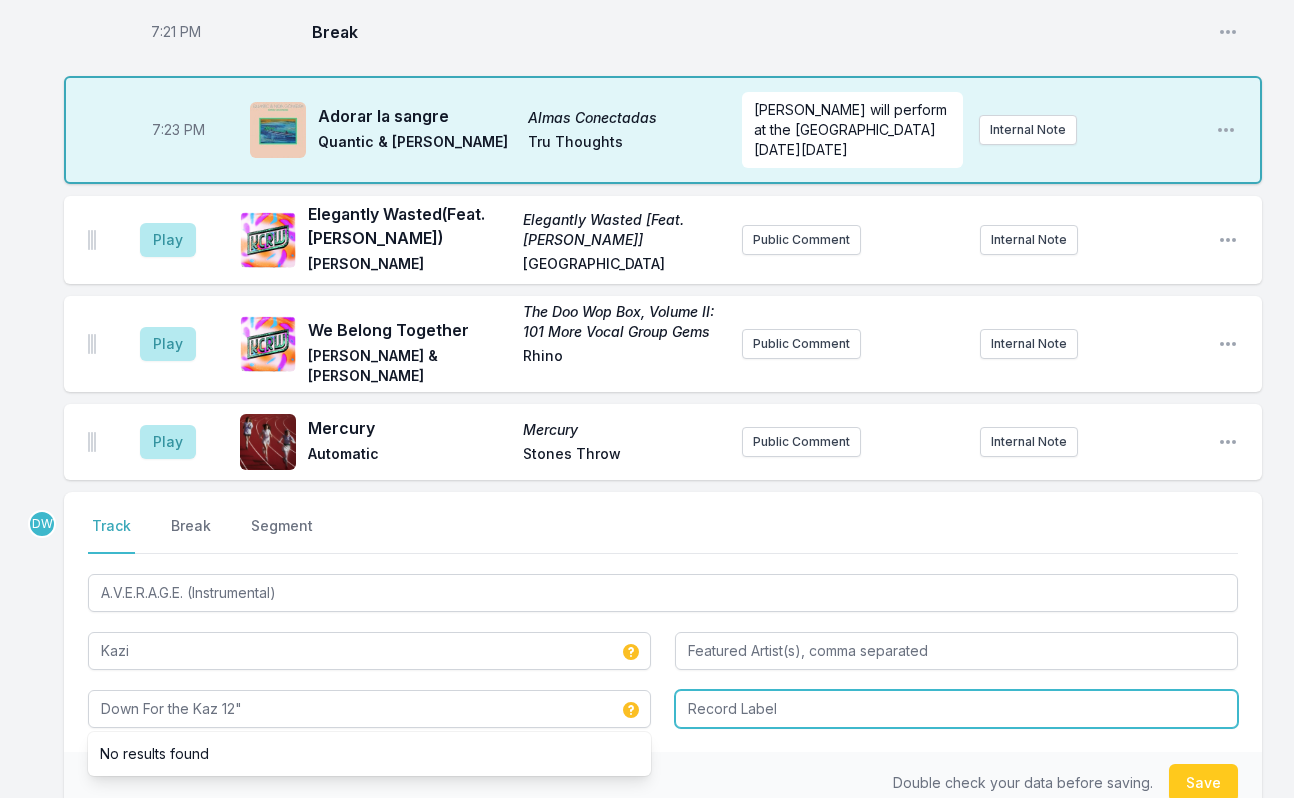 type on "Down For the Kaz 12"" 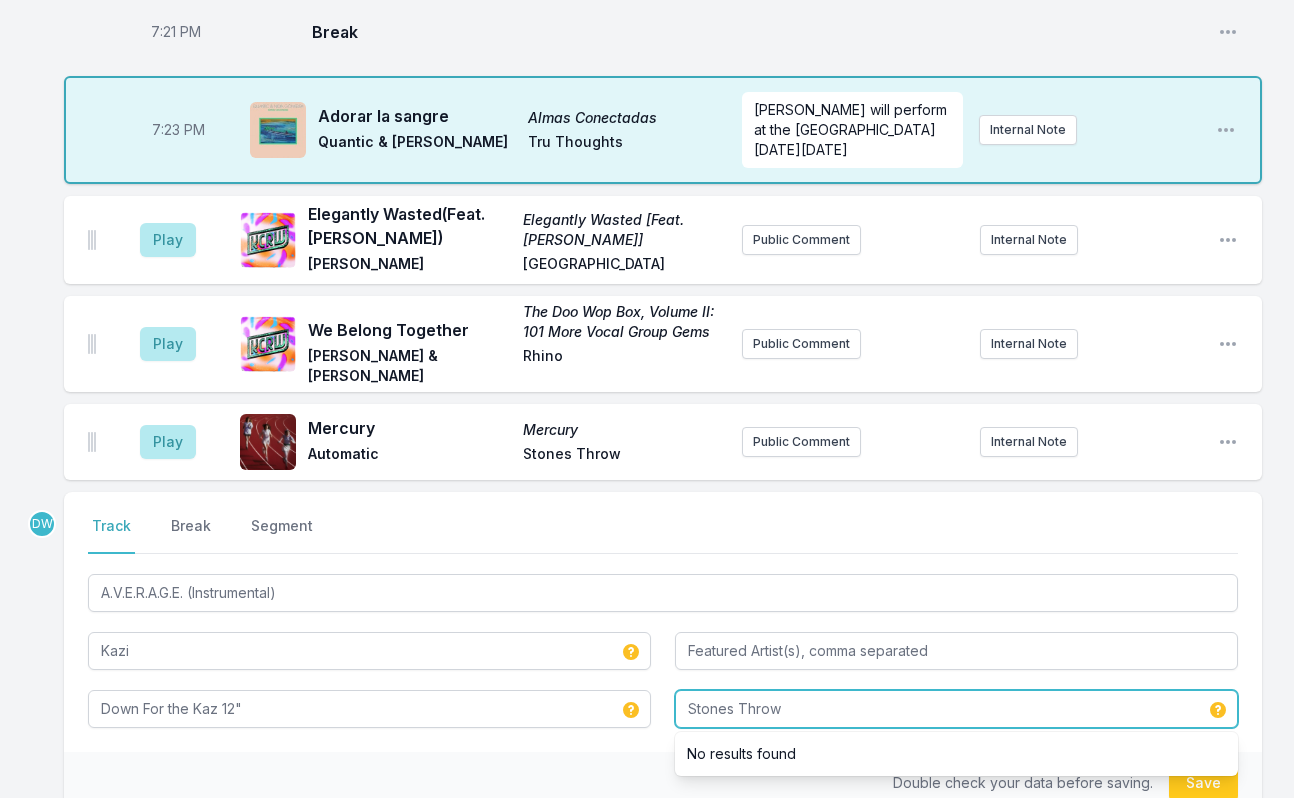 type on "Stones Throw" 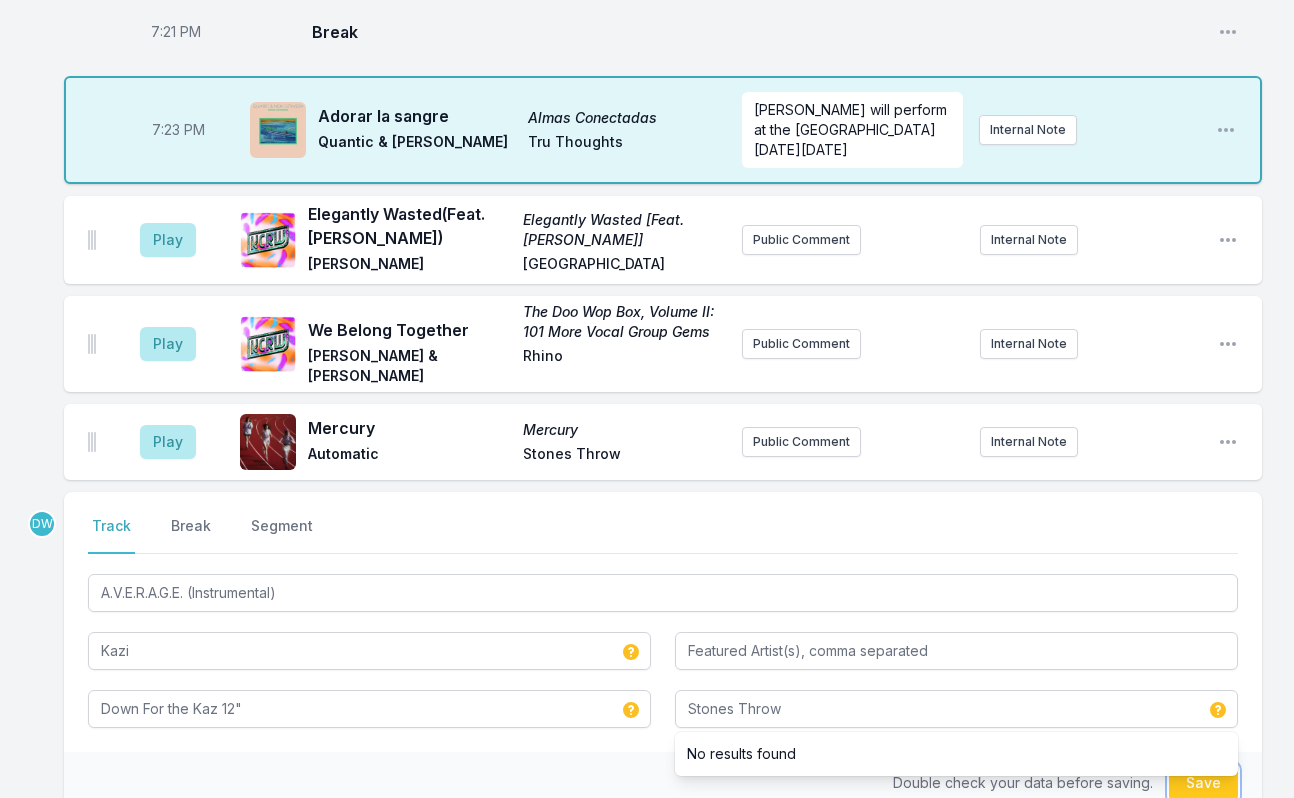 click on "Save" at bounding box center [1203, 783] 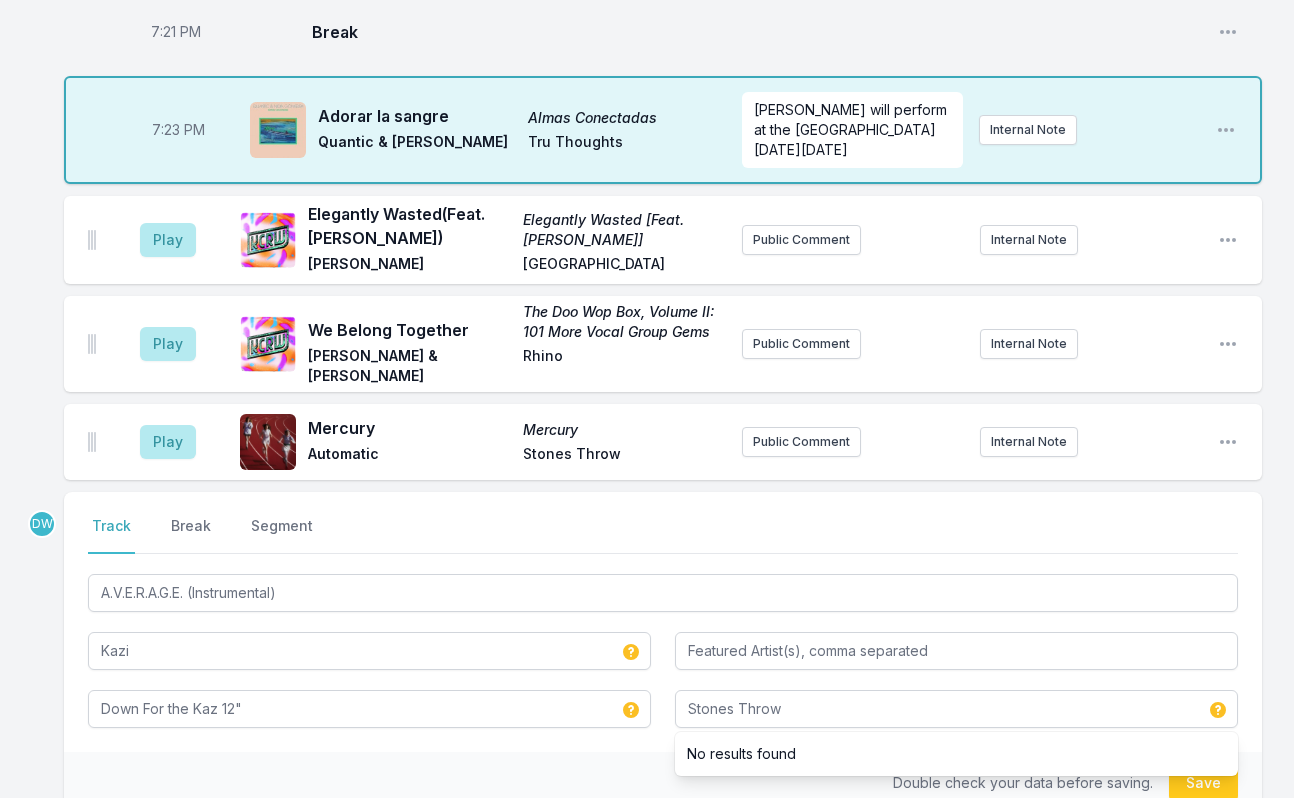 type 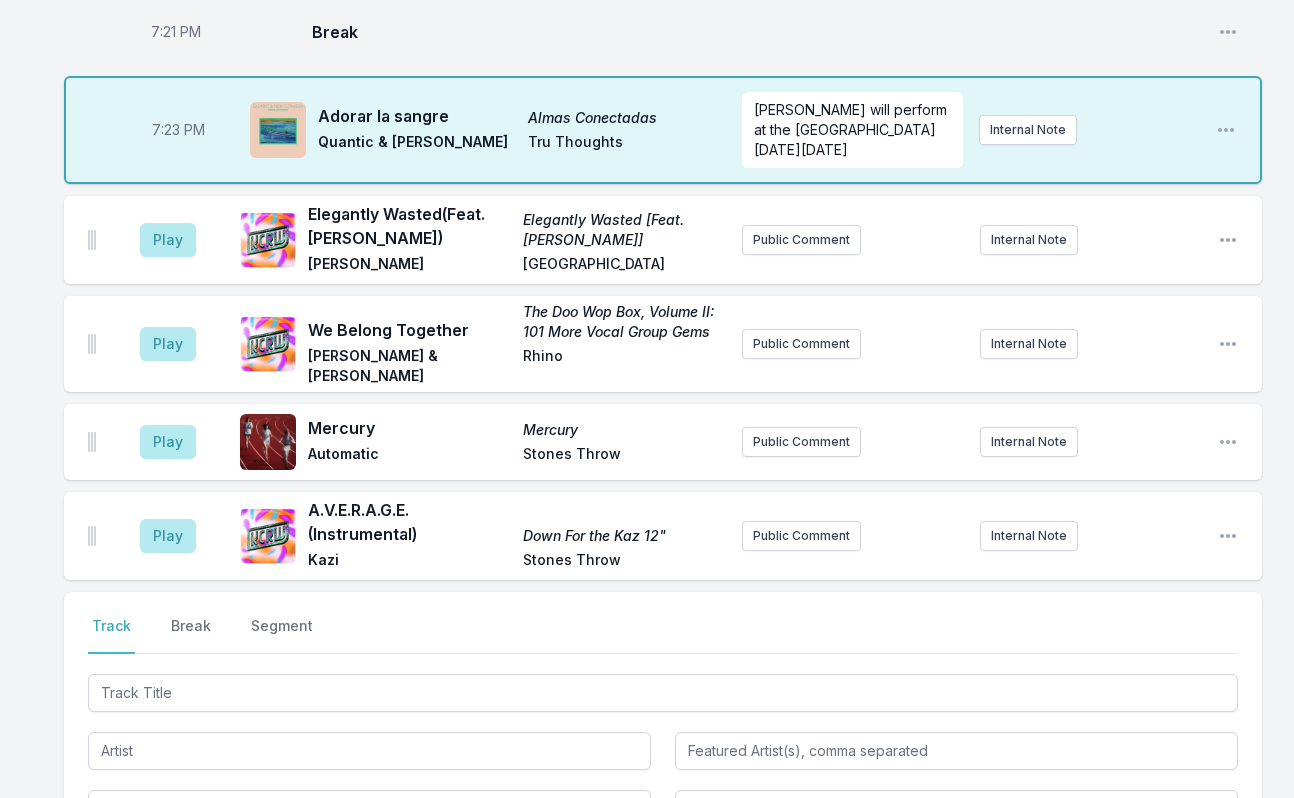 scroll, scrollTop: 2492, scrollLeft: 0, axis: vertical 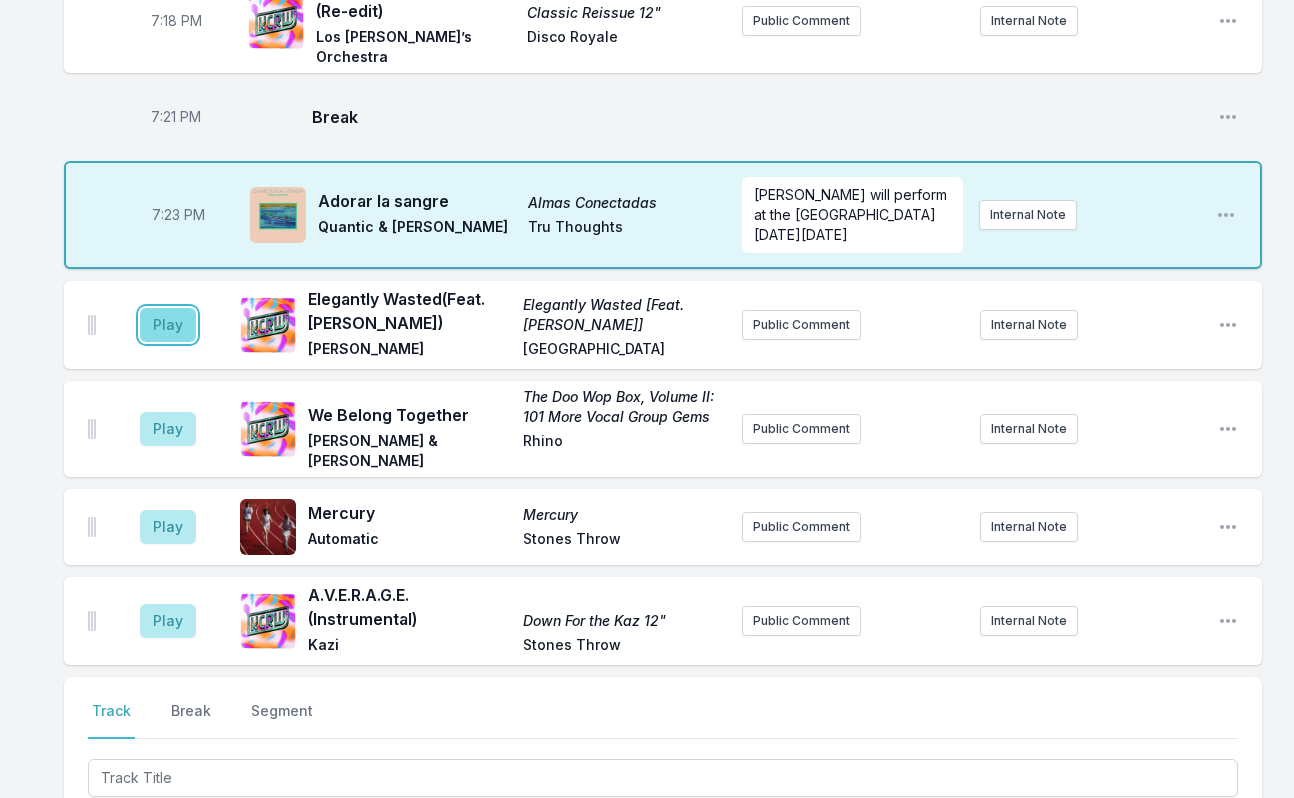 click on "Play" at bounding box center [168, 325] 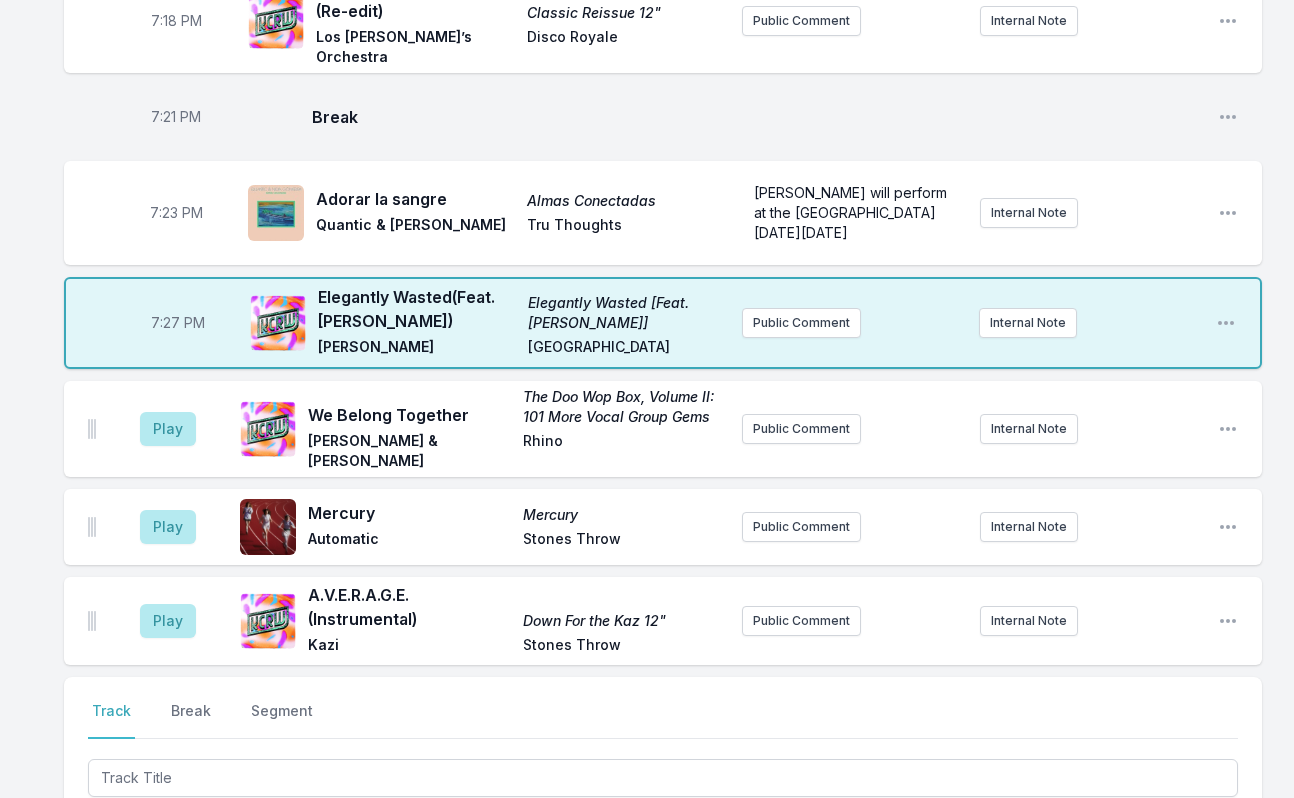 scroll, scrollTop: 2317, scrollLeft: 0, axis: vertical 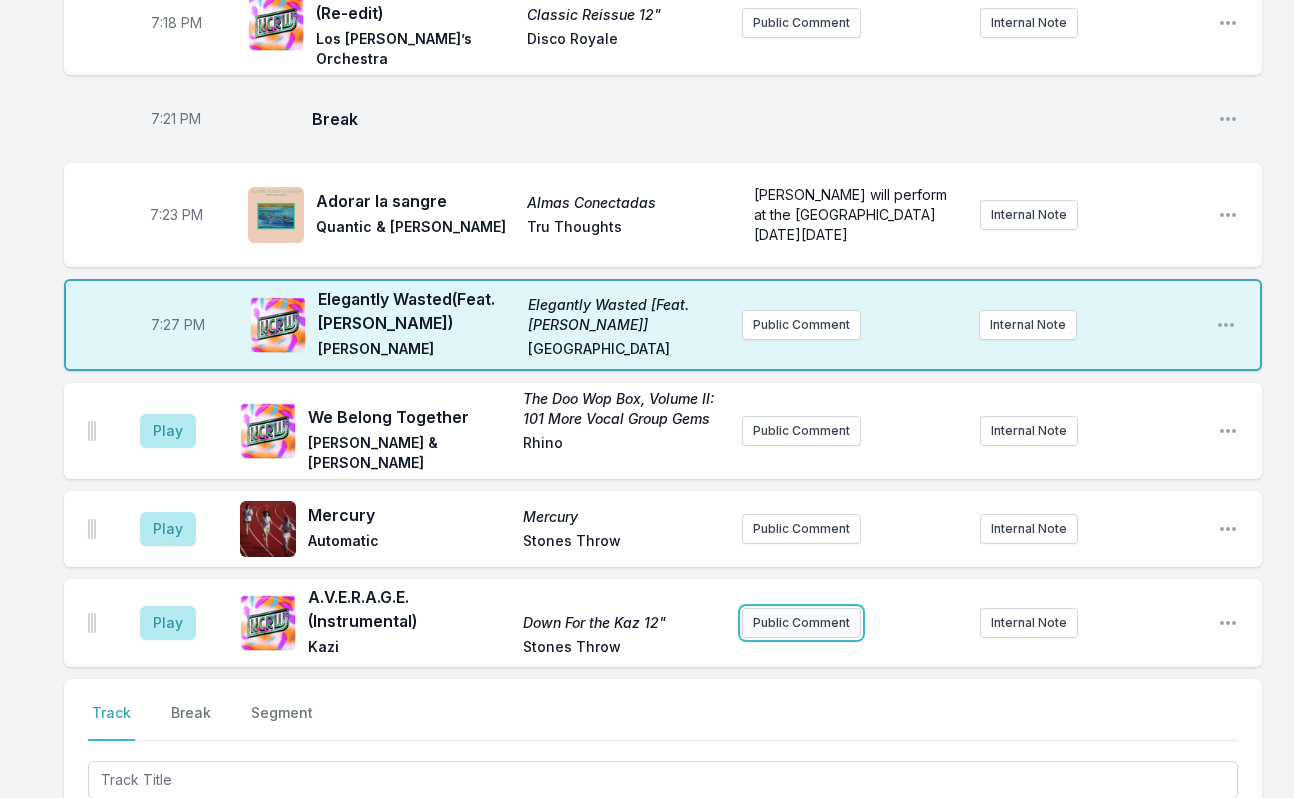 click on "Public Comment" at bounding box center [801, 623] 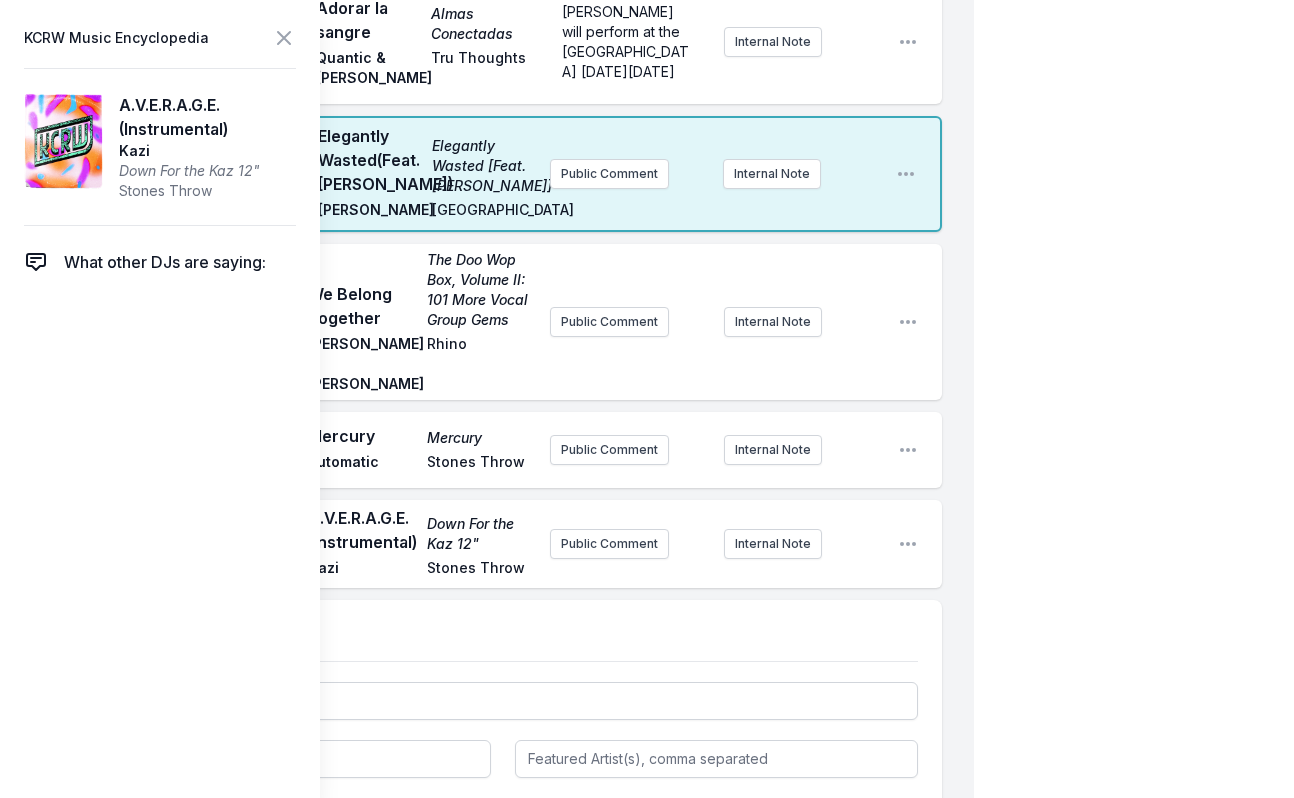scroll, scrollTop: 2877, scrollLeft: 0, axis: vertical 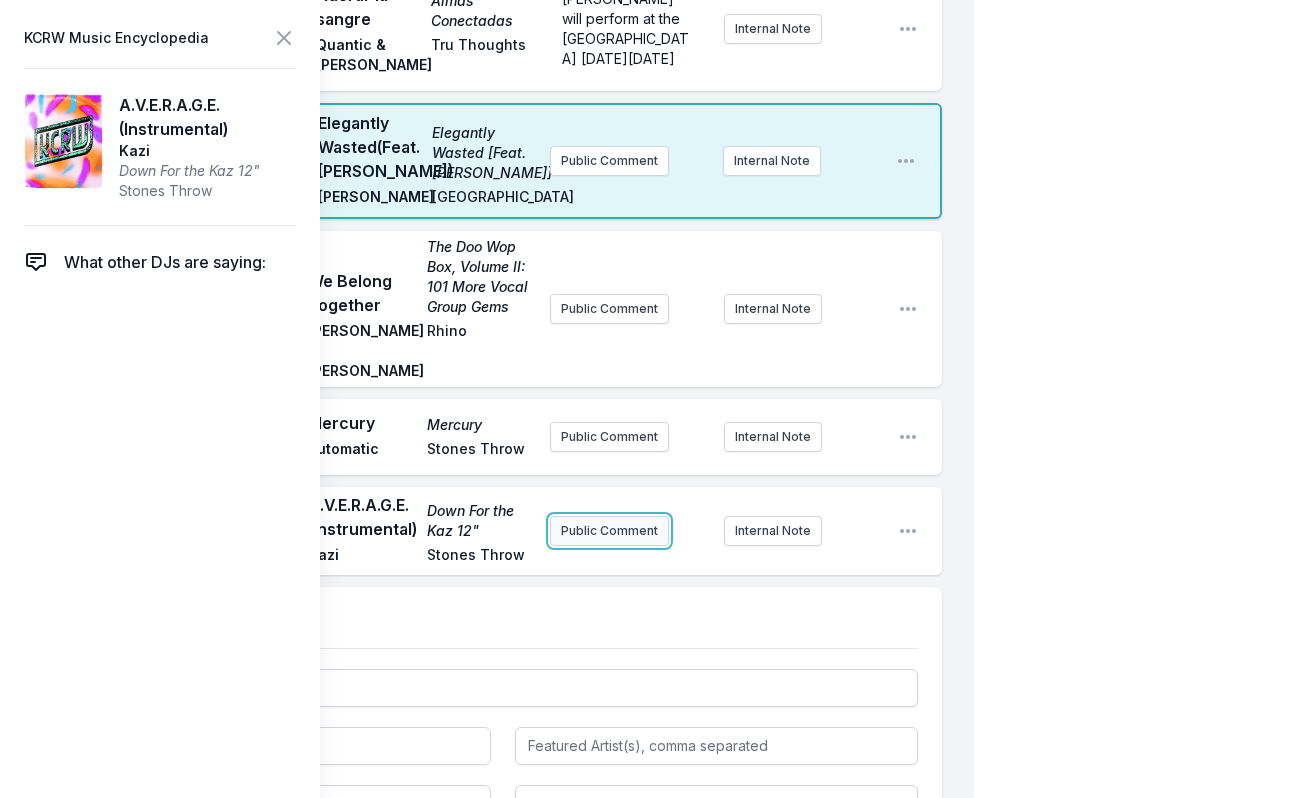 click on "Public Comment" at bounding box center (609, 531) 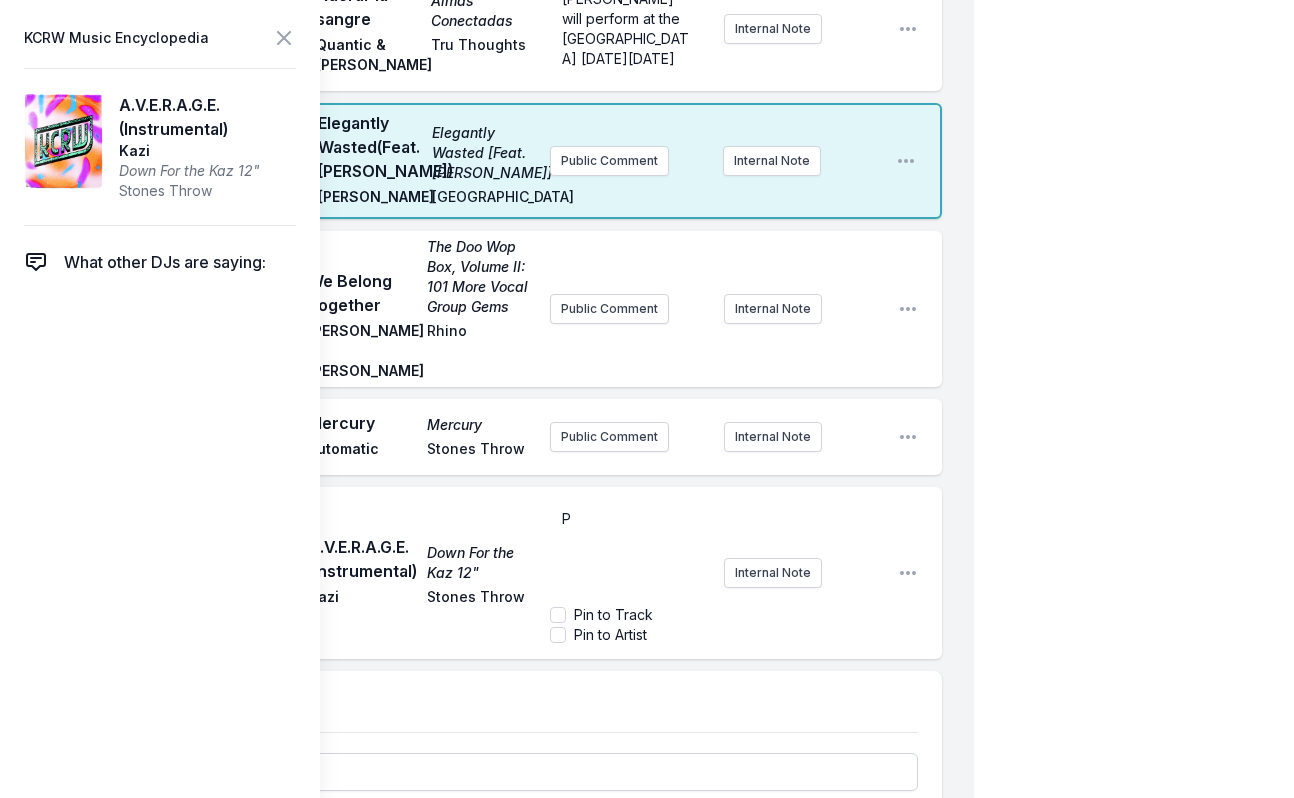 type 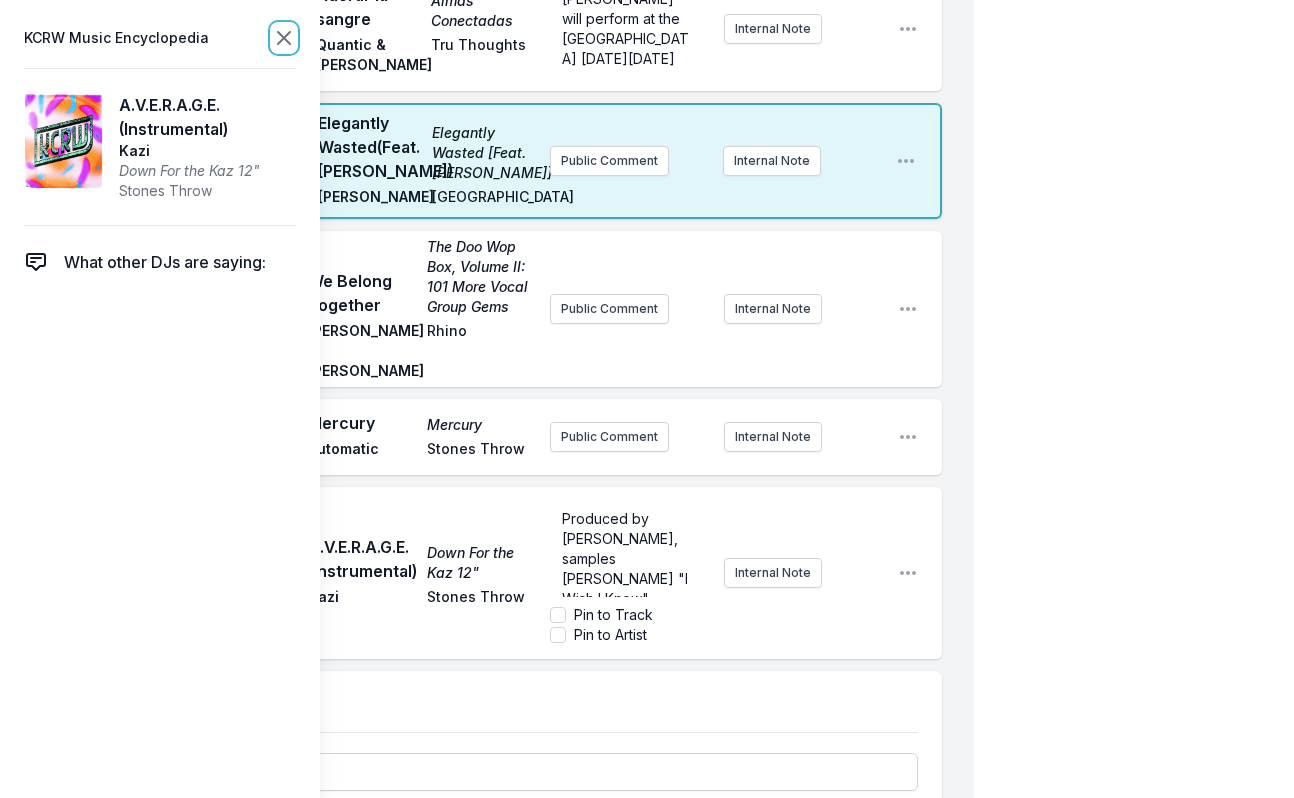 click 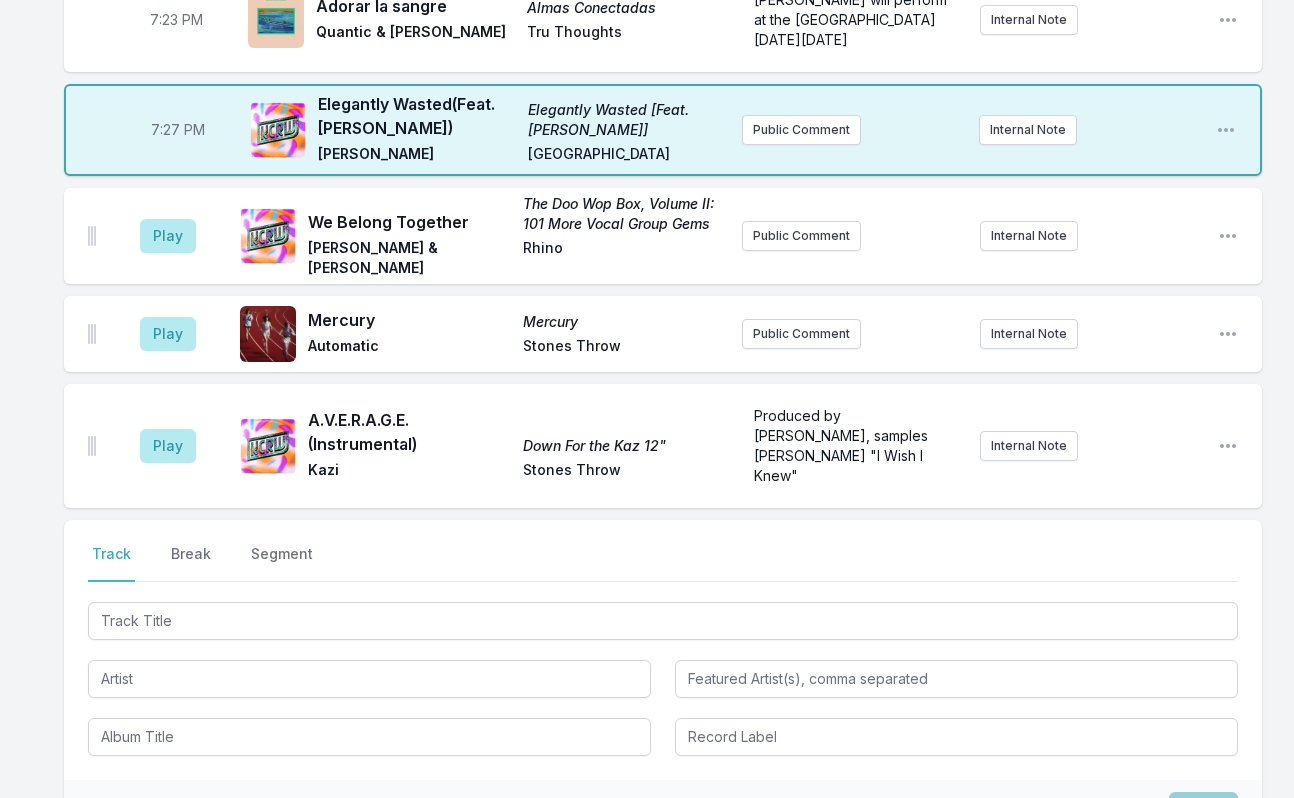 scroll, scrollTop: 2500, scrollLeft: 0, axis: vertical 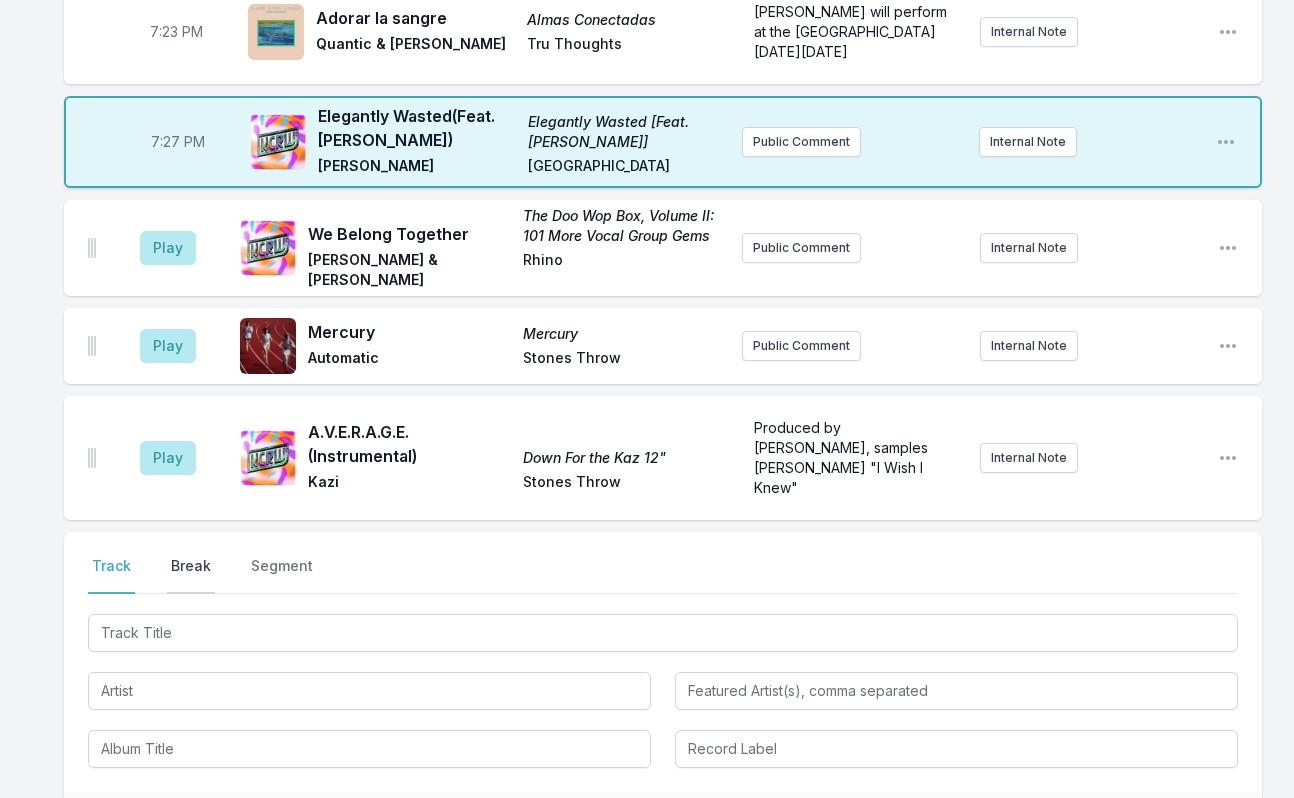 click on "Break" at bounding box center [191, 575] 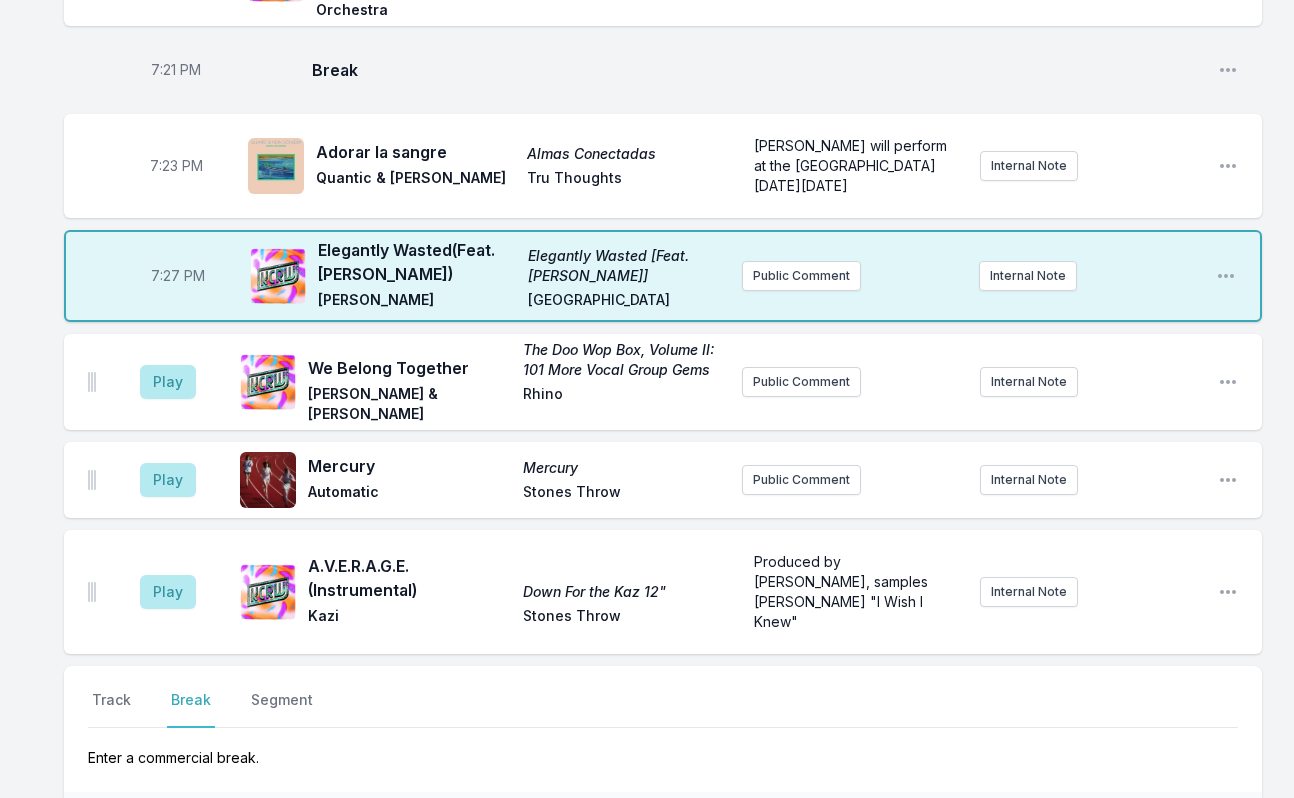 click on "Save" at bounding box center (1203, 823) 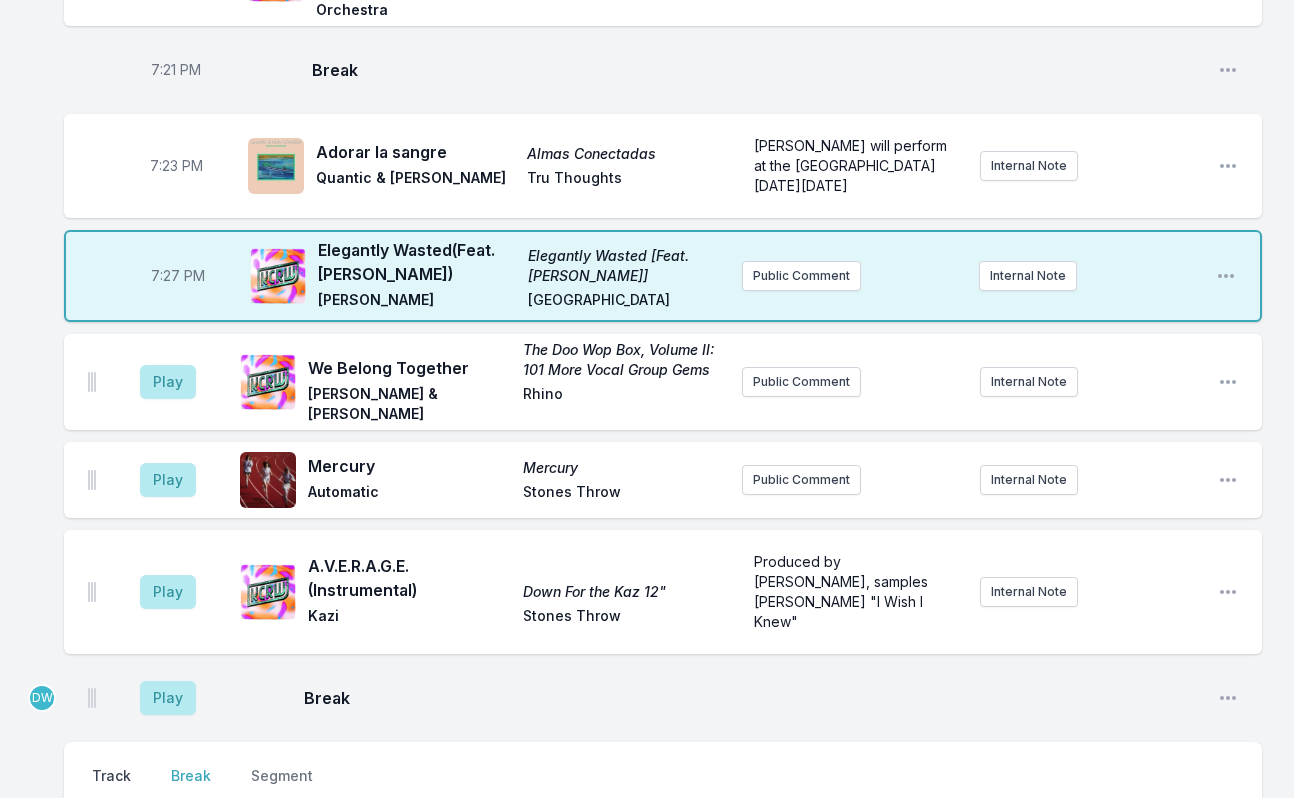 click on "Track" at bounding box center [111, 785] 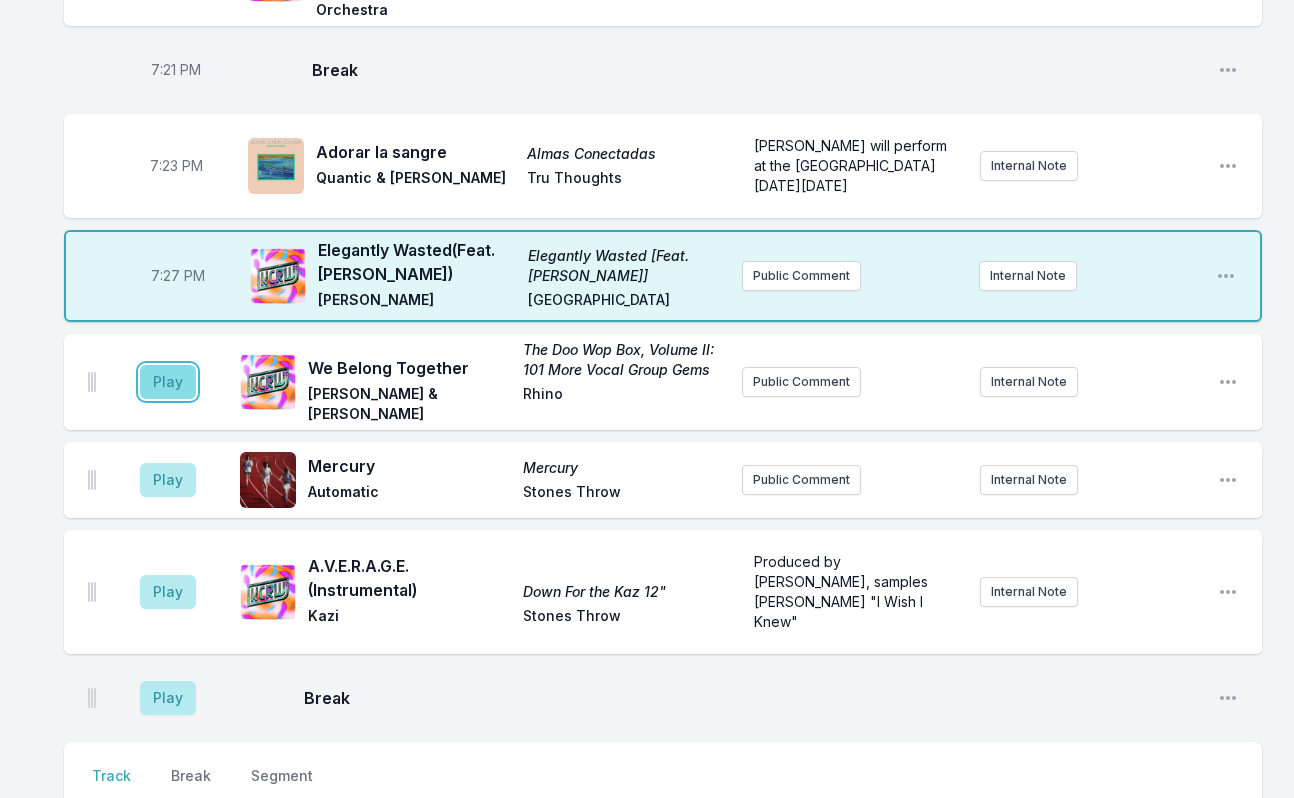 click on "Play" at bounding box center [168, 382] 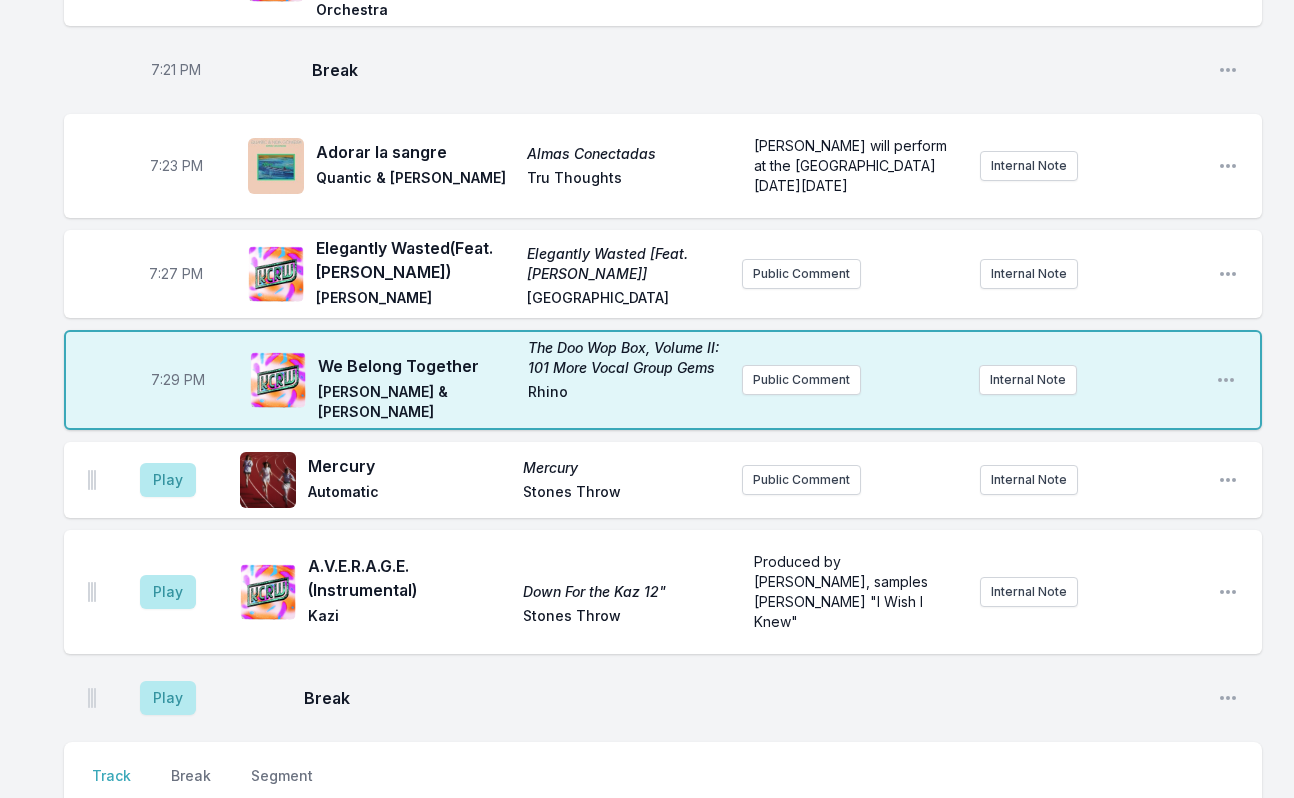 click on "7:29 PM" at bounding box center (178, 380) 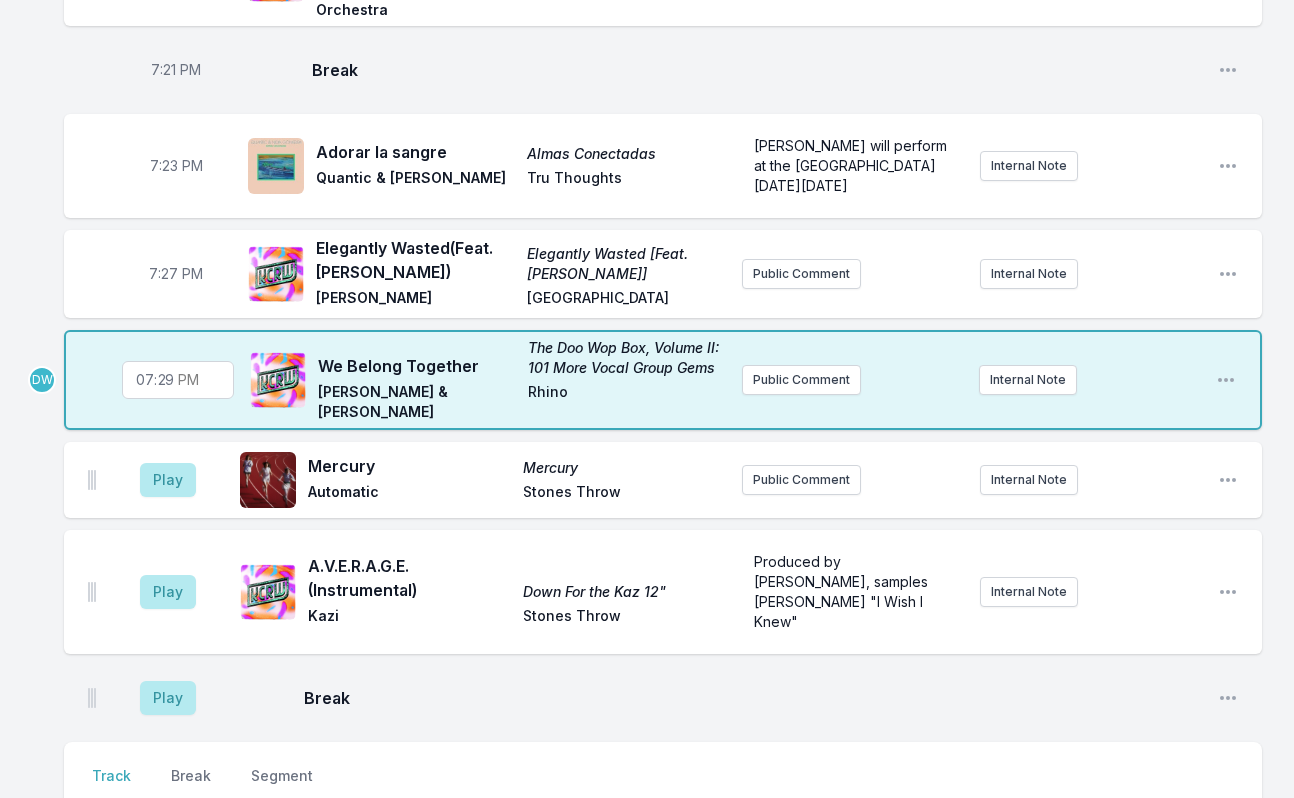 click on "19:29" at bounding box center (178, 380) 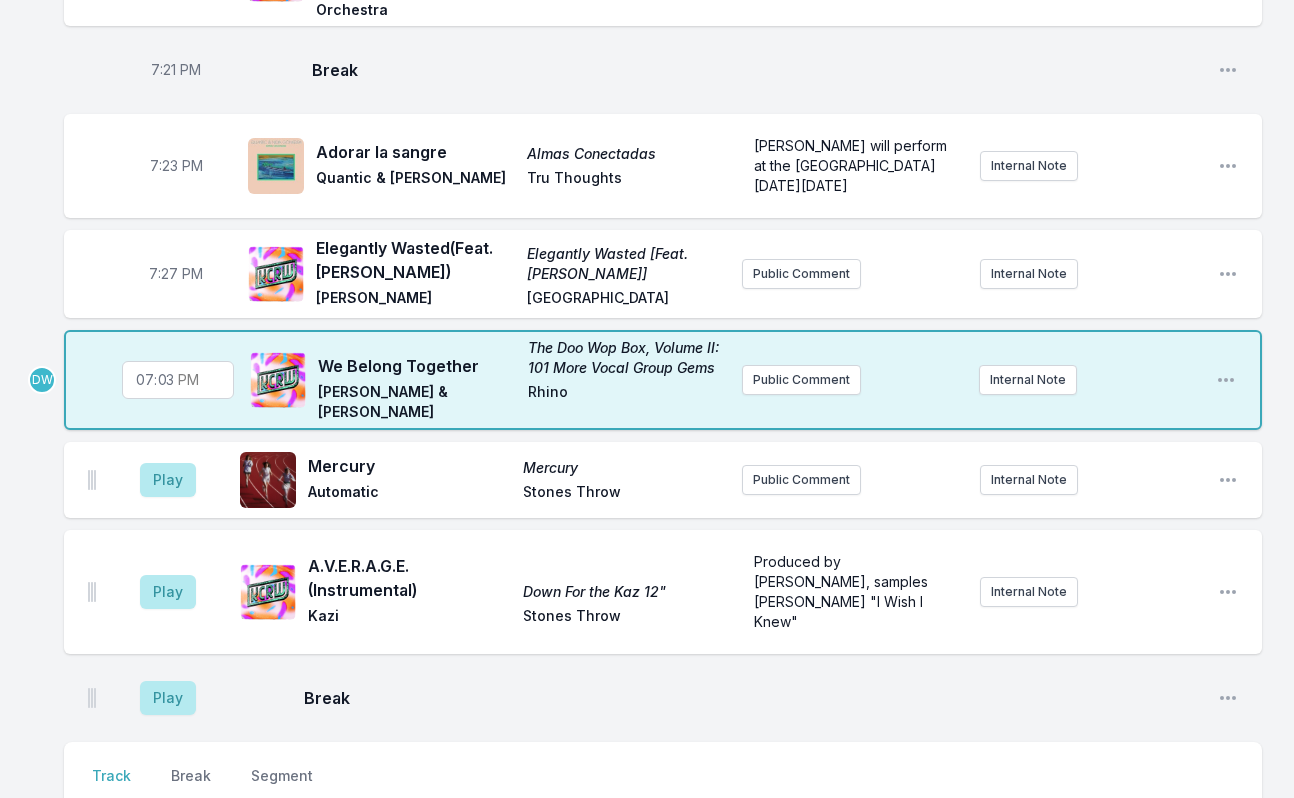 type on "19:30" 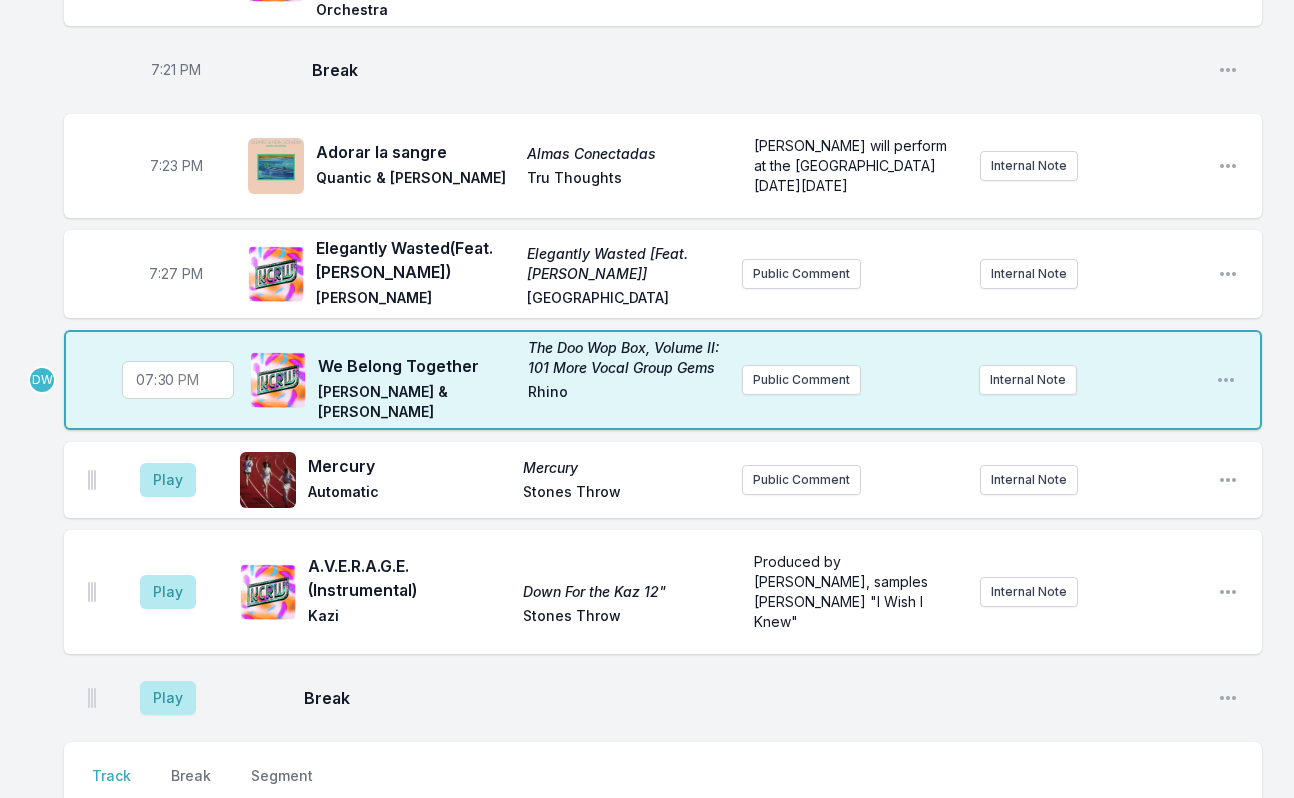 type 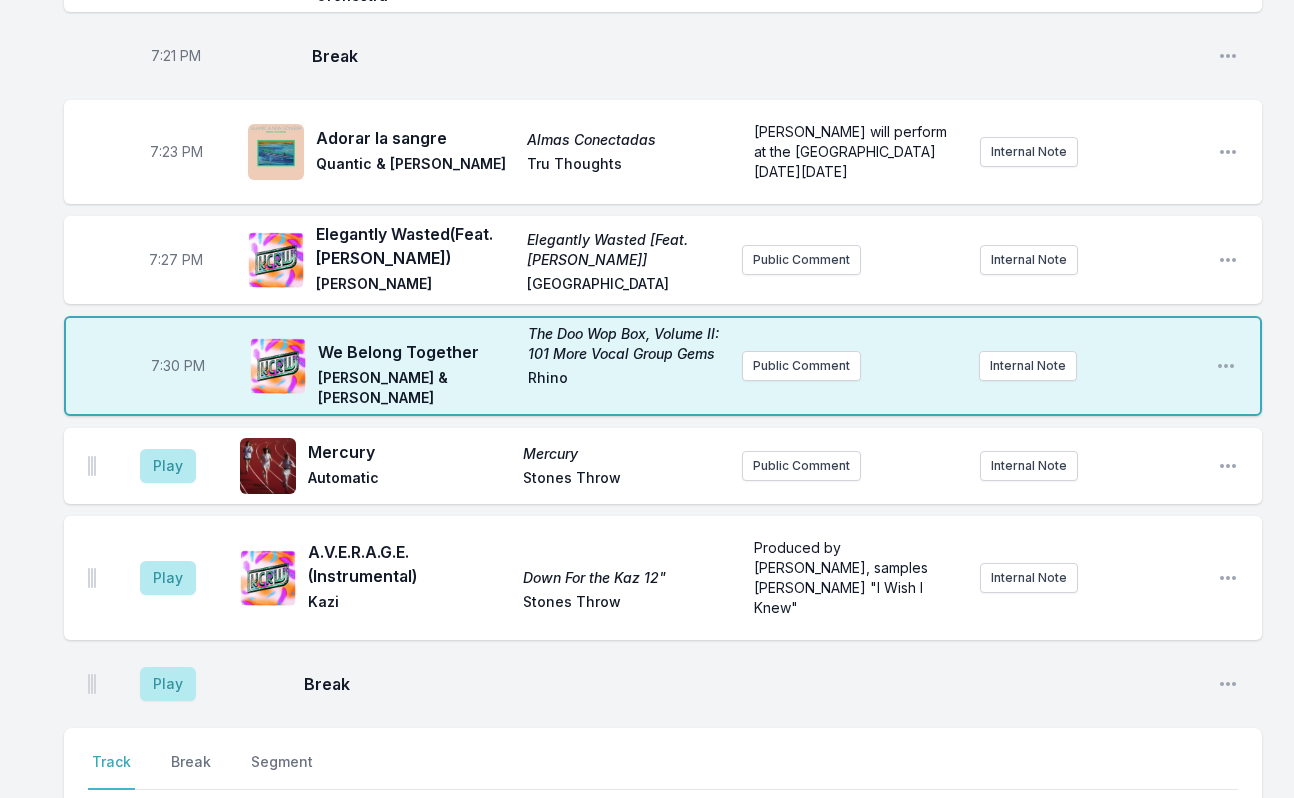 scroll, scrollTop: 2526, scrollLeft: 0, axis: vertical 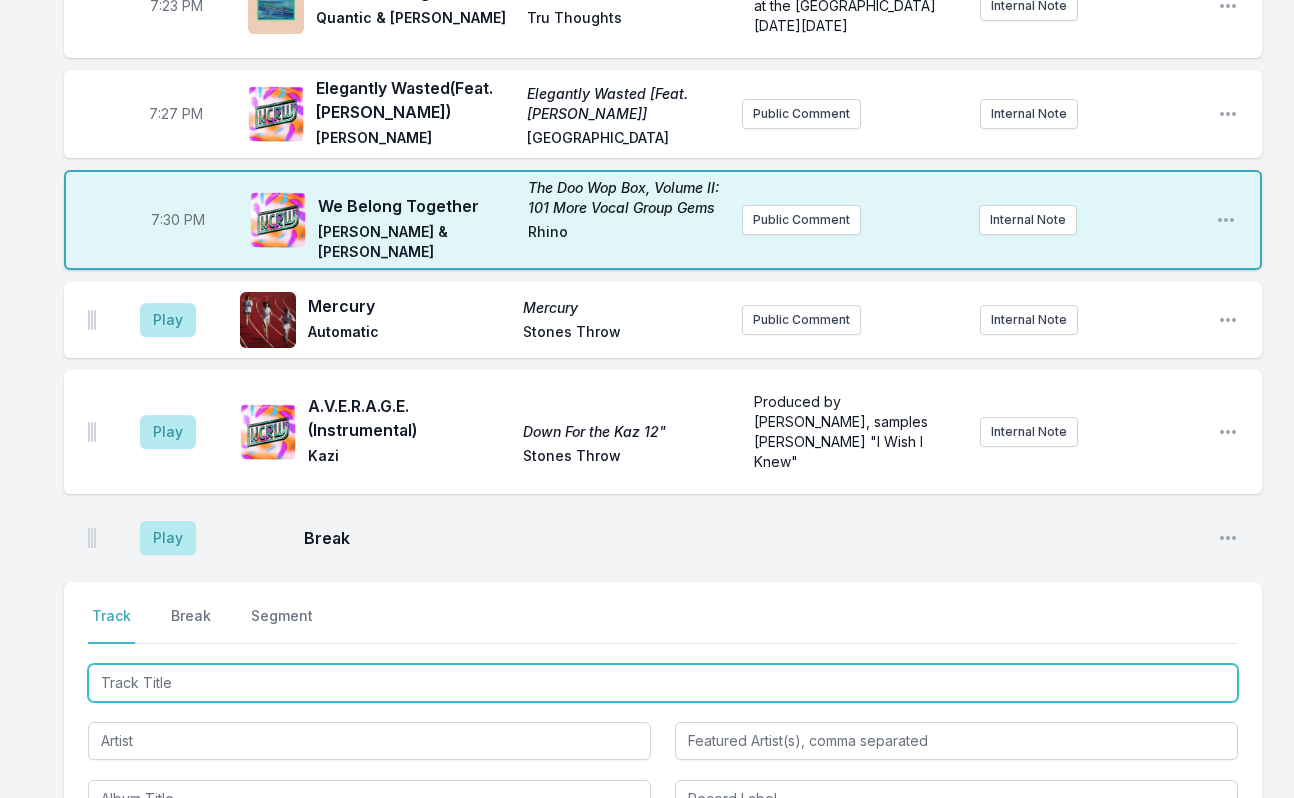 click at bounding box center [663, 683] 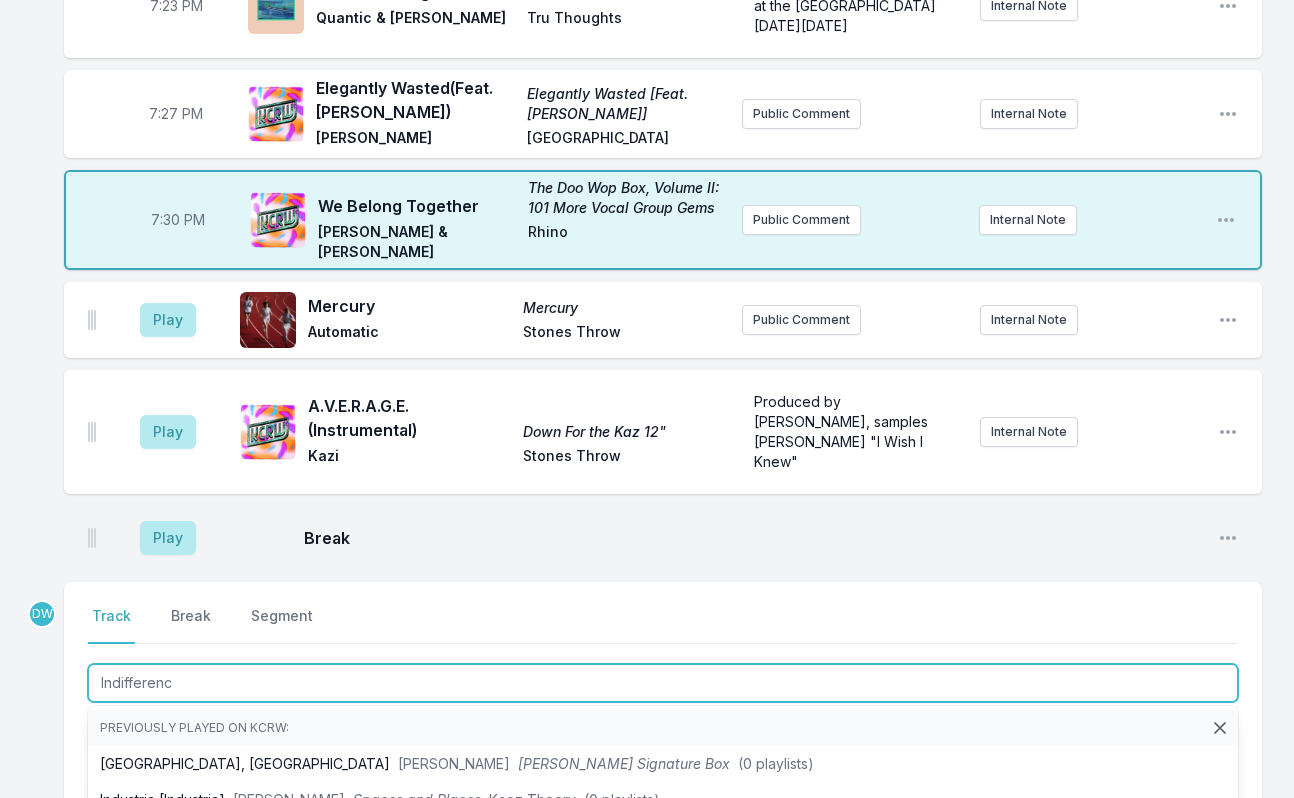 type on "Indifference" 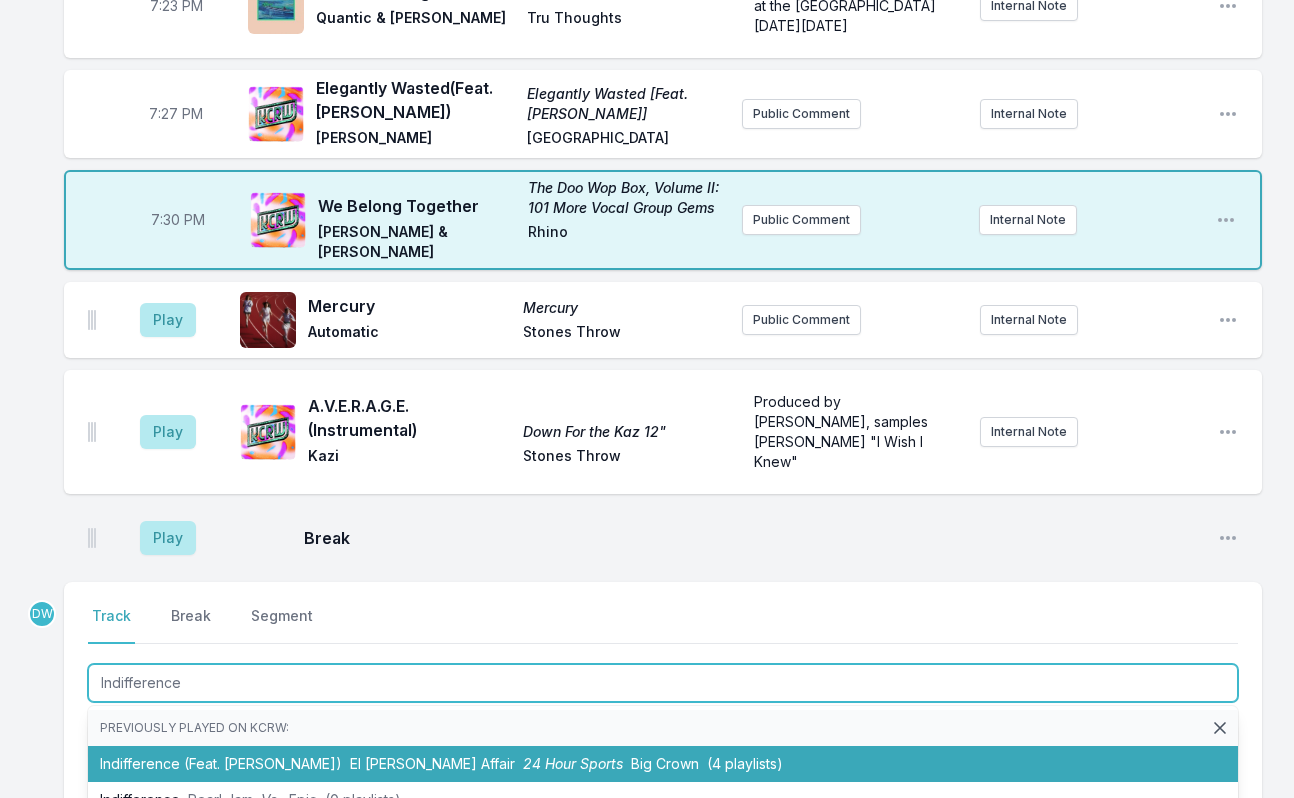 click on "24 Hour Sports" at bounding box center [573, 763] 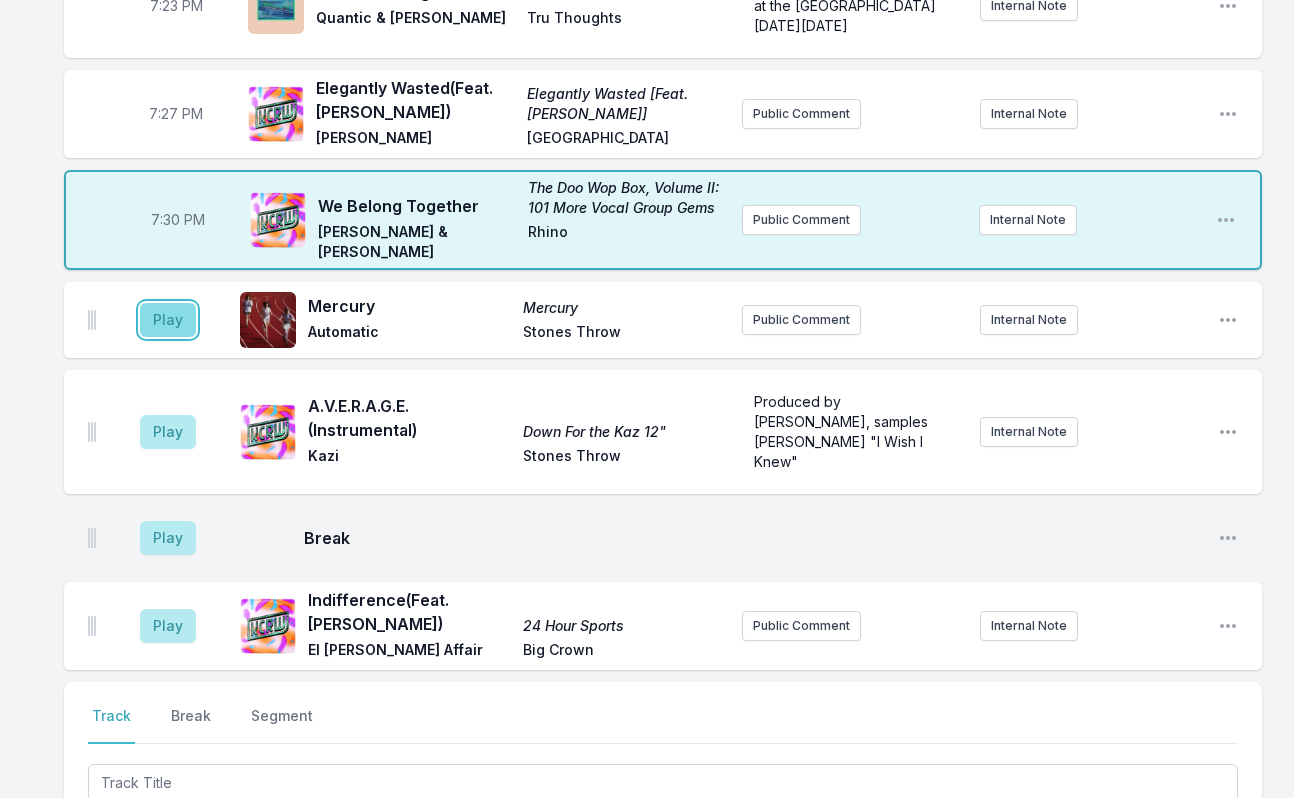 click on "Play" at bounding box center [168, 320] 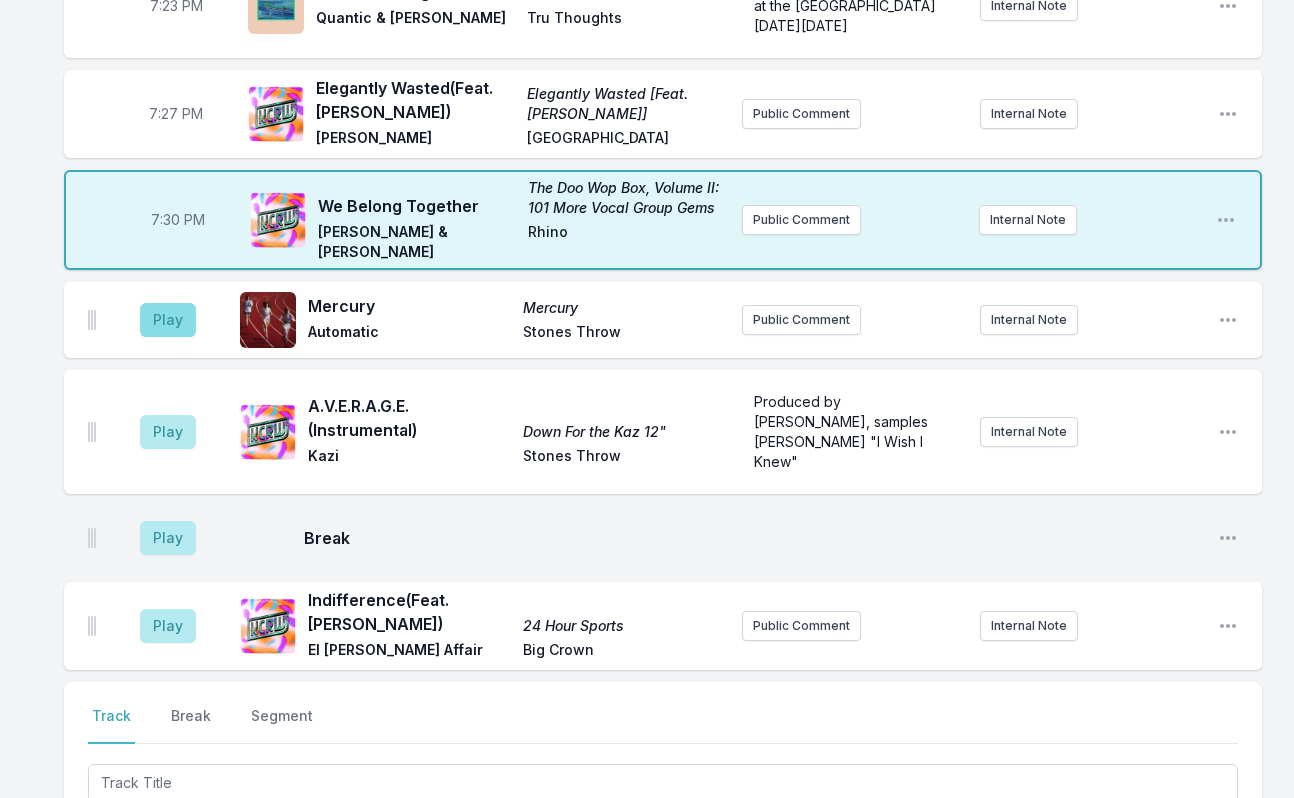 scroll, scrollTop: 2524, scrollLeft: 0, axis: vertical 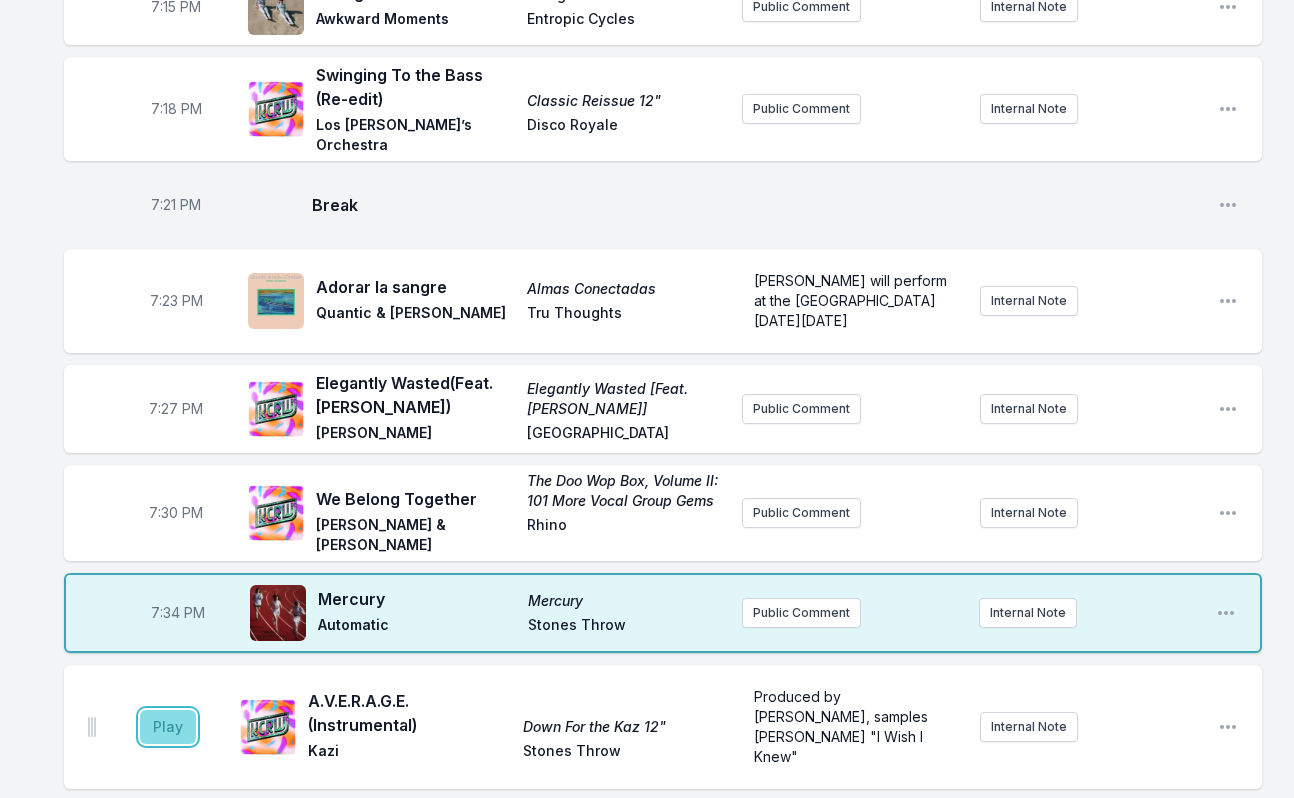 click on "Play" at bounding box center [168, 727] 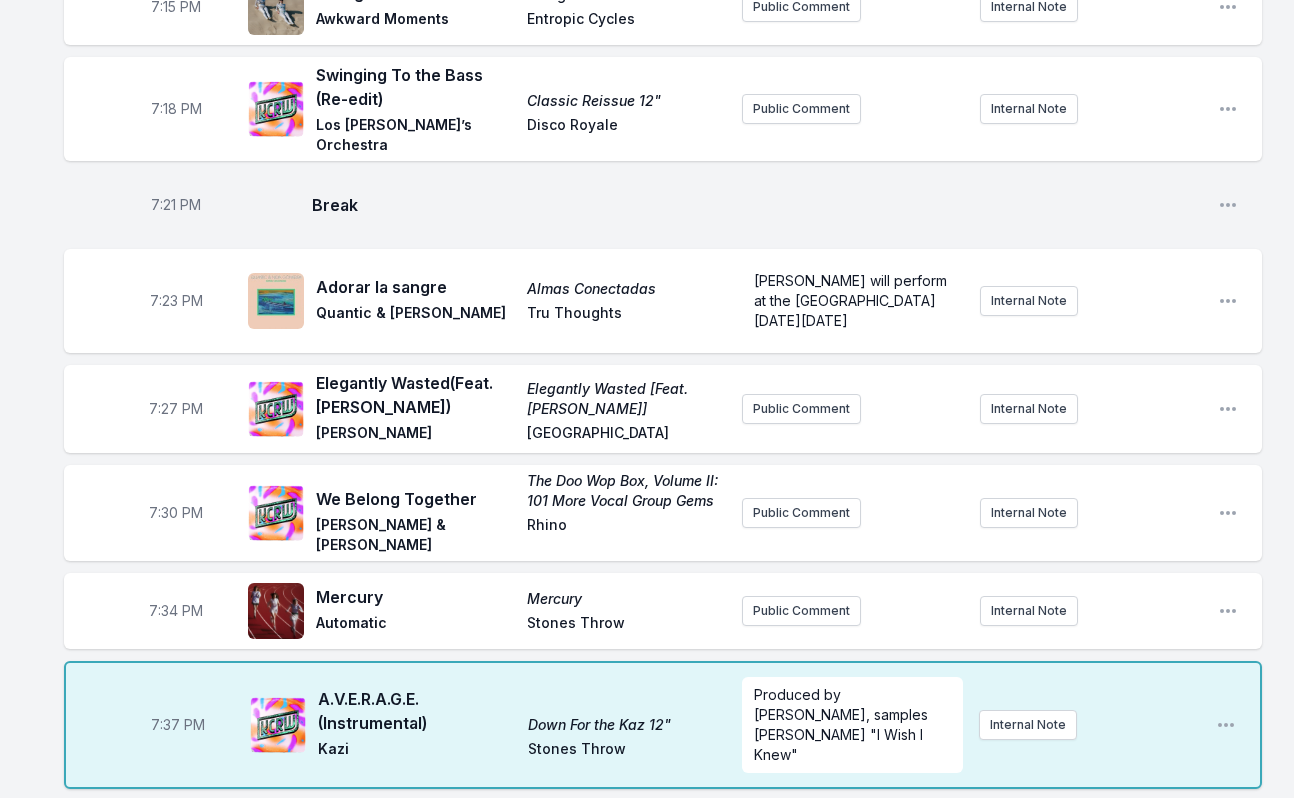 click on "Play" at bounding box center [168, 833] 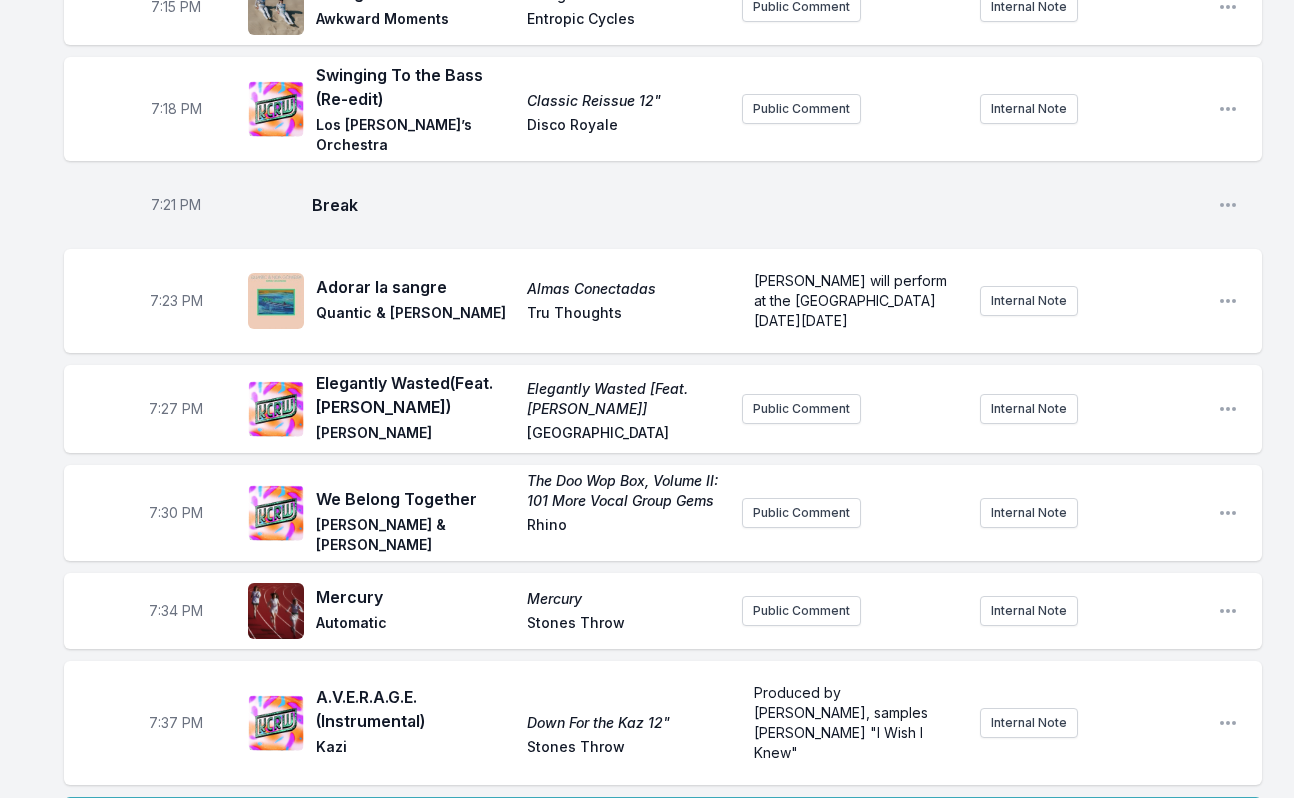 drag, startPoint x: 172, startPoint y: 671, endPoint x: 161, endPoint y: 664, distance: 13.038404 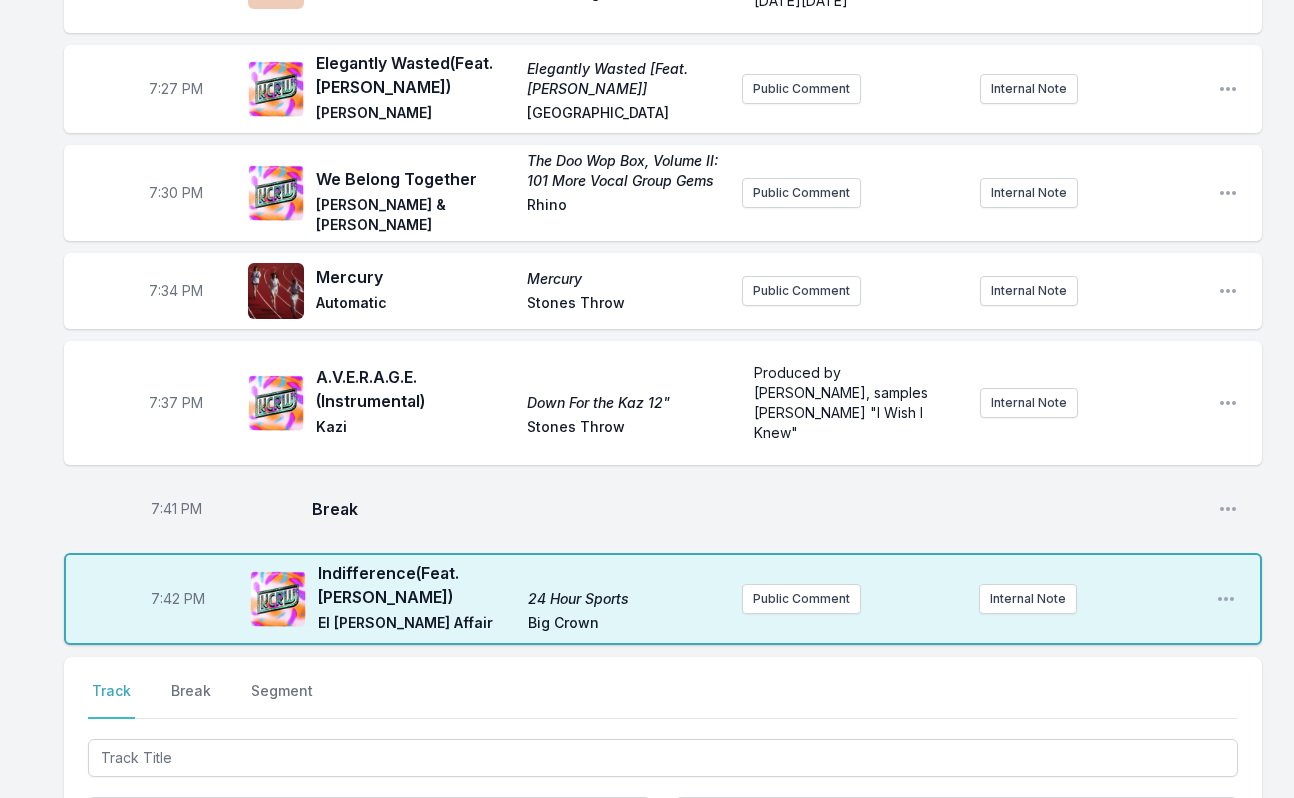 scroll, scrollTop: 2591, scrollLeft: 0, axis: vertical 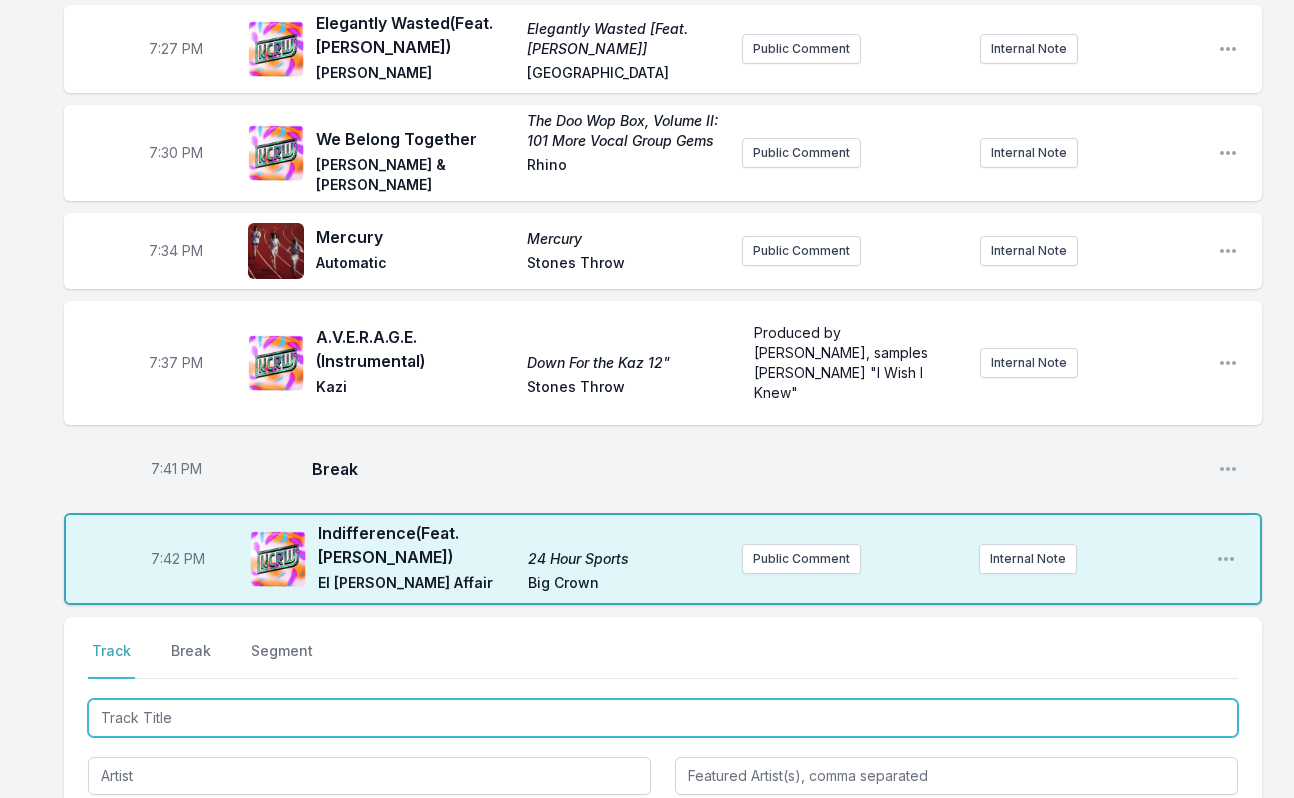 click at bounding box center [663, 718] 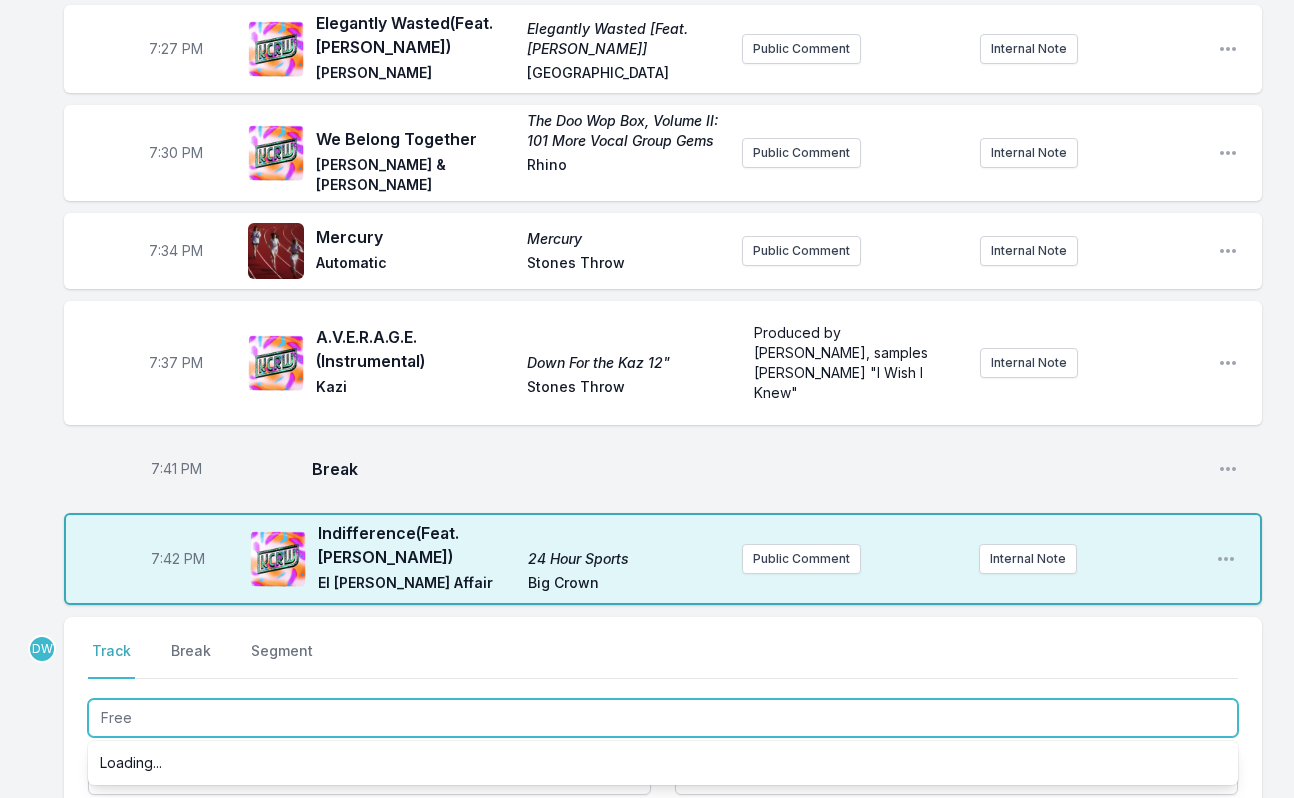type on "Free" 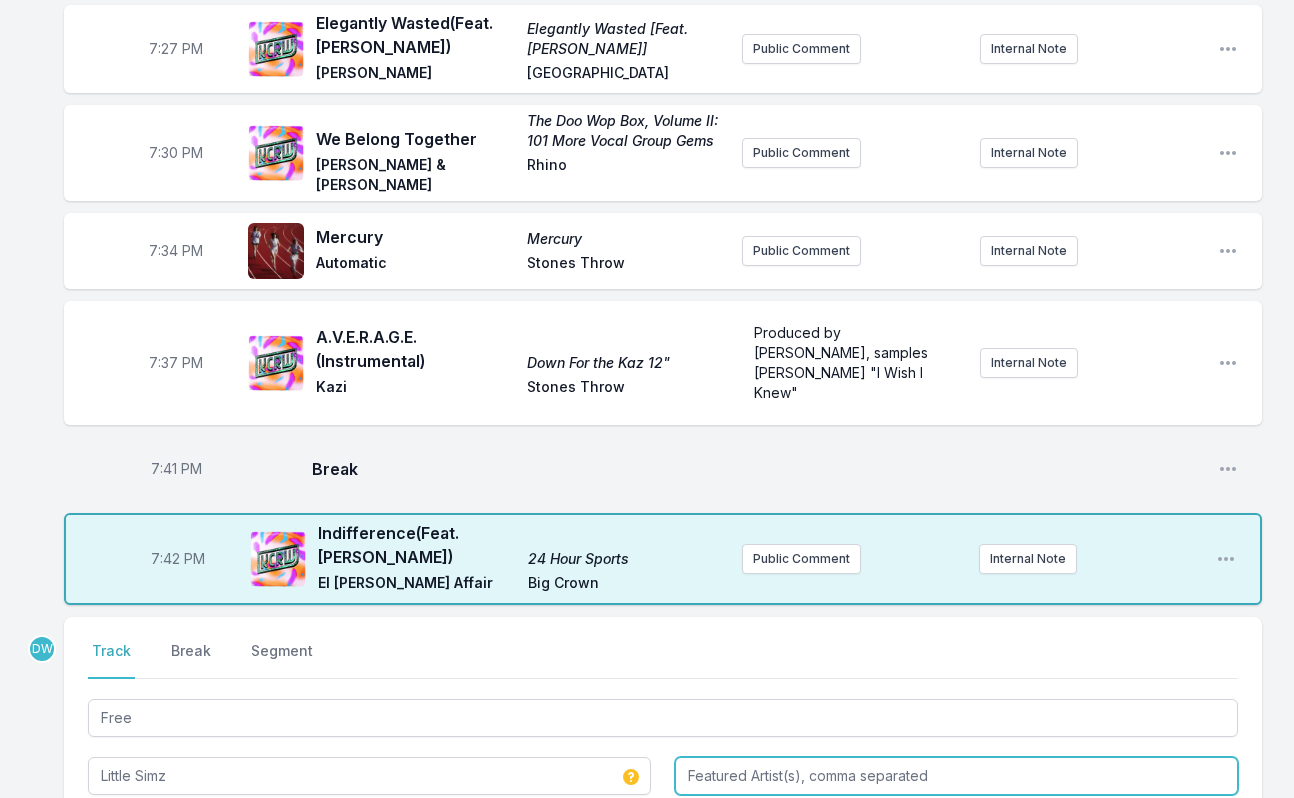 type on "Little Simz" 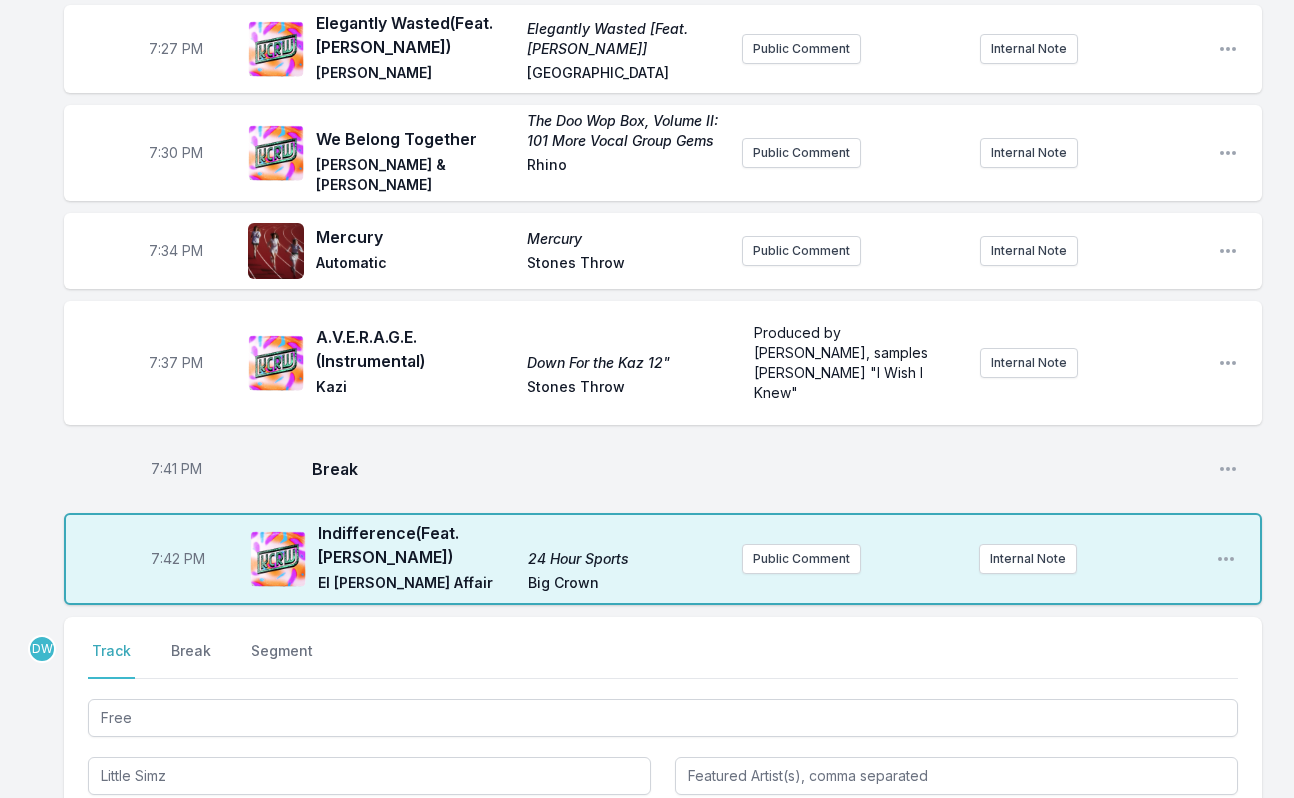 click on "Lotus" at bounding box center [369, 879] 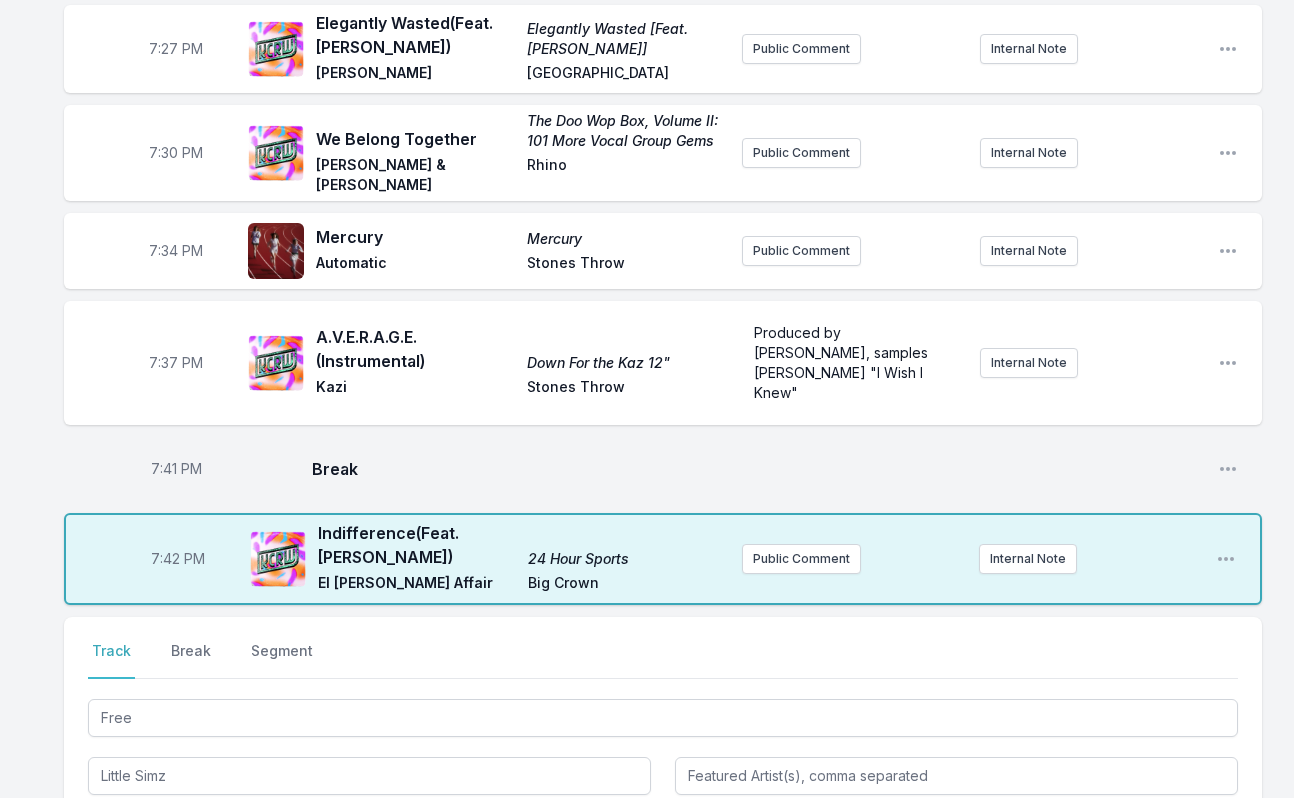 click at bounding box center [956, 834] 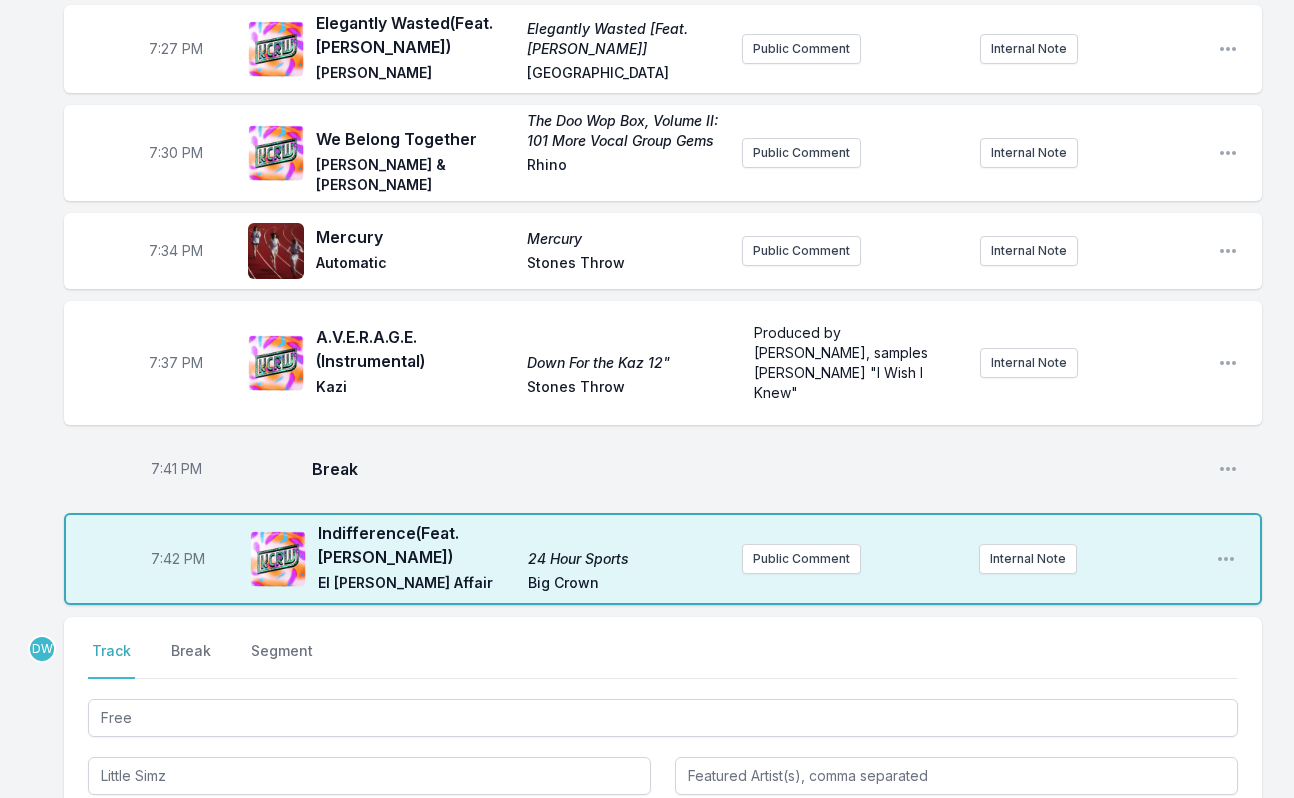 click on "AWAL Recordings" at bounding box center (956, 879) 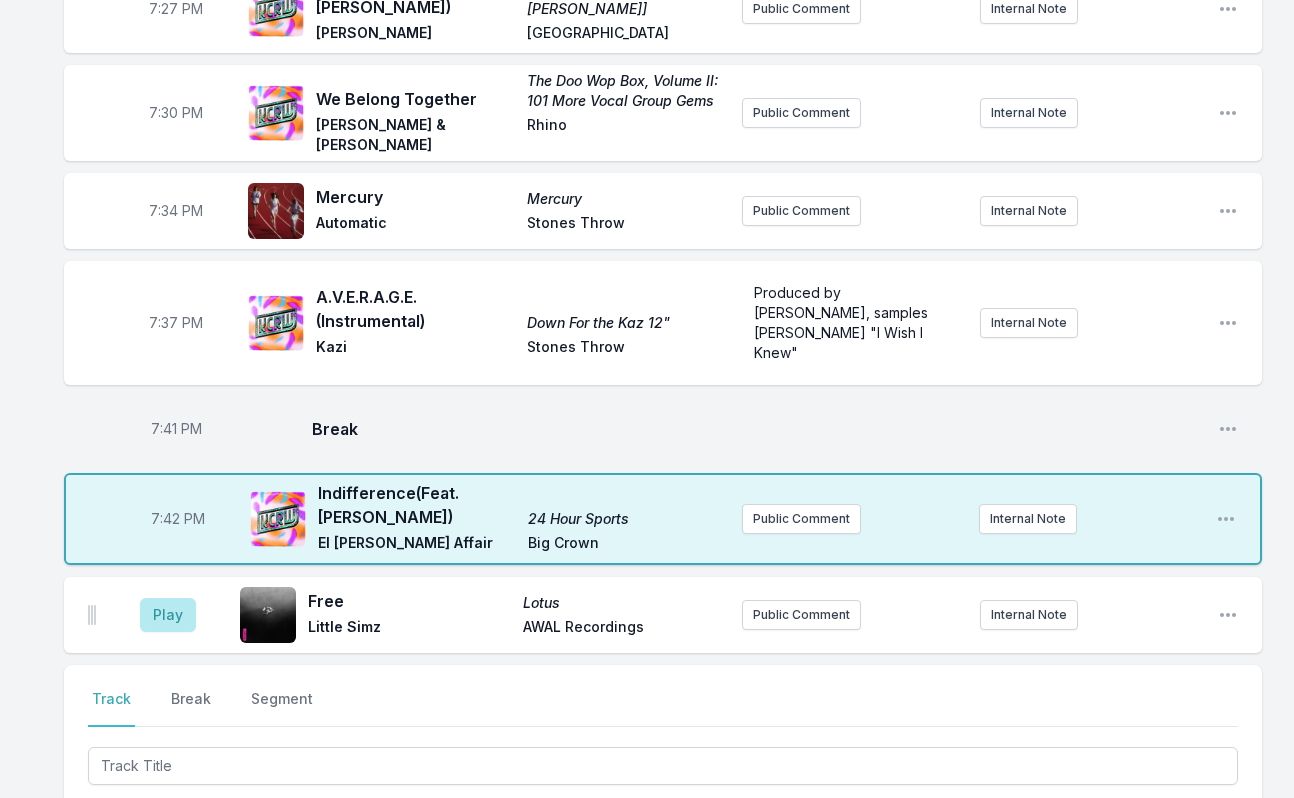 scroll, scrollTop: 2644, scrollLeft: 0, axis: vertical 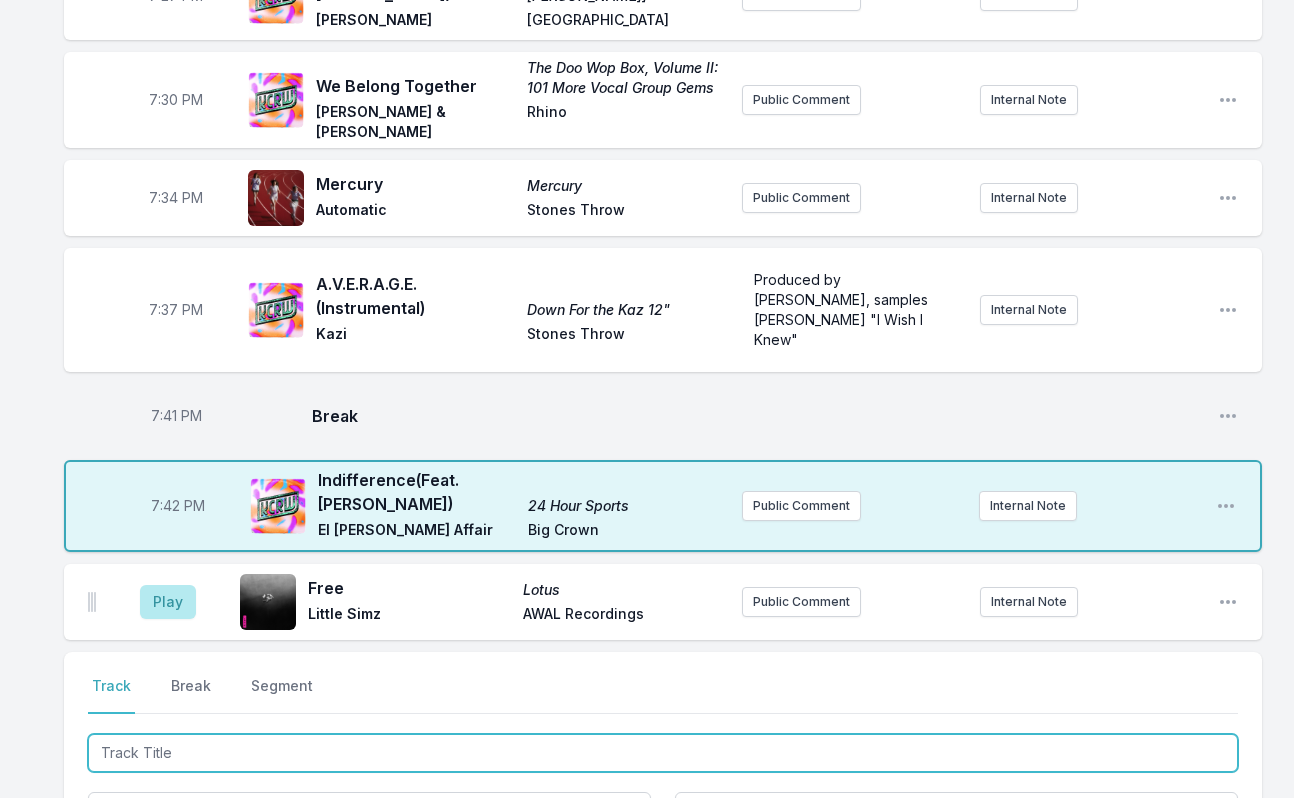 click at bounding box center [663, 753] 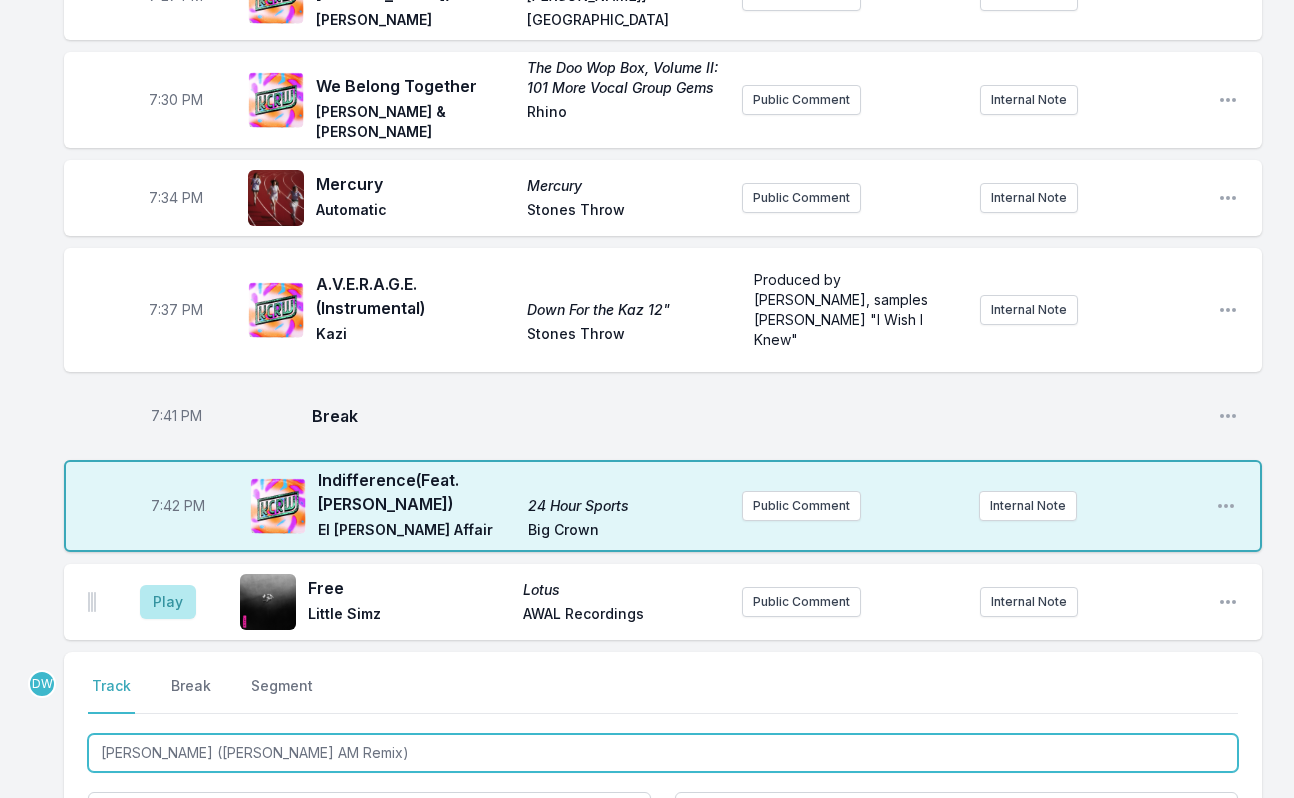 type on "[PERSON_NAME] ([PERSON_NAME] AM Remix)" 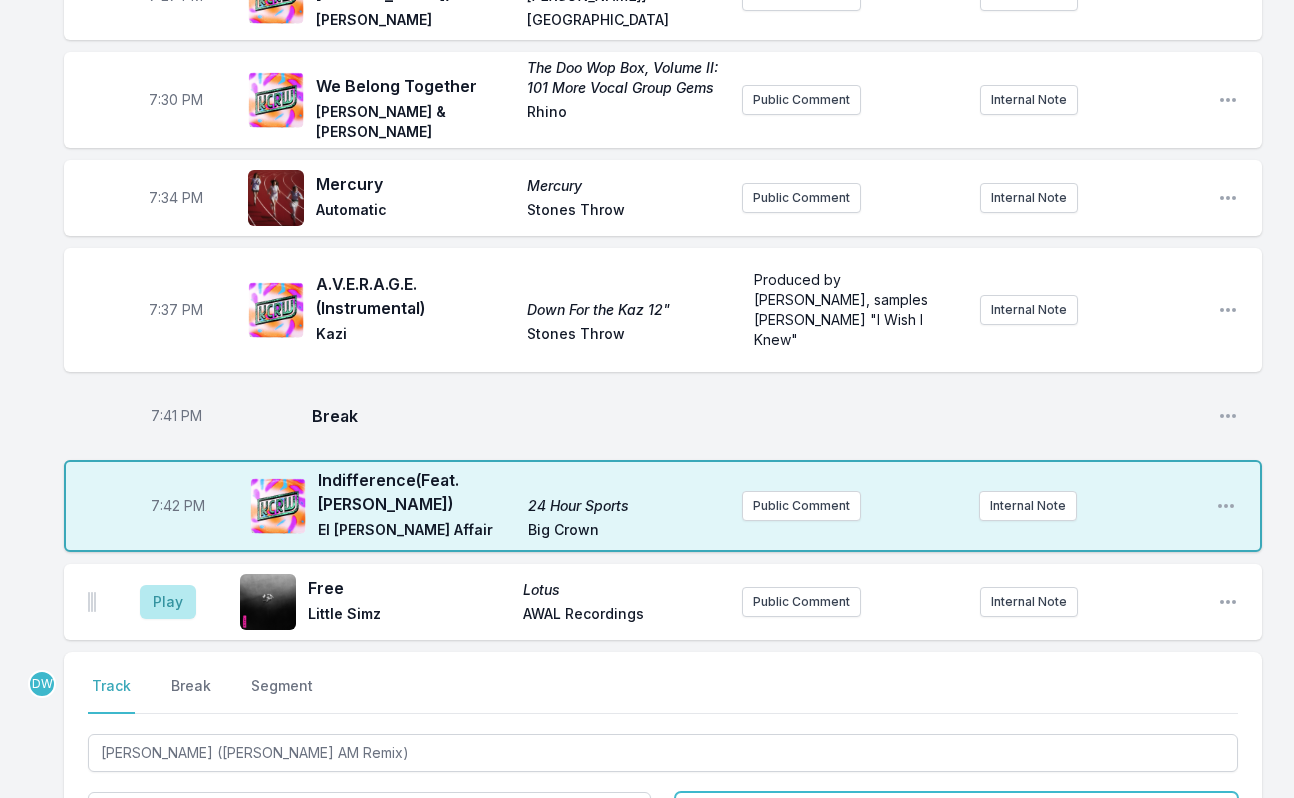 type on "[PERSON_NAME]" 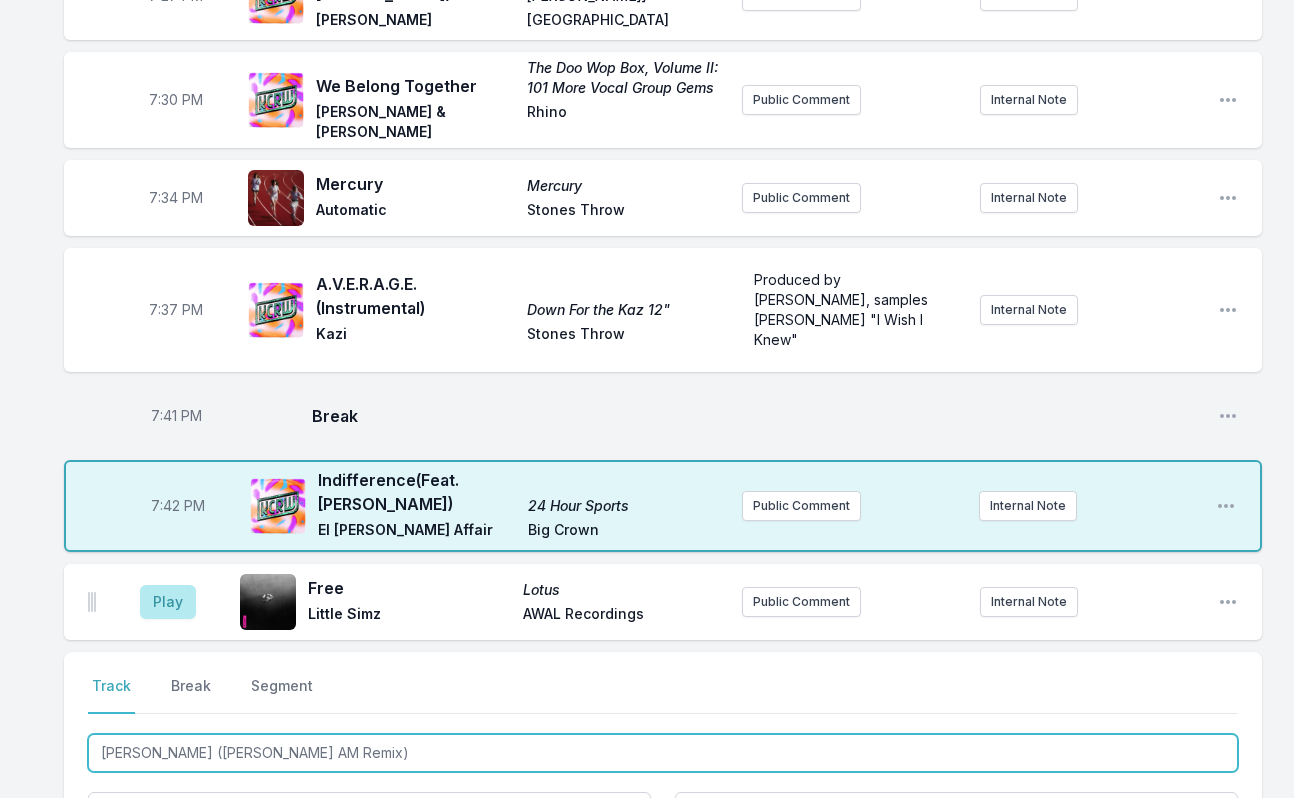 drag, startPoint x: 260, startPoint y: 509, endPoint x: -105, endPoint y: 312, distance: 414.7698 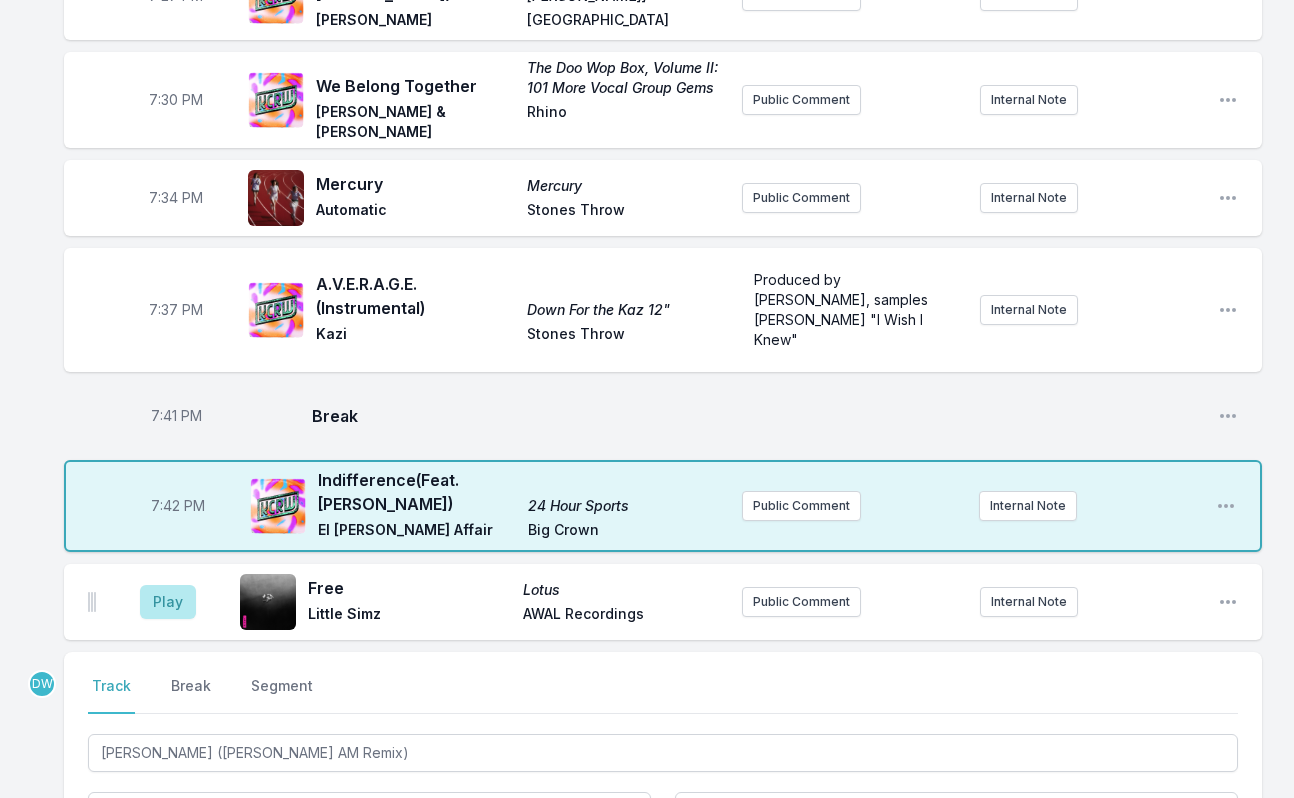 click at bounding box center [369, 869] 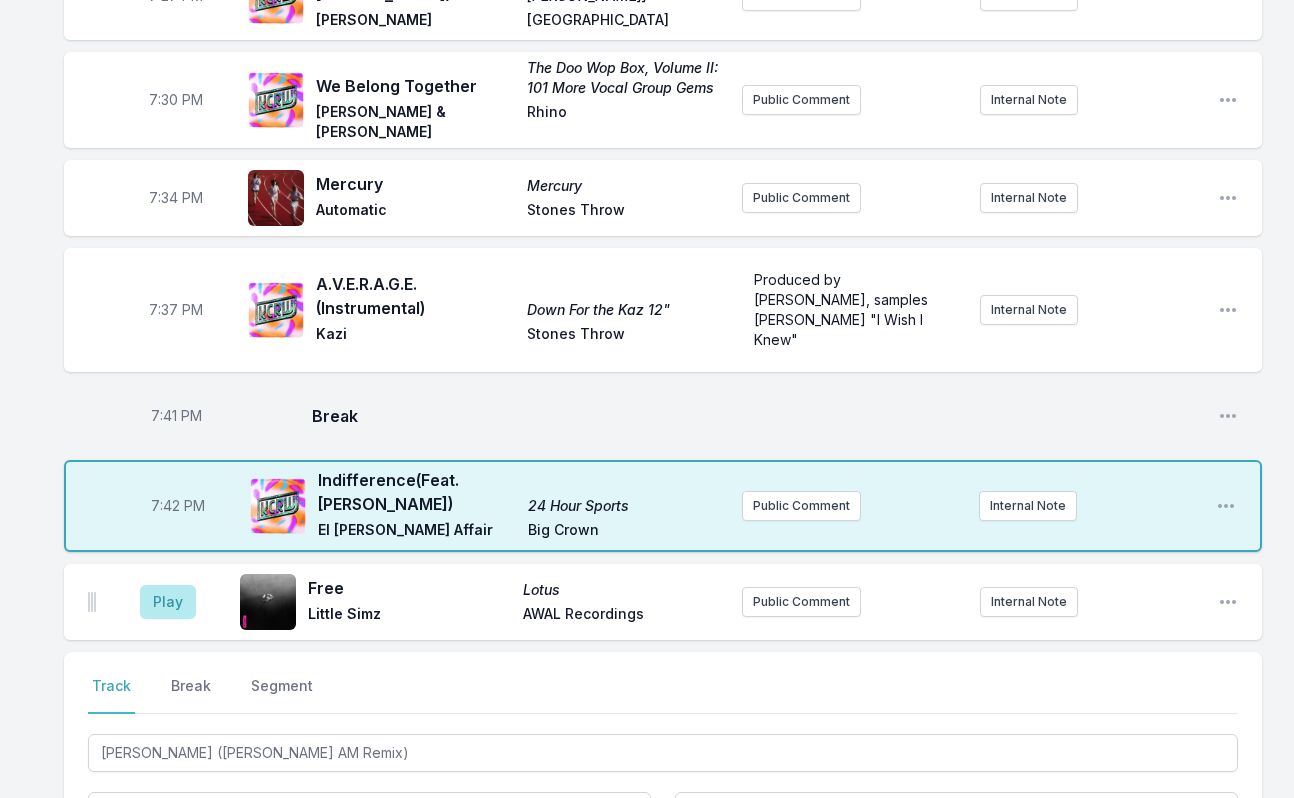 paste on "[PERSON_NAME] ([PERSON_NAME] AM Remix)" 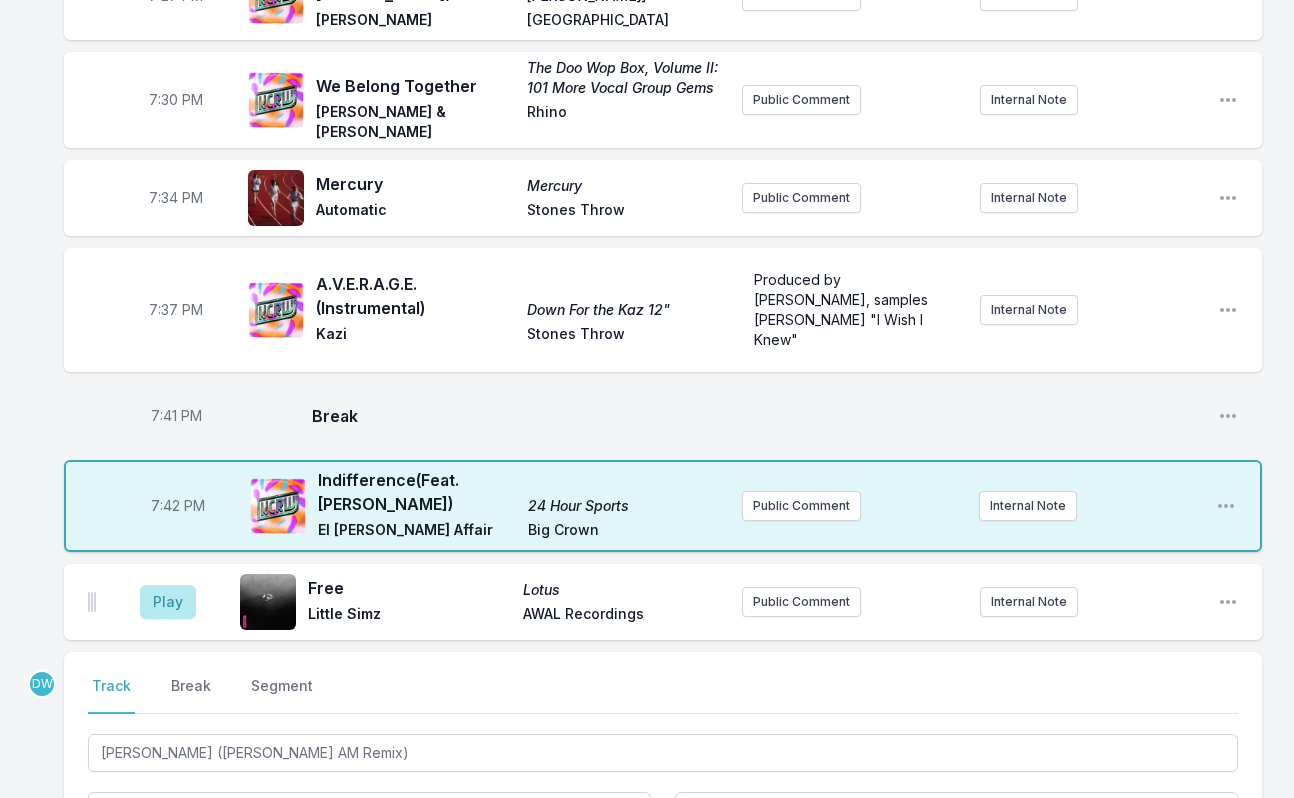 type on "Now-Again Records" 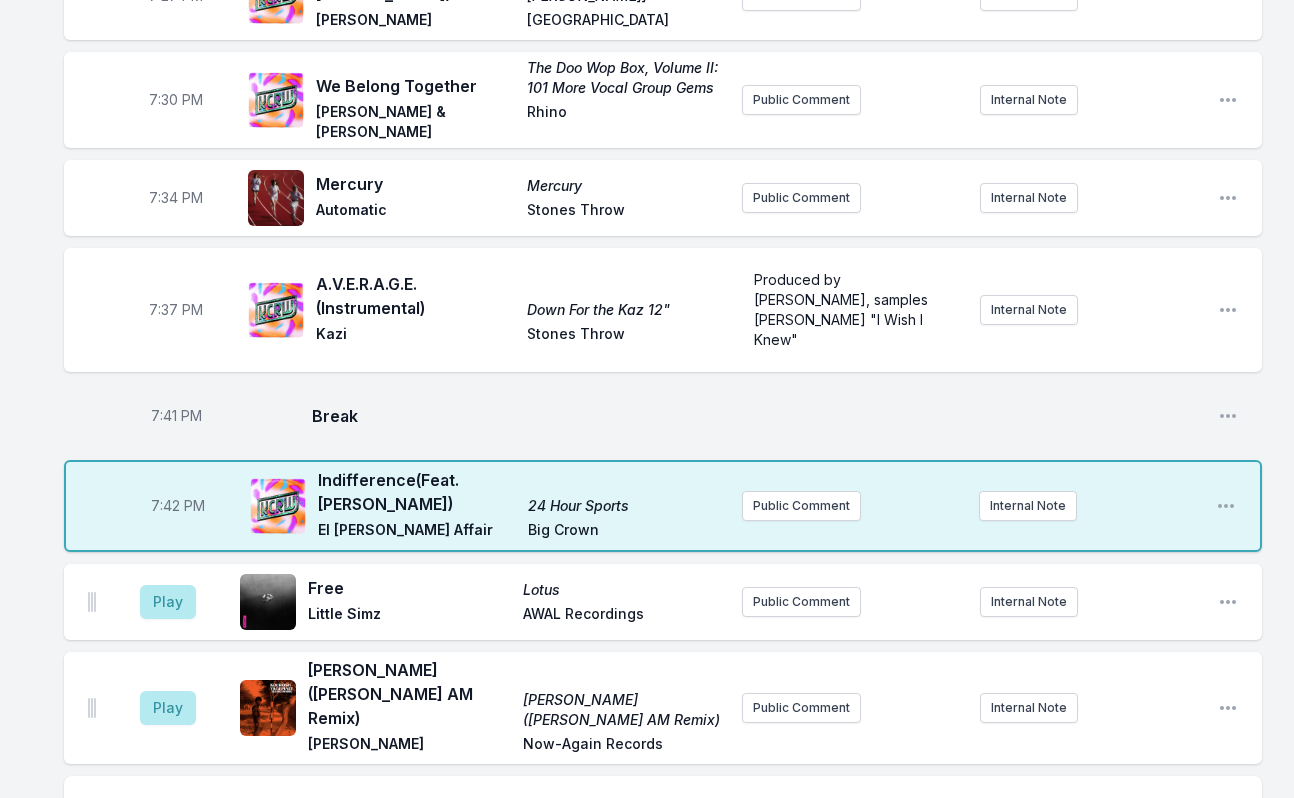 click at bounding box center [663, 877] 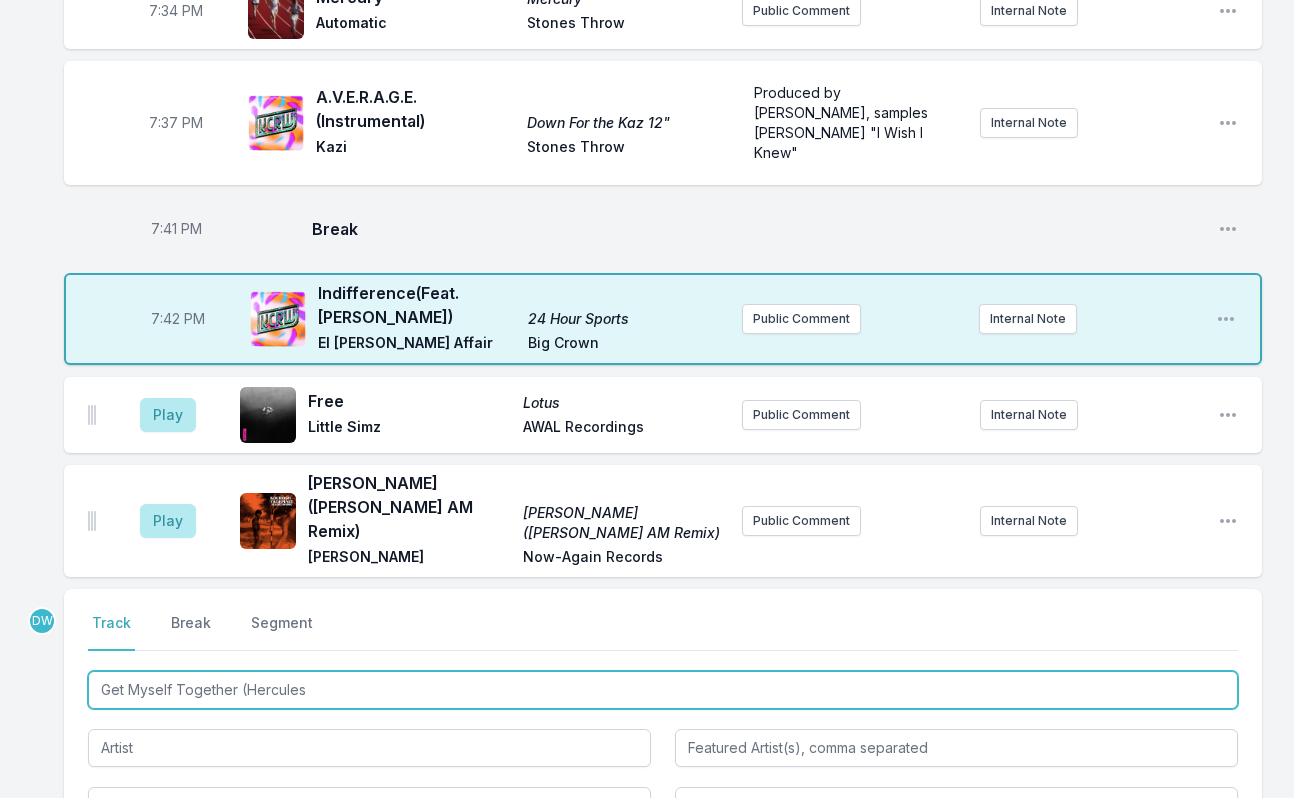 scroll, scrollTop: 2856, scrollLeft: 0, axis: vertical 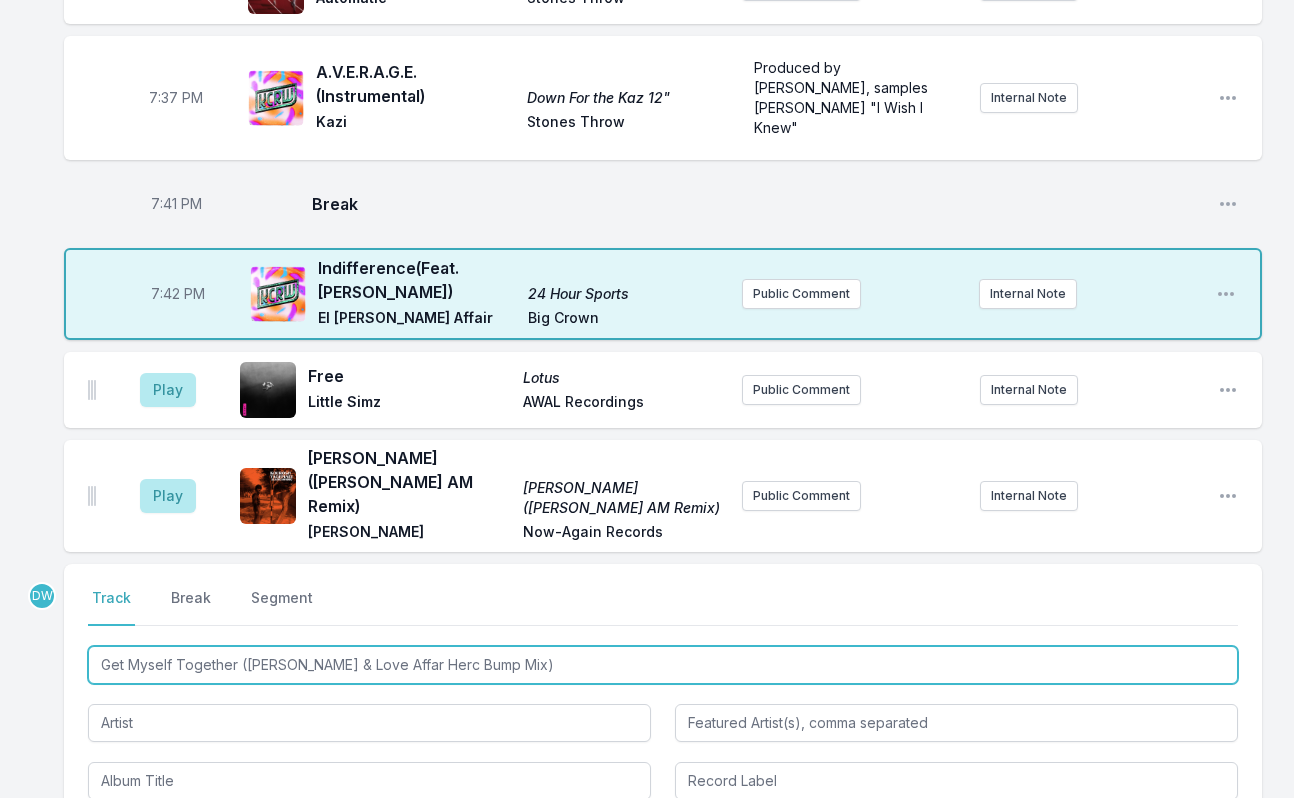 type on "Get Myself Together ([PERSON_NAME] & Love Affar Herc Bump Mix)" 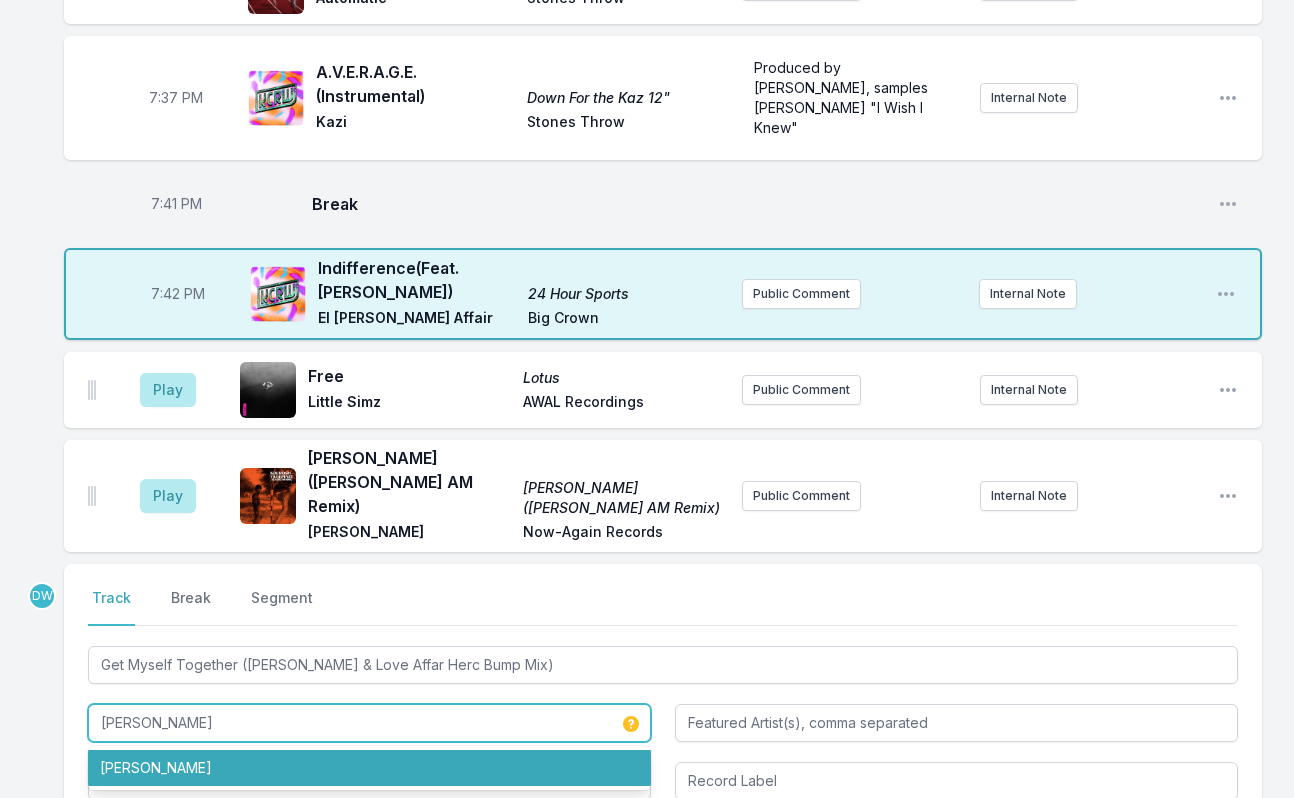 click on "[PERSON_NAME]" at bounding box center (369, 768) 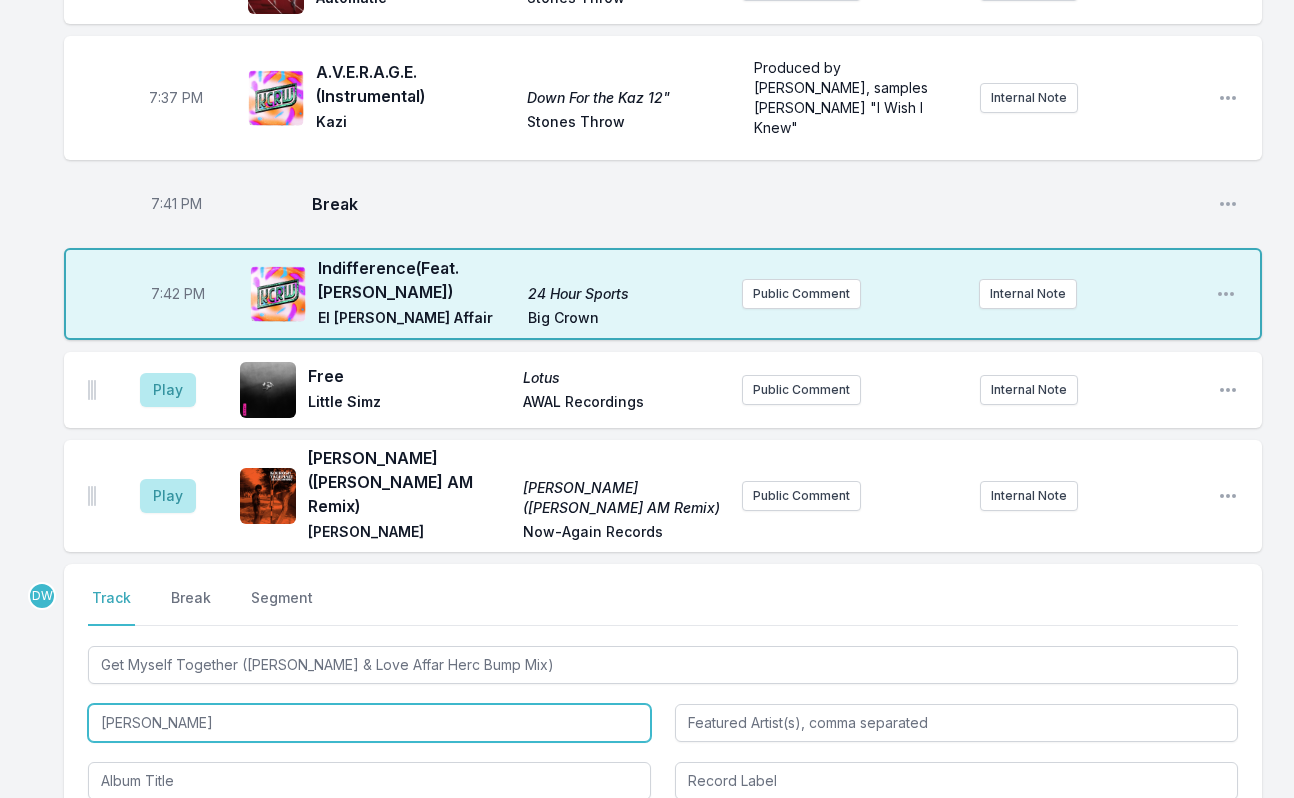type on "[PERSON_NAME]" 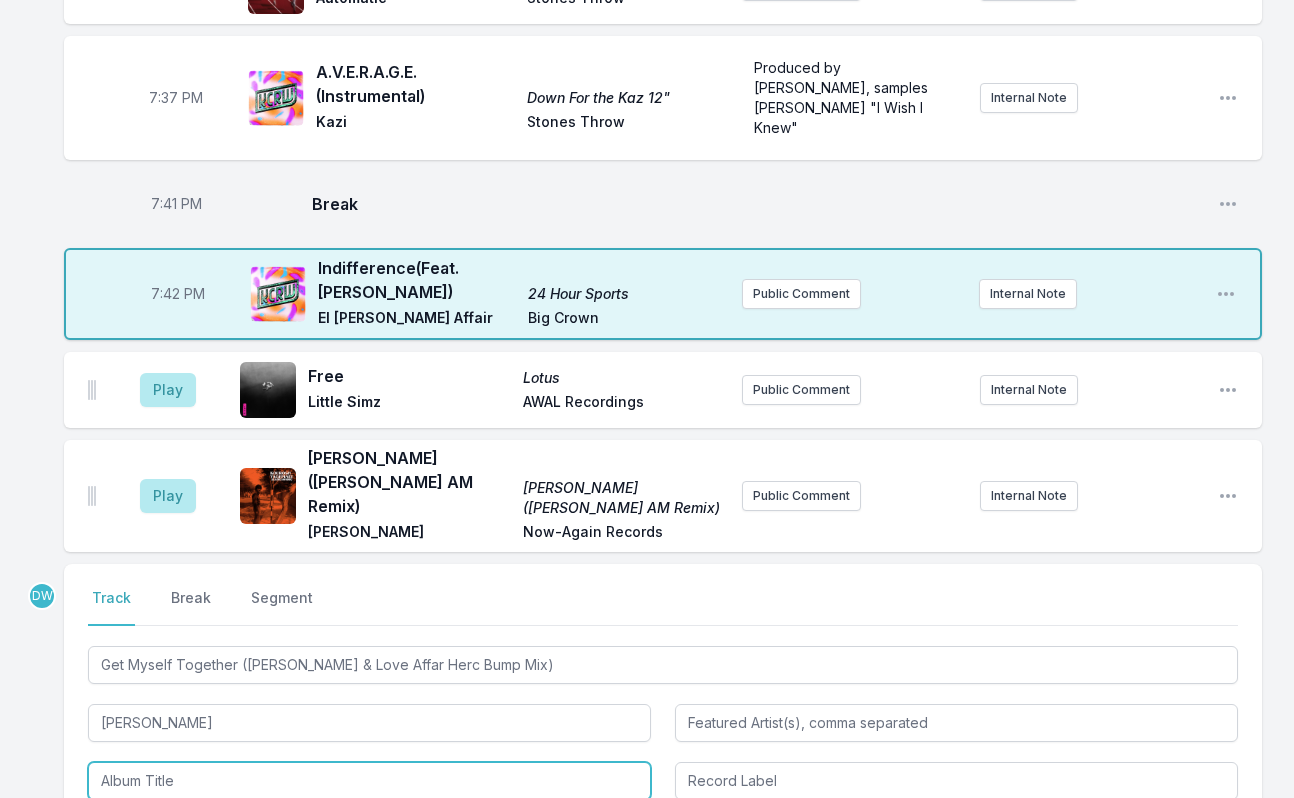click at bounding box center (369, 781) 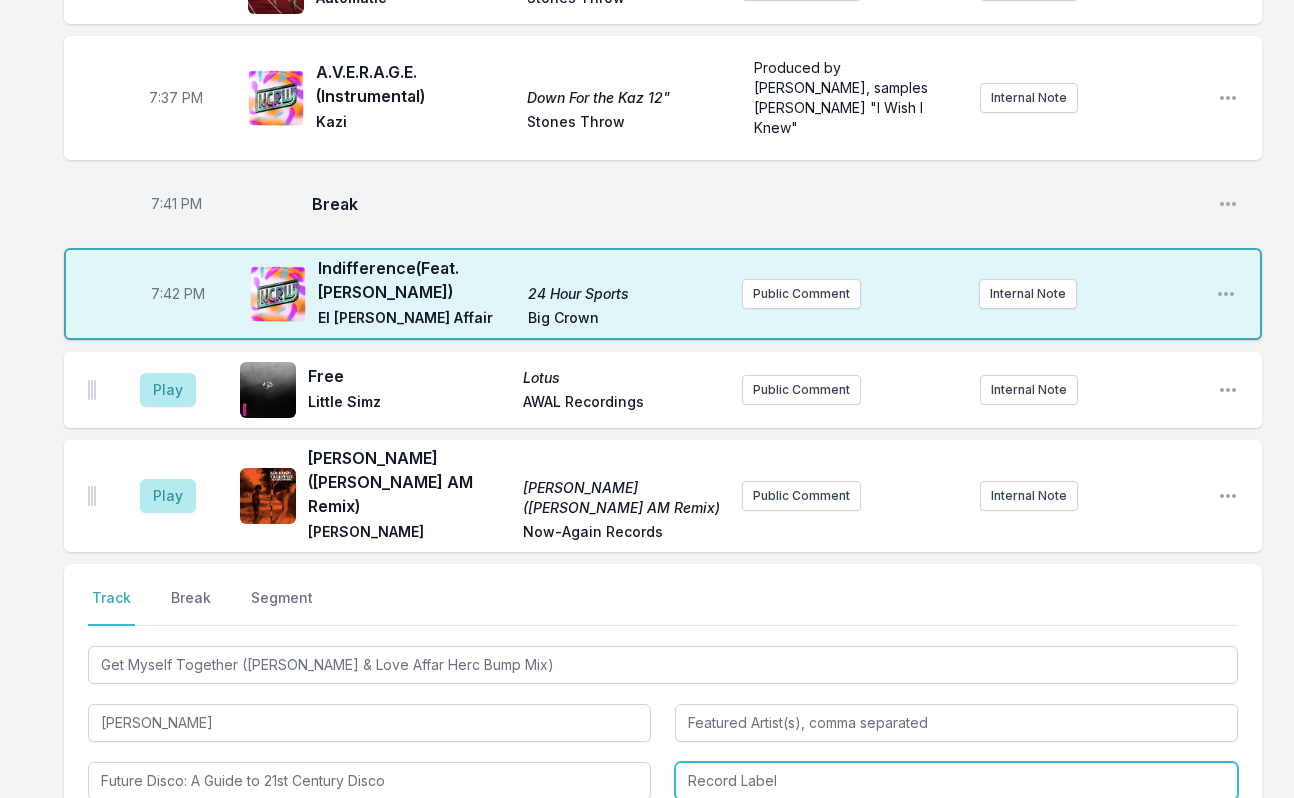 click at bounding box center (956, 781) 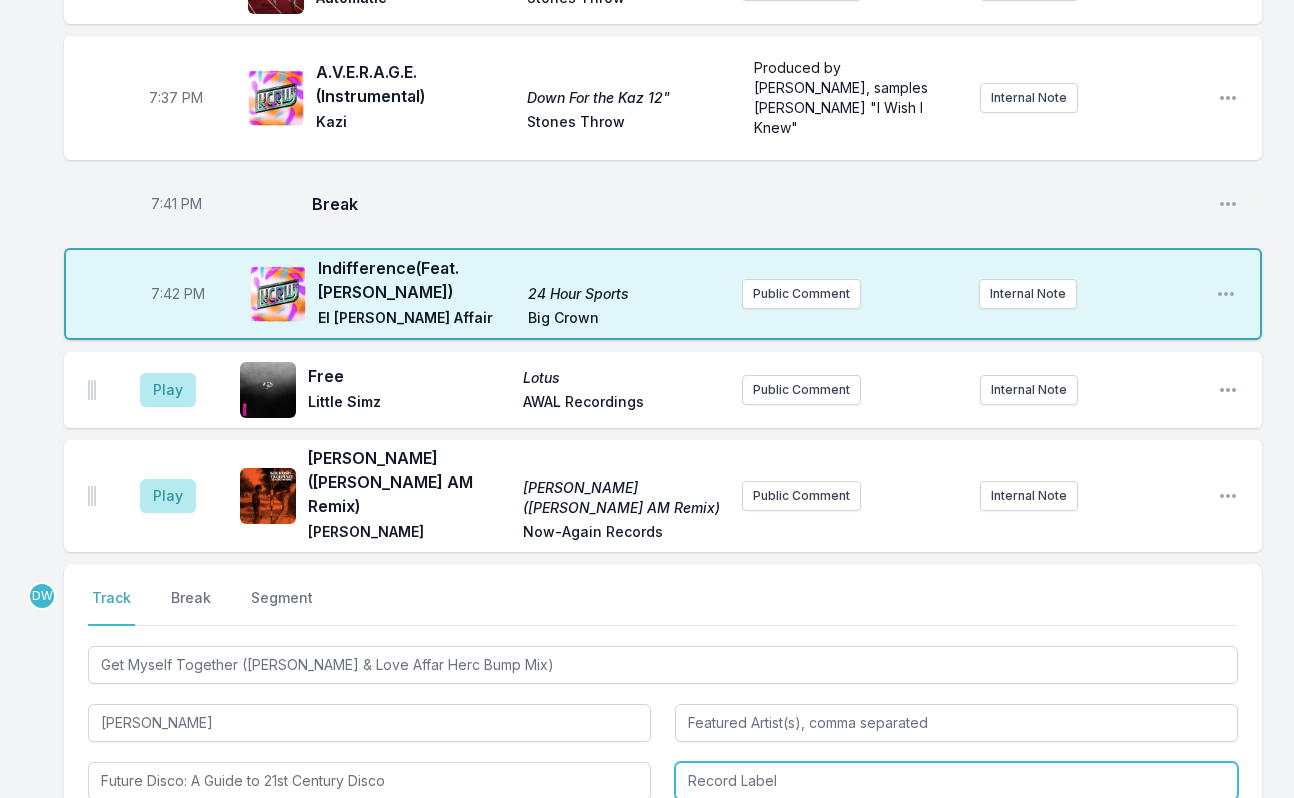 click on "Azuli Records" at bounding box center (956, 826) 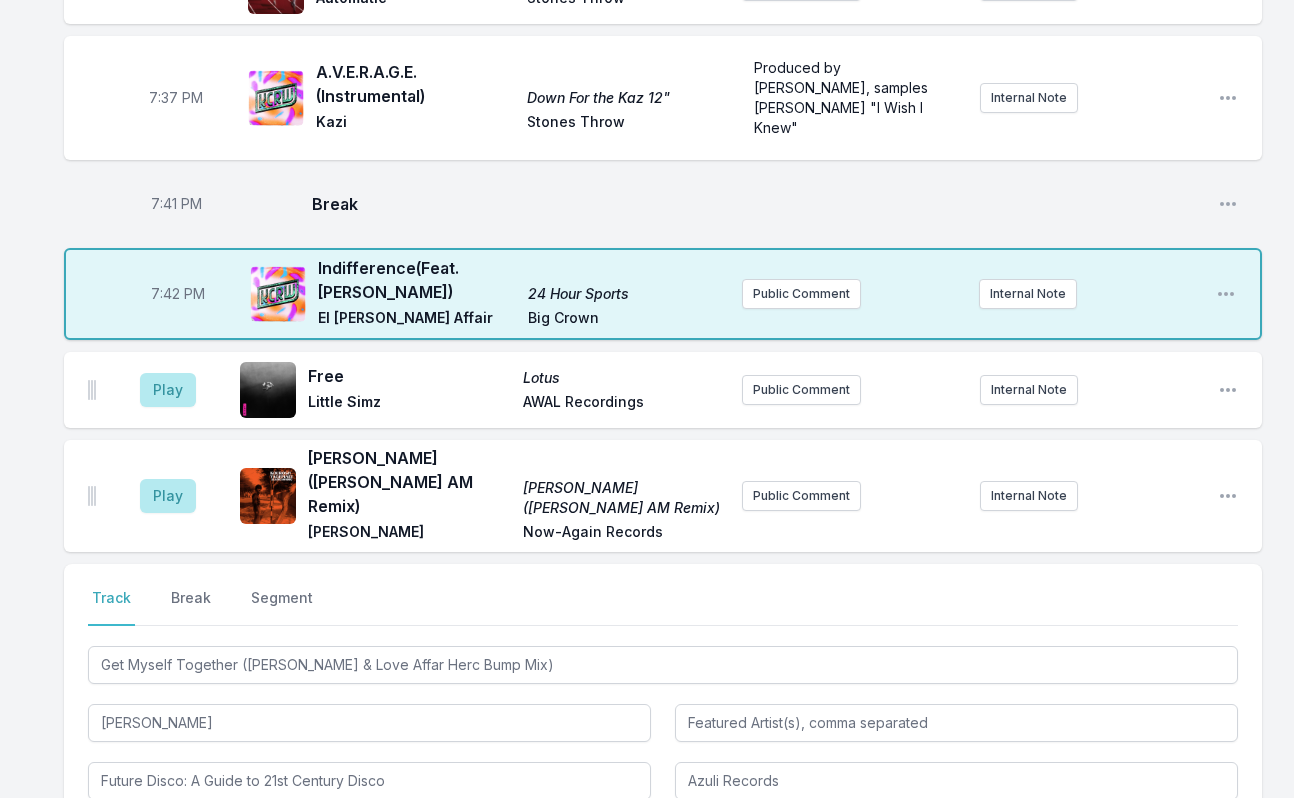 click on "Save" at bounding box center [1203, 855] 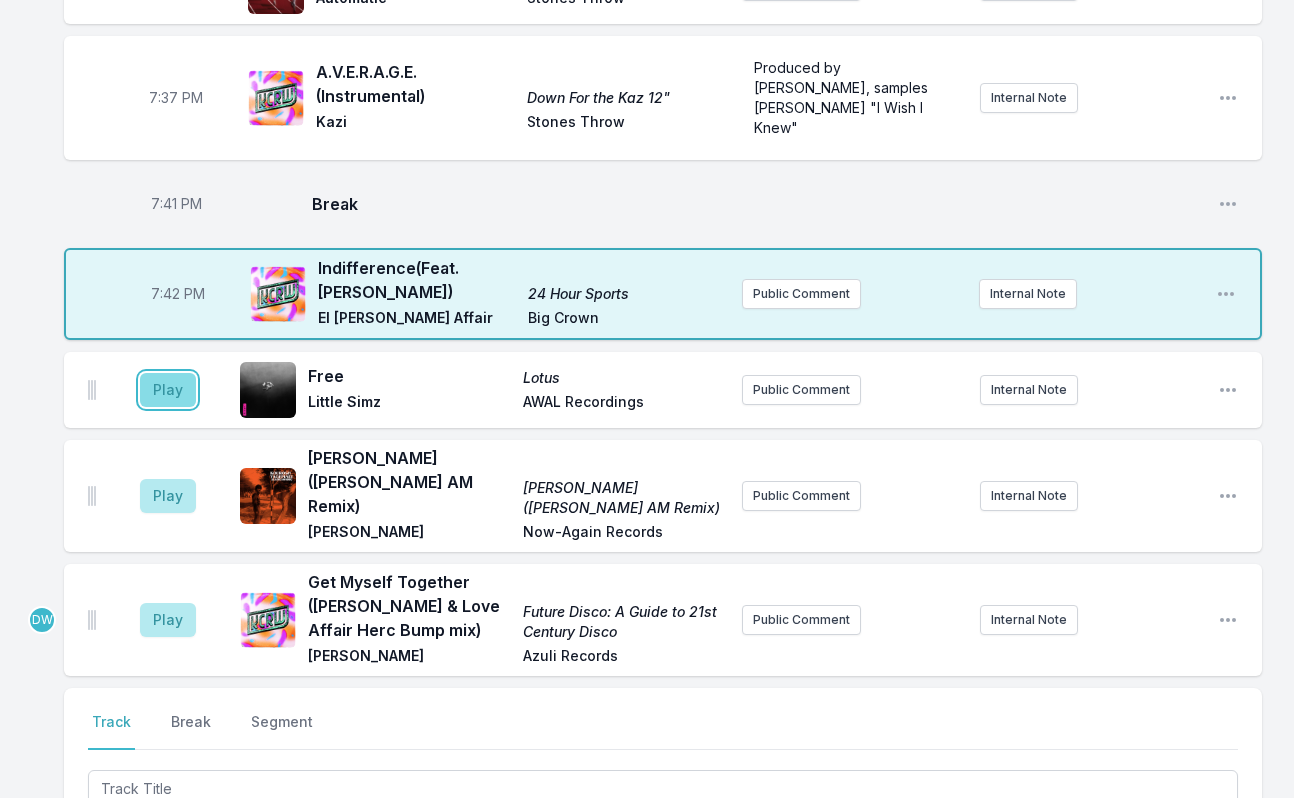 click on "Play" at bounding box center [168, 390] 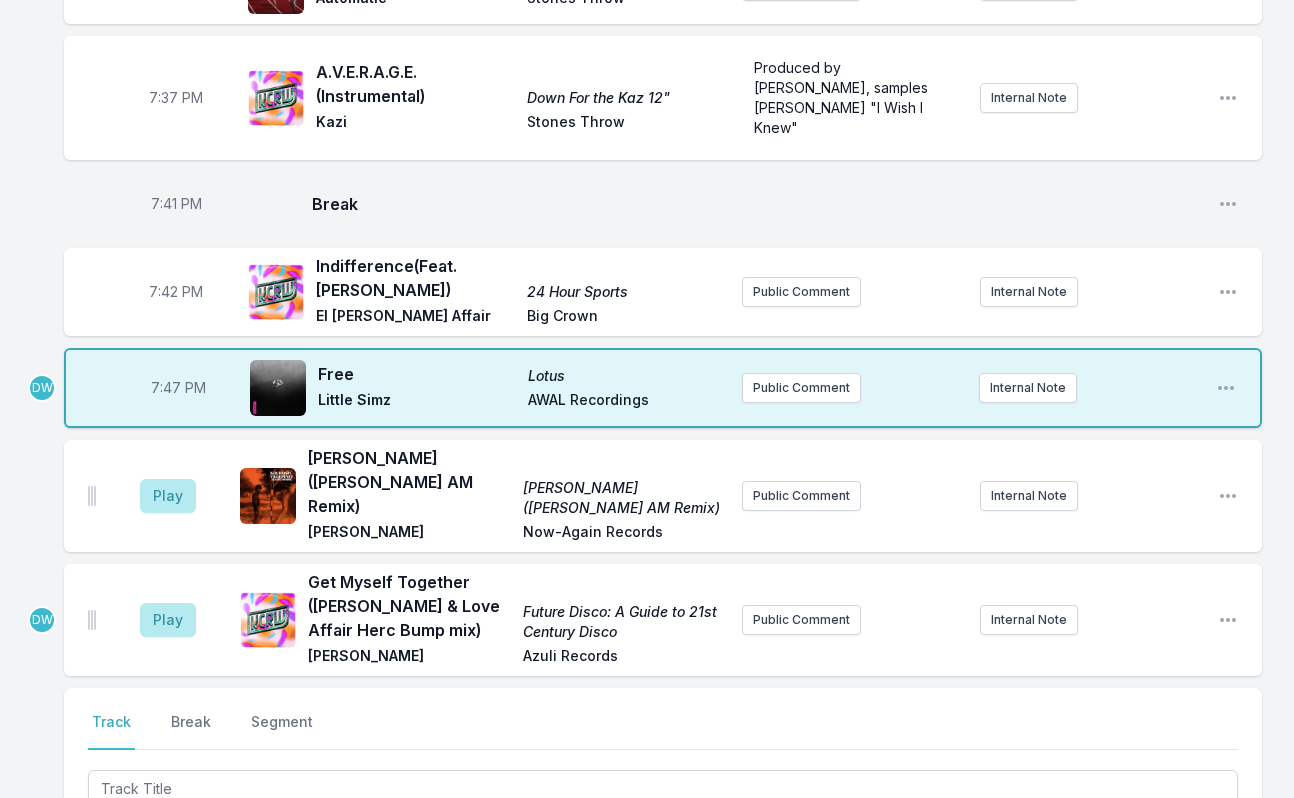 click on "7:47 PM" at bounding box center (178, 388) 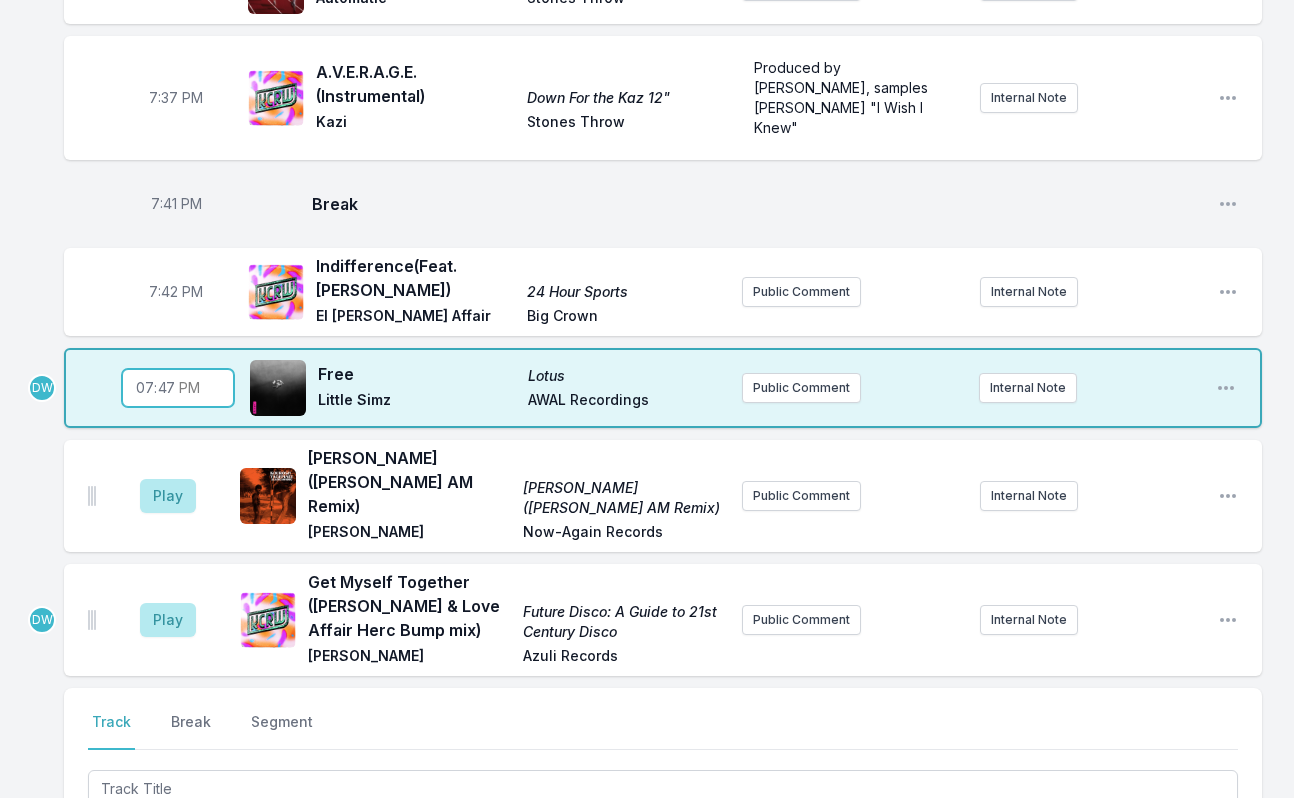 click on "19:47" at bounding box center (178, 388) 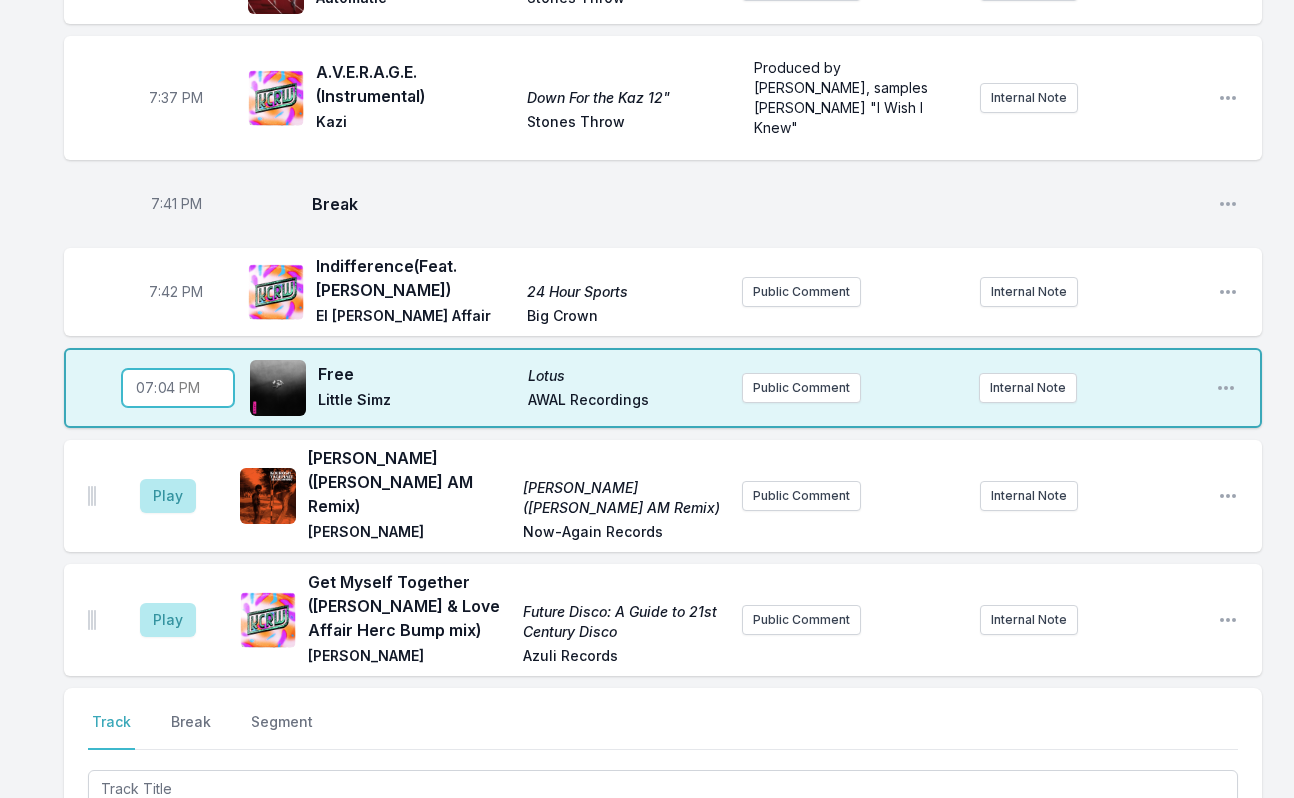 type on "19:46" 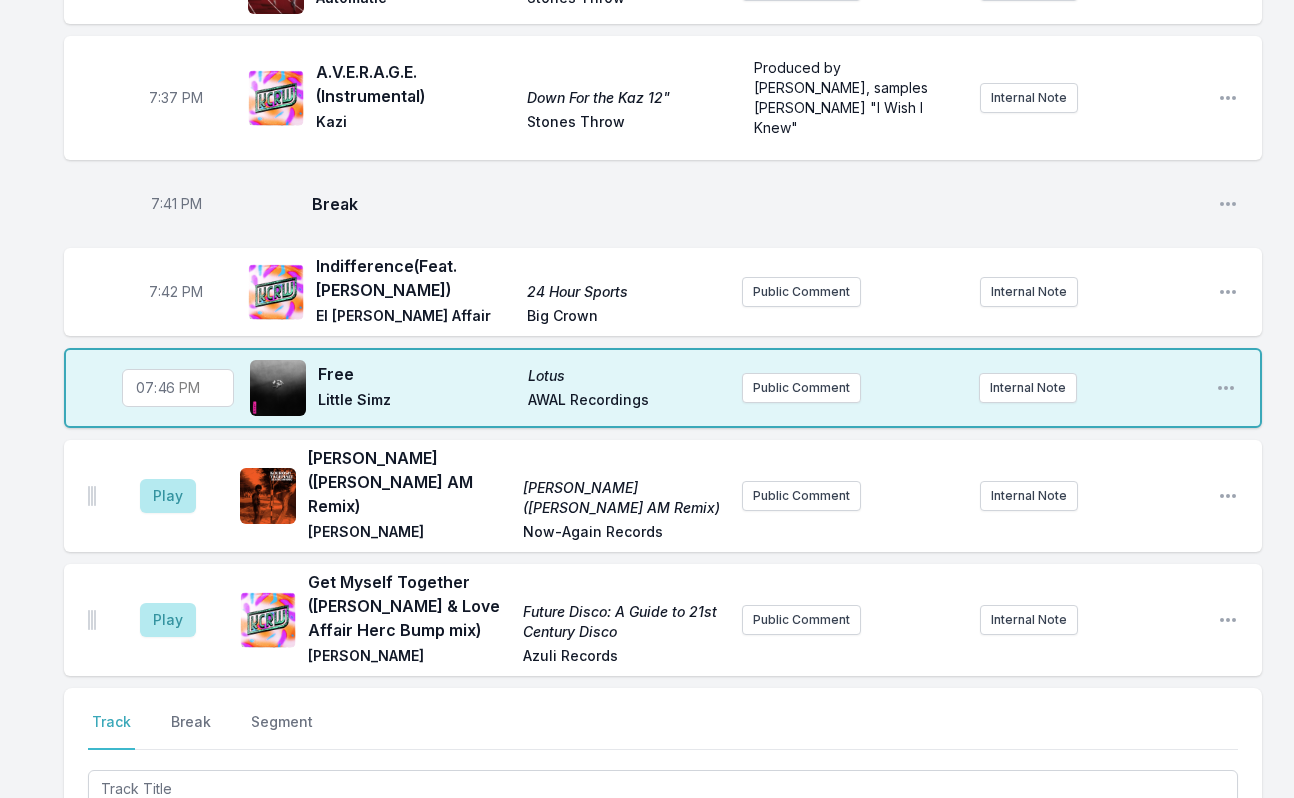 type 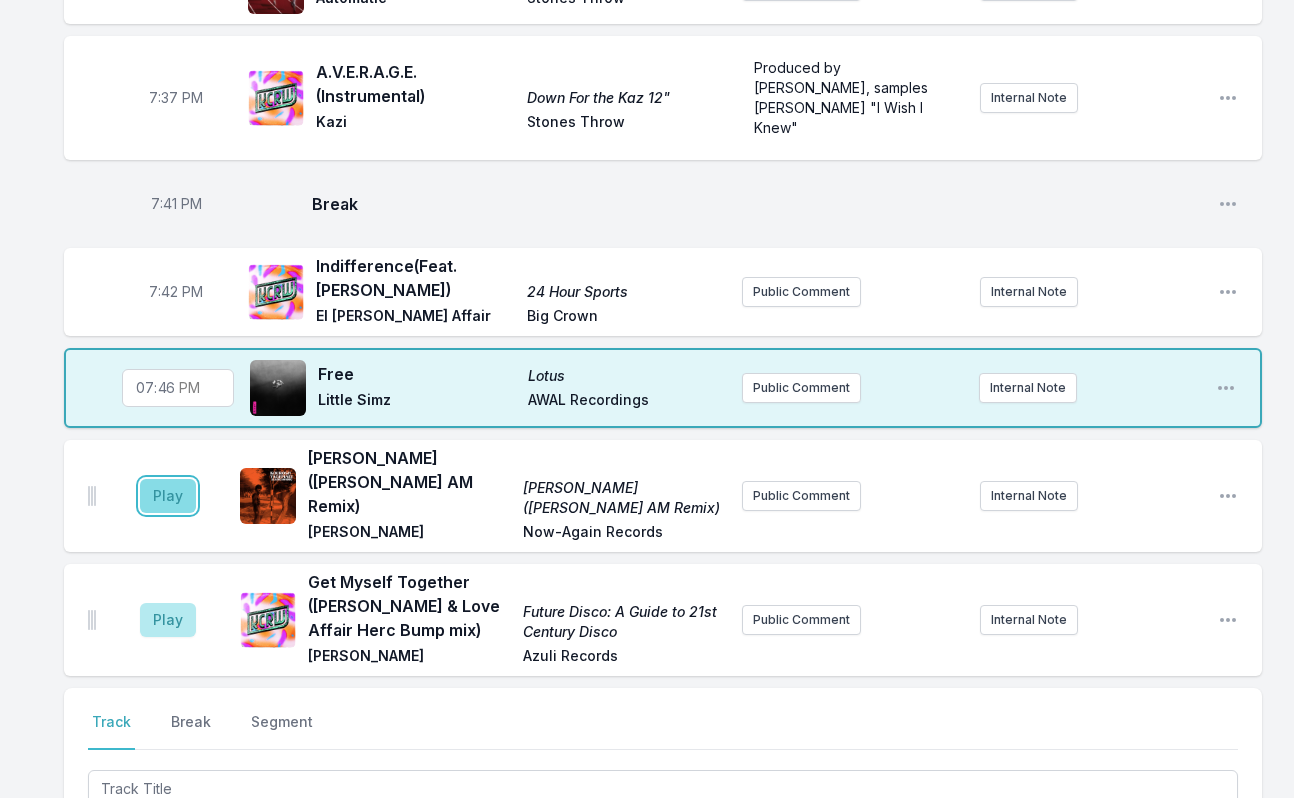 click on "Play" at bounding box center [168, 496] 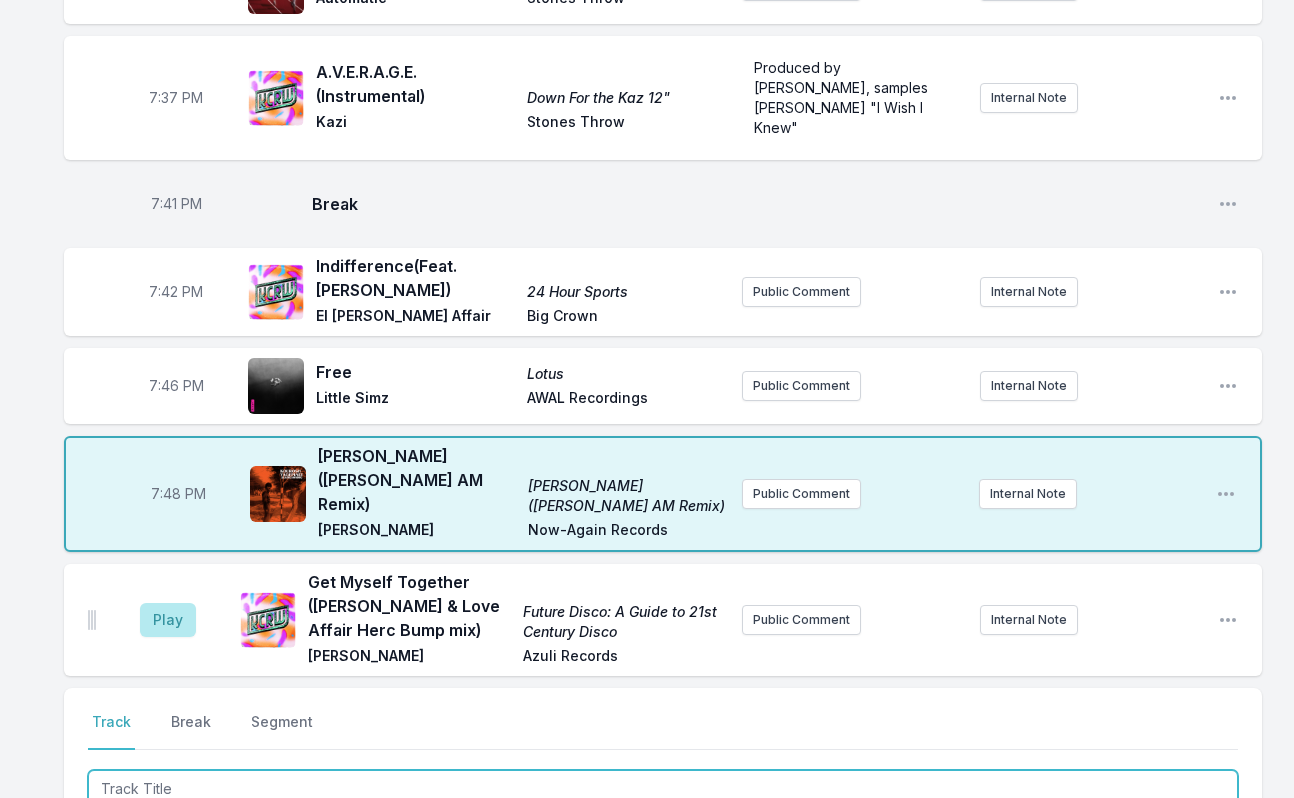 click at bounding box center (663, 789) 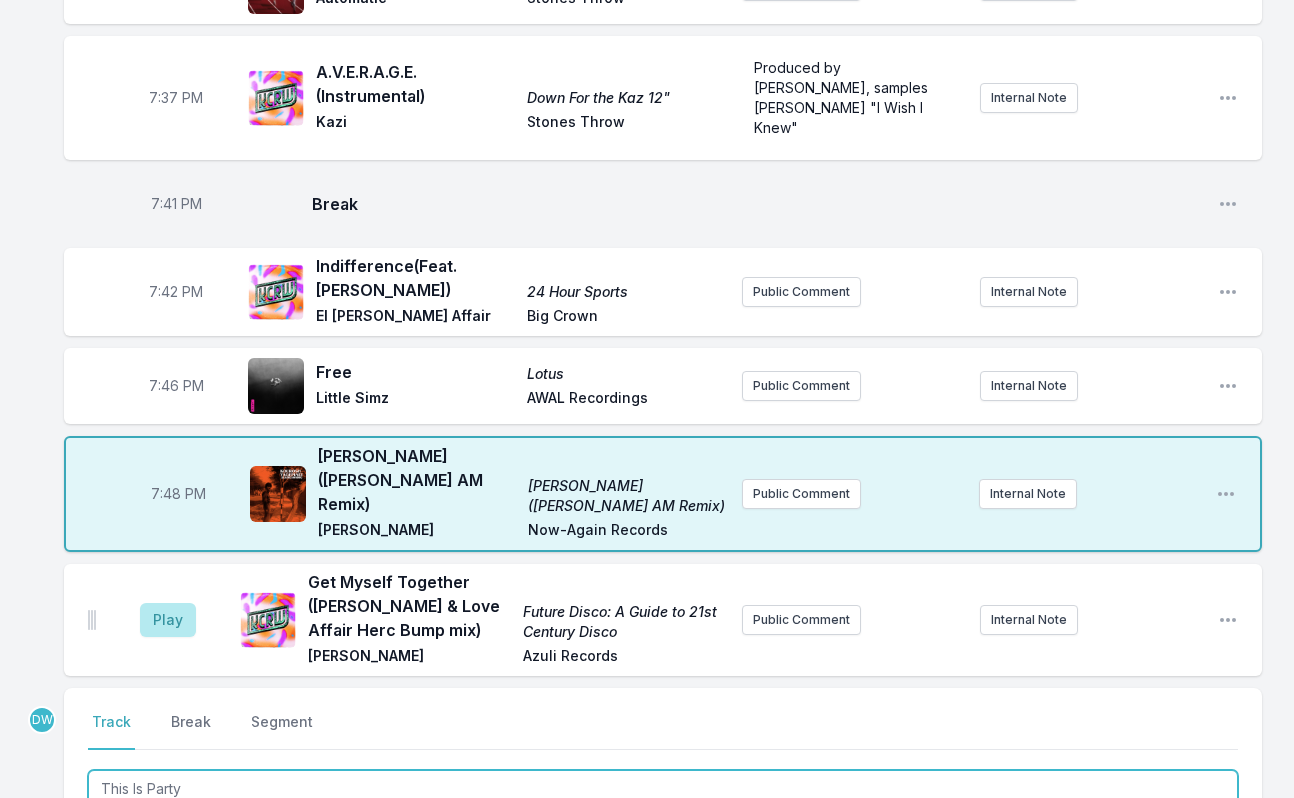 type on "This Is Party" 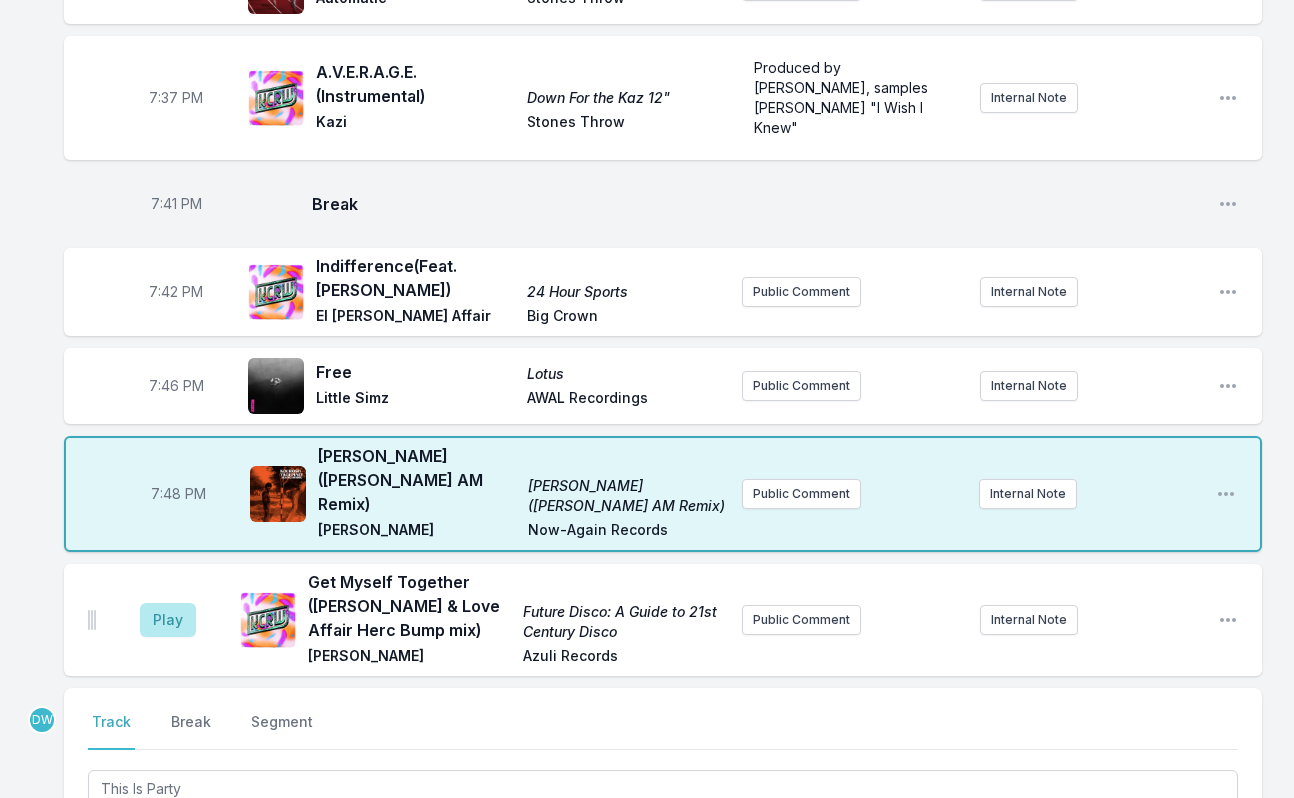 type on "Tonbe" 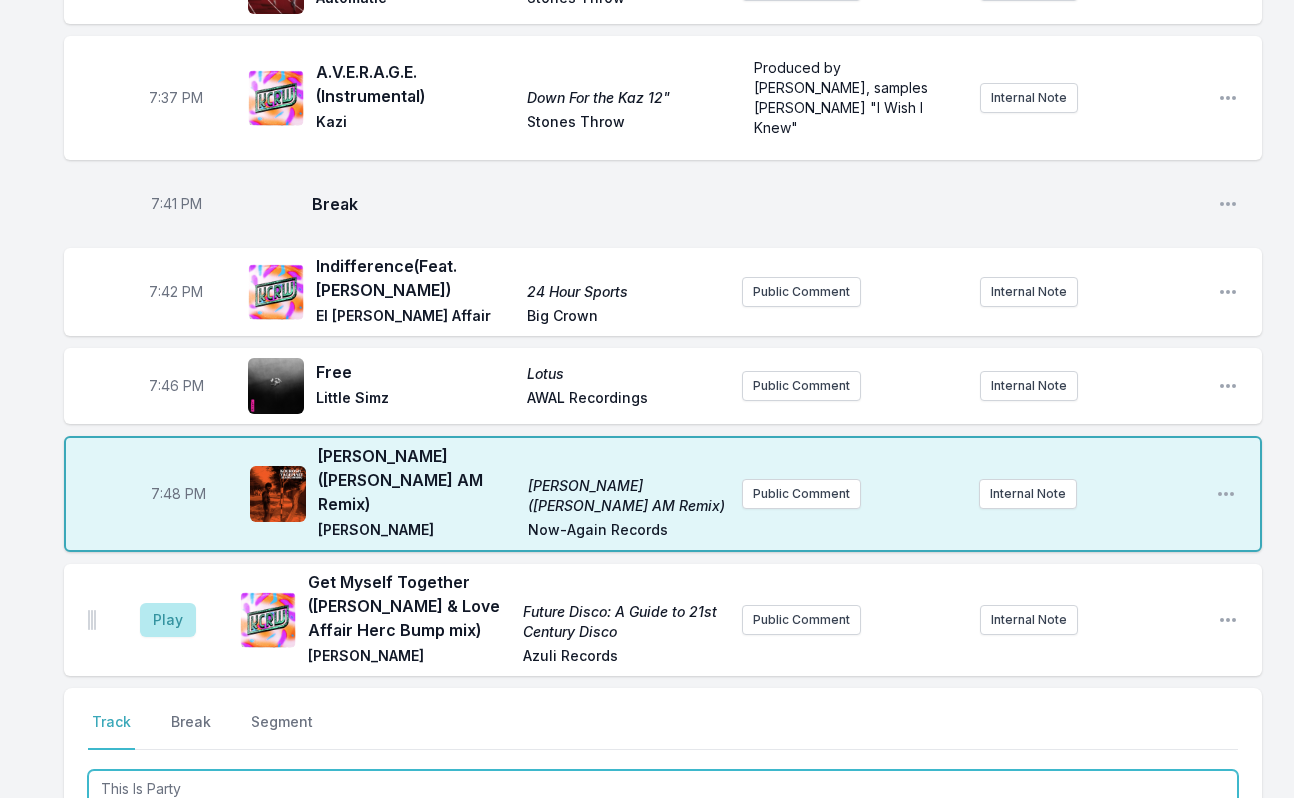 drag, startPoint x: 89, startPoint y: 440, endPoint x: -100, endPoint y: 311, distance: 228.82744 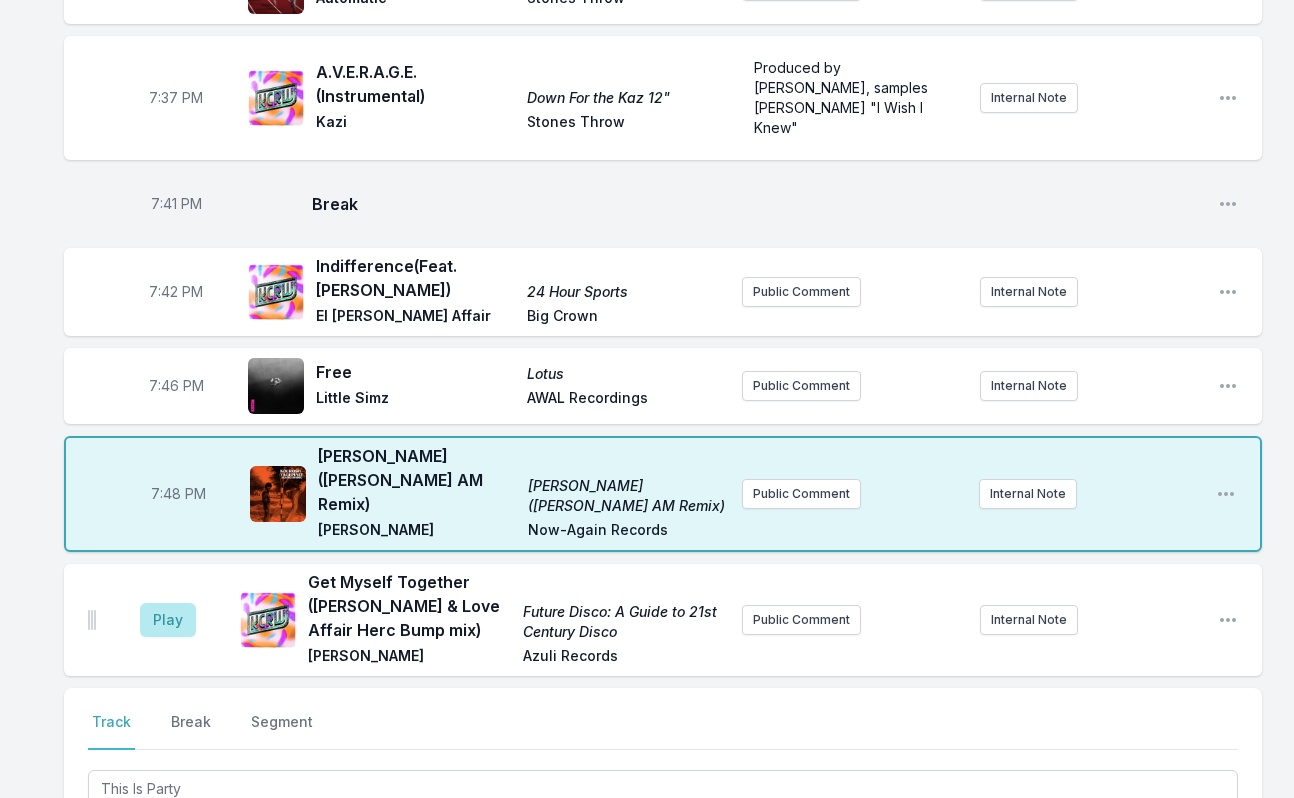 click at bounding box center (369, 905) 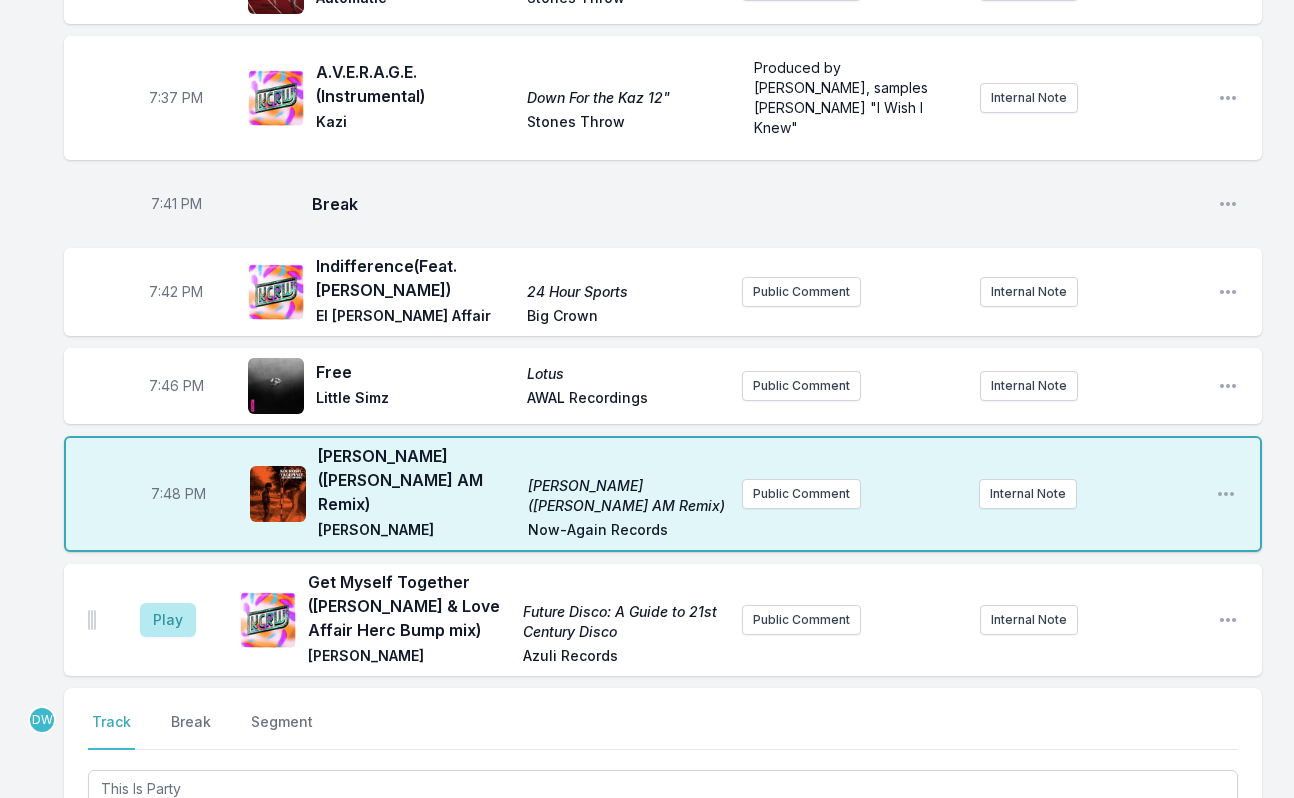 type on "Change the Mood/This Is Party" 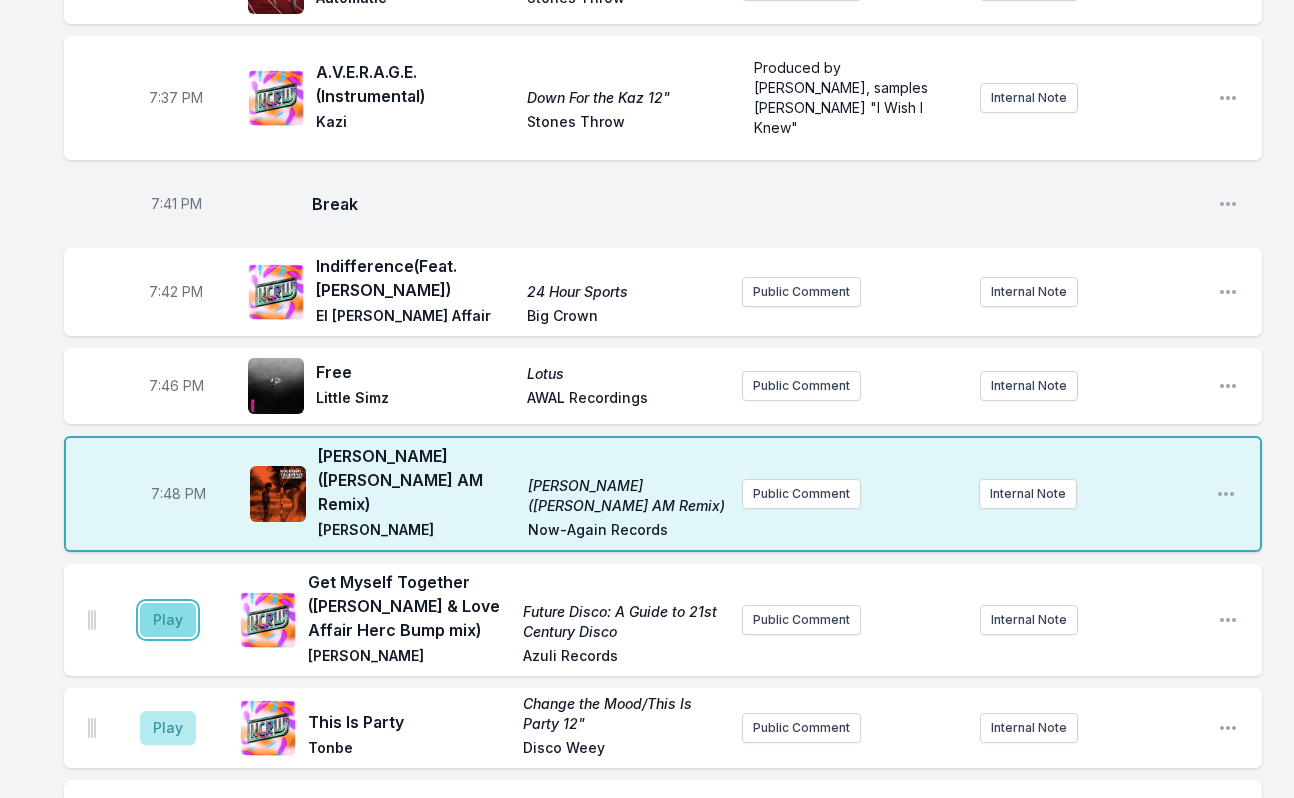 click on "Play" at bounding box center [168, 620] 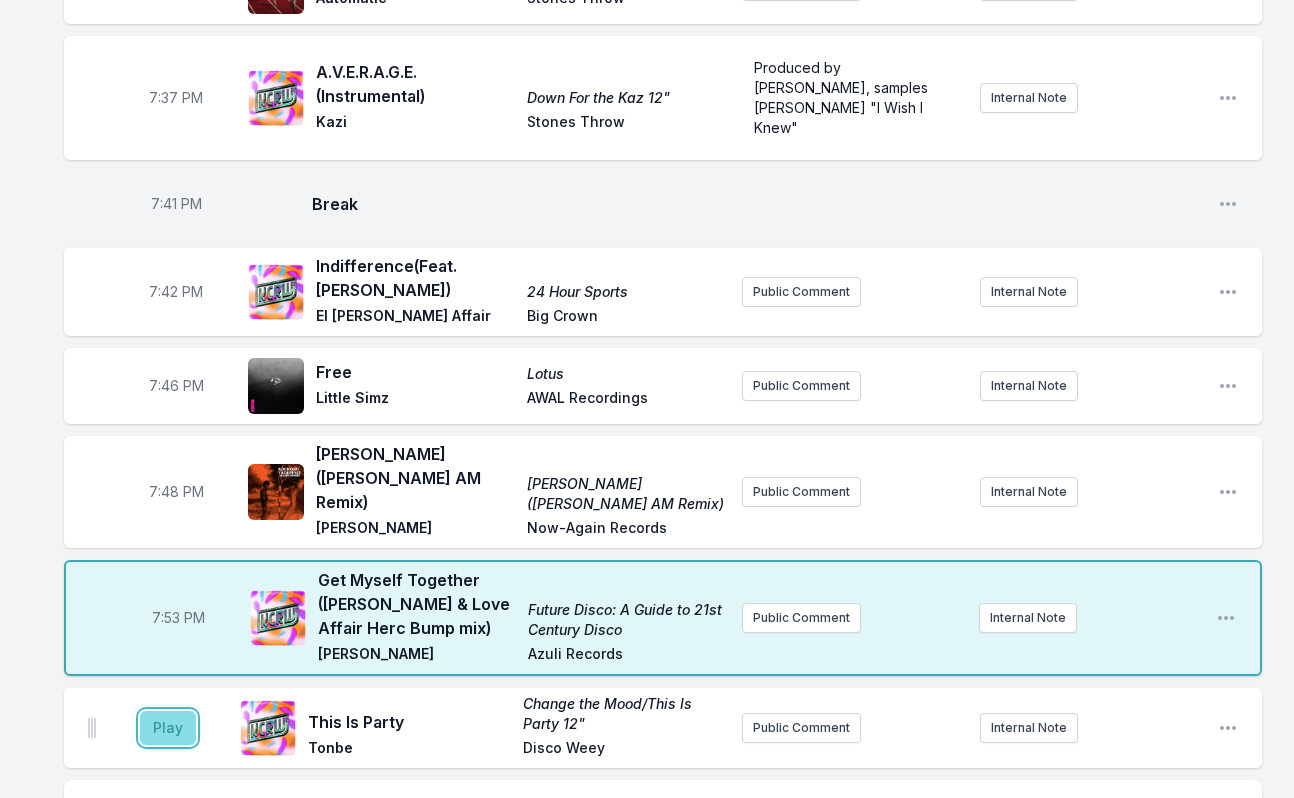 click on "Play" at bounding box center [168, 728] 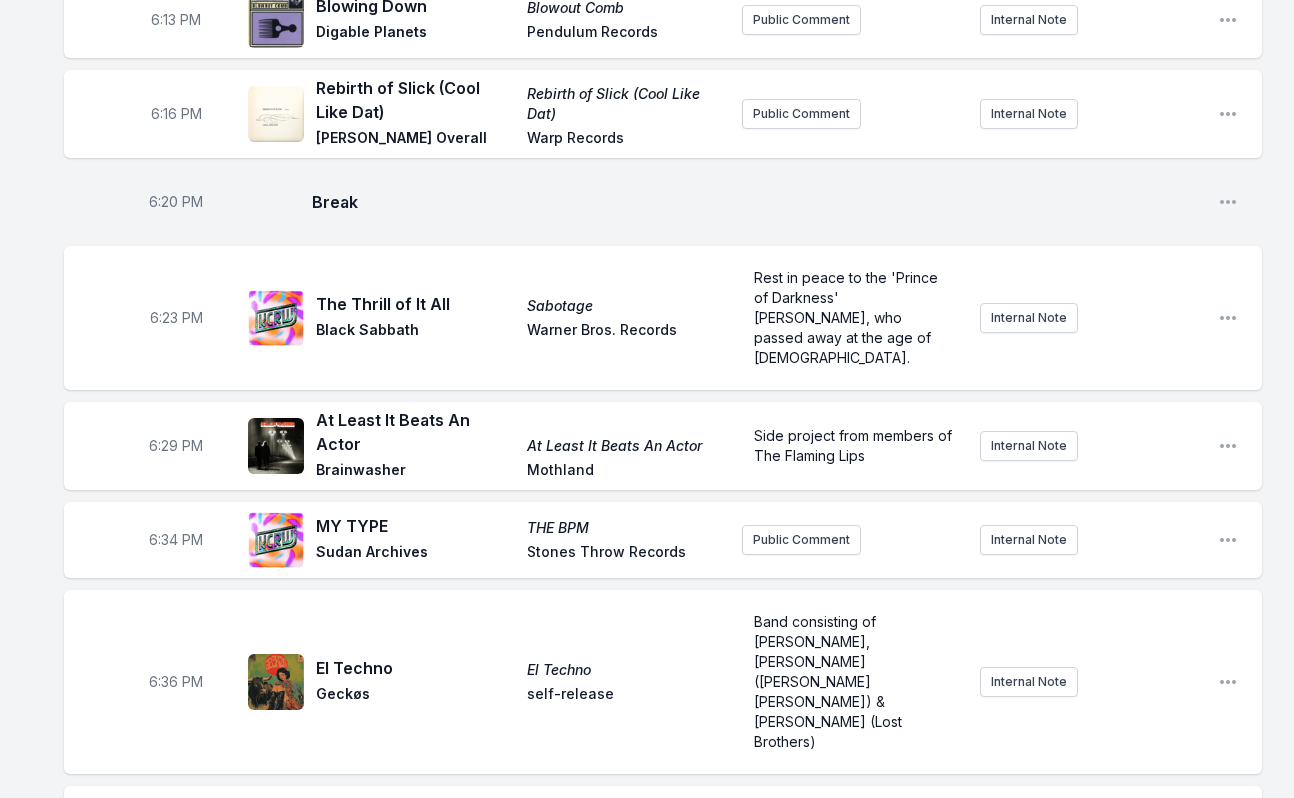 scroll, scrollTop: 0, scrollLeft: 0, axis: both 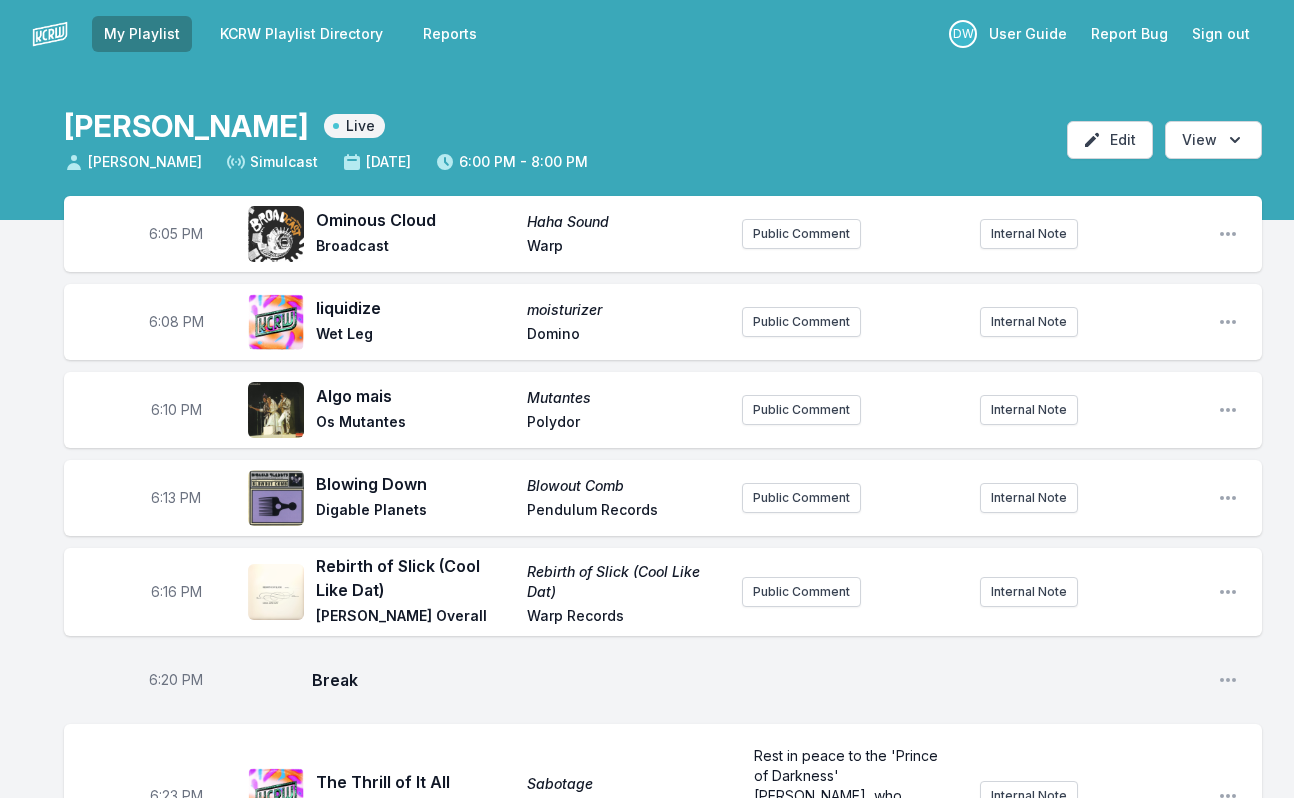 click on "KCRW Playlist Directory" at bounding box center (301, 34) 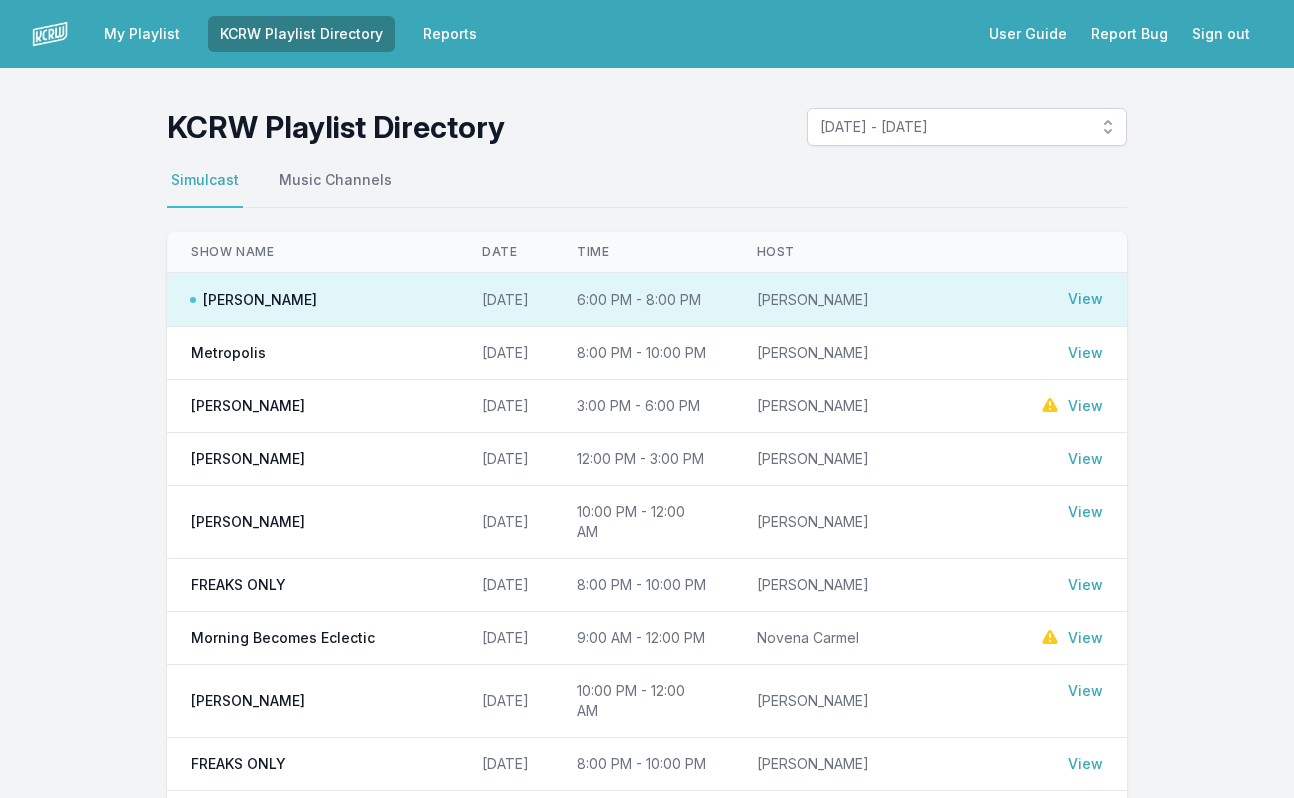 click on "View" at bounding box center [1085, 353] 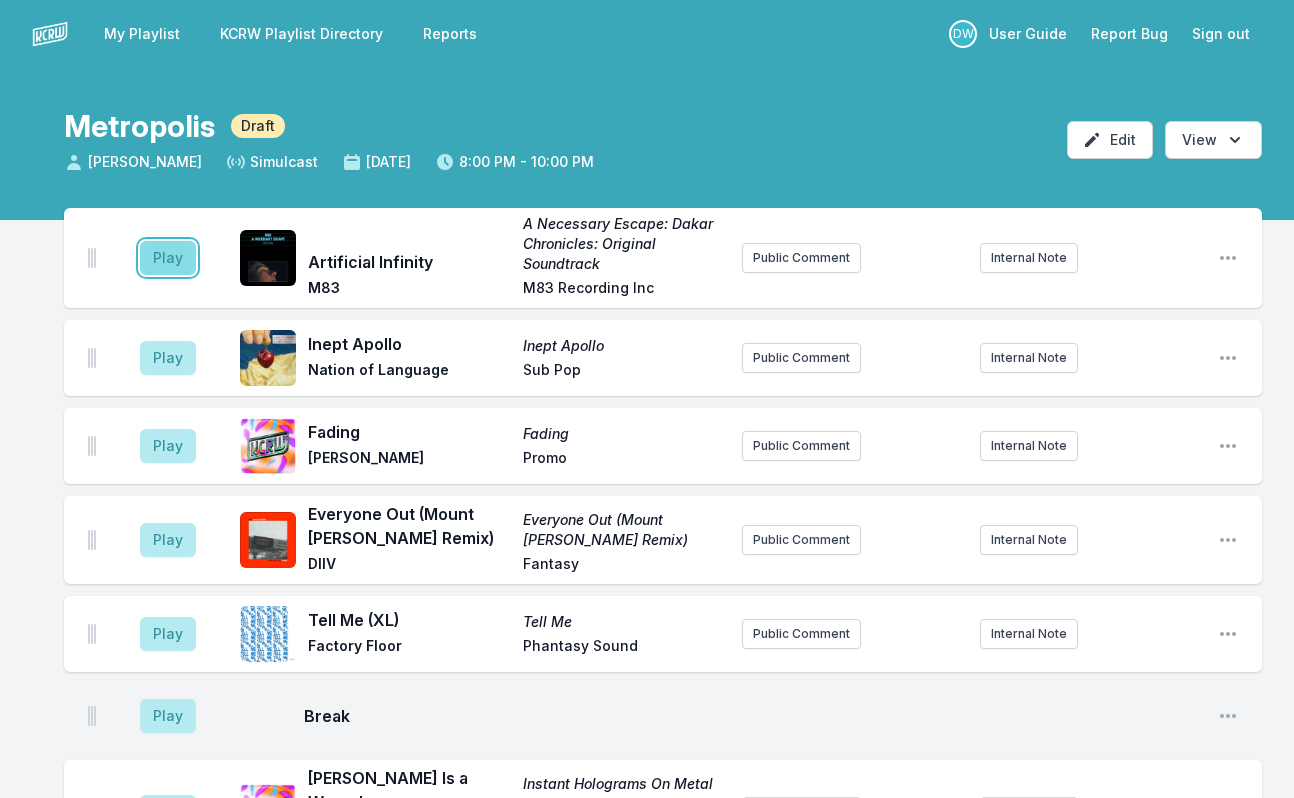 click on "Play" at bounding box center (168, 258) 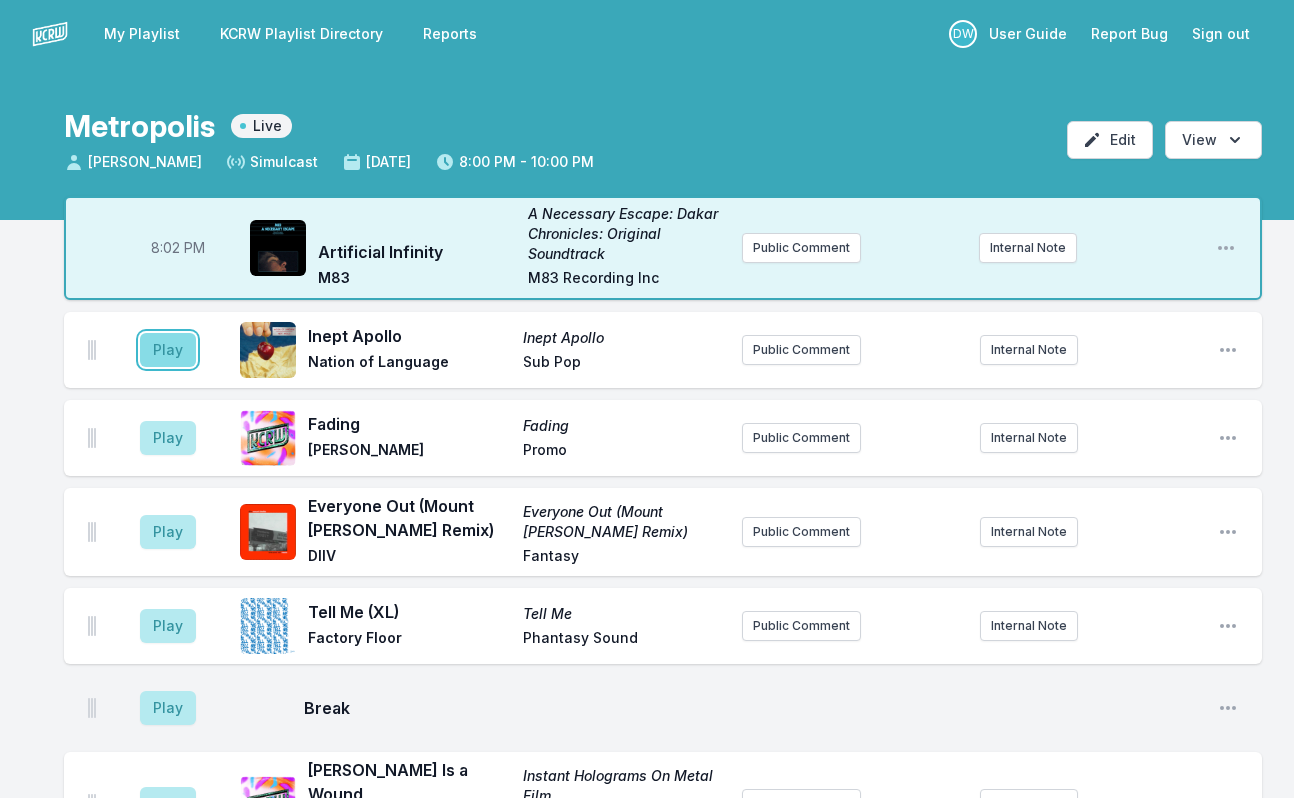 click on "Play" at bounding box center (168, 350) 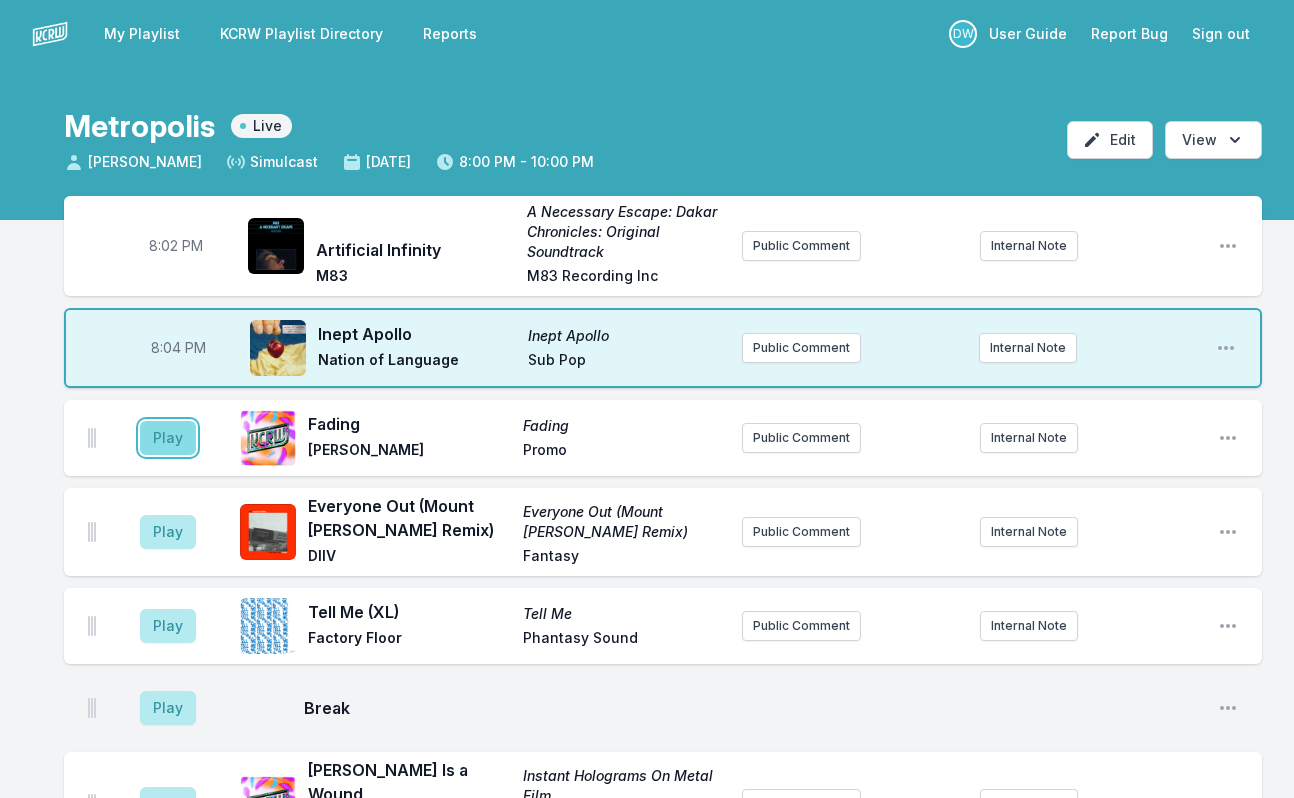 click on "Play" at bounding box center (168, 438) 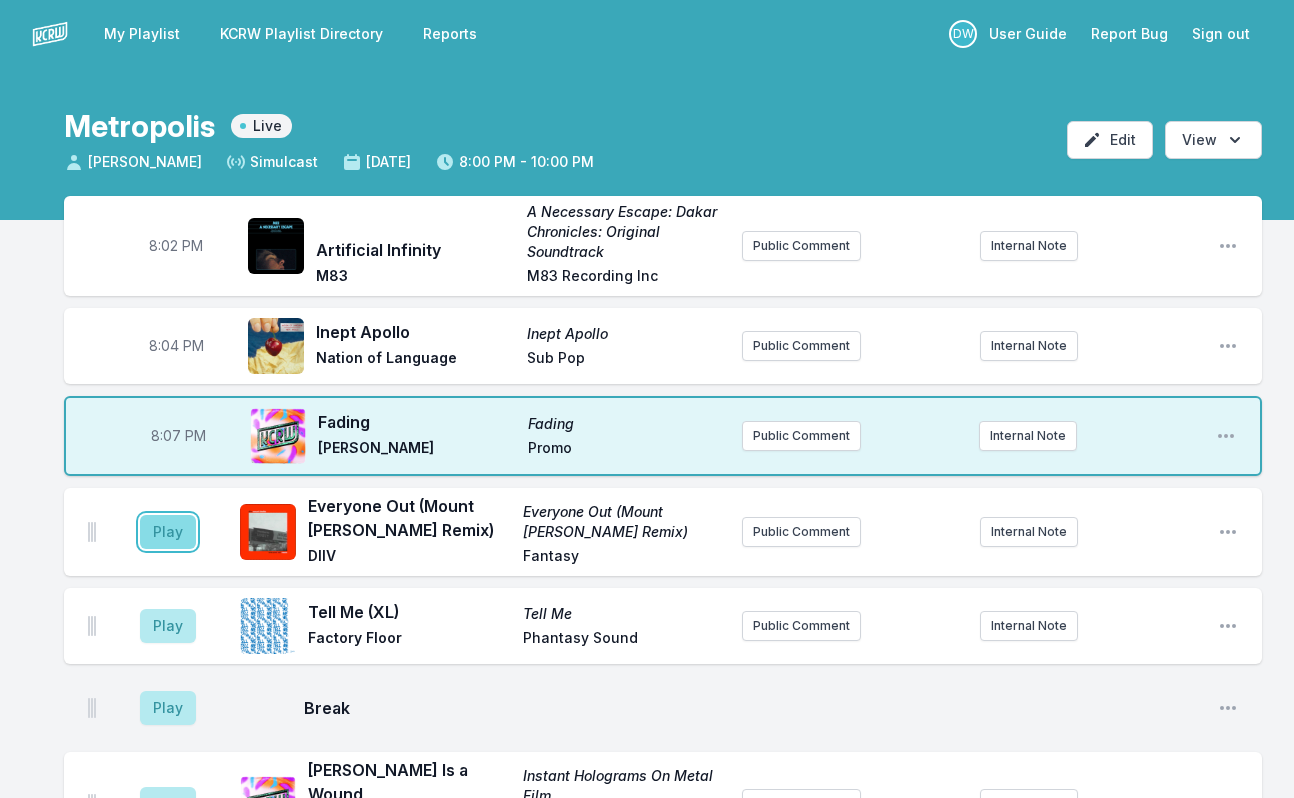 click on "Play" at bounding box center (168, 532) 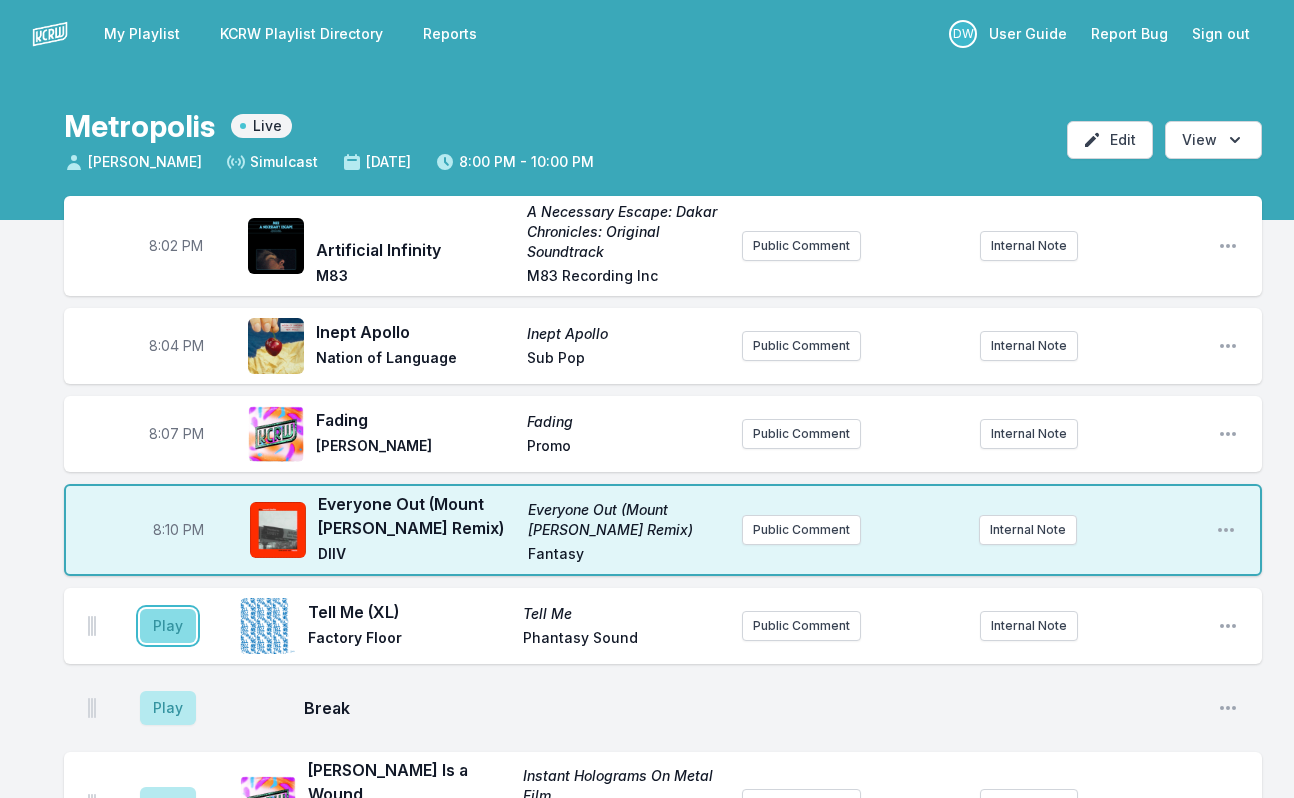 click on "Play" at bounding box center (168, 626) 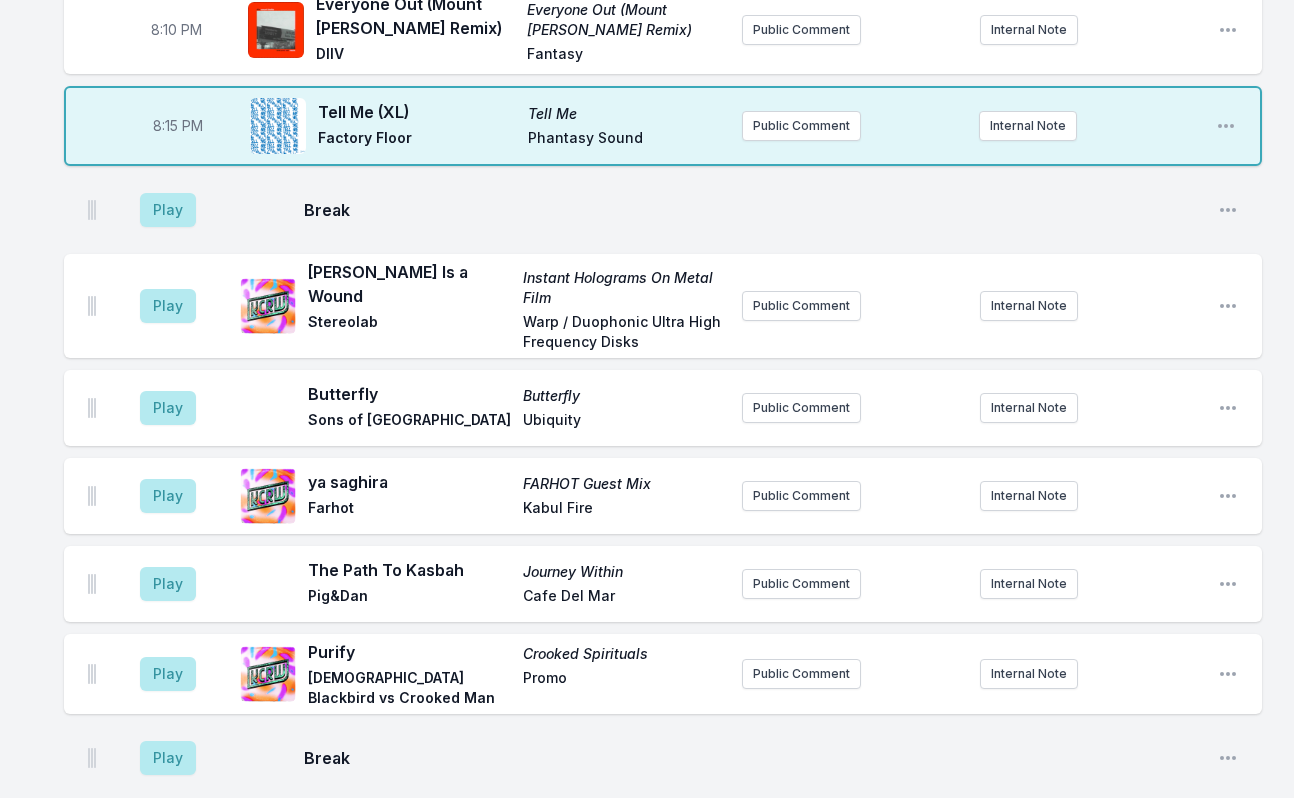 scroll, scrollTop: 500, scrollLeft: 0, axis: vertical 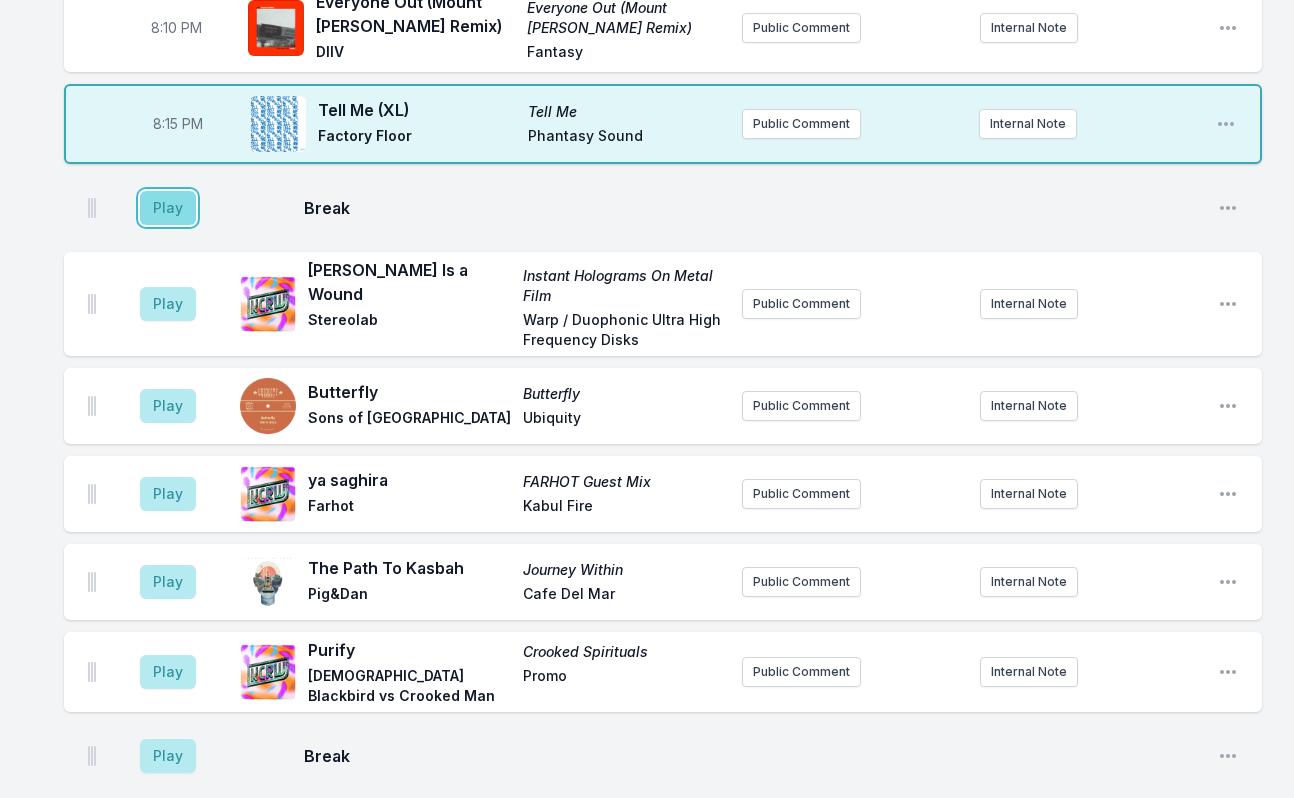 click on "Play" at bounding box center (168, 208) 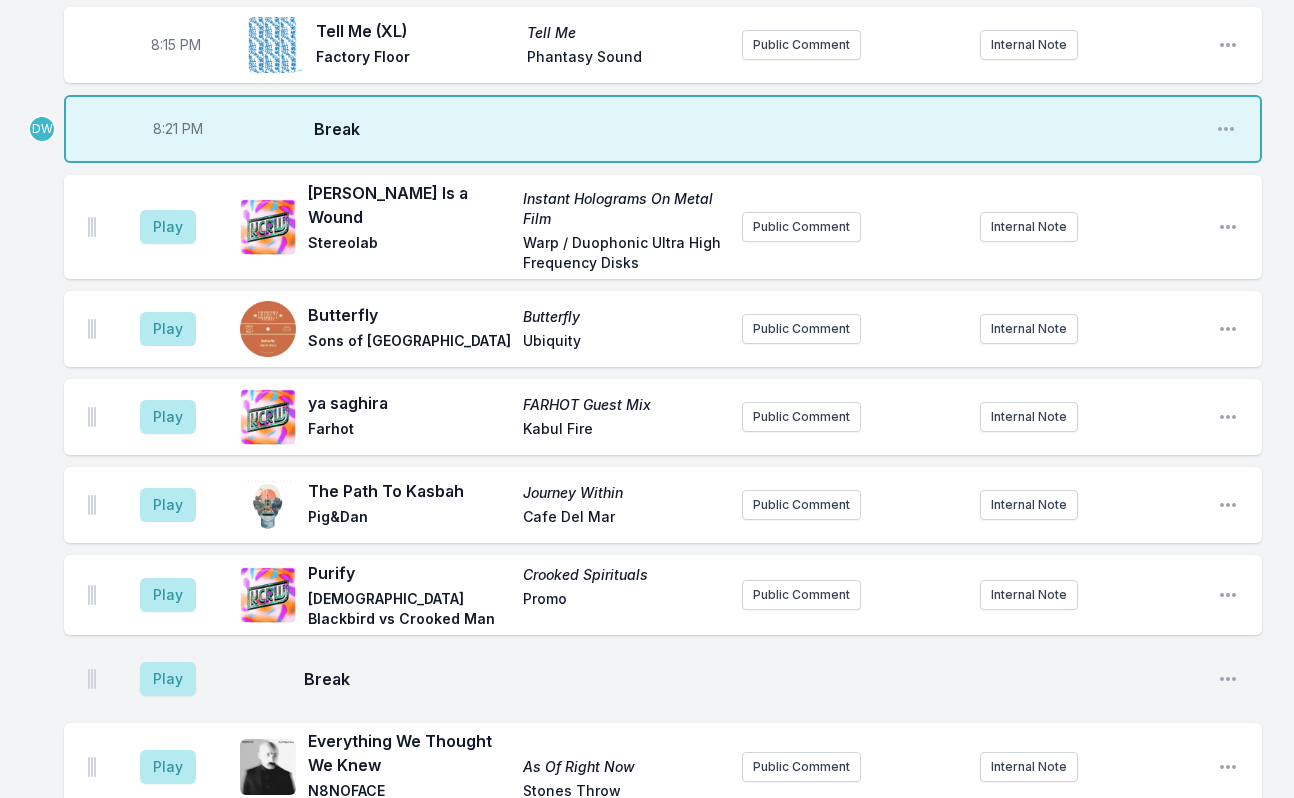 scroll, scrollTop: 600, scrollLeft: 0, axis: vertical 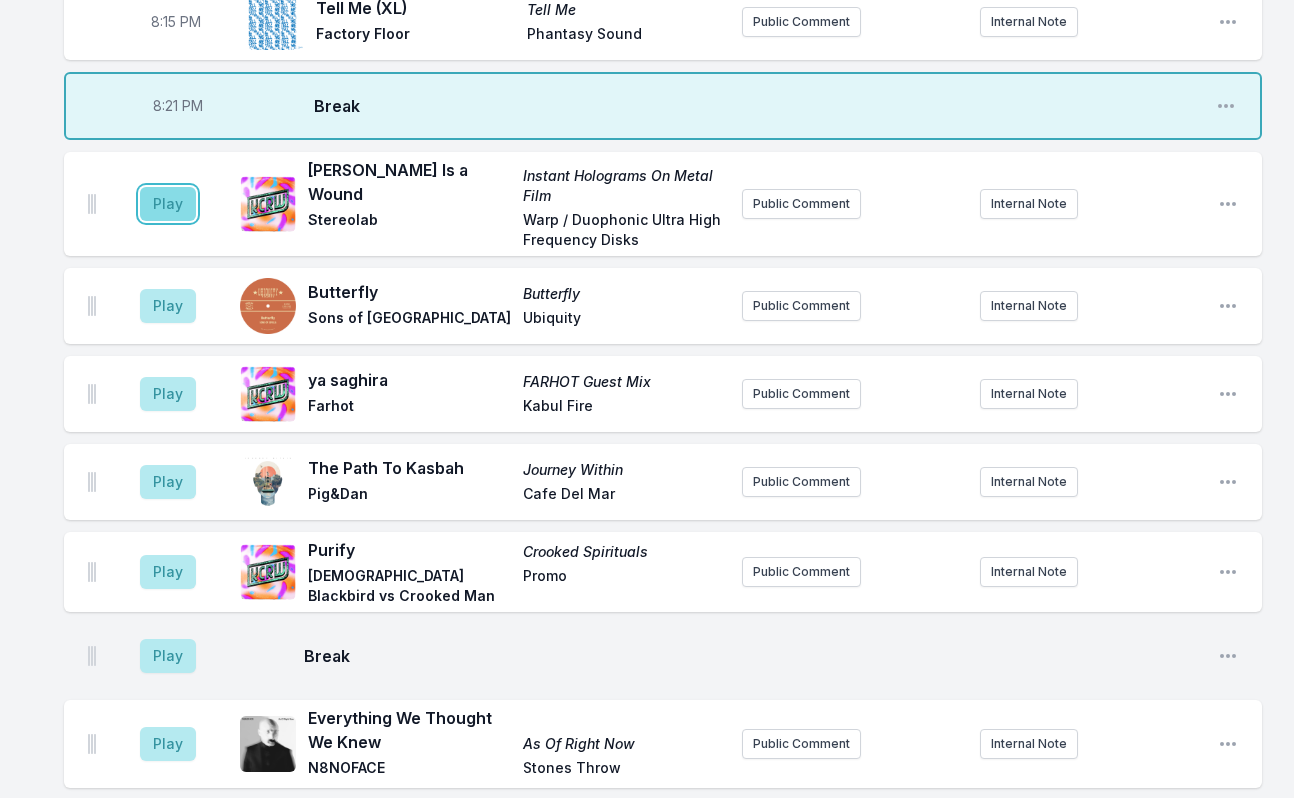 click on "Play" at bounding box center (168, 204) 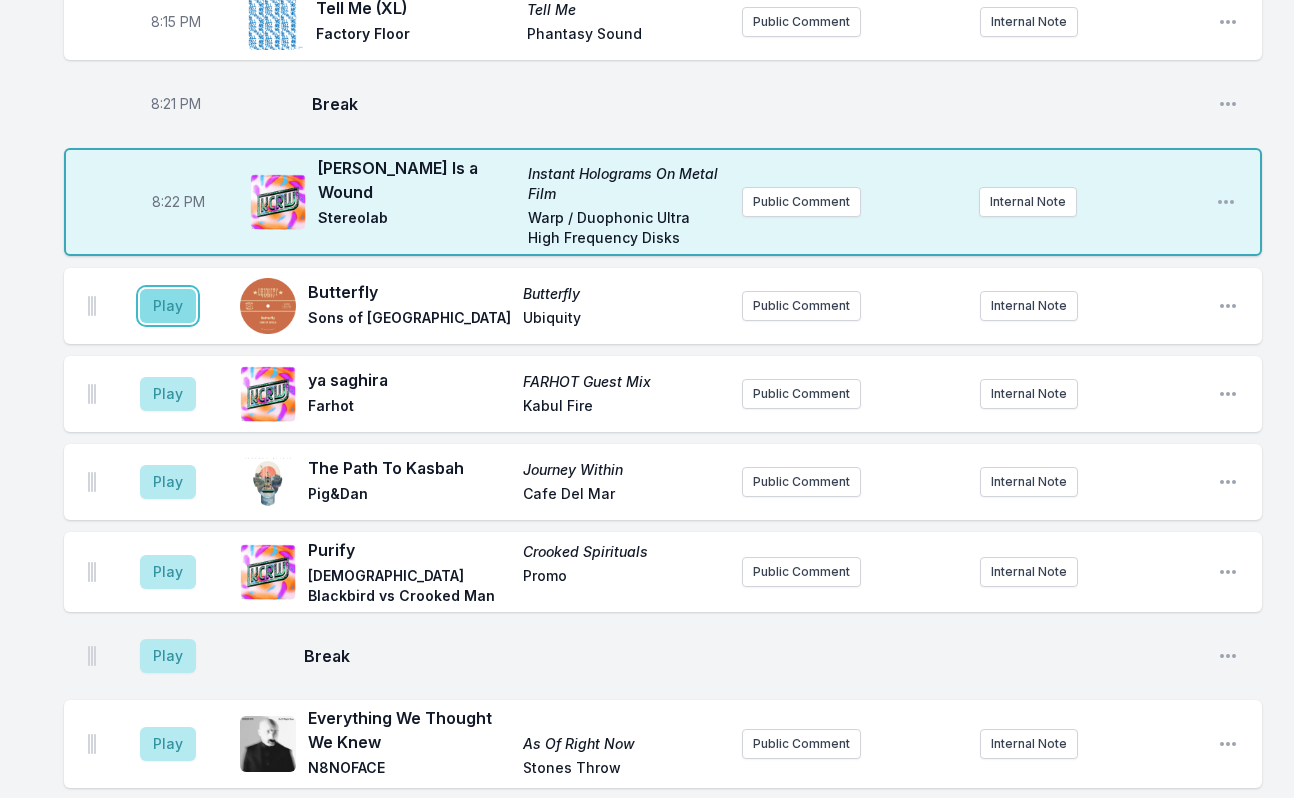 click on "Play" at bounding box center [168, 306] 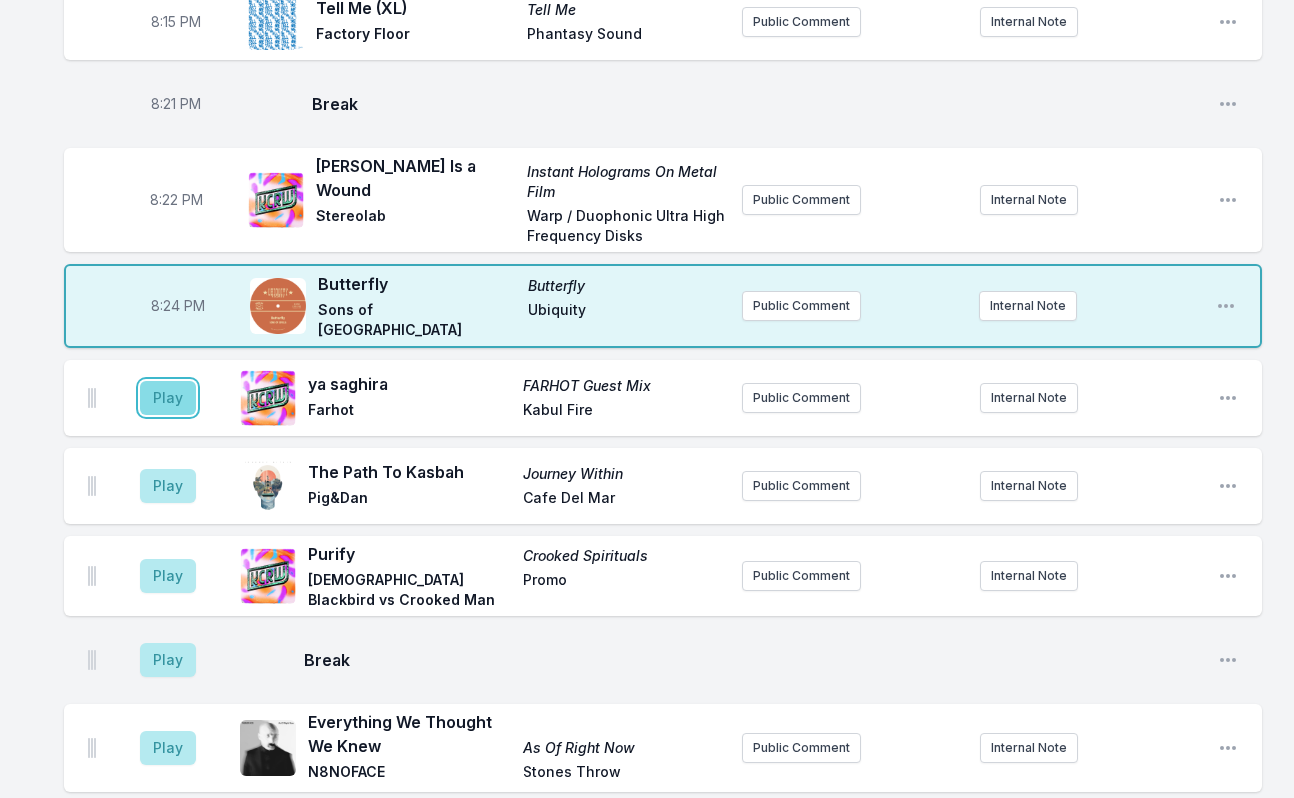 click on "Play" at bounding box center (168, 398) 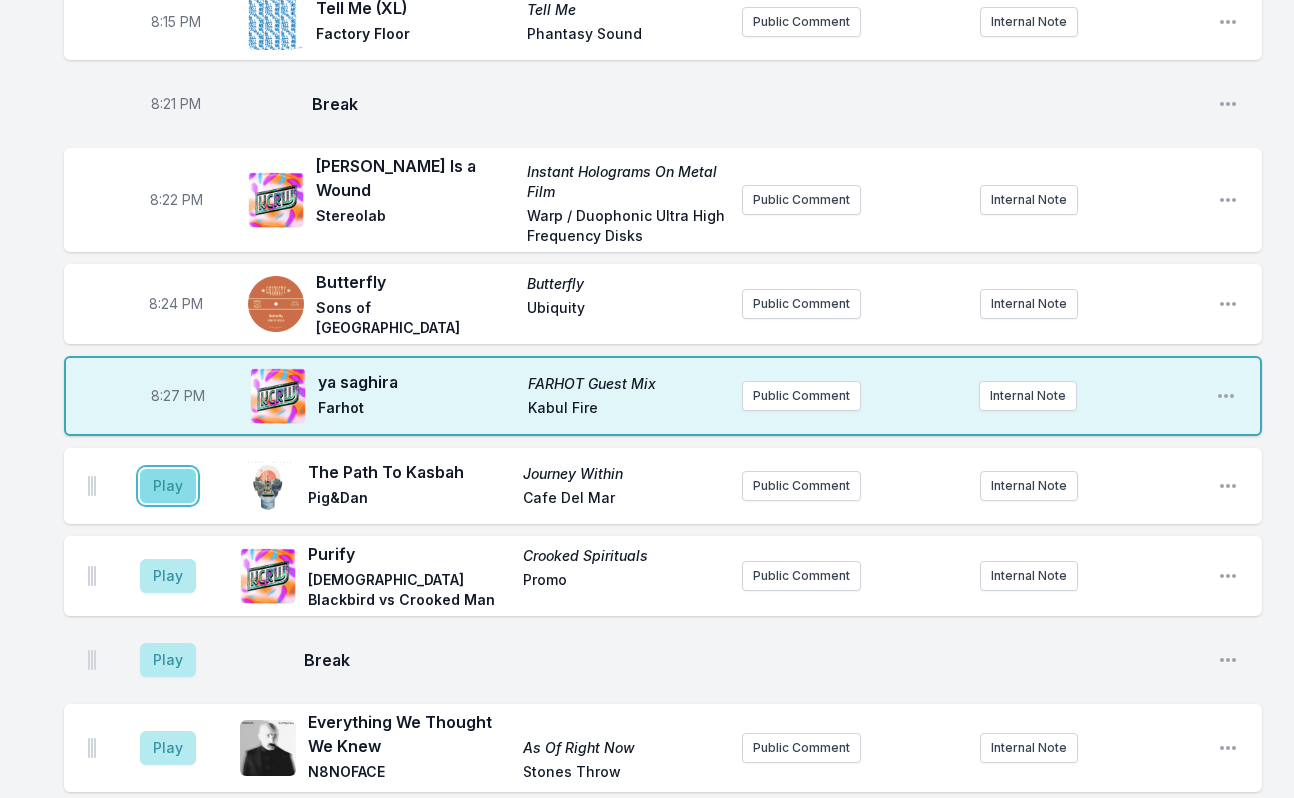 click on "Play" at bounding box center (168, 486) 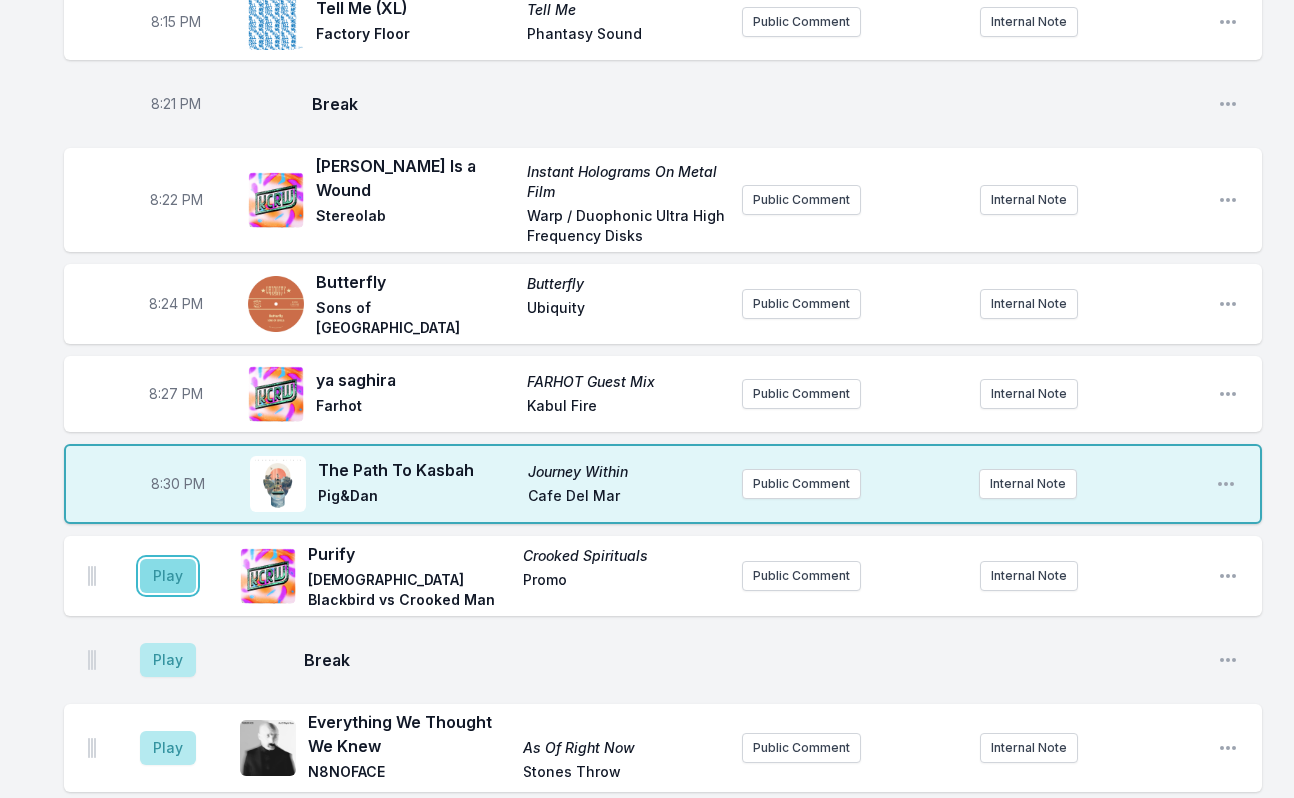 click on "Play" at bounding box center [168, 576] 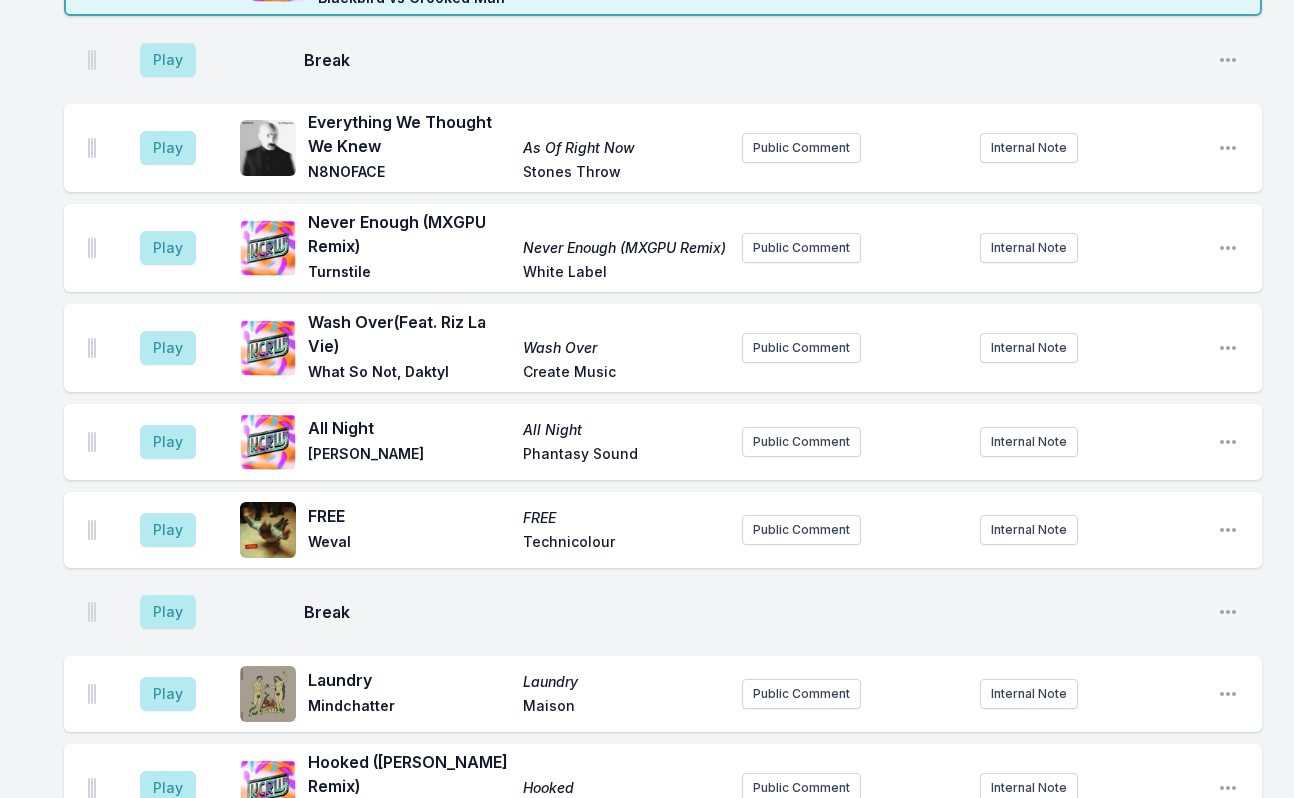 scroll, scrollTop: 1100, scrollLeft: 0, axis: vertical 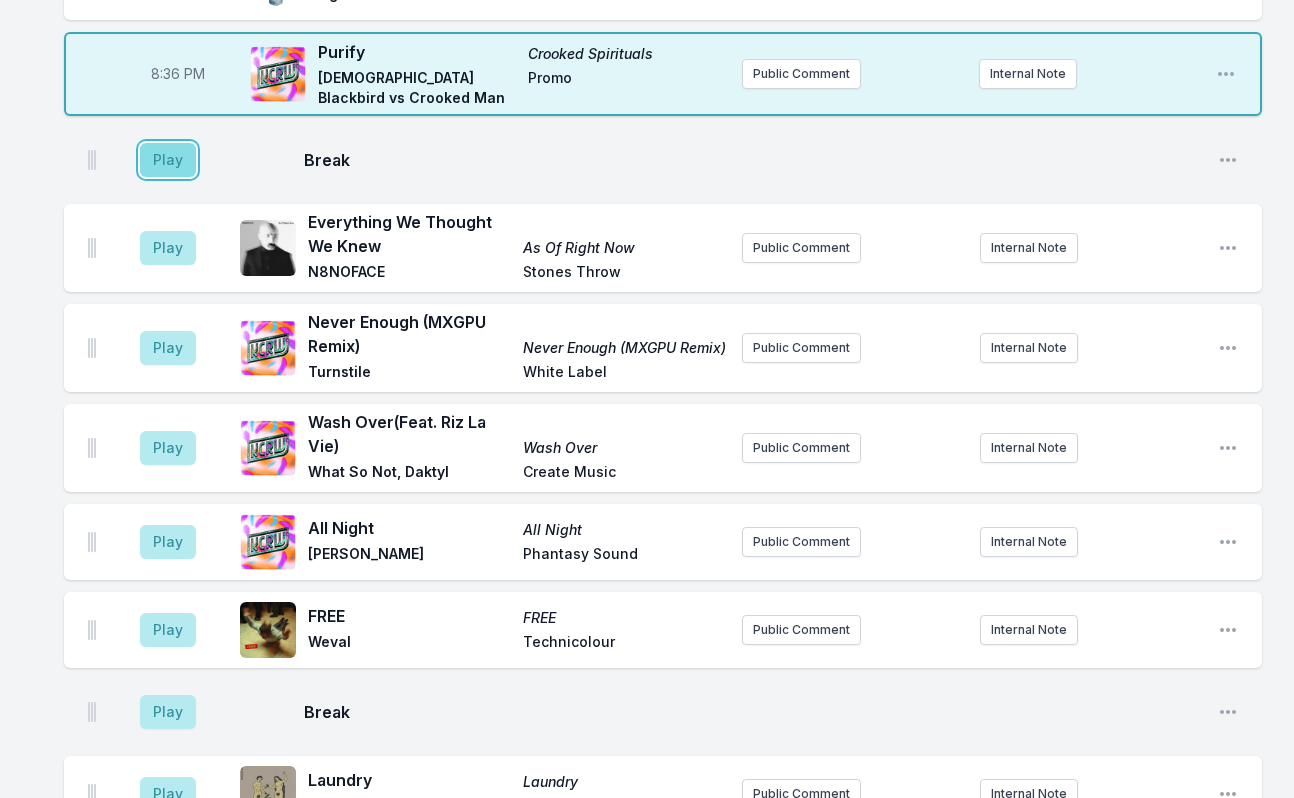 click on "Play" at bounding box center [168, 160] 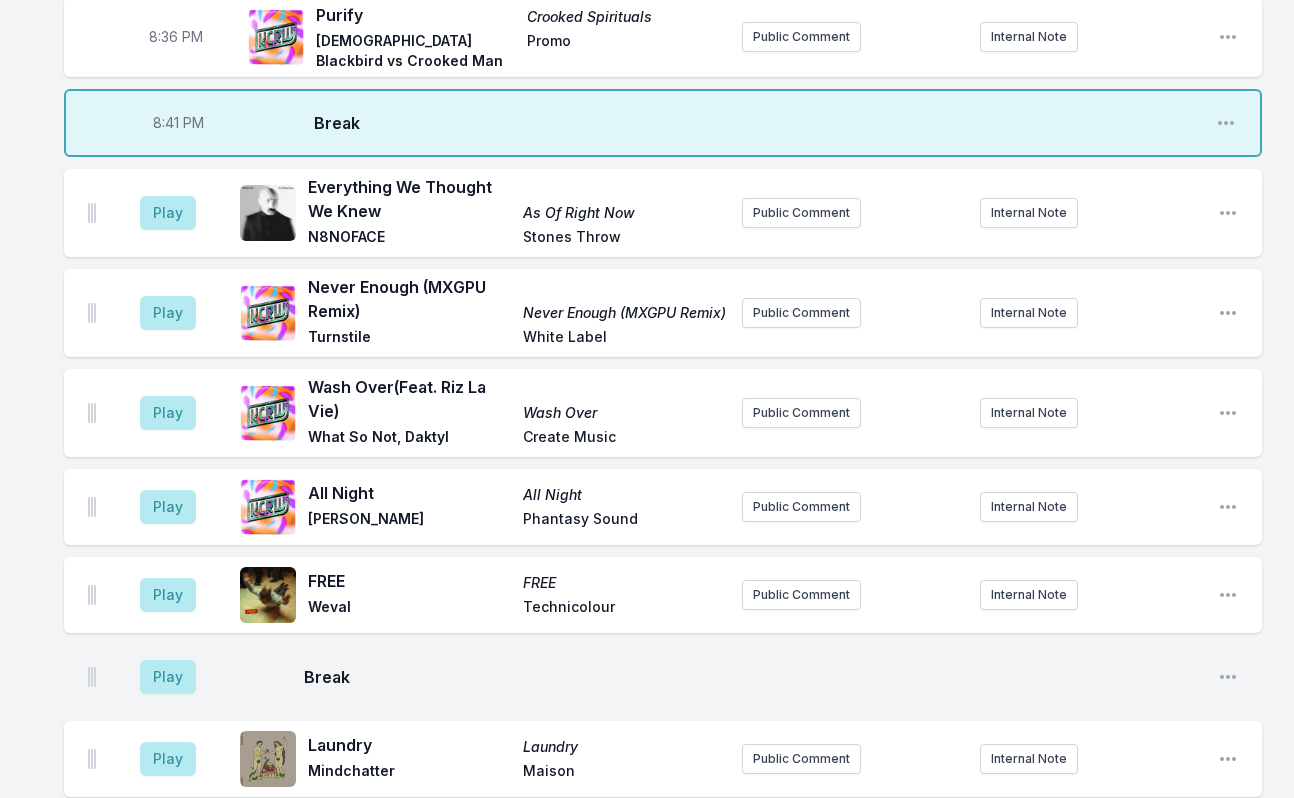 scroll, scrollTop: 1100, scrollLeft: 0, axis: vertical 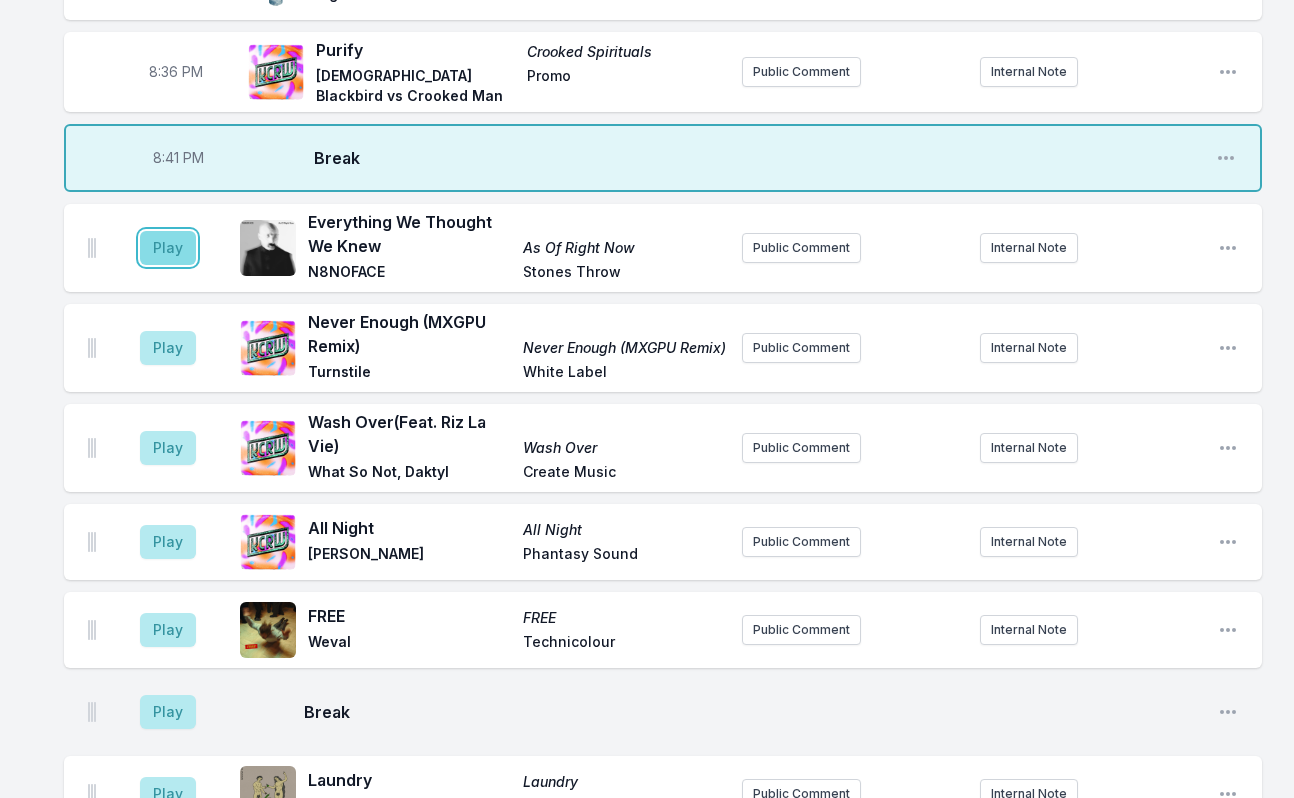 click on "Play" at bounding box center [168, 248] 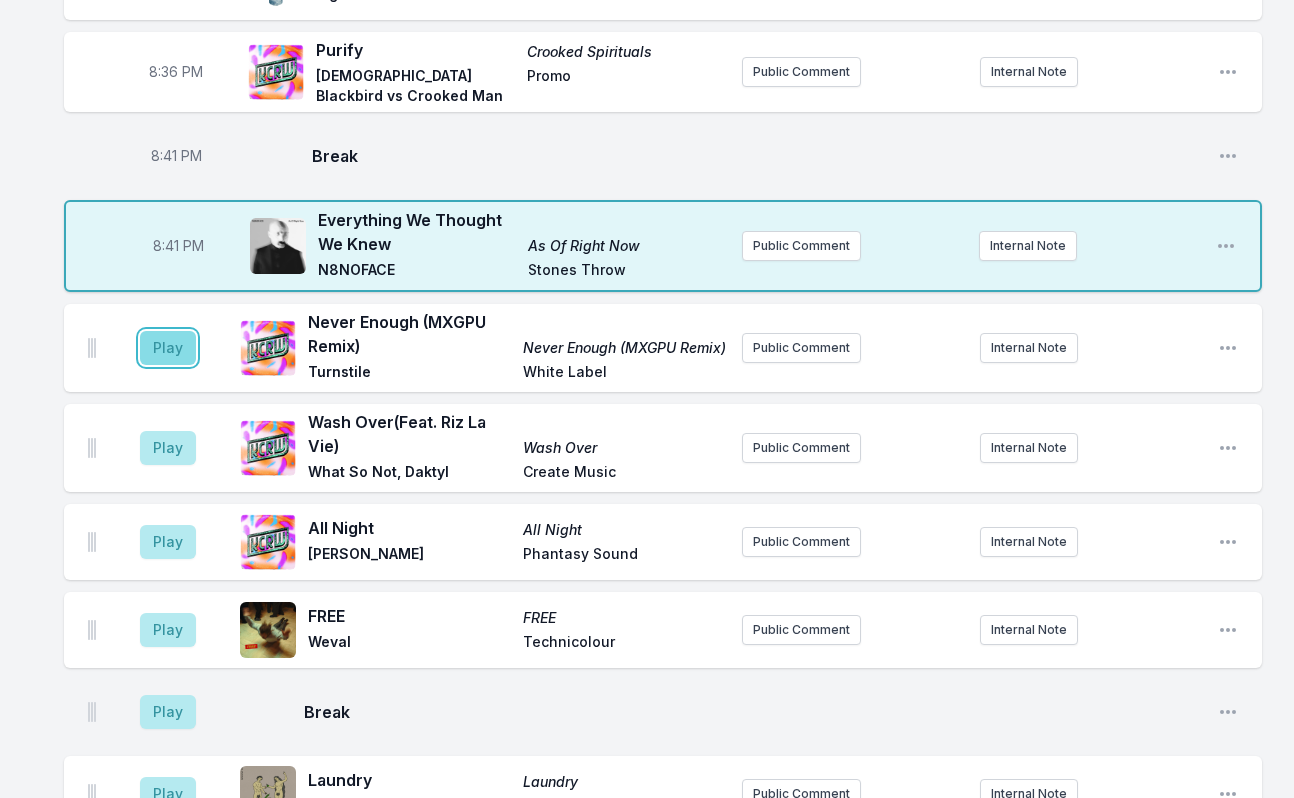 click on "Play" at bounding box center [168, 348] 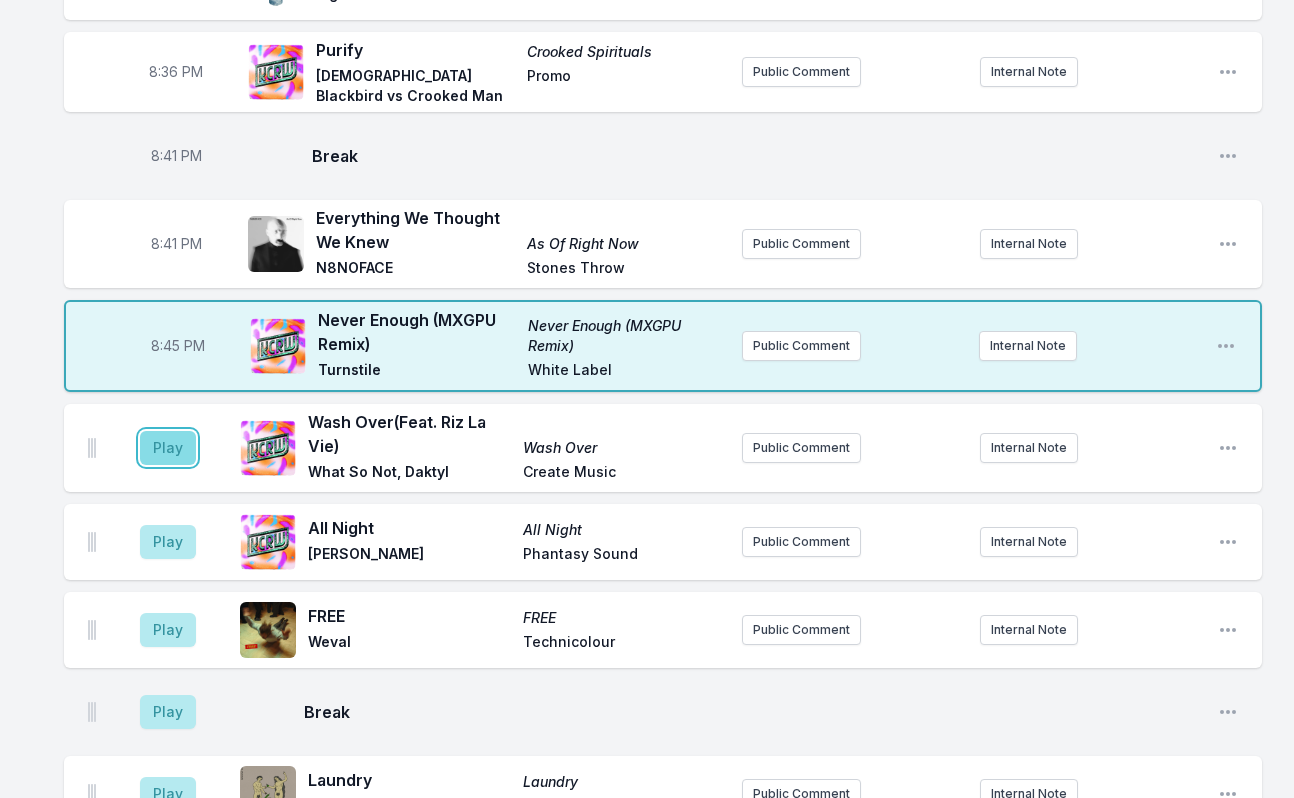 click on "Play" at bounding box center (168, 448) 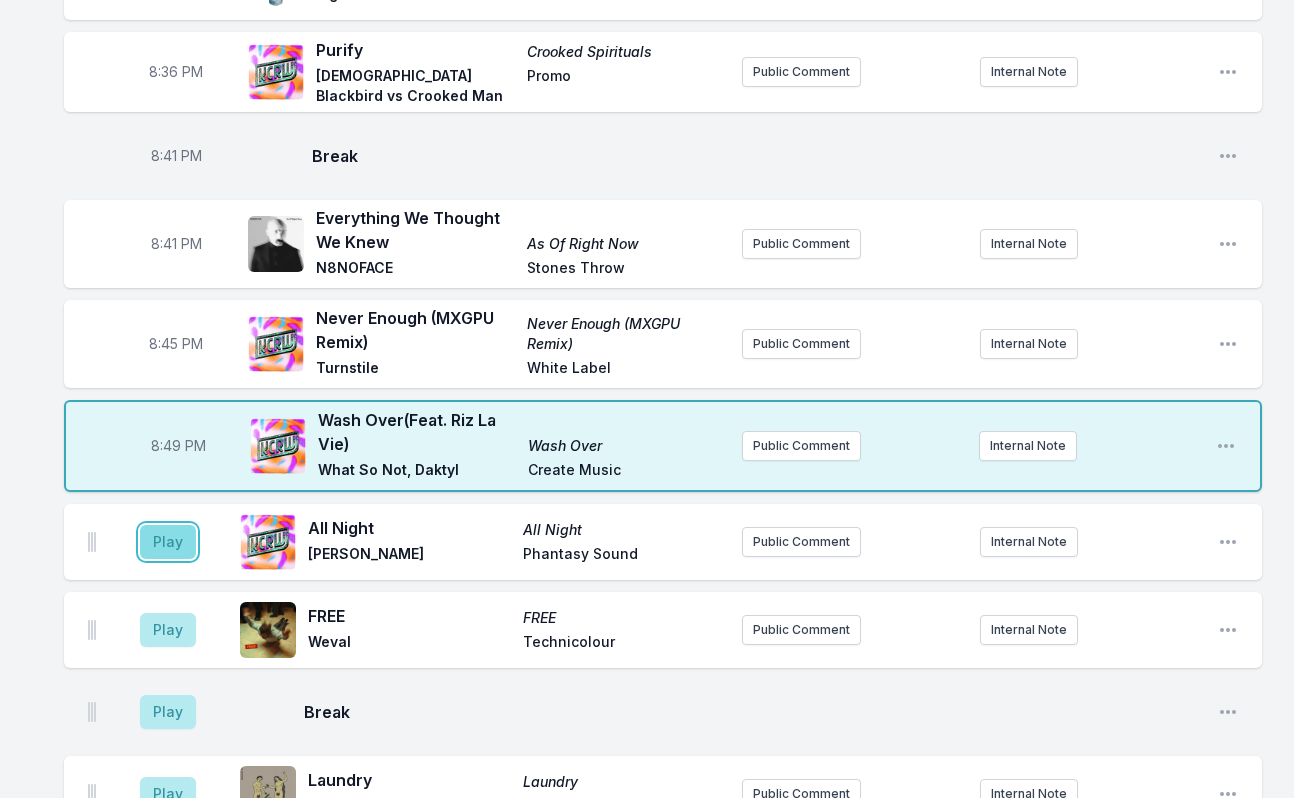 click on "Play" at bounding box center (168, 542) 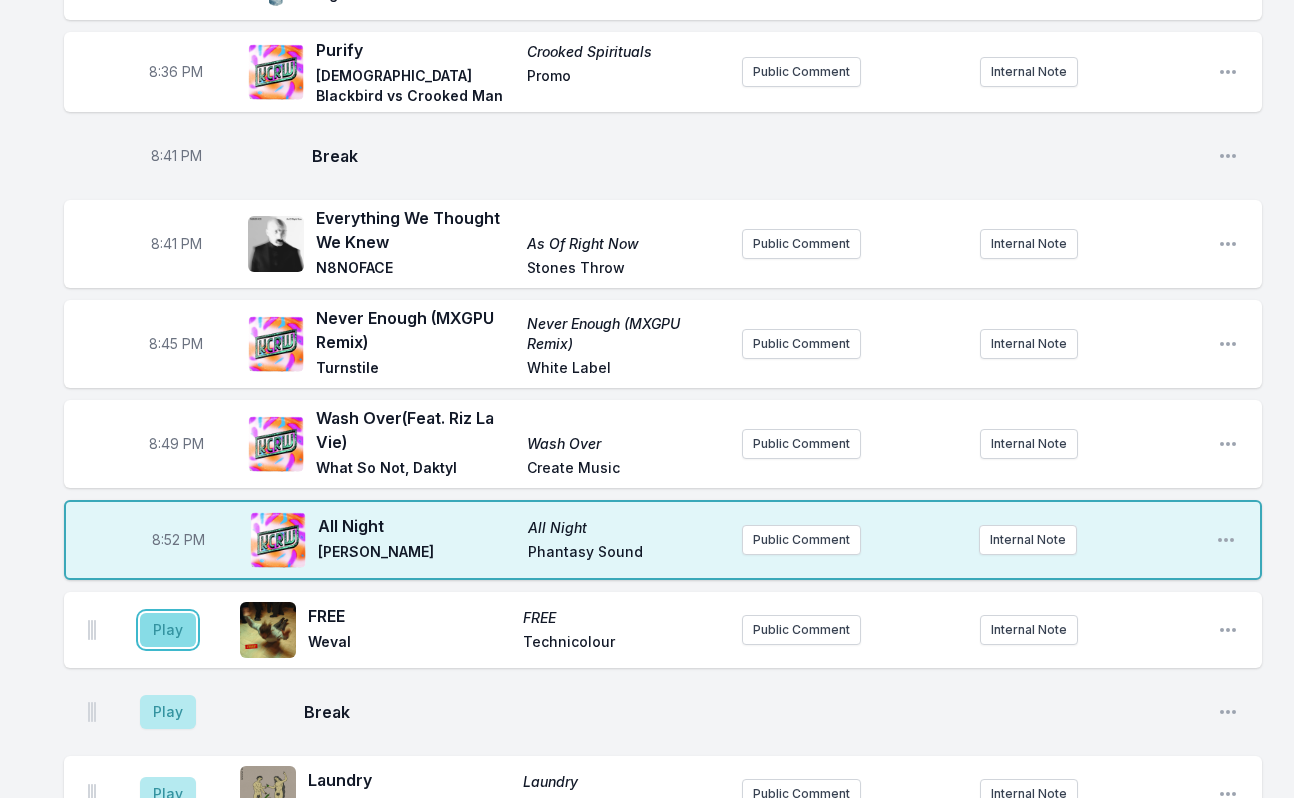 click on "Play" at bounding box center (168, 630) 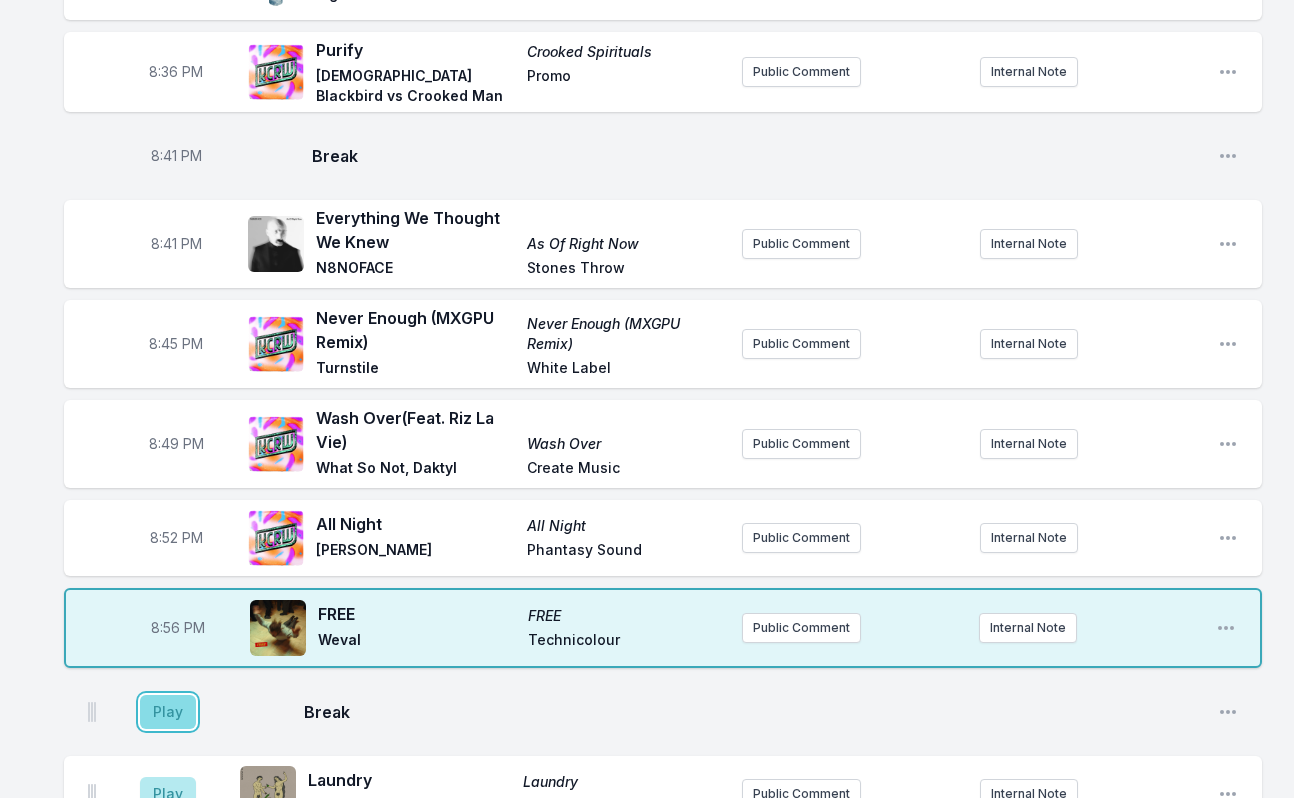 click on "Play" at bounding box center (168, 712) 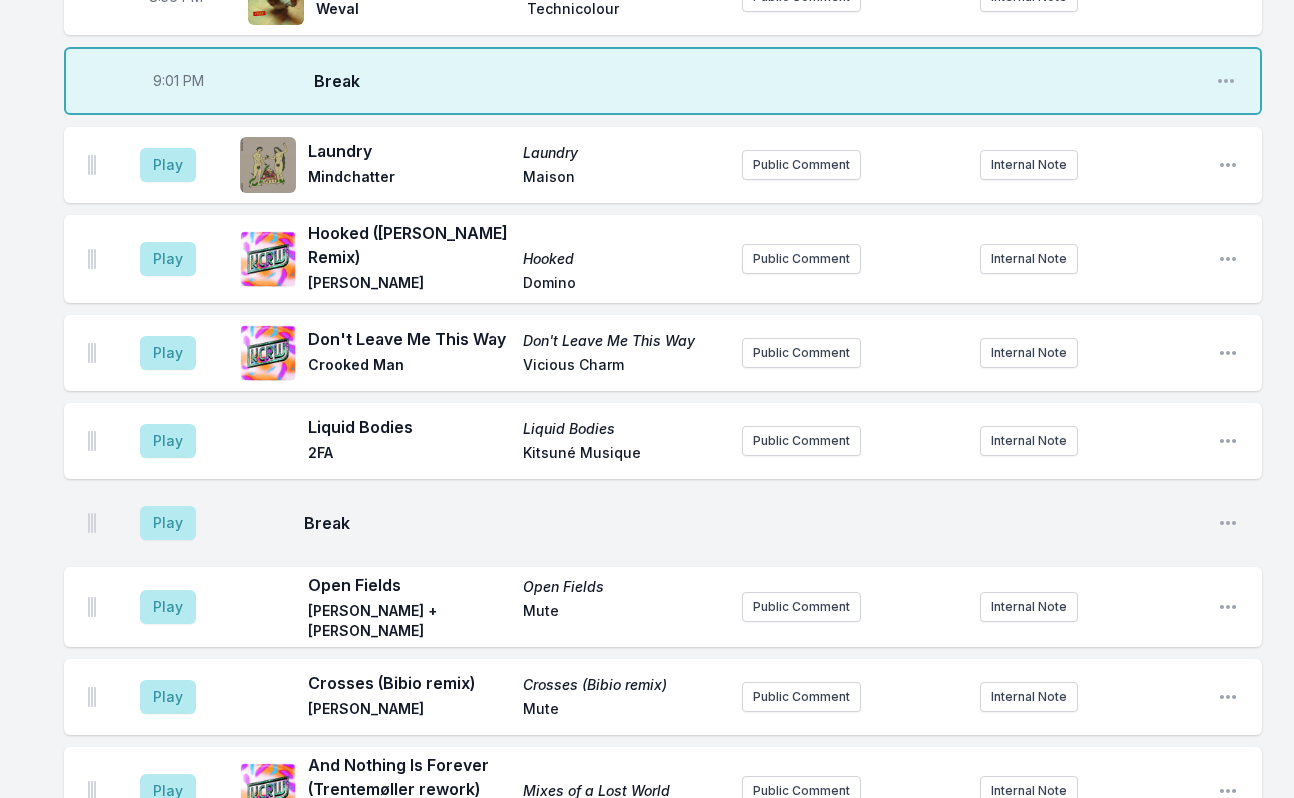 scroll, scrollTop: 1600, scrollLeft: 0, axis: vertical 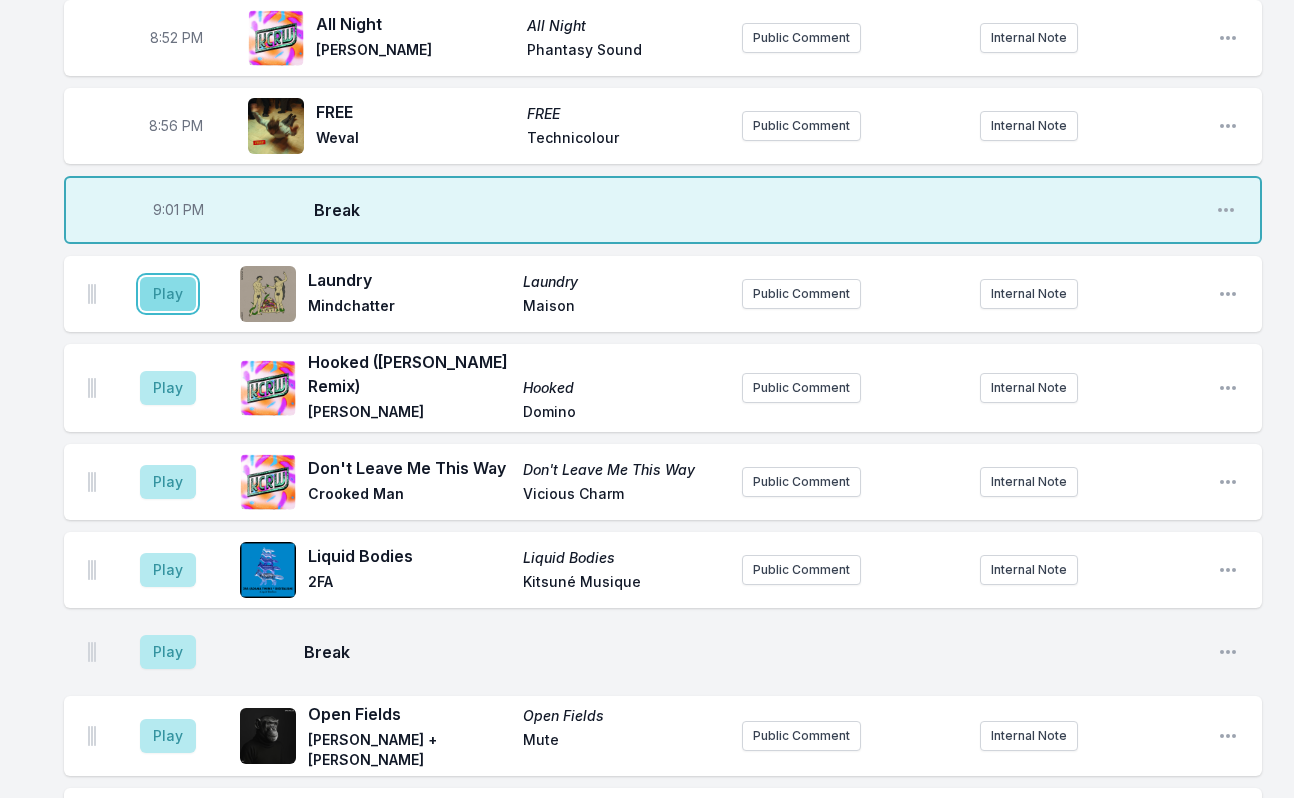 click on "Play" at bounding box center [168, 294] 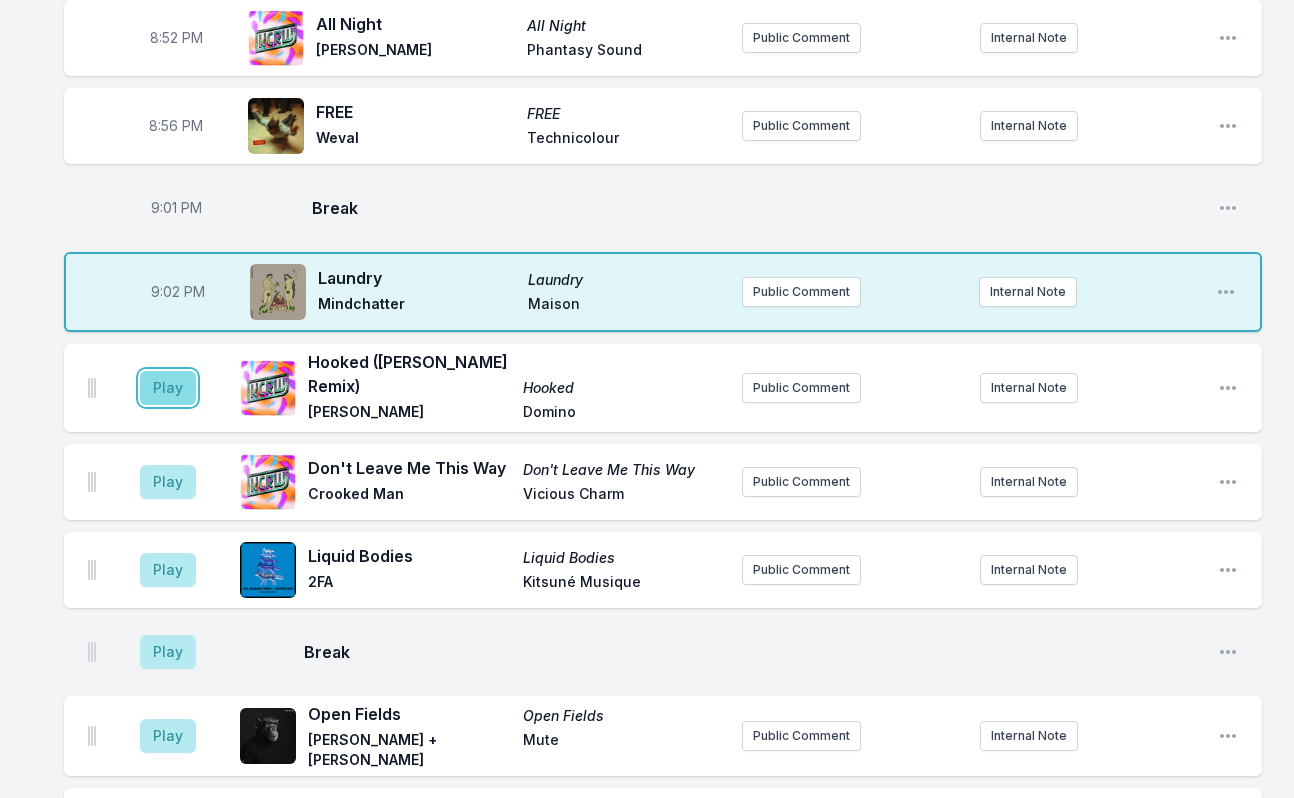 click on "Play" at bounding box center (168, 388) 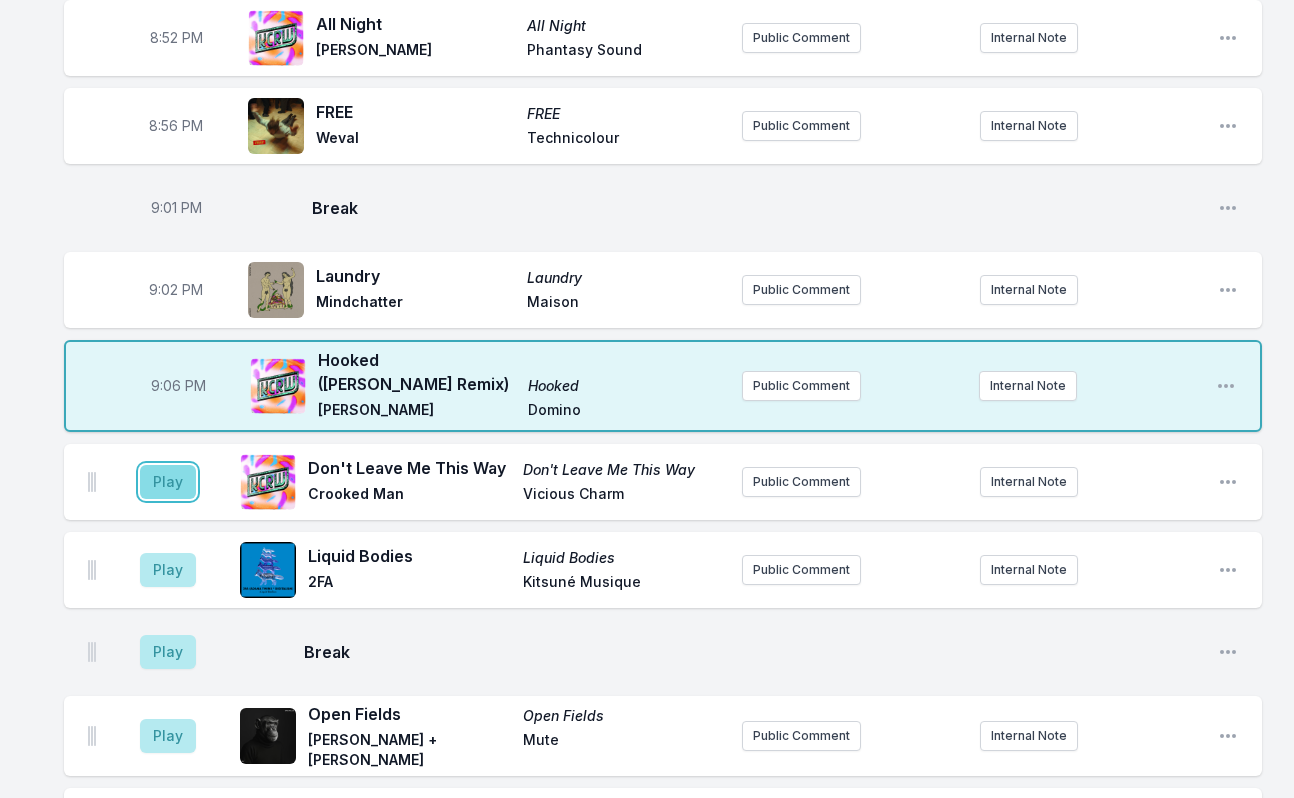 click on "Play" at bounding box center (168, 482) 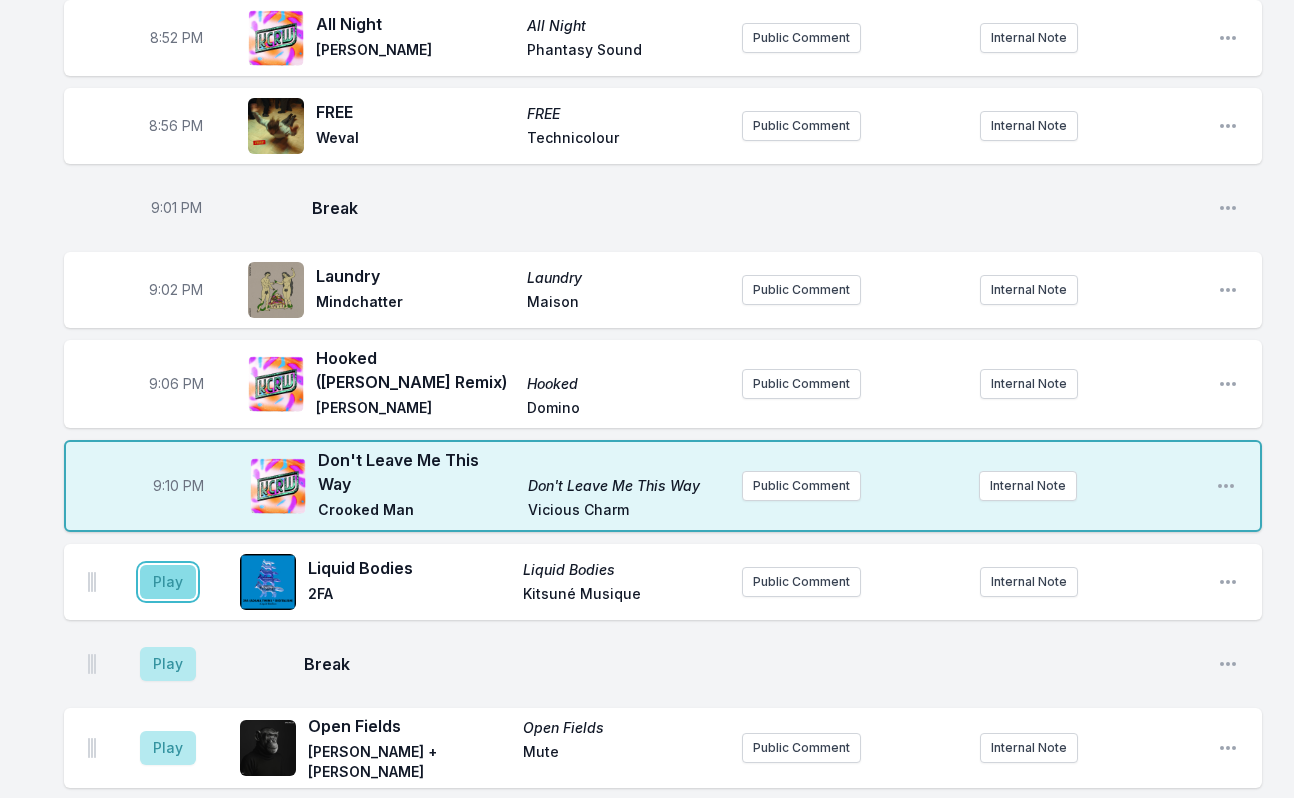 click on "Play" at bounding box center (168, 582) 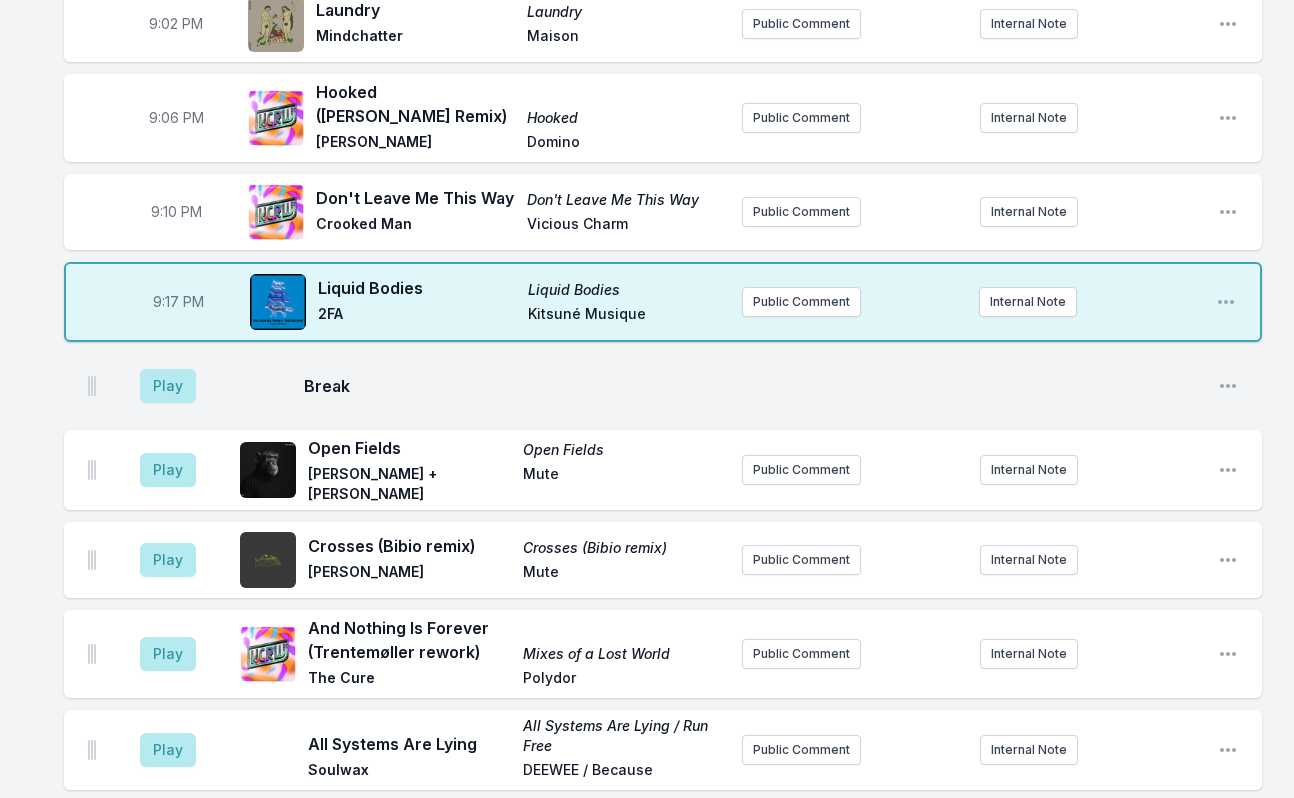 scroll, scrollTop: 1887, scrollLeft: 0, axis: vertical 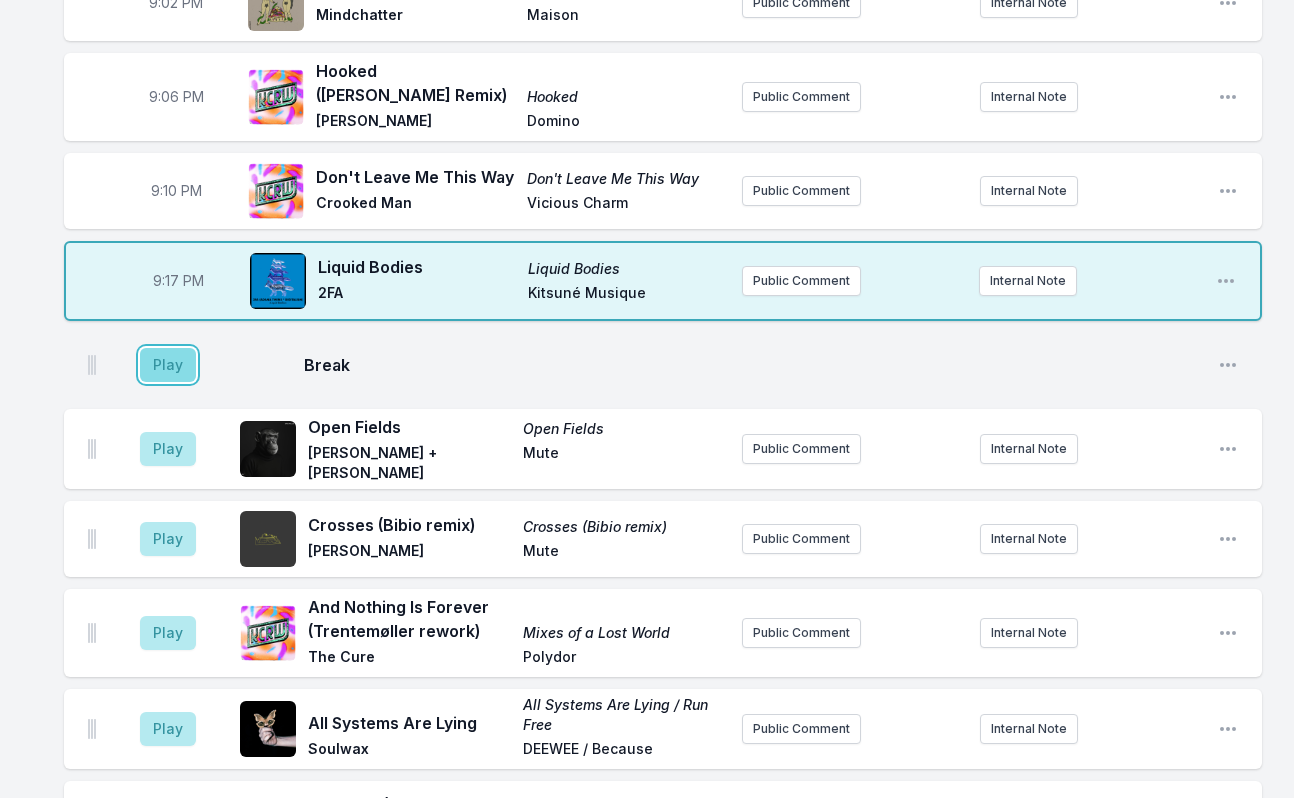 click on "Play" at bounding box center (168, 365) 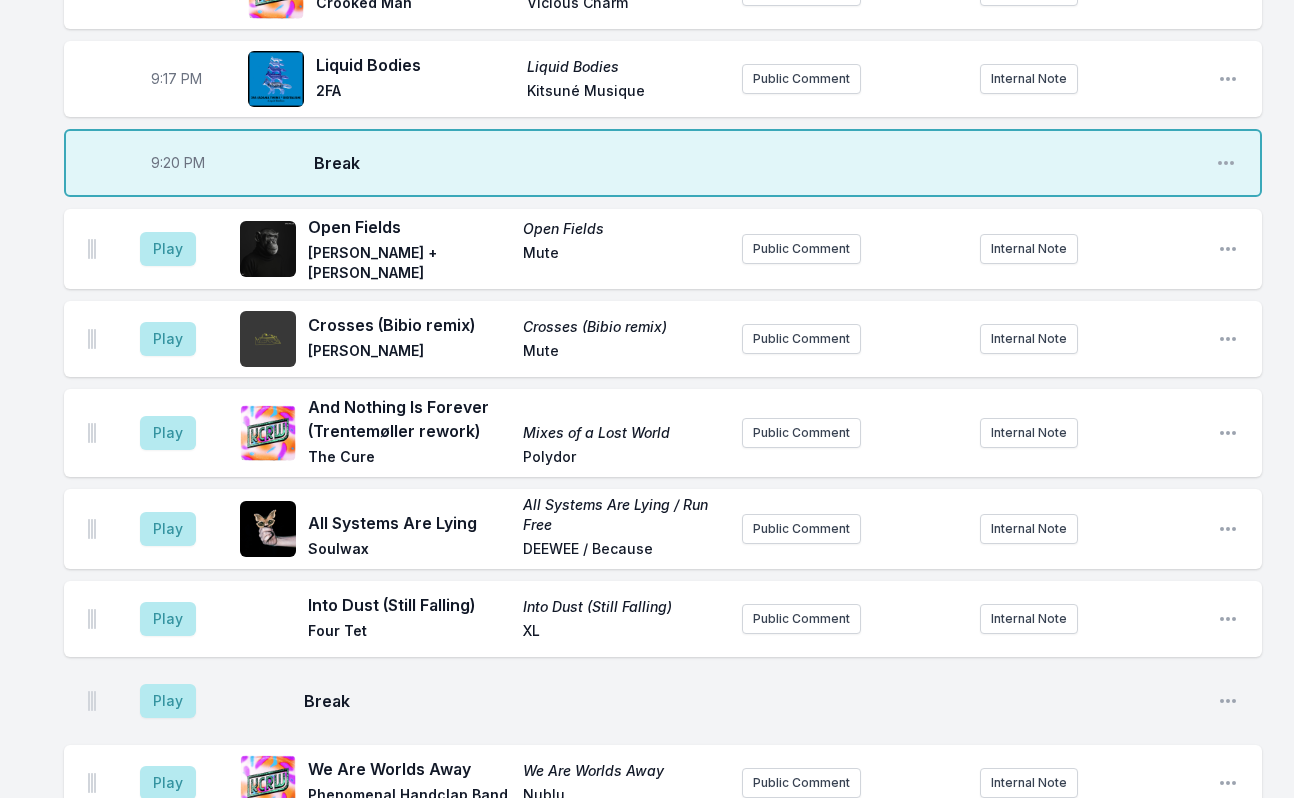 scroll, scrollTop: 2187, scrollLeft: 0, axis: vertical 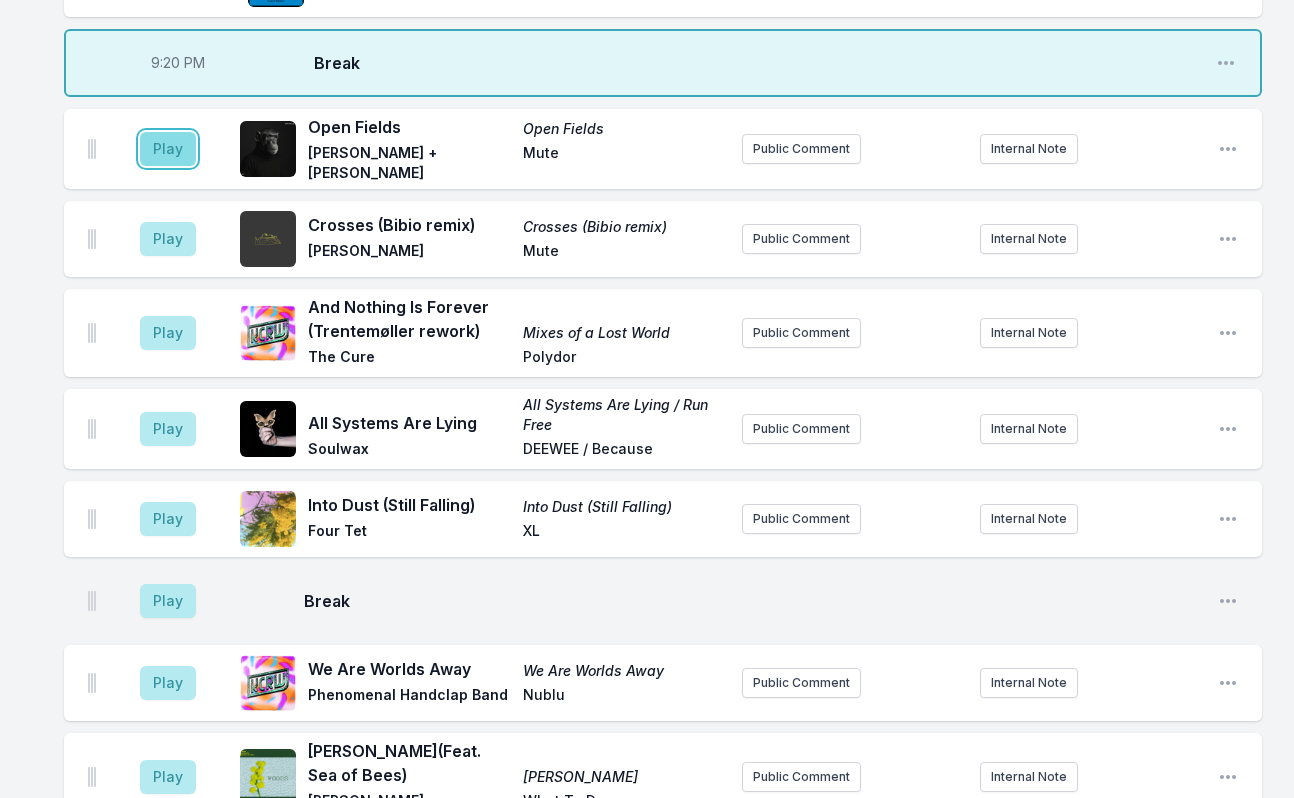 click on "Play" at bounding box center [168, 149] 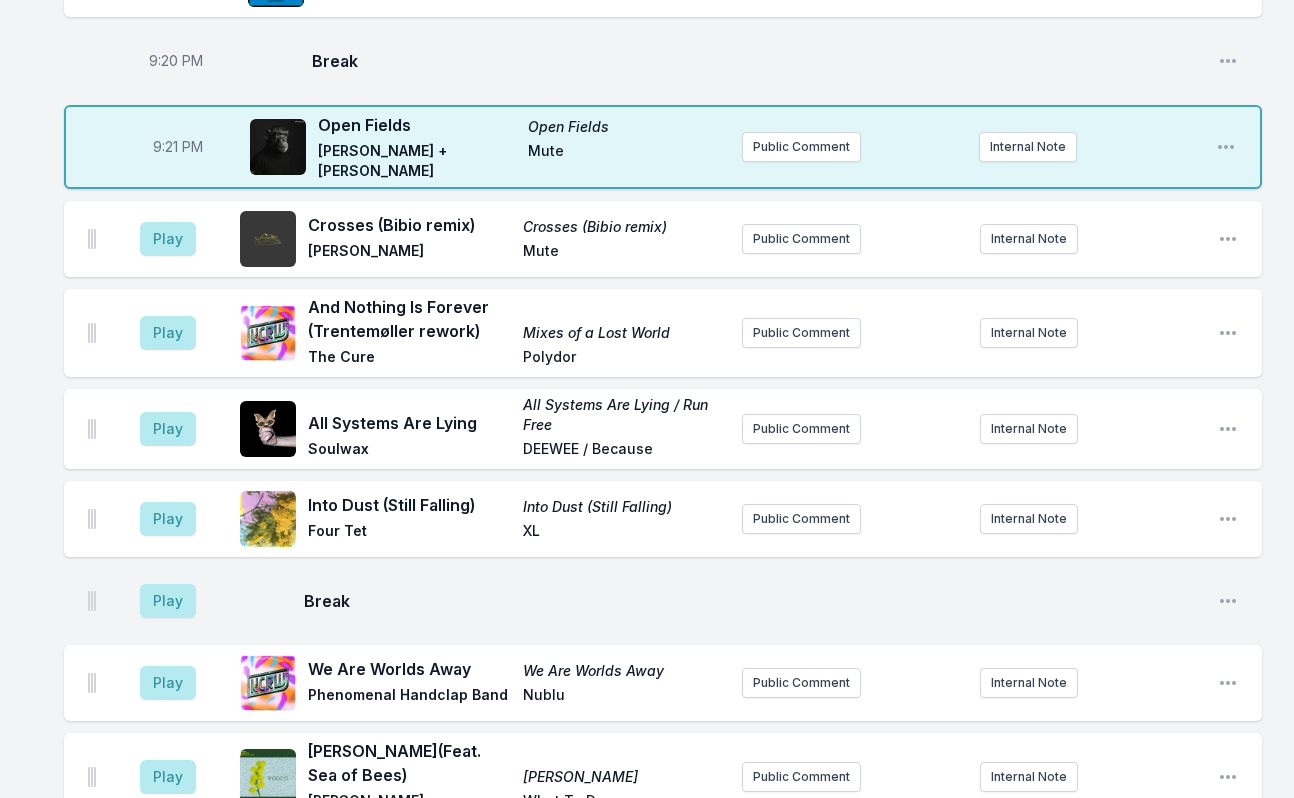 scroll, scrollTop: 2185, scrollLeft: 0, axis: vertical 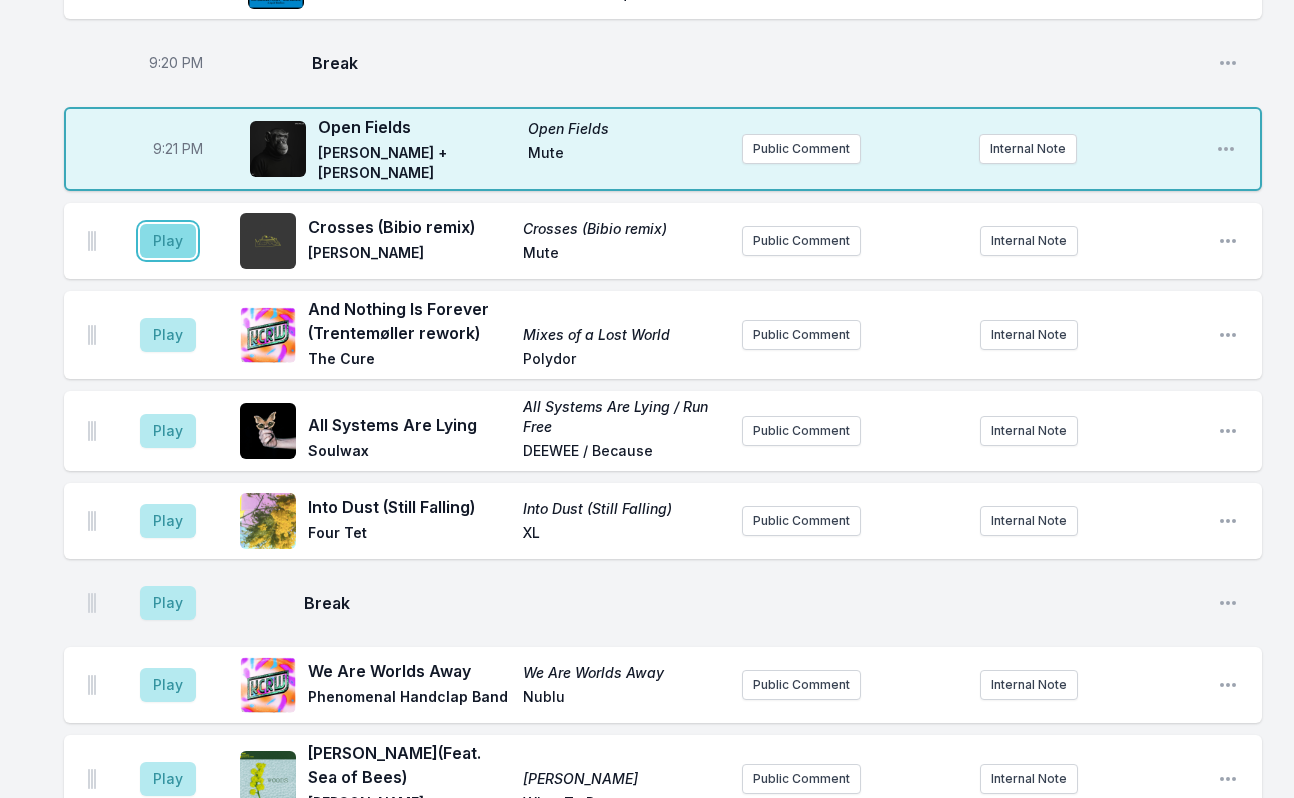click on "Play" at bounding box center (168, 241) 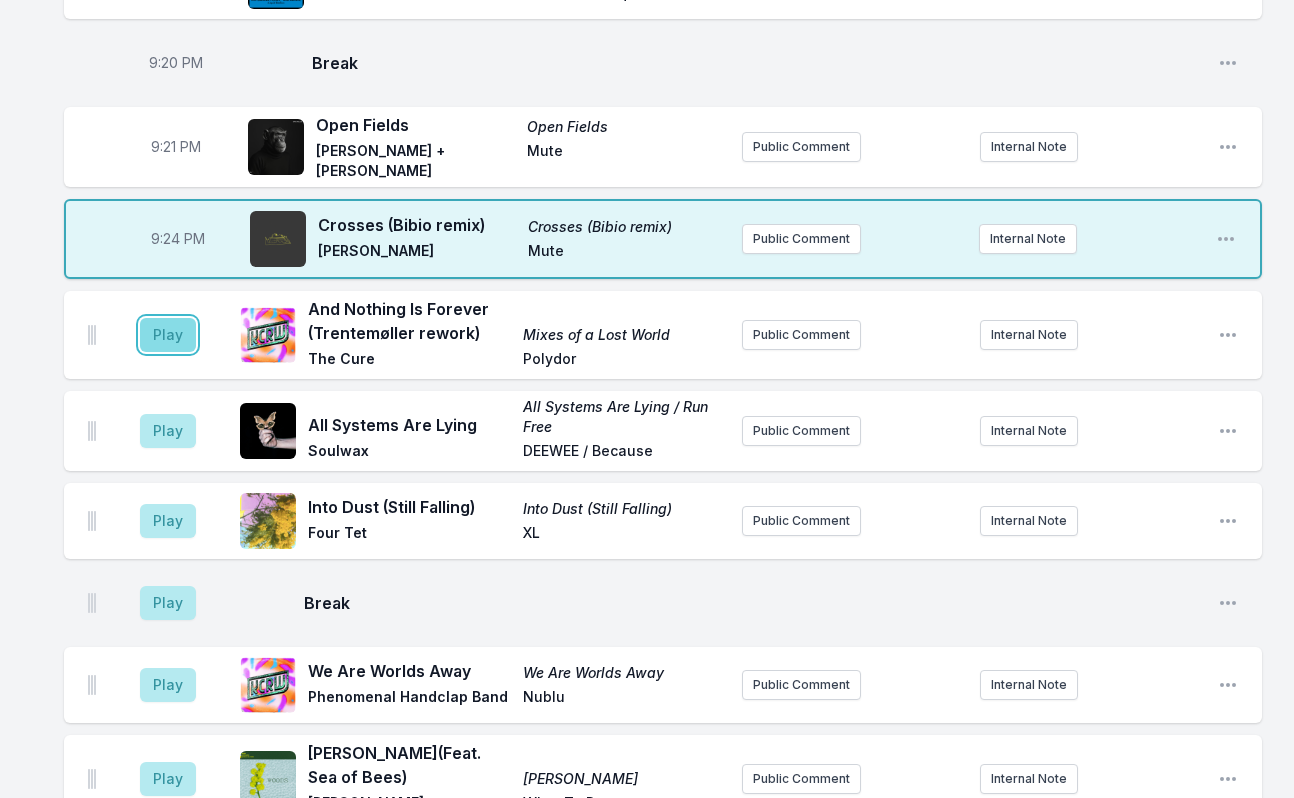 click on "Play" at bounding box center (168, 335) 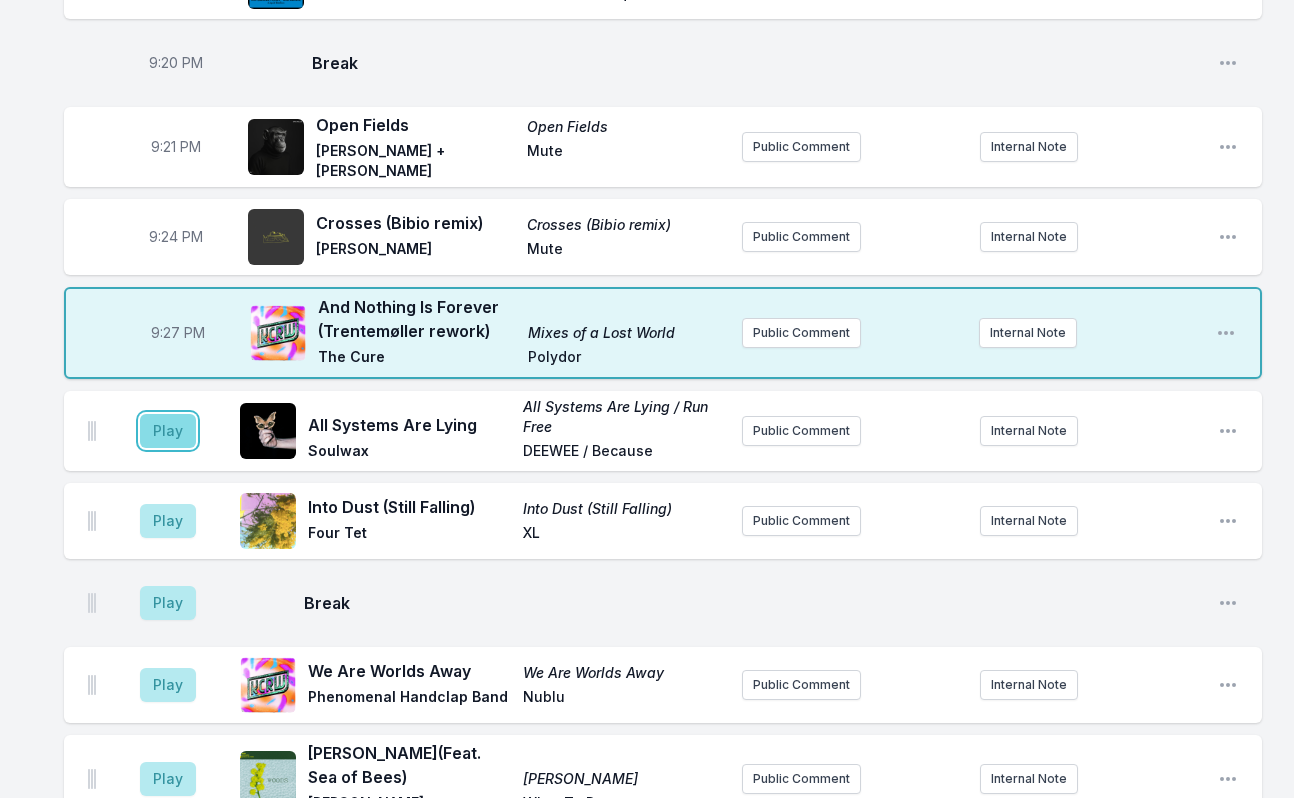 click on "Play" at bounding box center (168, 431) 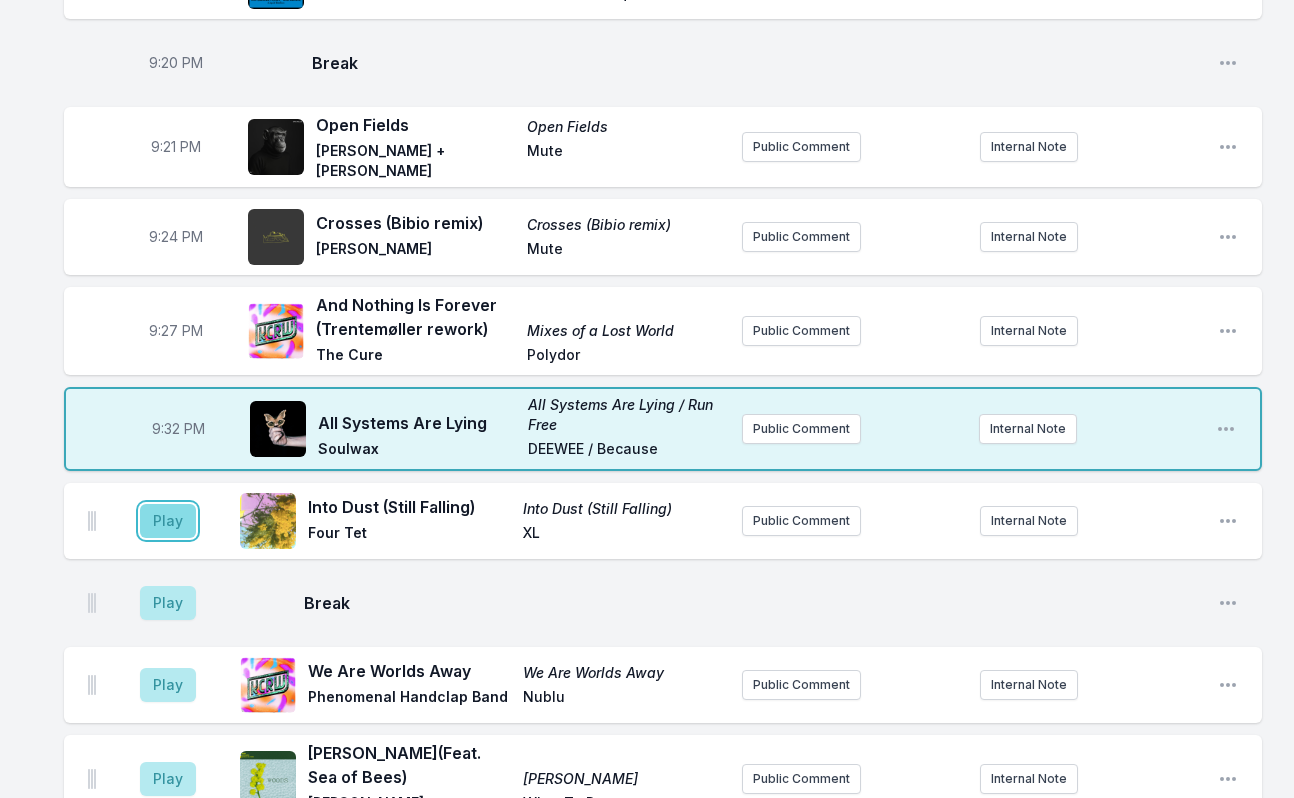 click on "Play" at bounding box center (168, 521) 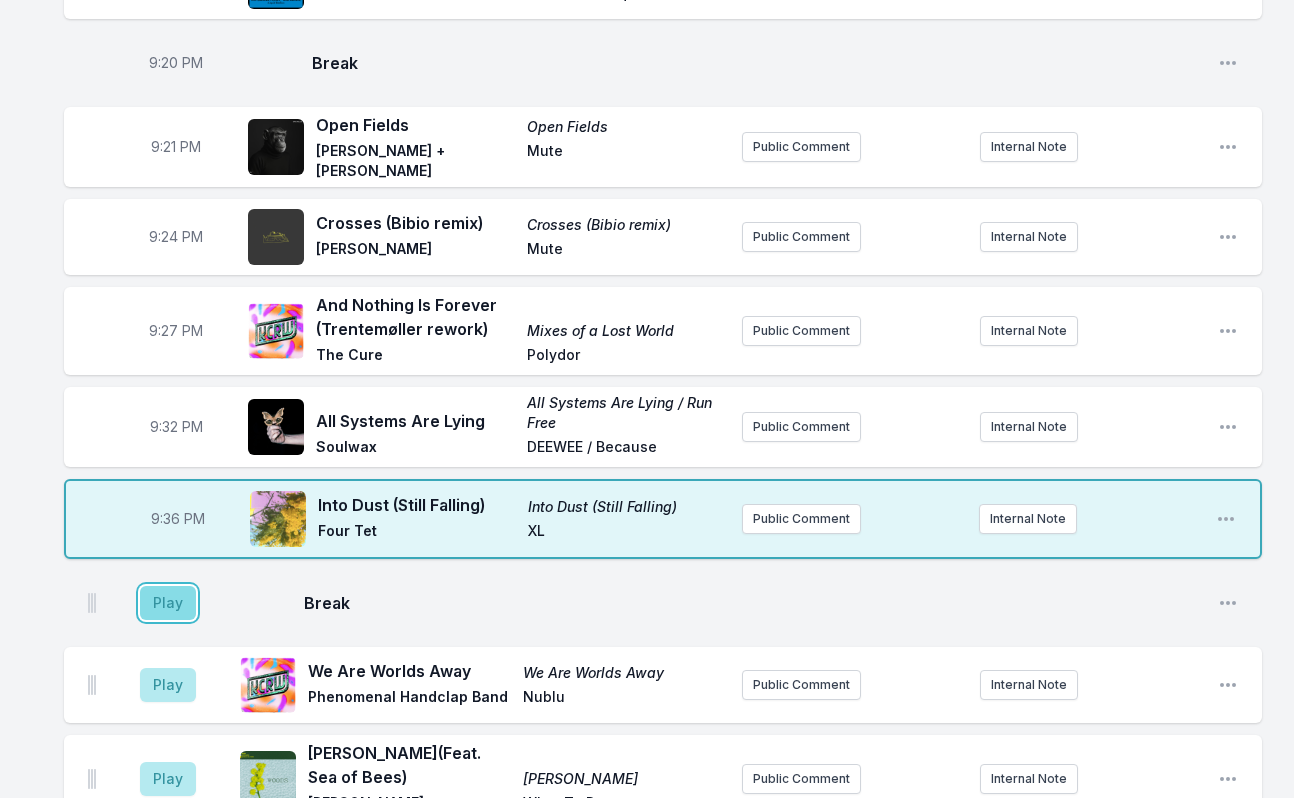 click on "Play" at bounding box center [168, 603] 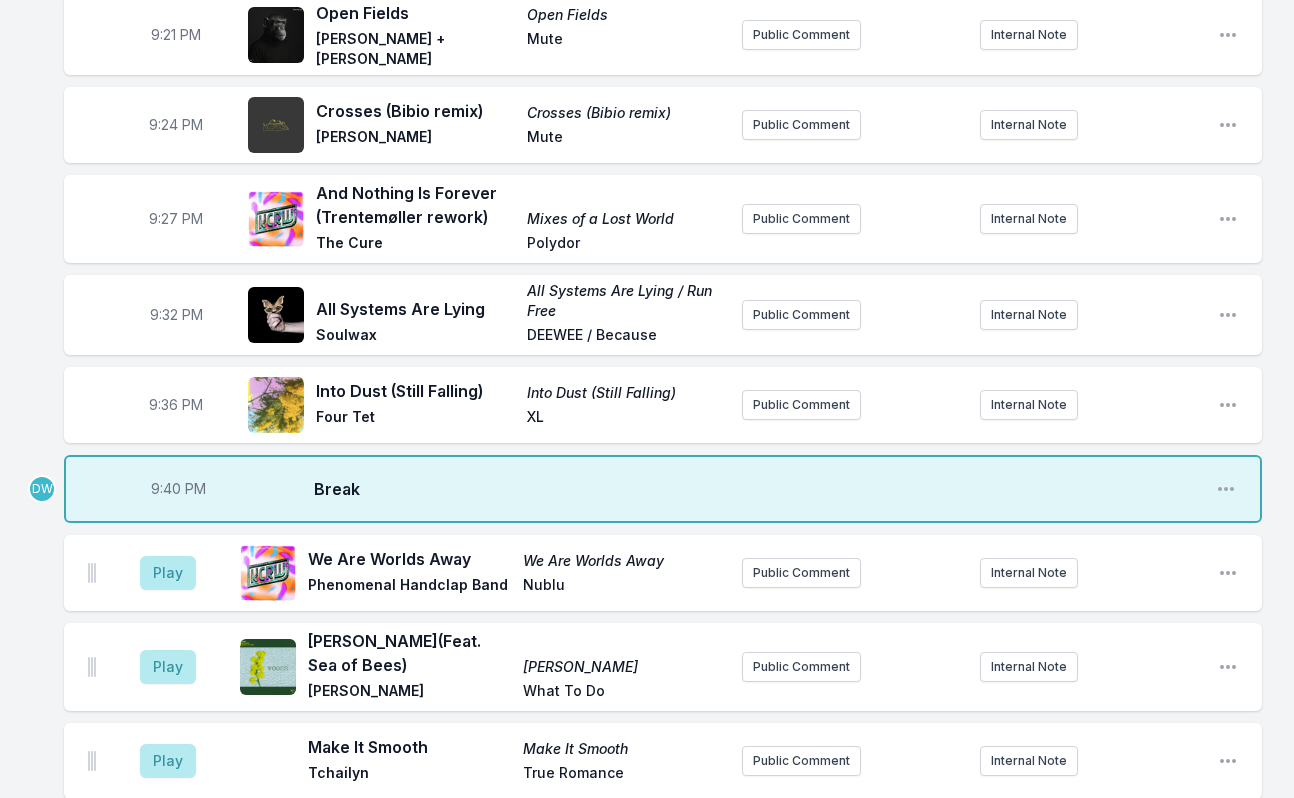 scroll, scrollTop: 2485, scrollLeft: 0, axis: vertical 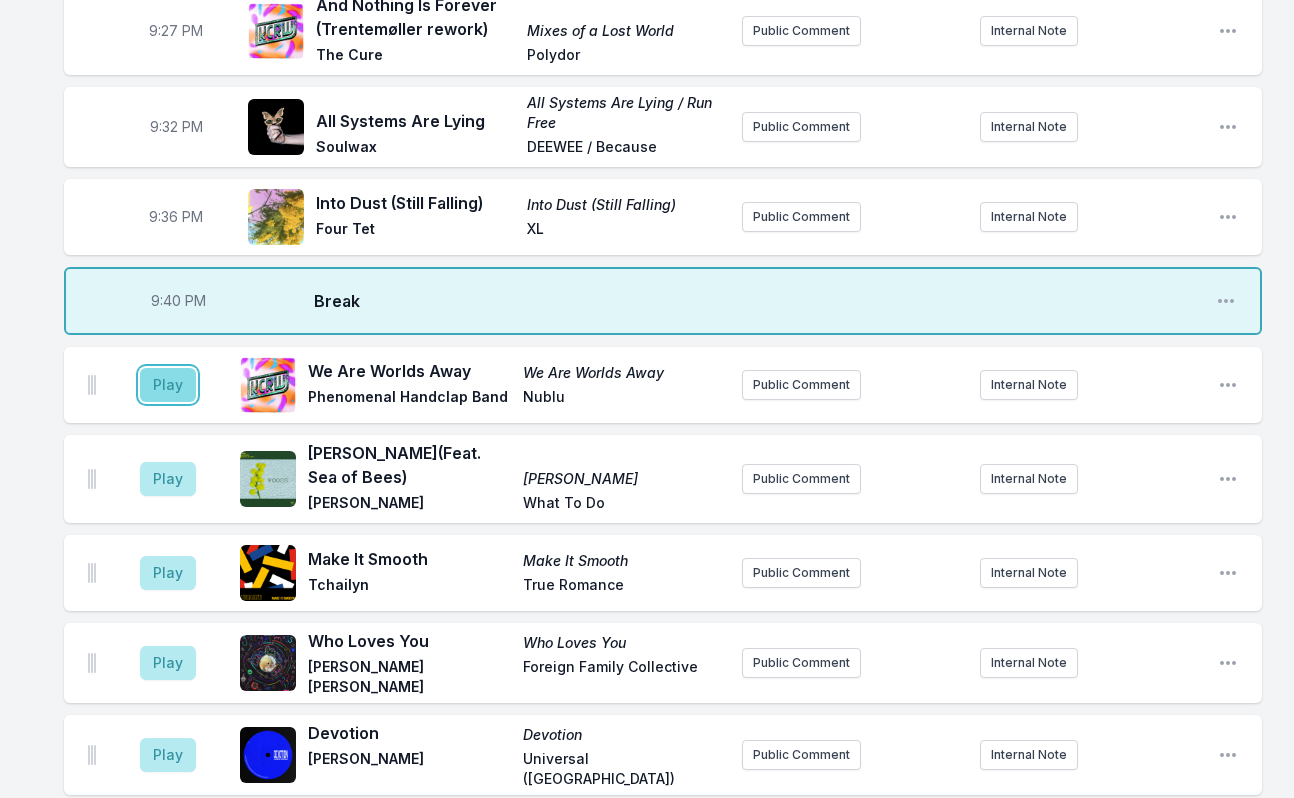 click on "Play" at bounding box center [168, 385] 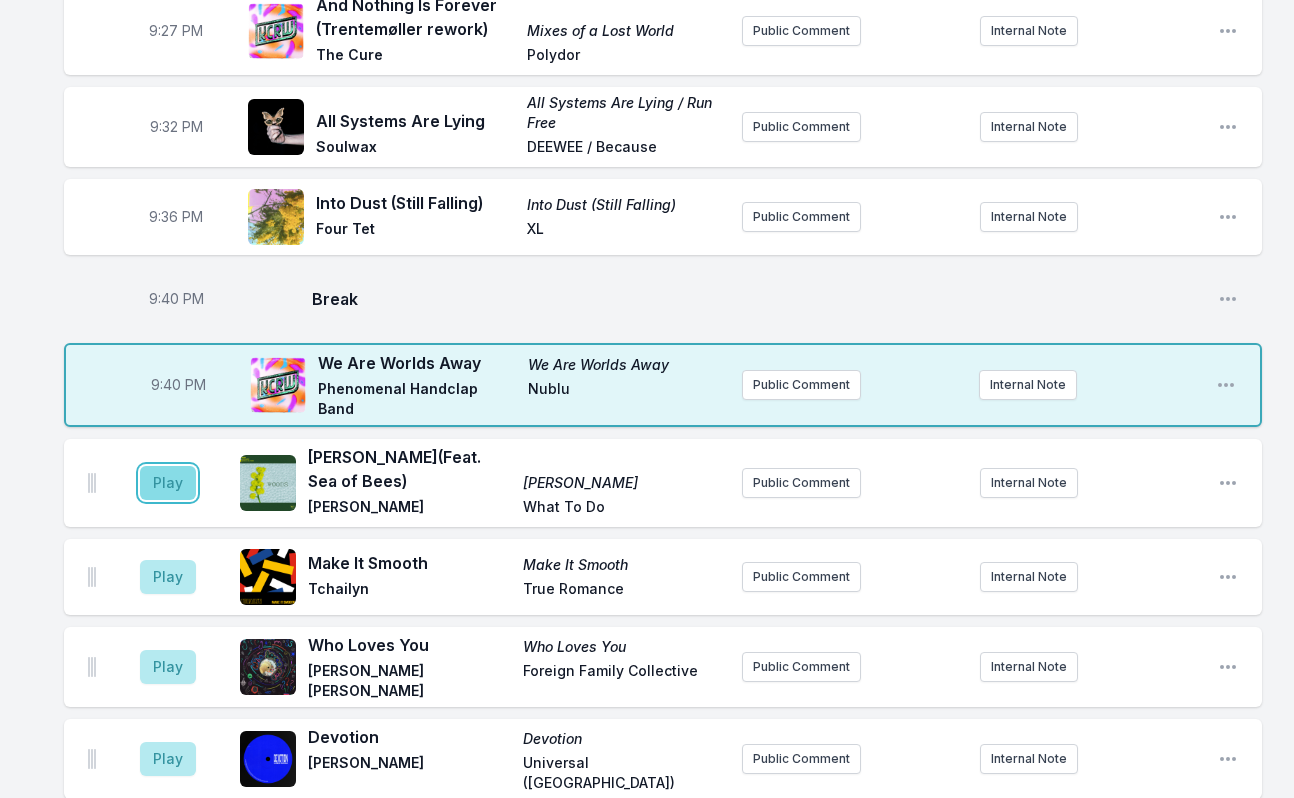 click on "Play" at bounding box center [168, 483] 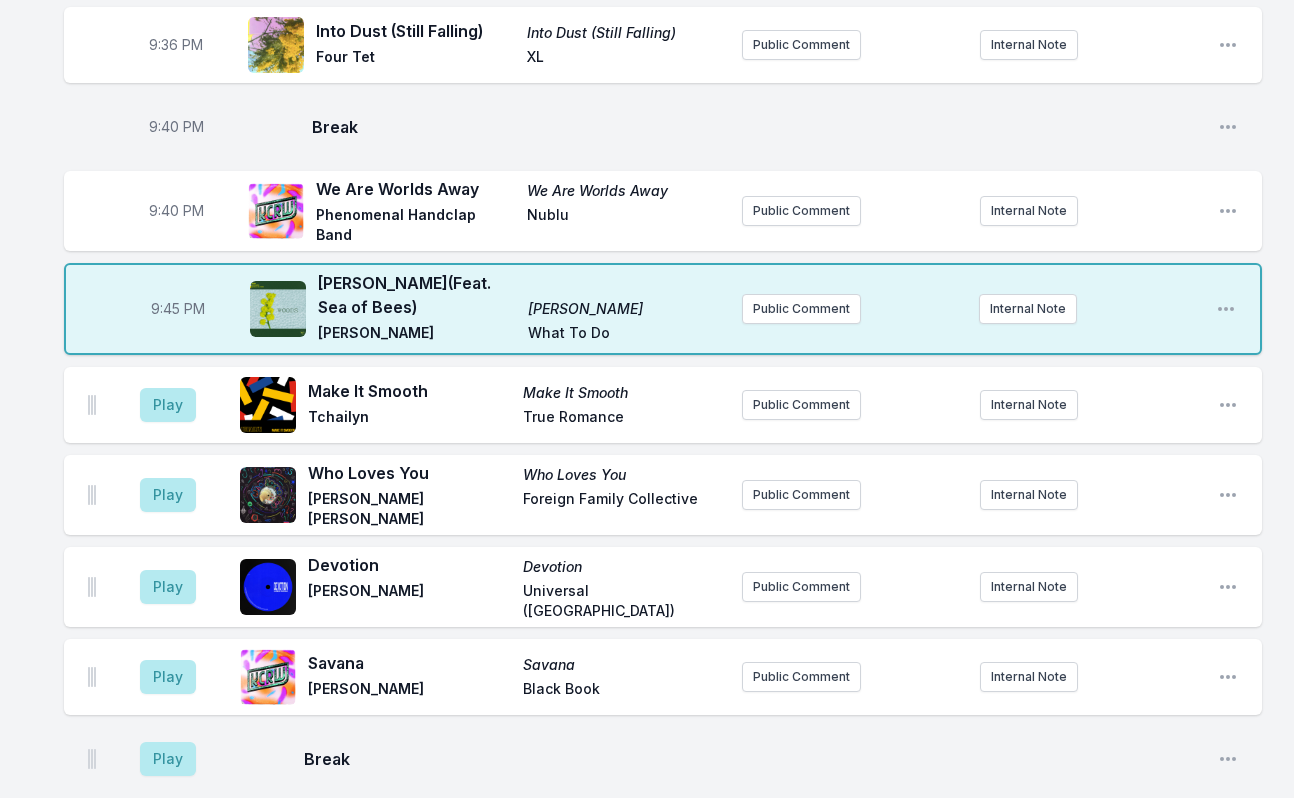 scroll, scrollTop: 2685, scrollLeft: 0, axis: vertical 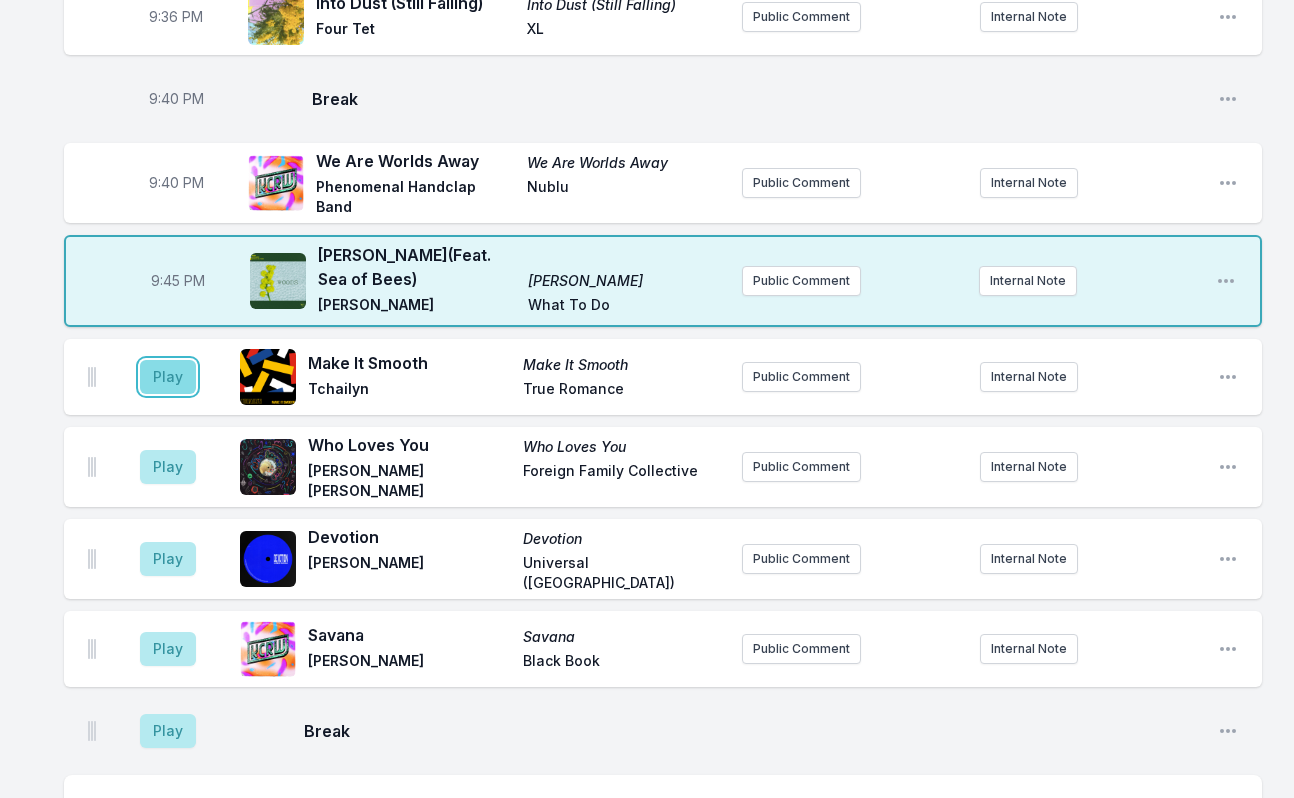 click on "Play" at bounding box center (168, 377) 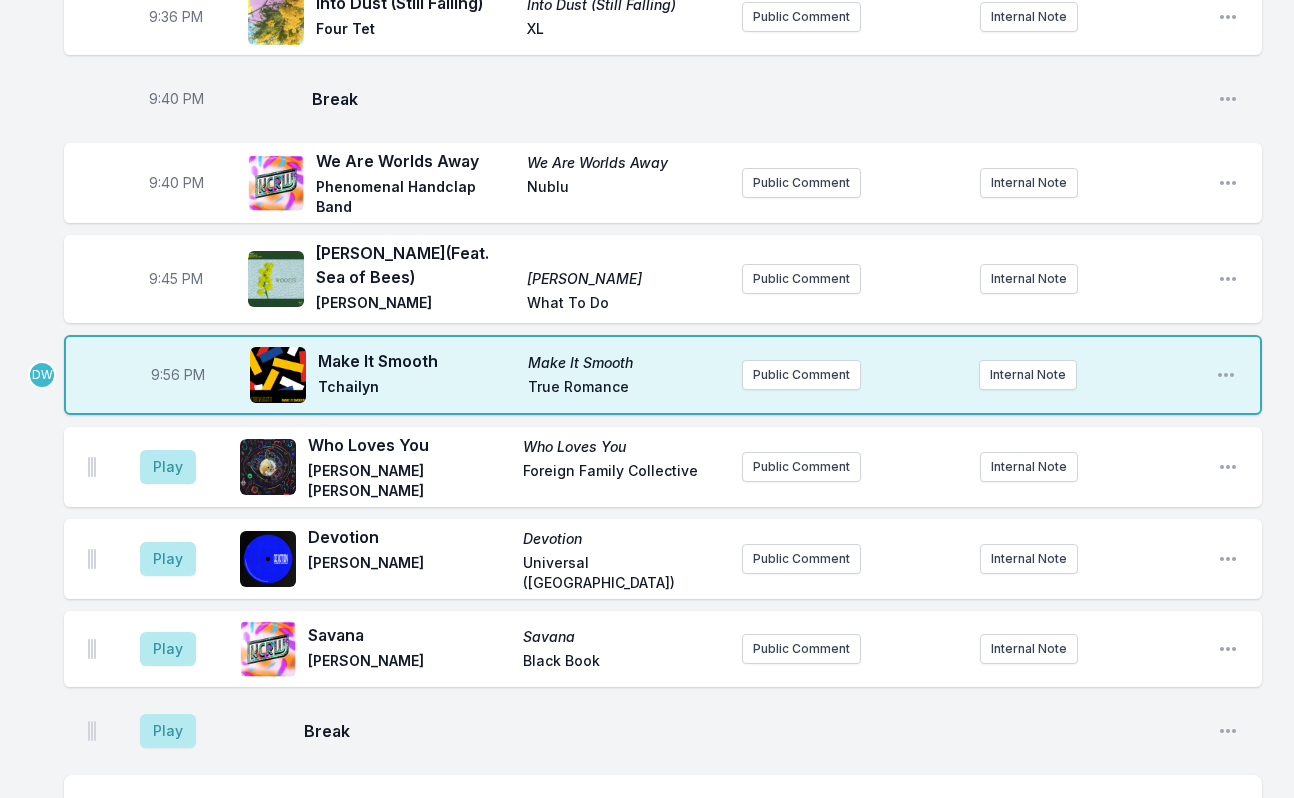 click on "Play" at bounding box center (168, 467) 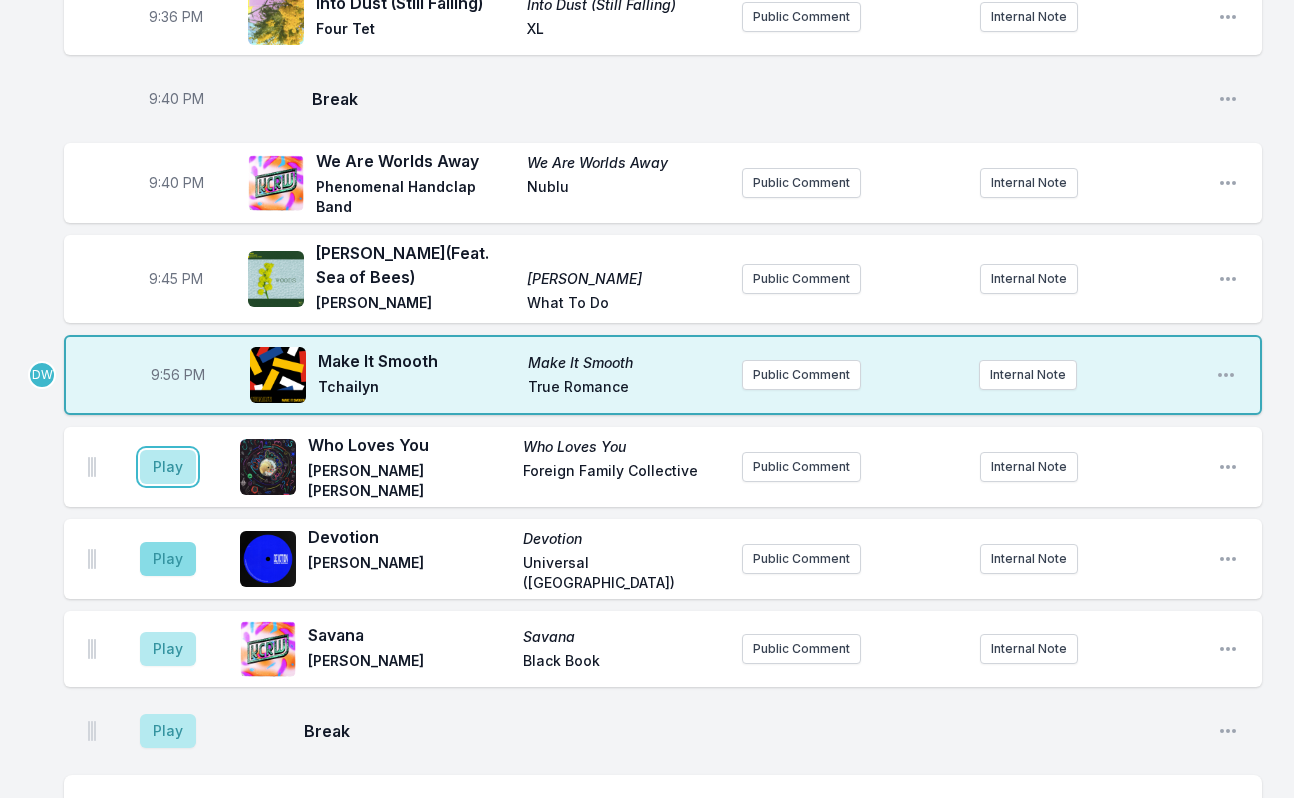 drag, startPoint x: 155, startPoint y: 406, endPoint x: 190, endPoint y: 482, distance: 83.67198 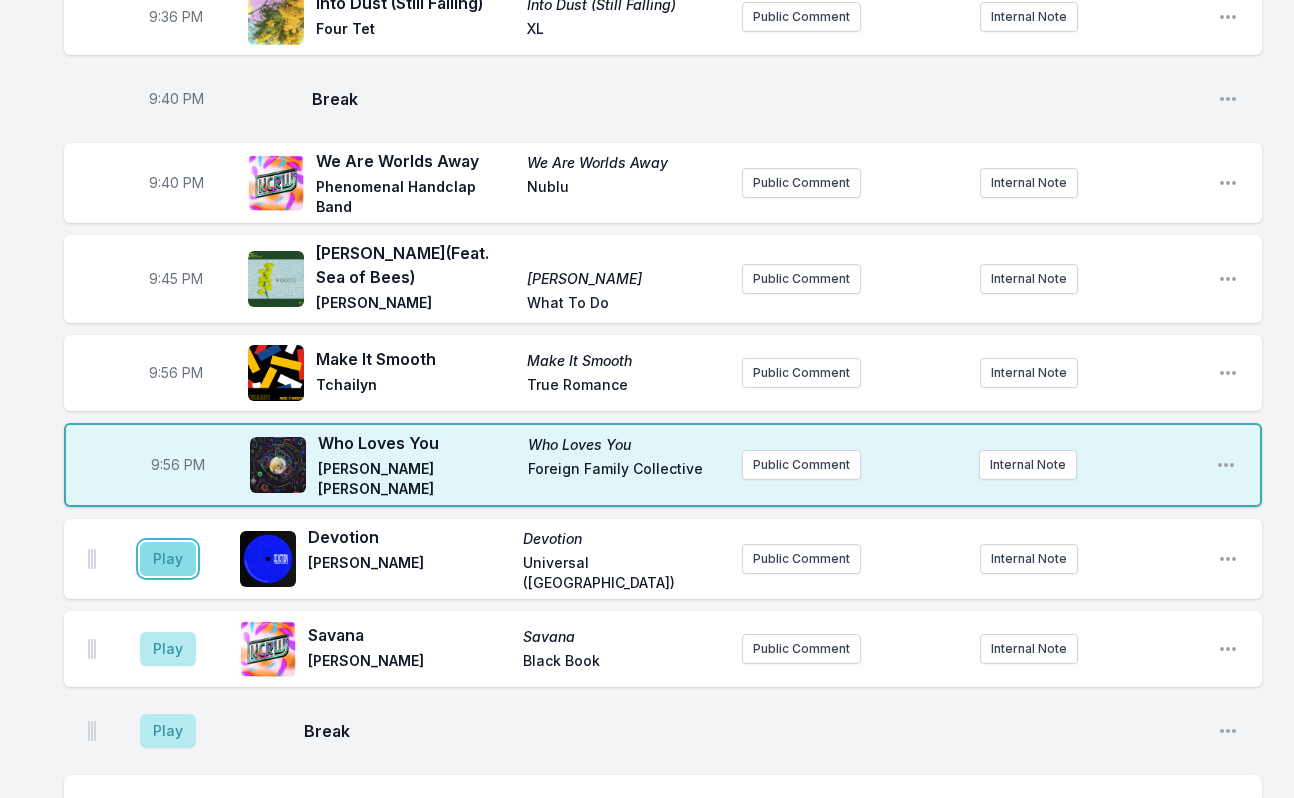 click on "Play" at bounding box center [168, 559] 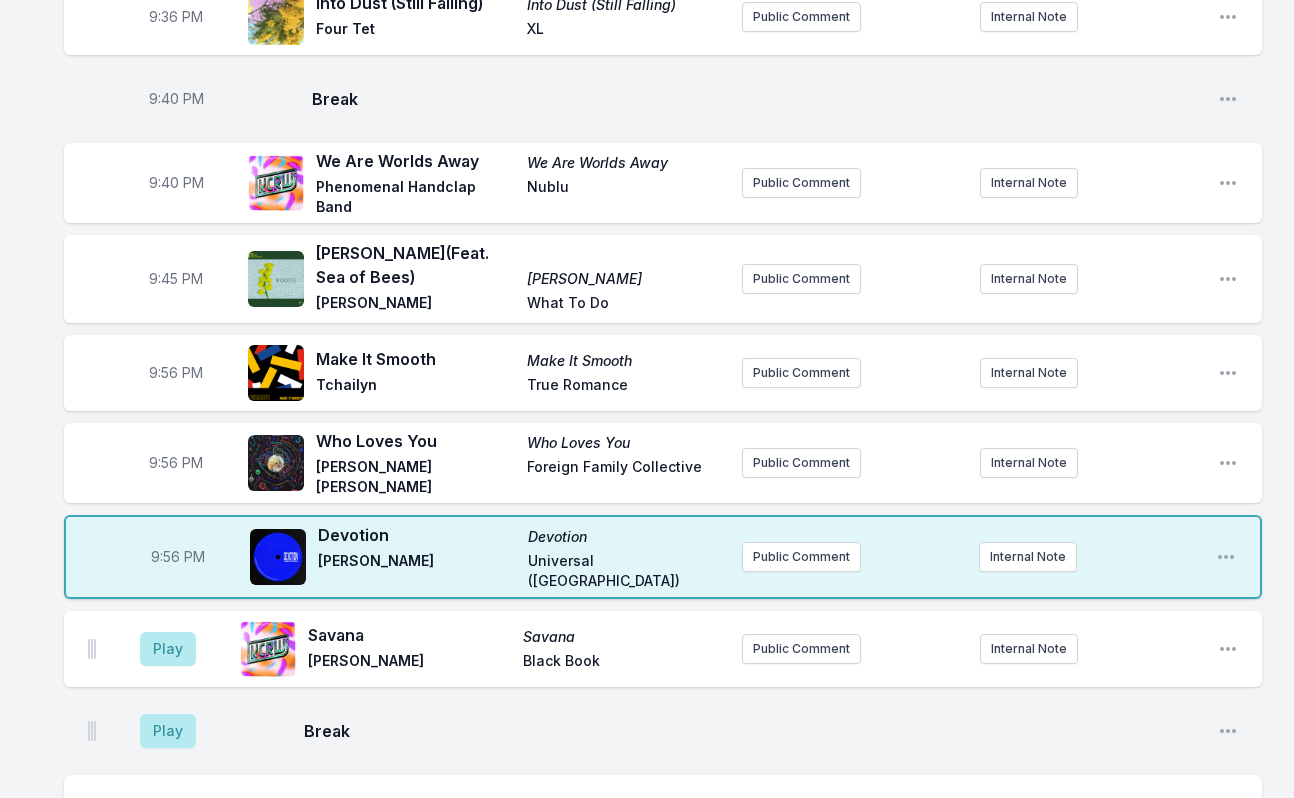 click on "9:56 PM" at bounding box center [176, 373] 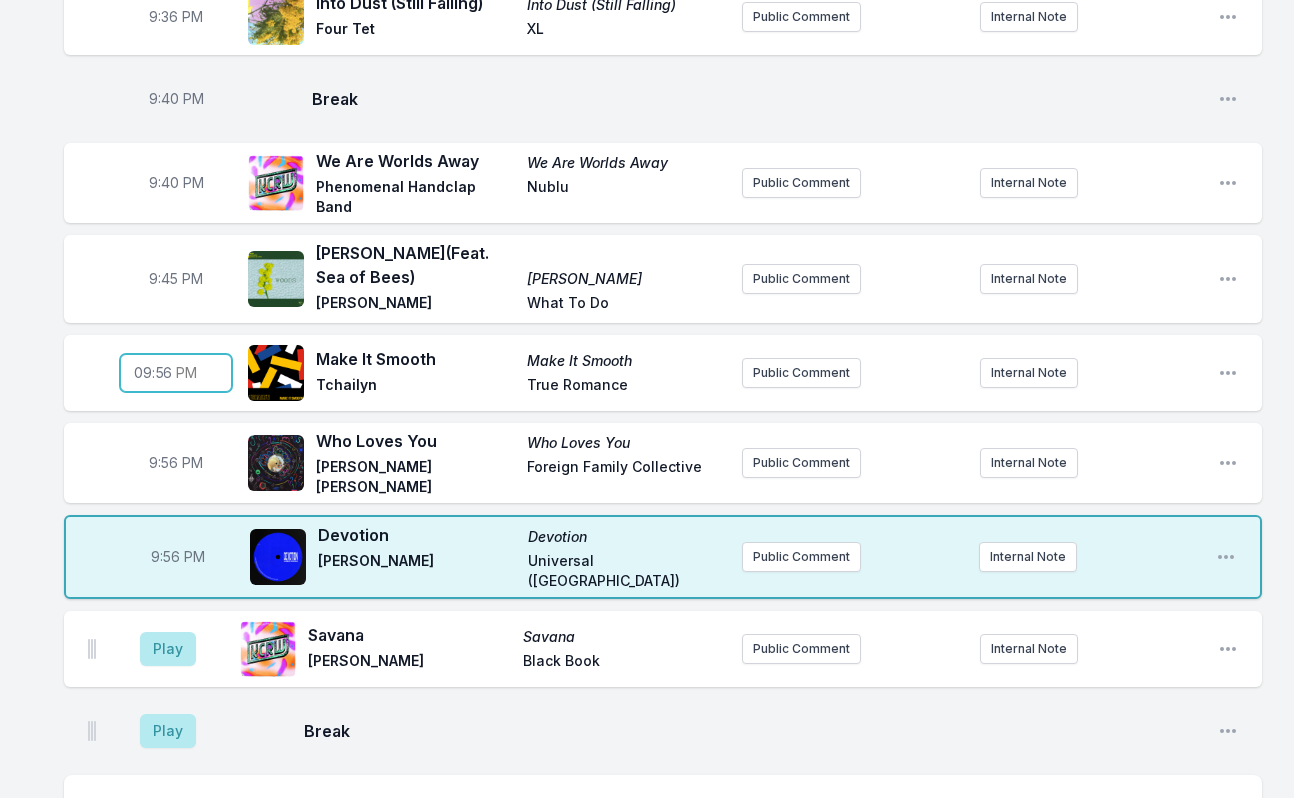 click on "21:56" at bounding box center [176, 373] 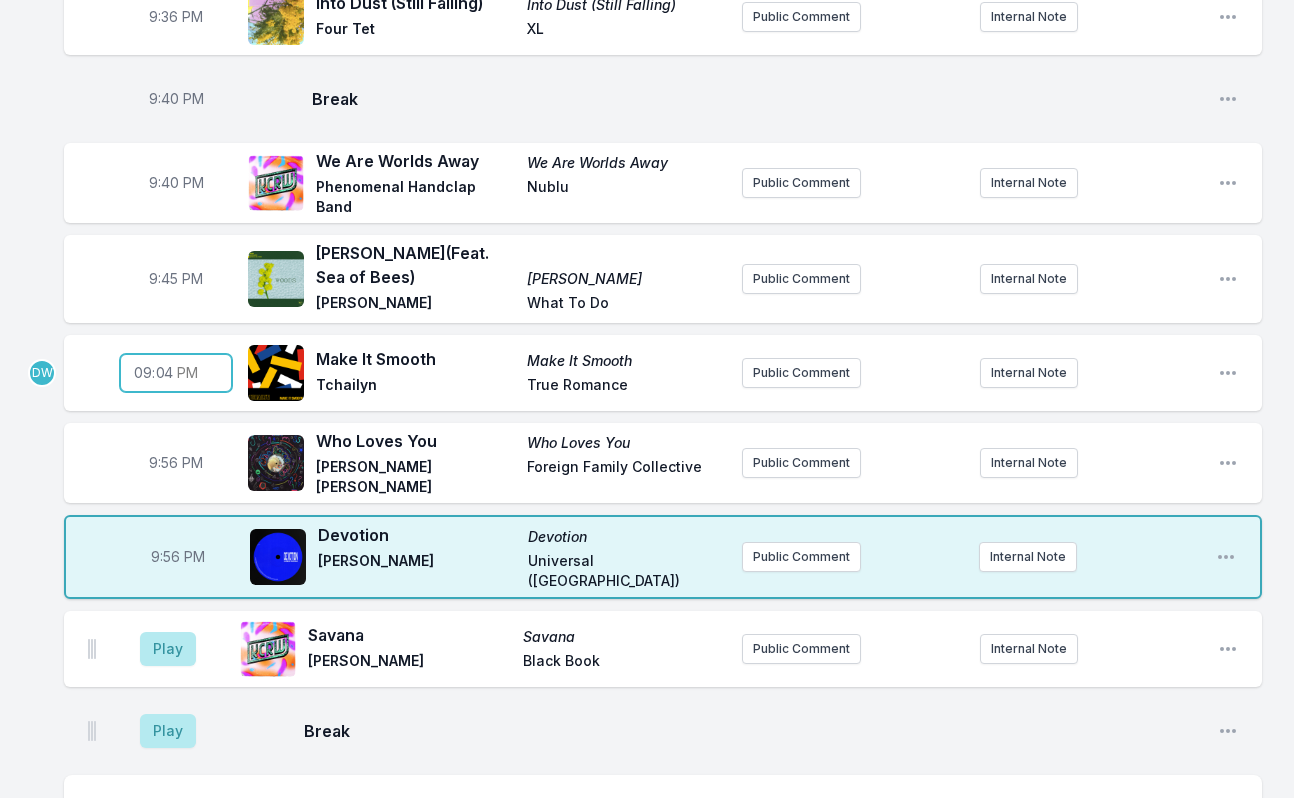 type on "21:48" 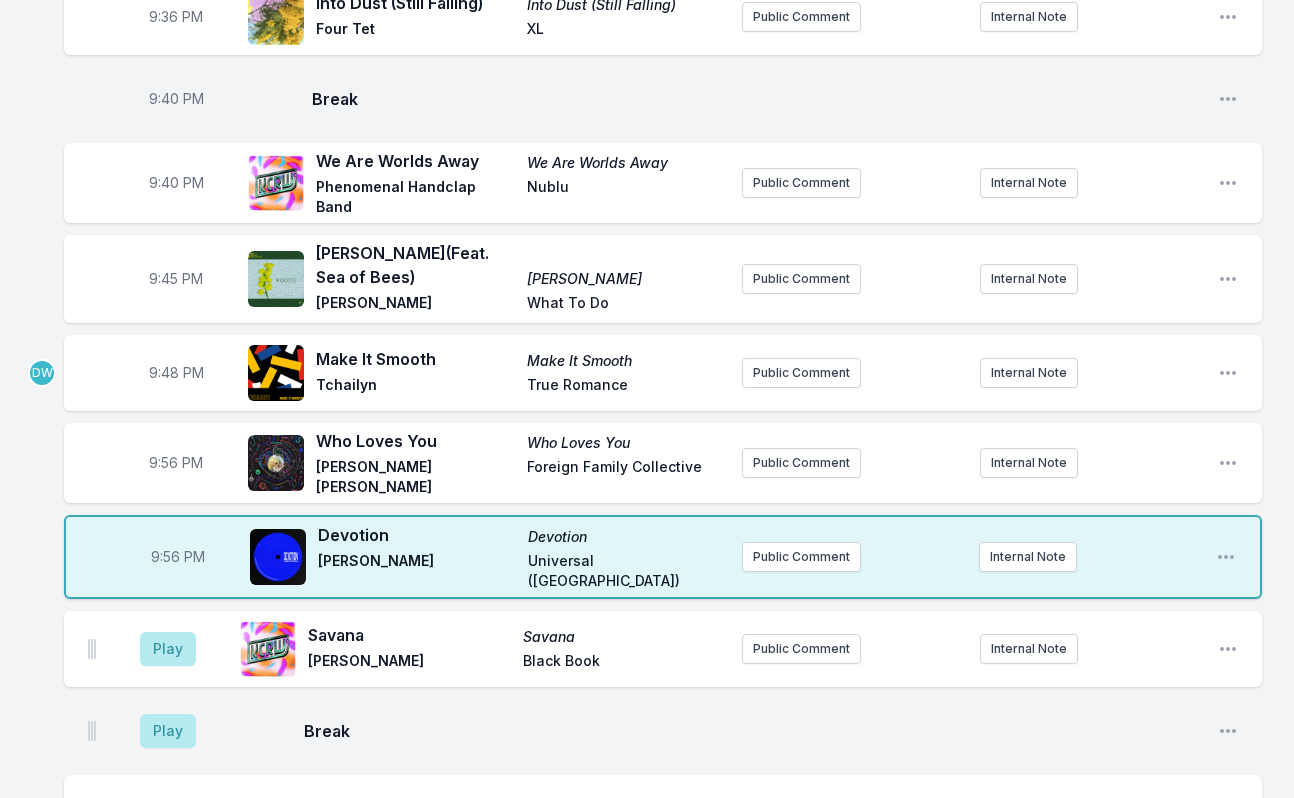 click on "9:56 PM" at bounding box center [176, 463] 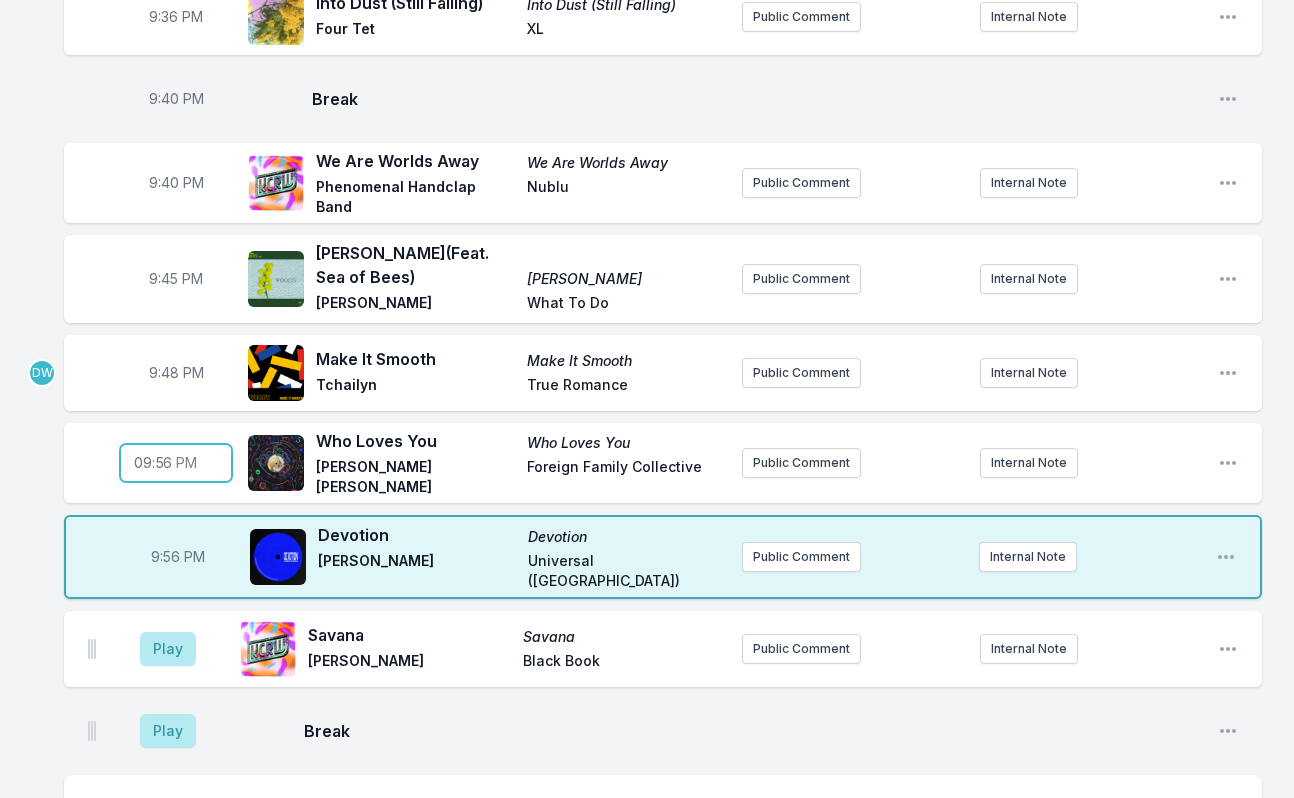 click on "21:56" at bounding box center (176, 463) 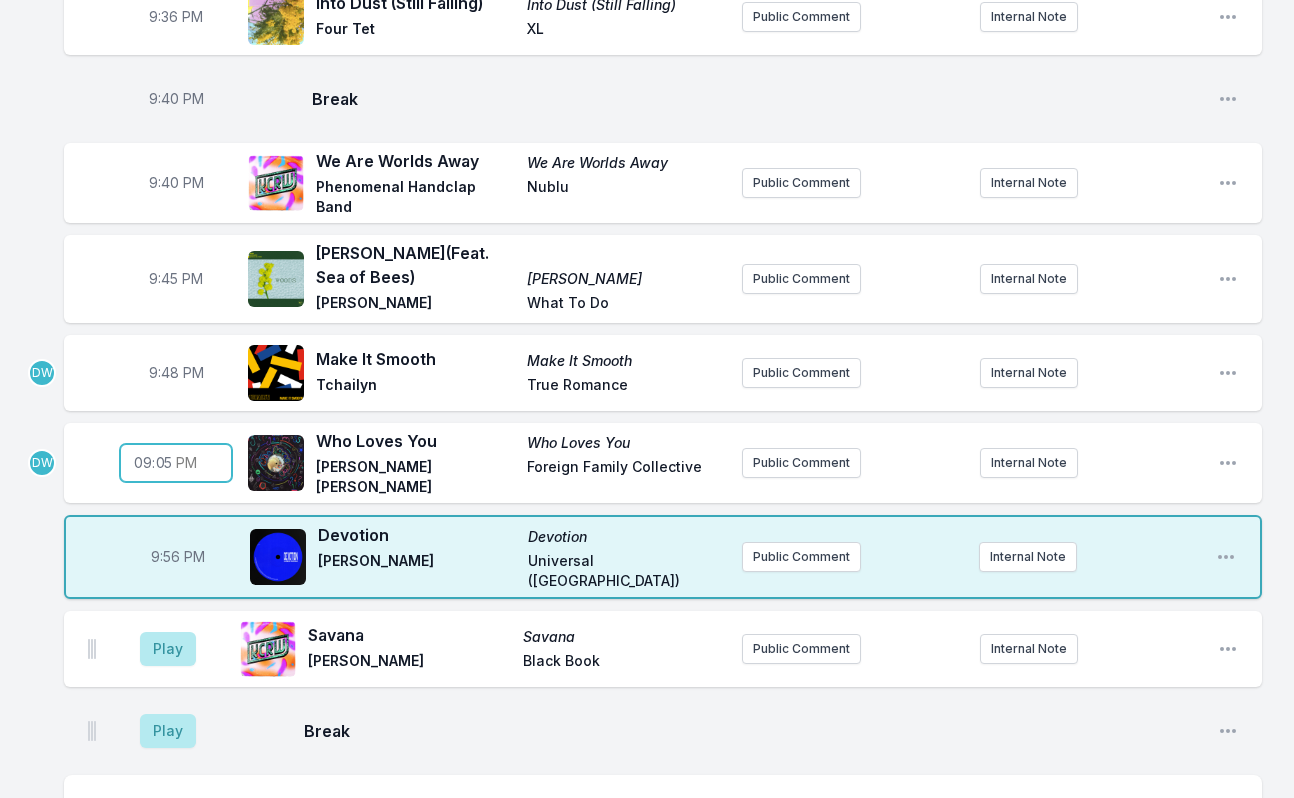 type on "21:51" 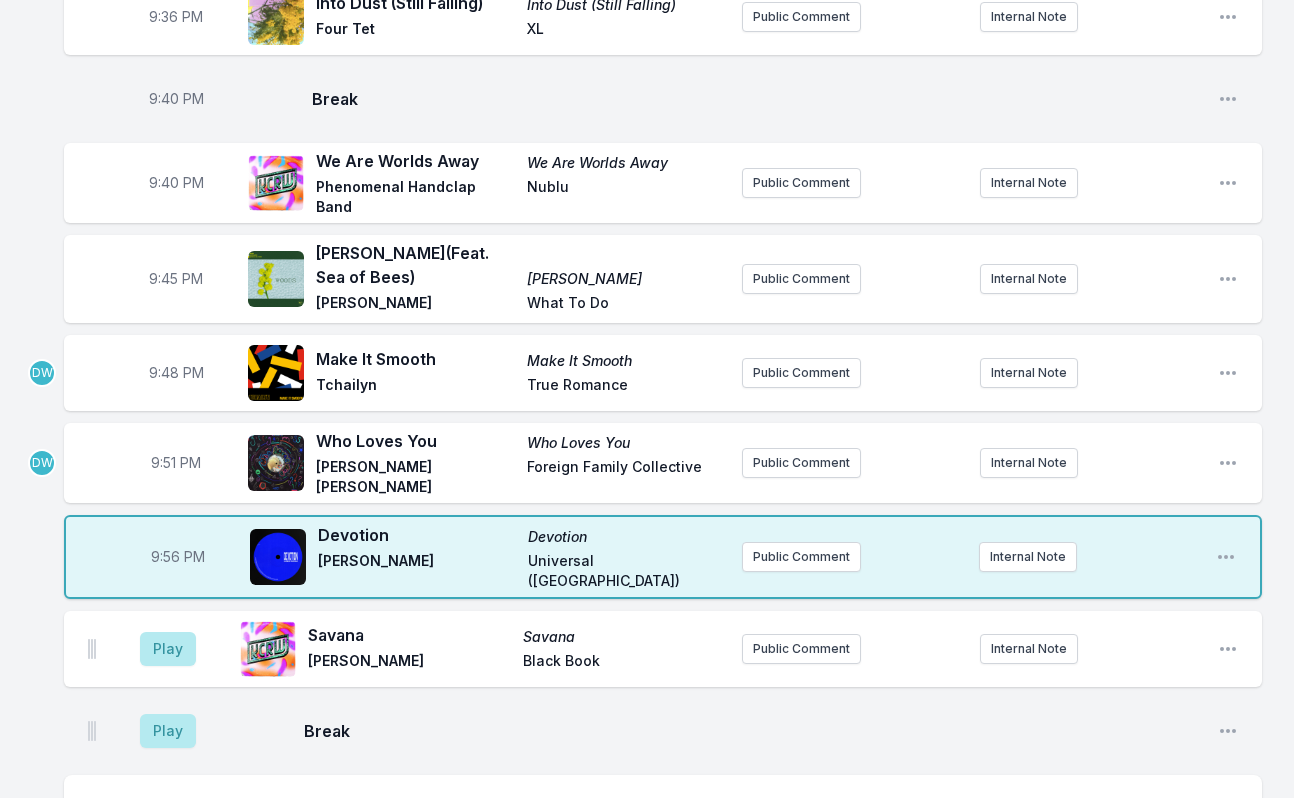 click on "9:56 PM" at bounding box center [178, 557] 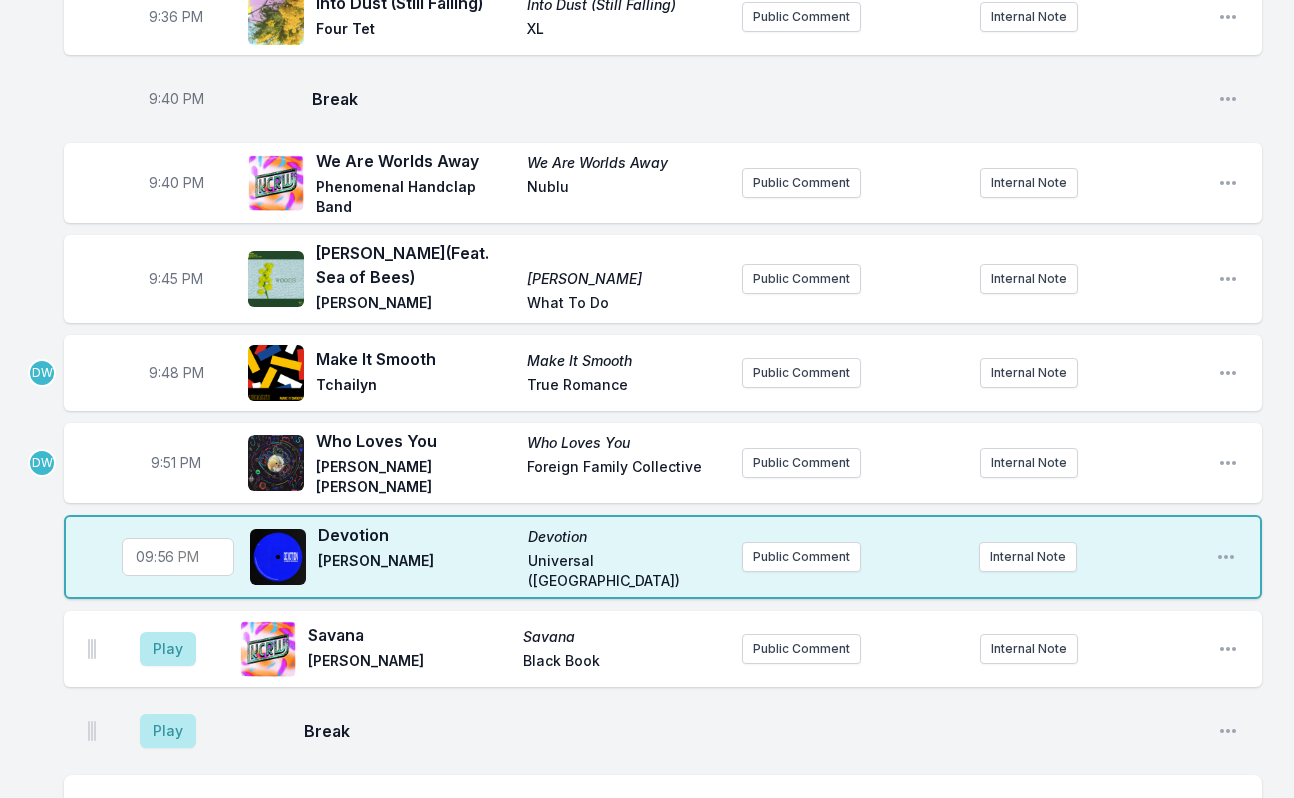 click on "21:56" at bounding box center [178, 557] 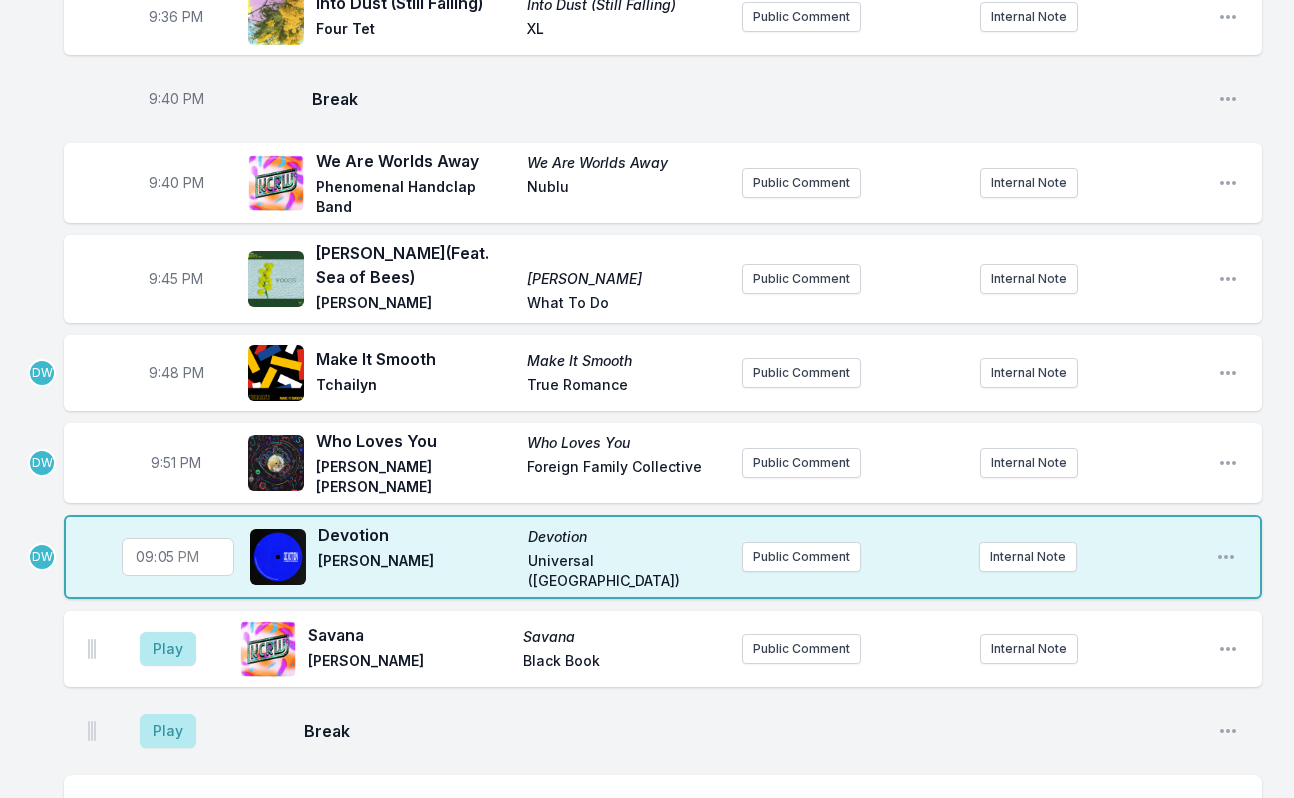 type on "21:54" 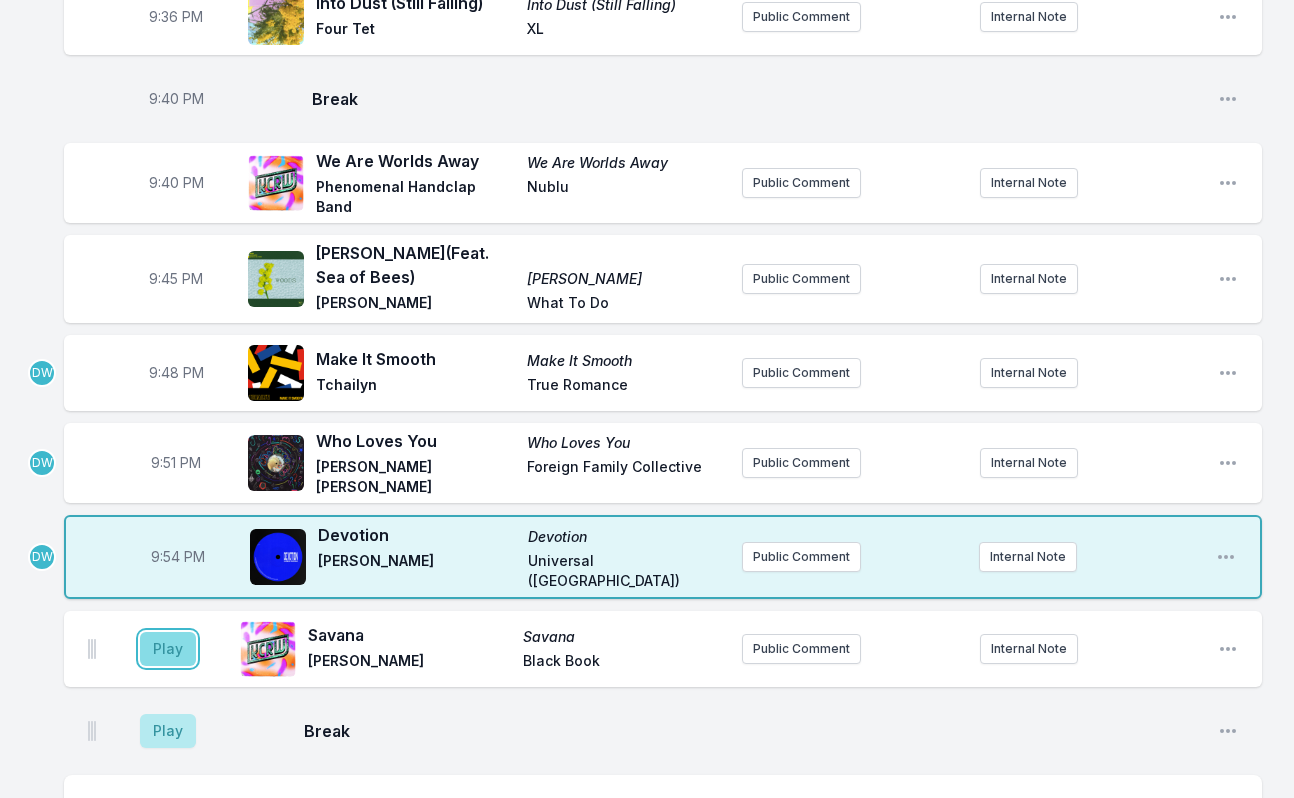 click on "Play" at bounding box center [168, 649] 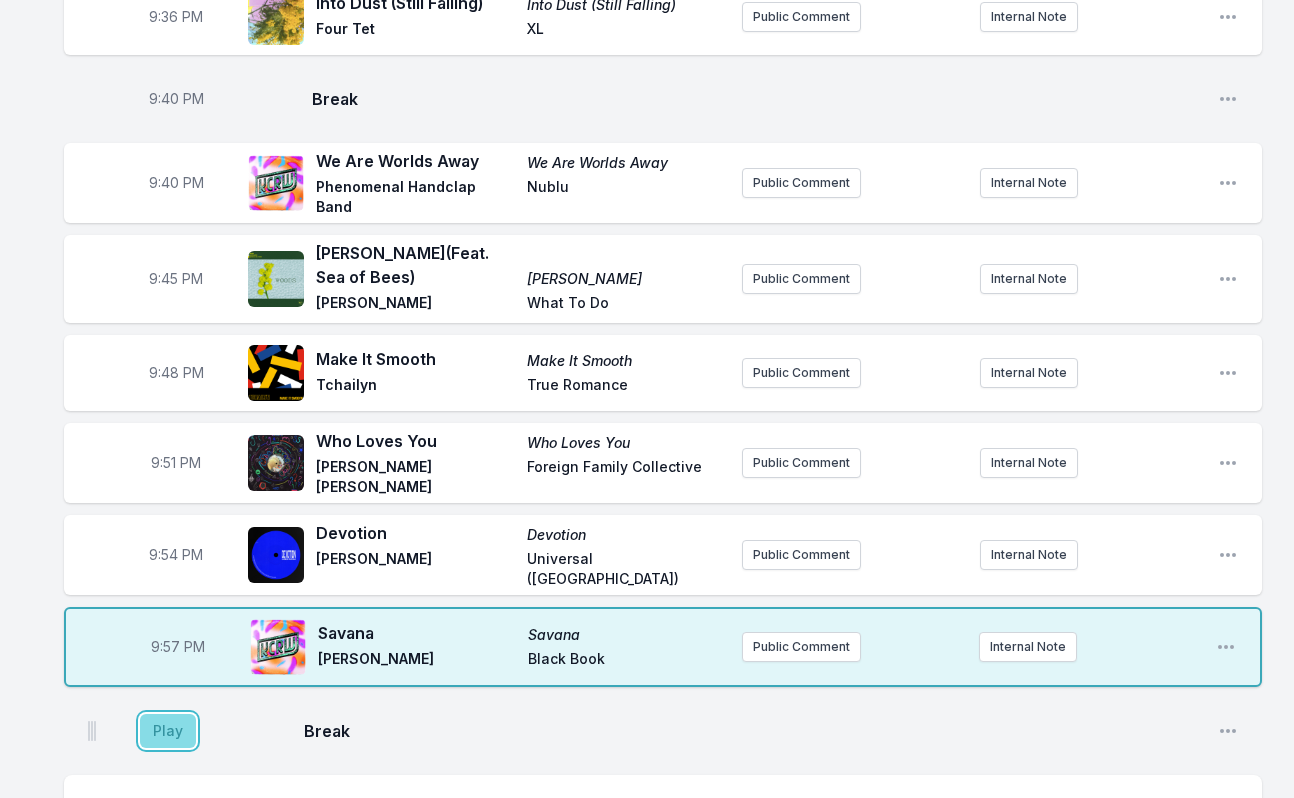 click on "Play" at bounding box center [168, 731] 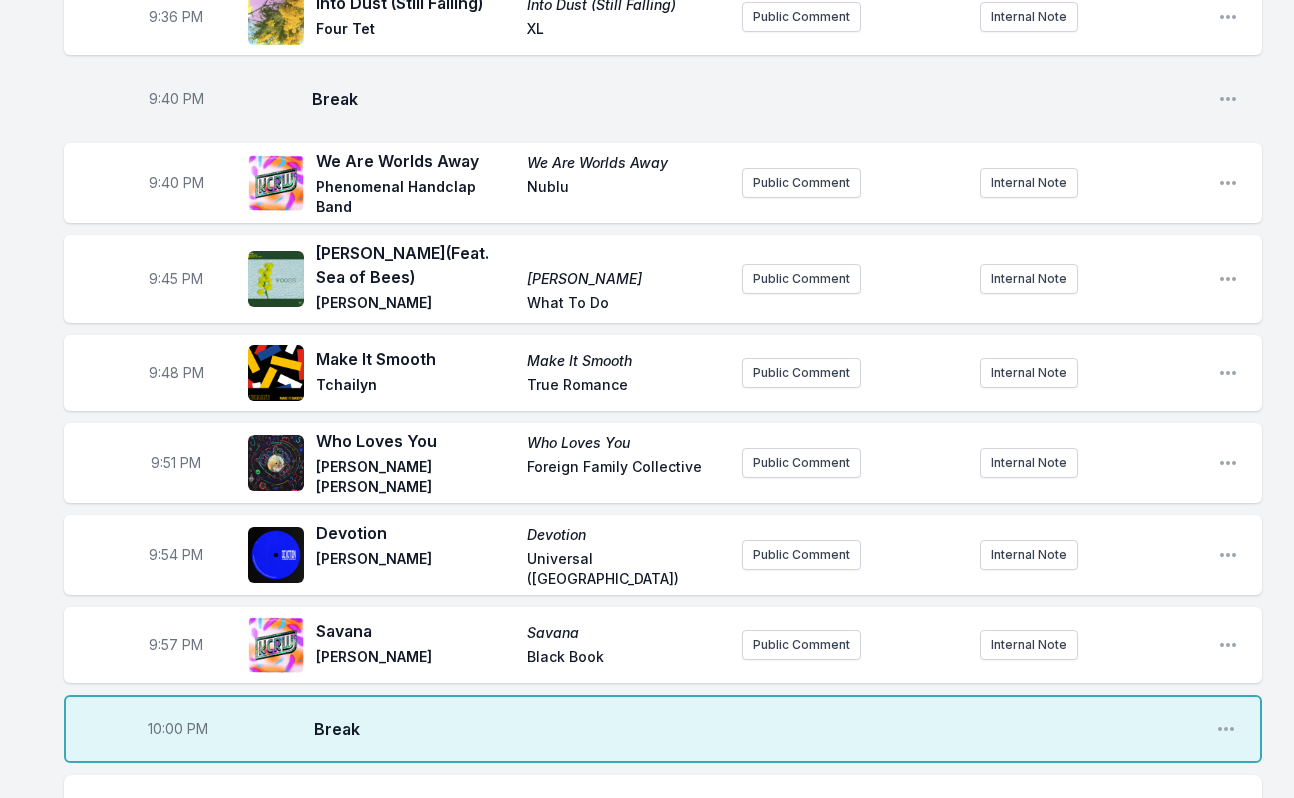 click on "10:00 PM" at bounding box center (178, 729) 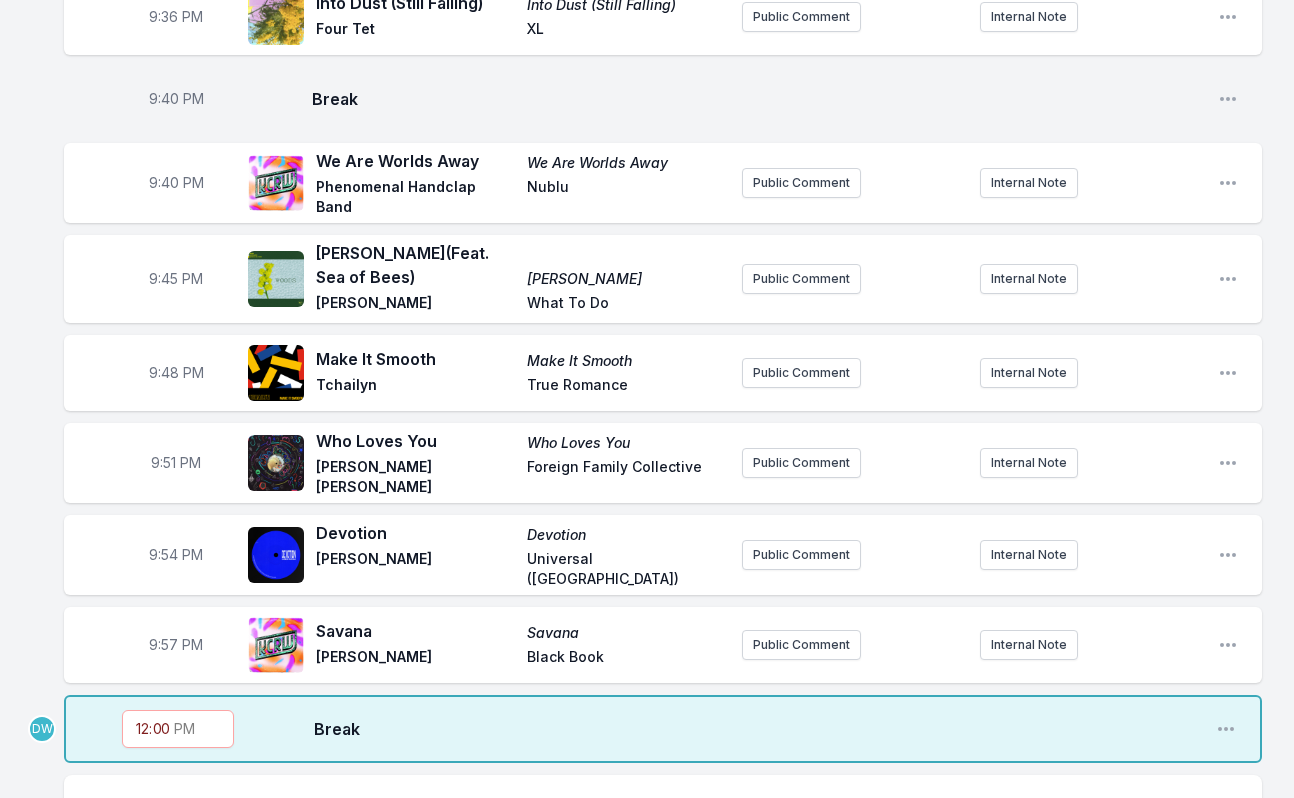 type on "12:09" 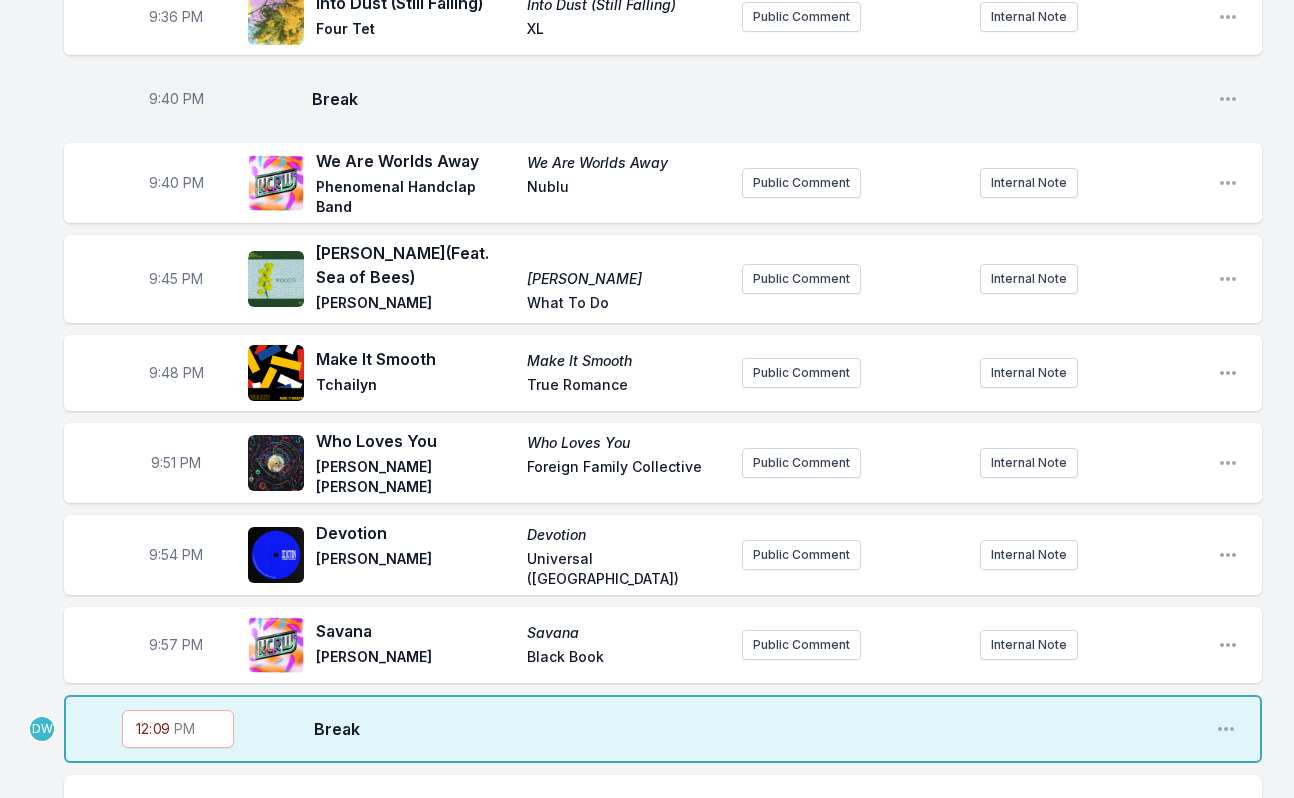 click on "12:09" at bounding box center (178, 729) 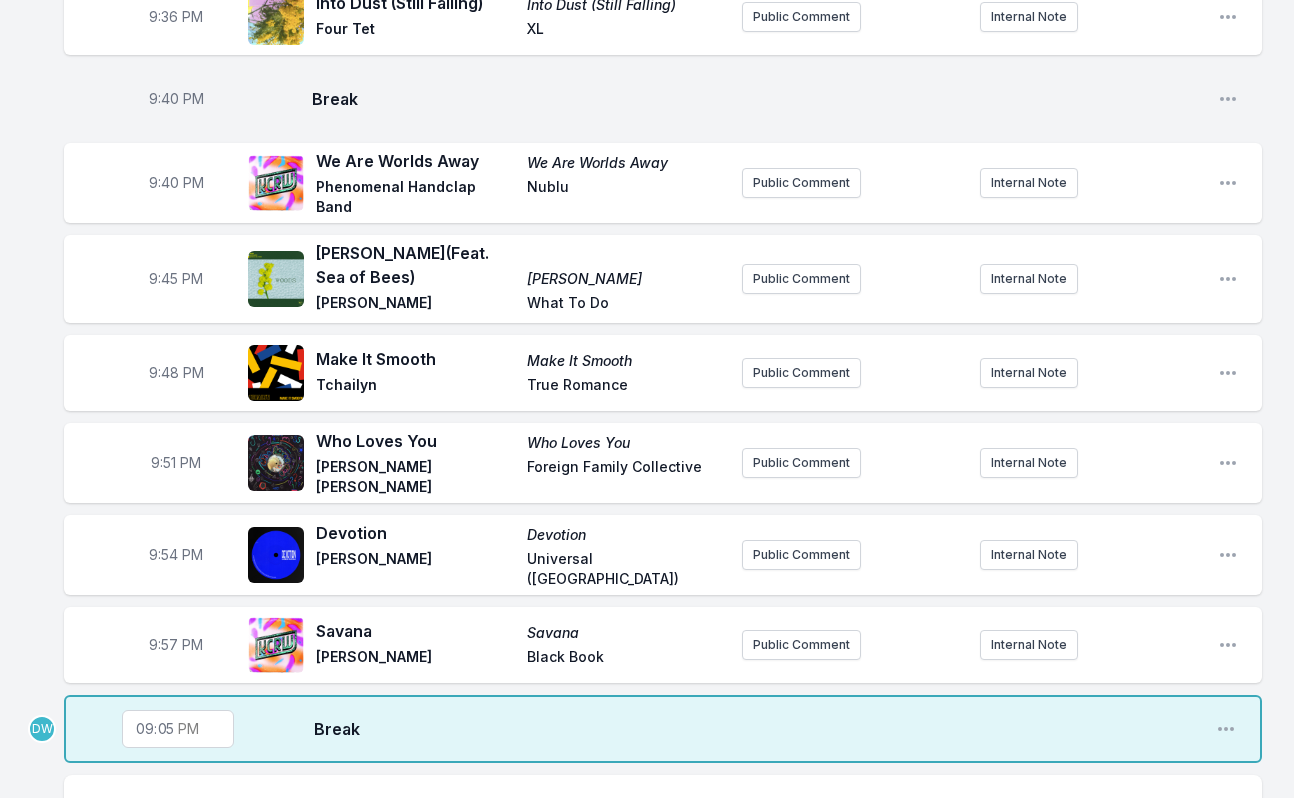 type on "21:59" 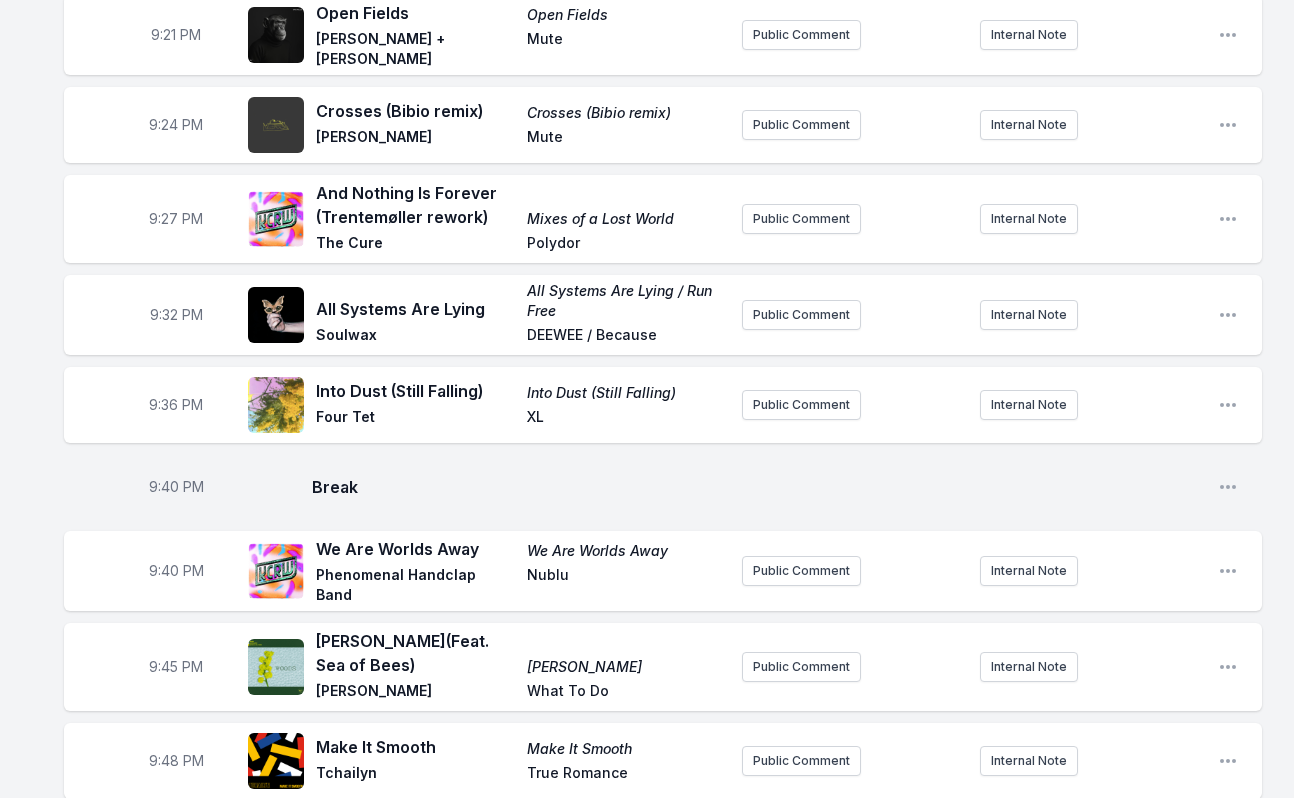 scroll, scrollTop: 2285, scrollLeft: 0, axis: vertical 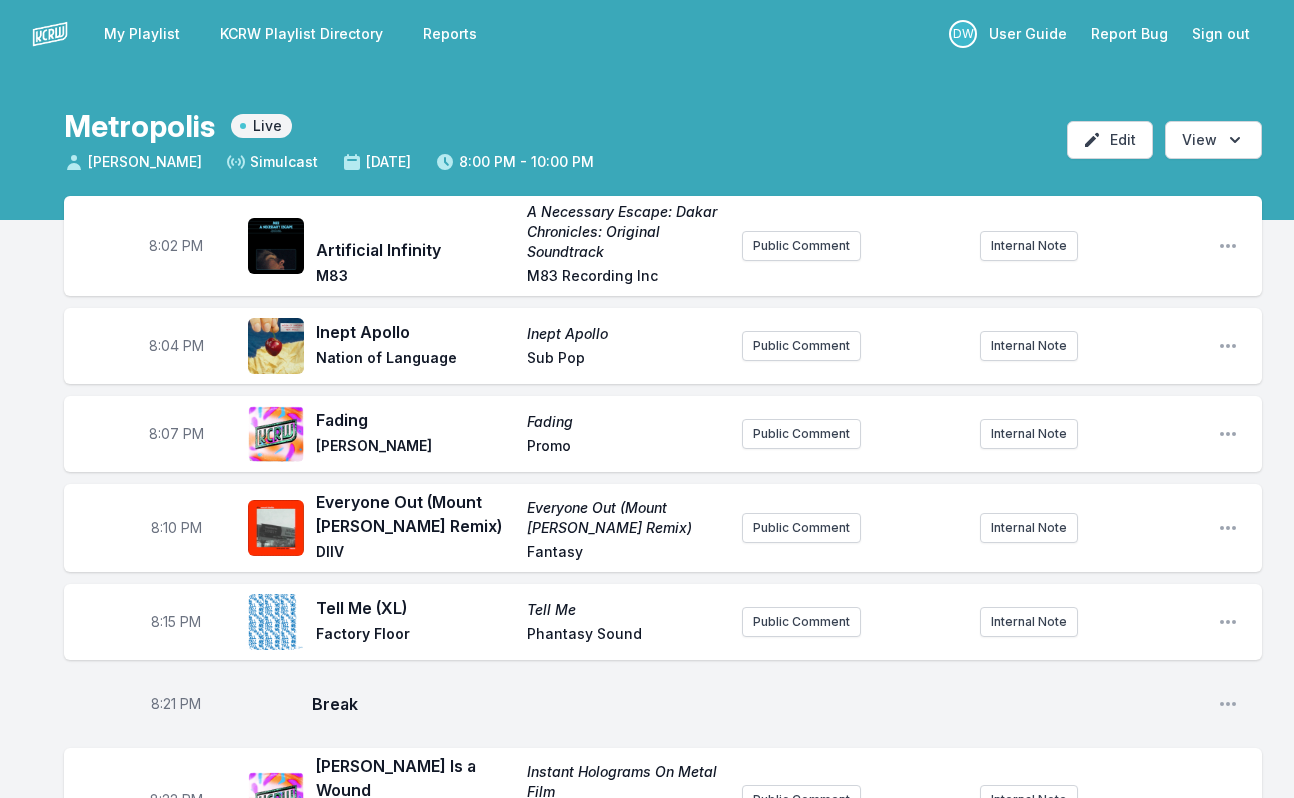 click on "My Playlist" at bounding box center (142, 34) 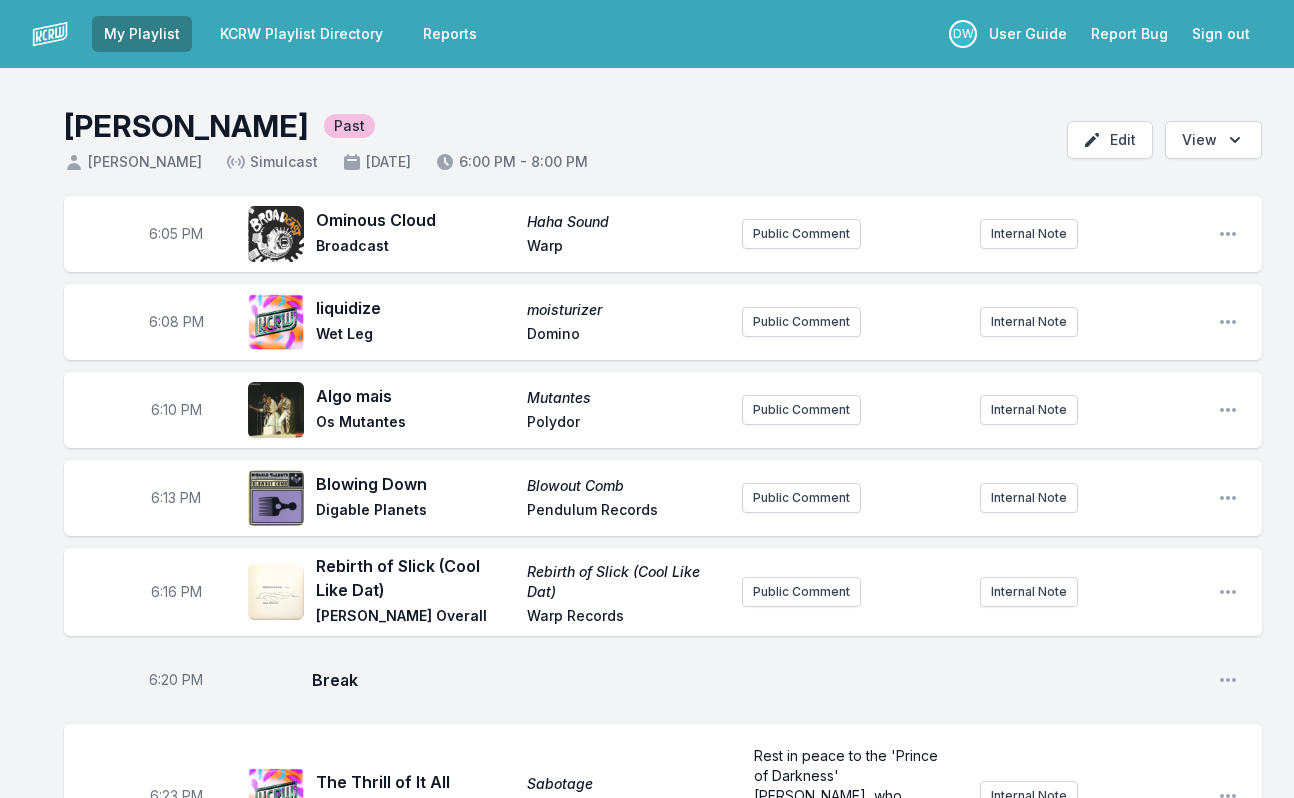 click on "Sign out" at bounding box center [1221, 34] 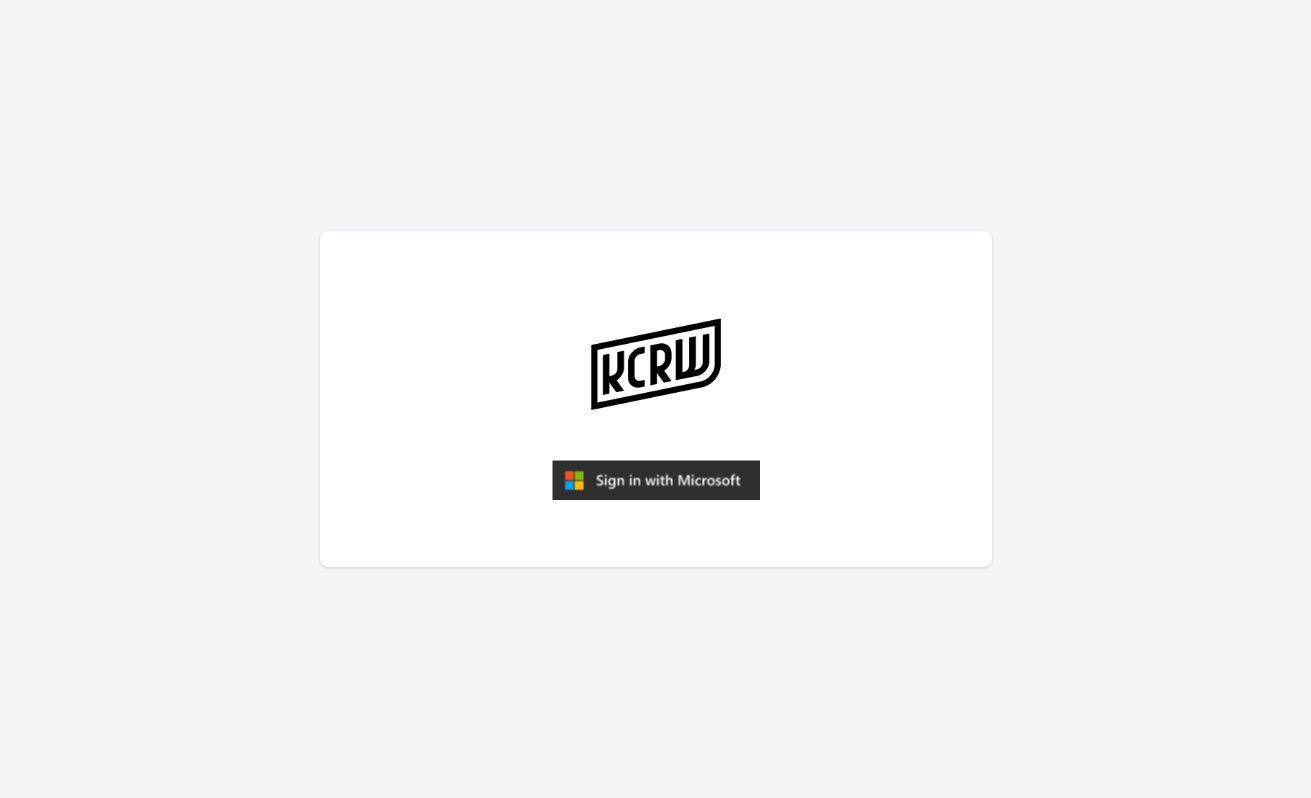 scroll, scrollTop: 0, scrollLeft: 0, axis: both 